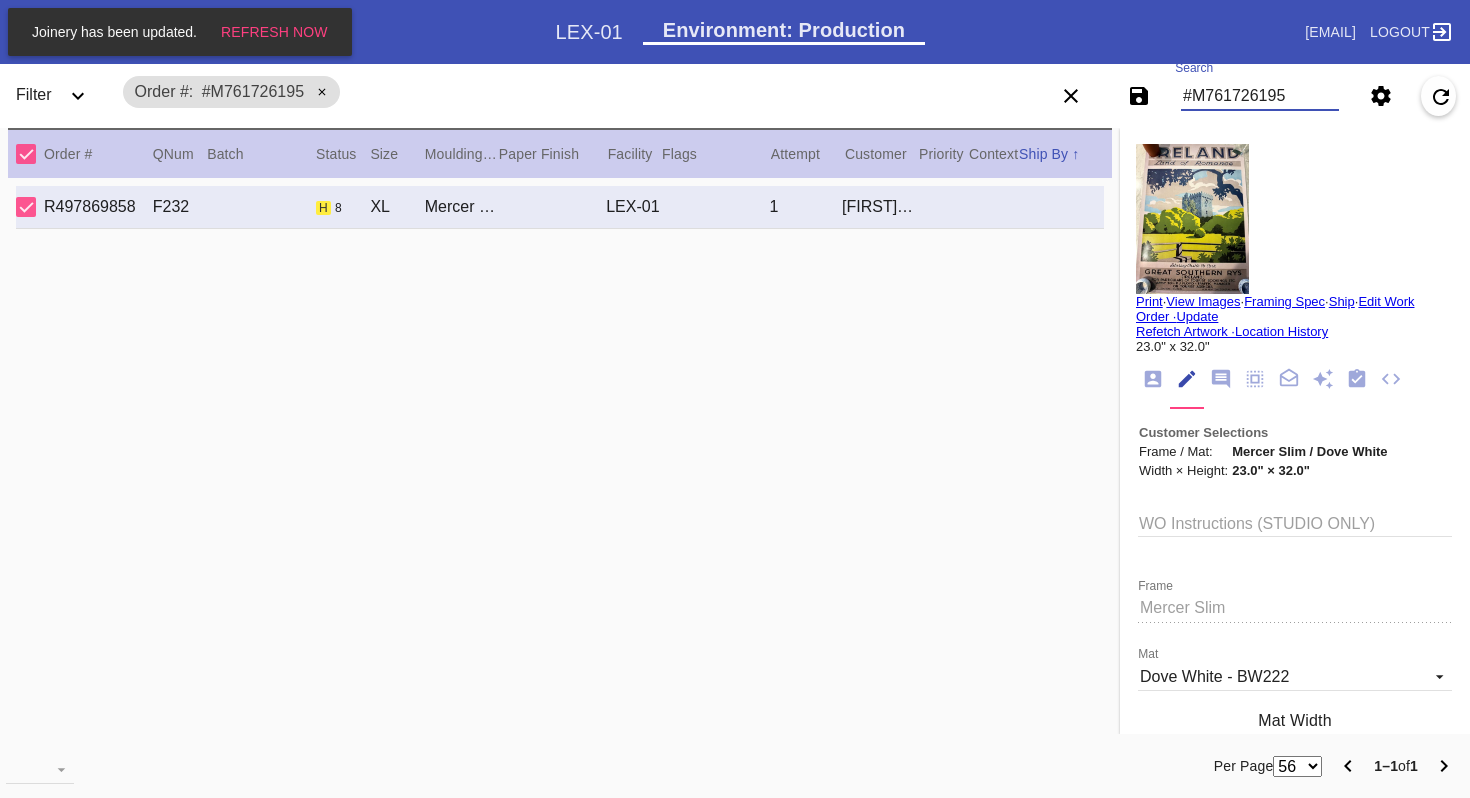 scroll, scrollTop: 0, scrollLeft: 0, axis: both 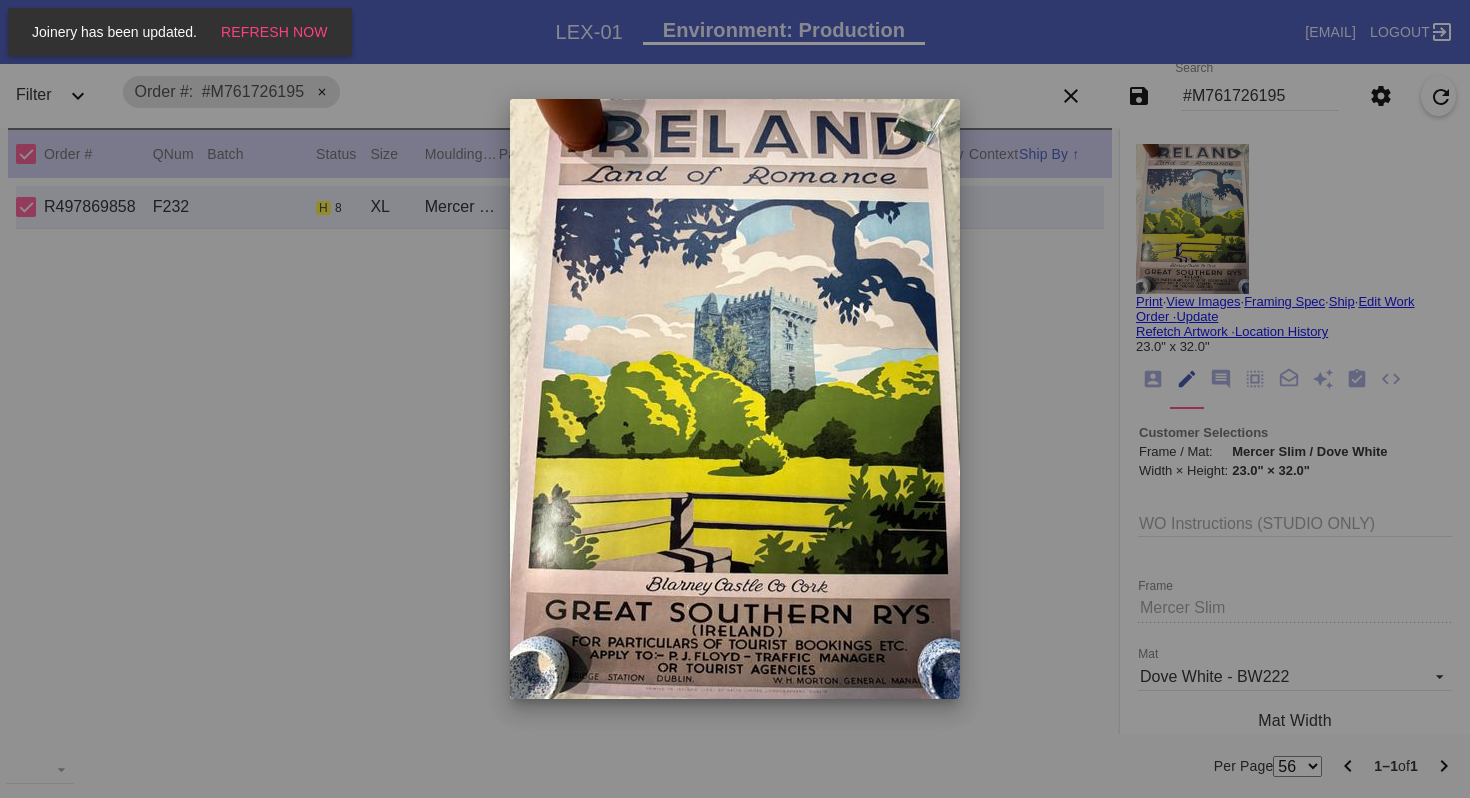 click at bounding box center [735, 399] 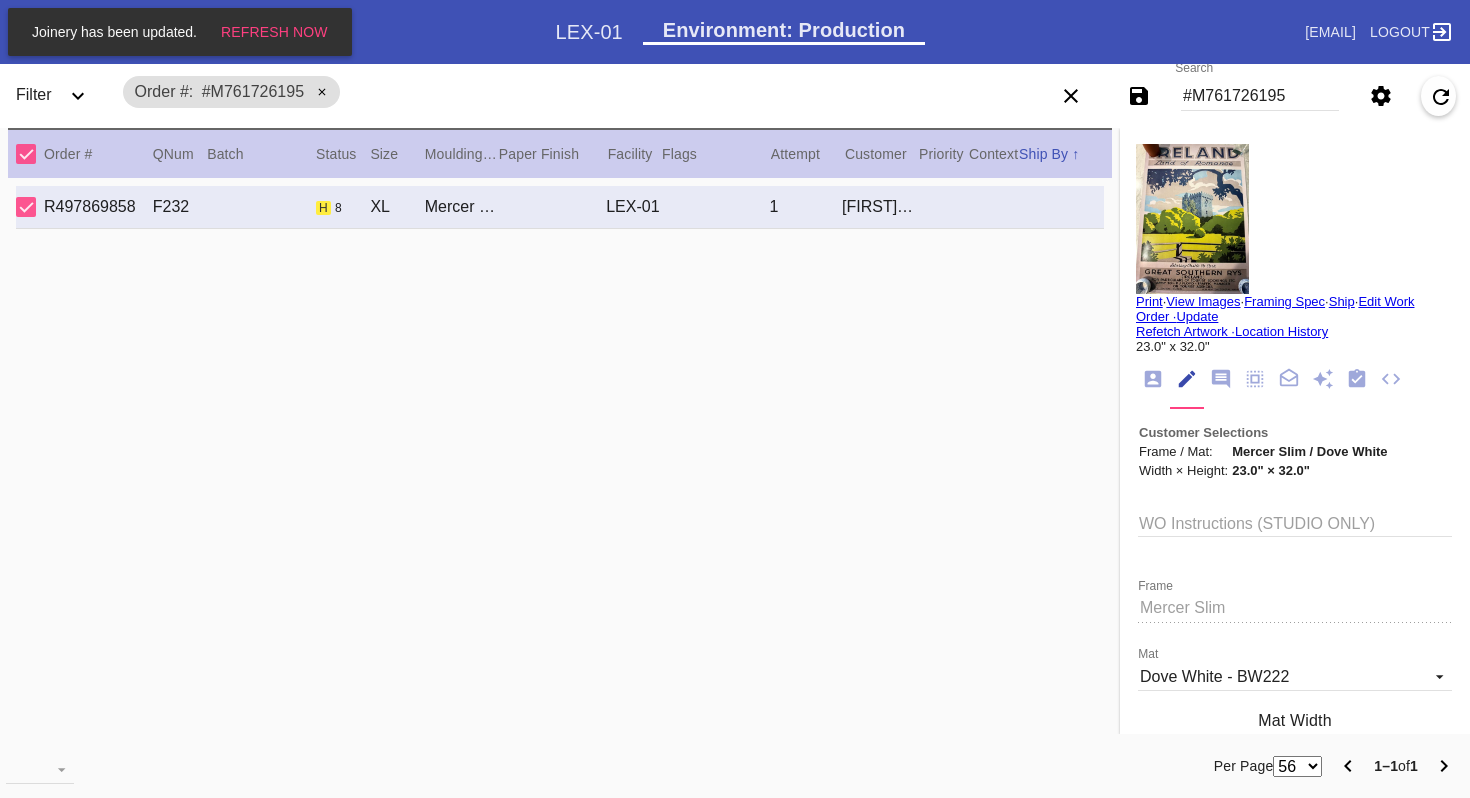click at bounding box center (1192, 219) 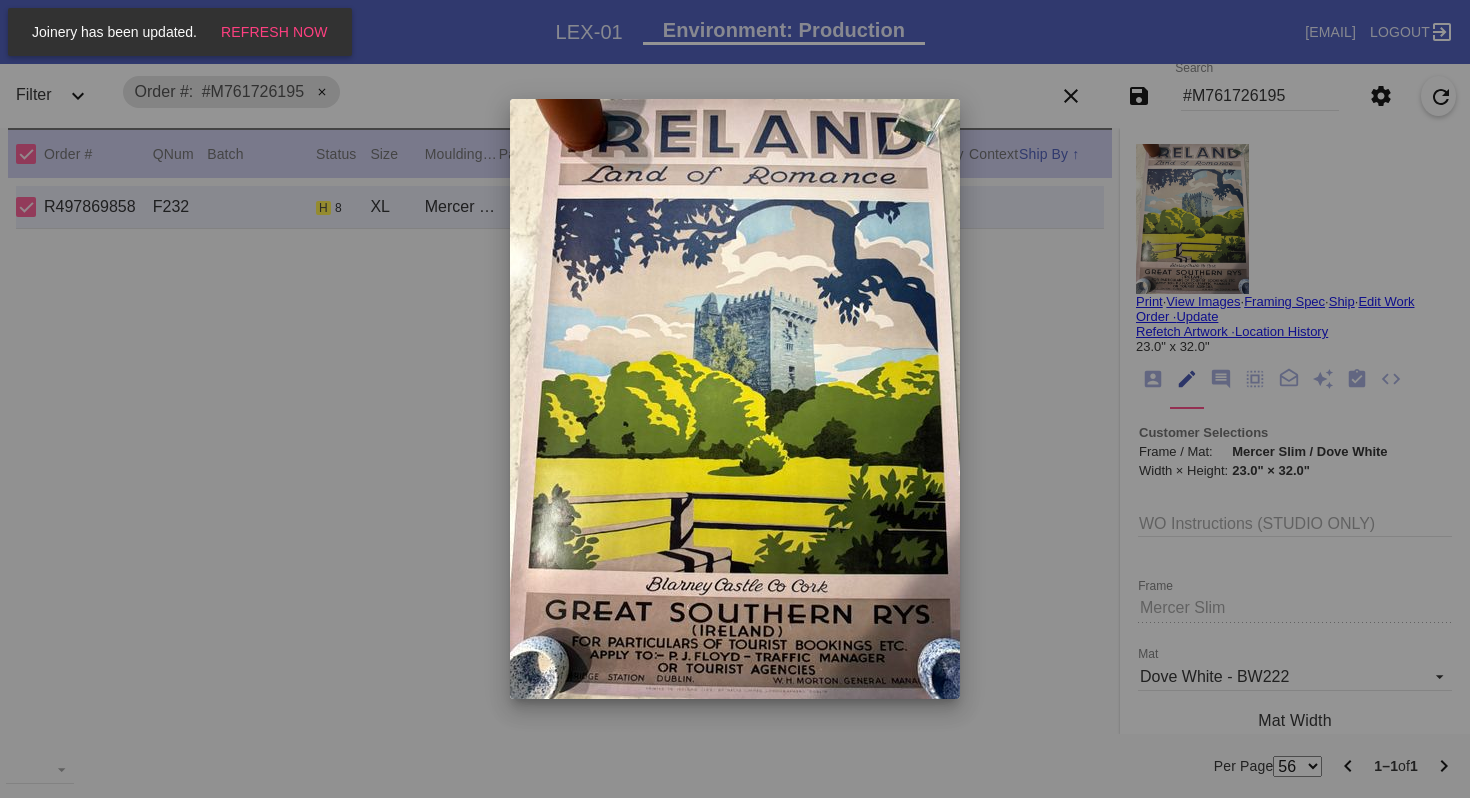 click at bounding box center [735, 399] 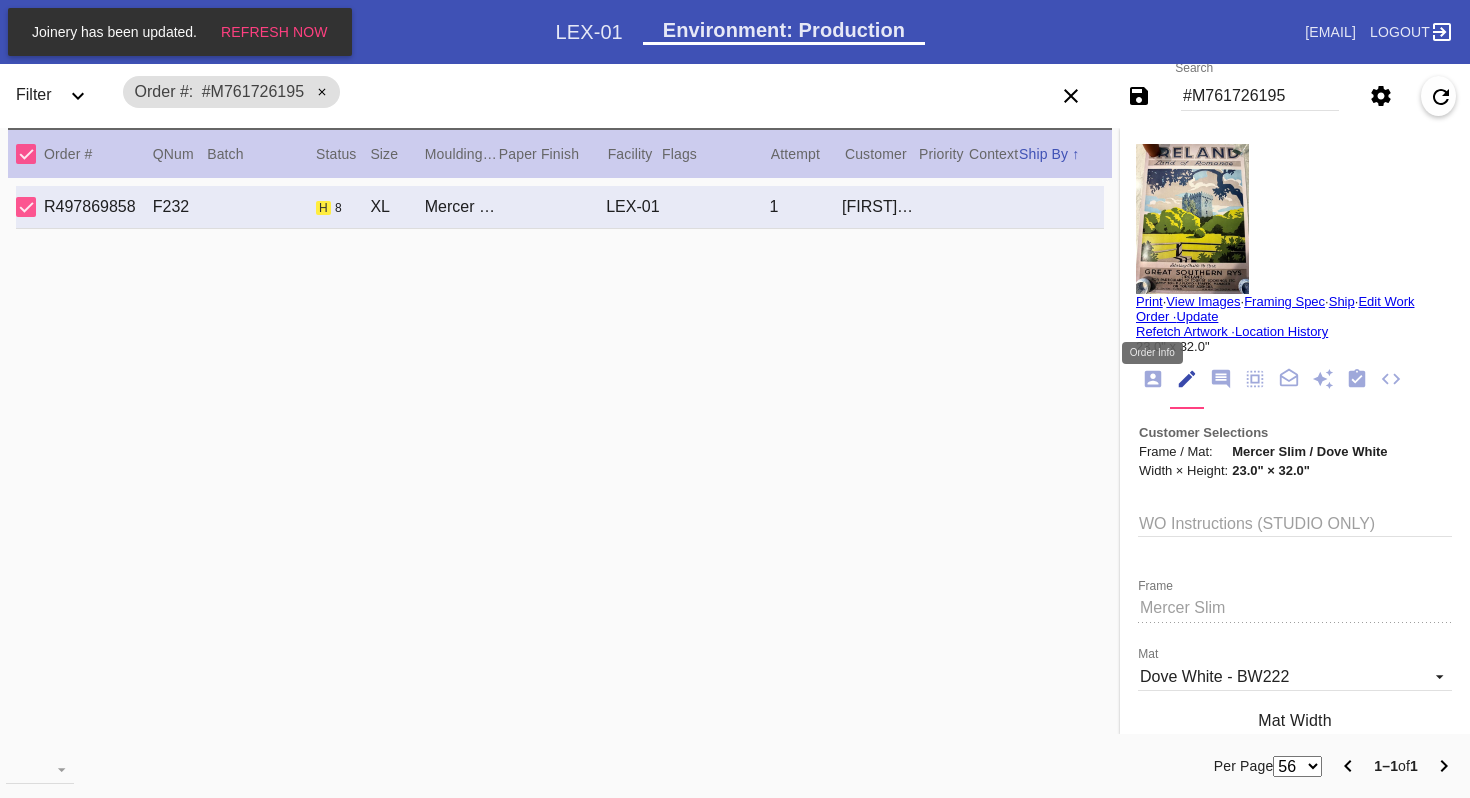 click 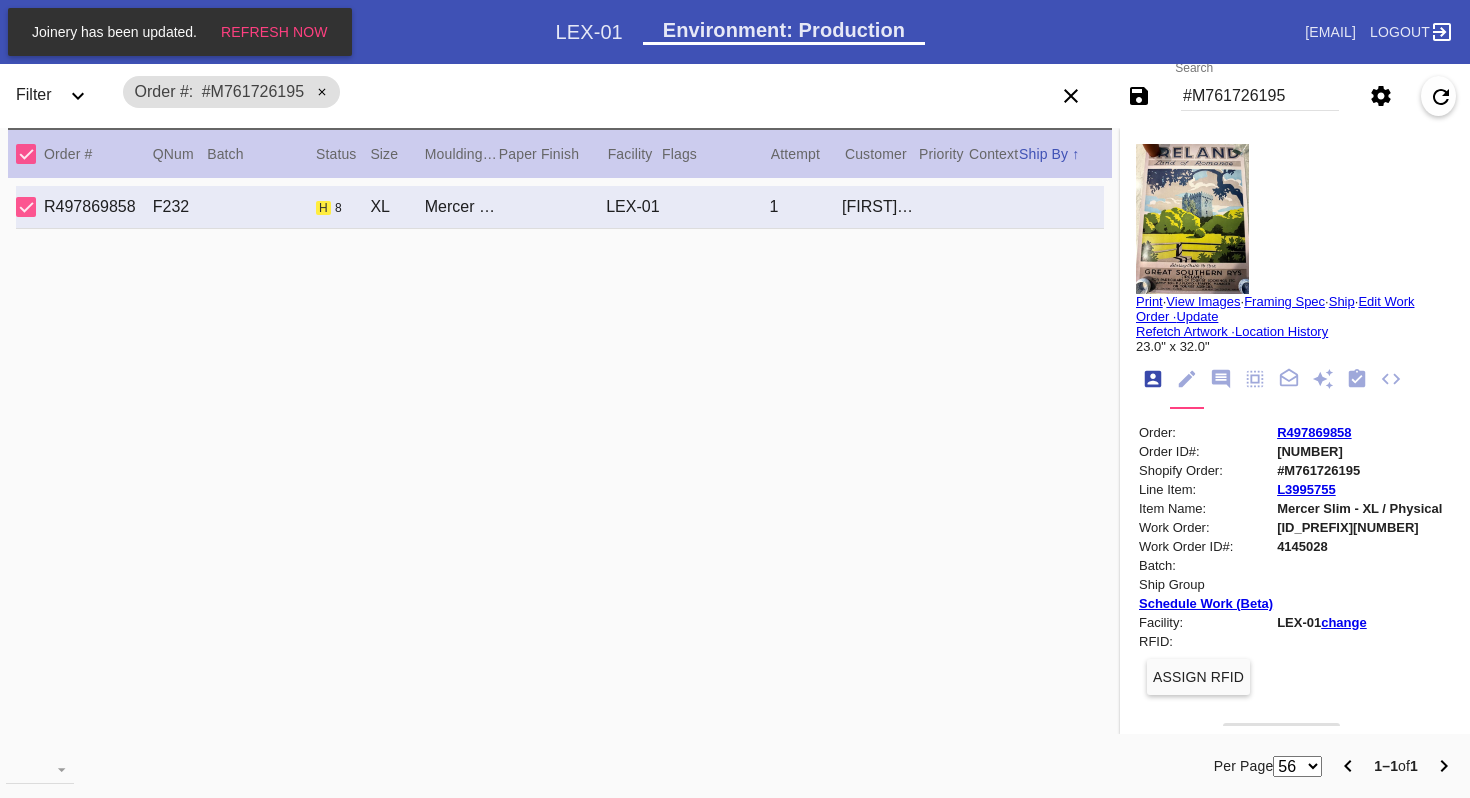 scroll, scrollTop: 24, scrollLeft: 0, axis: vertical 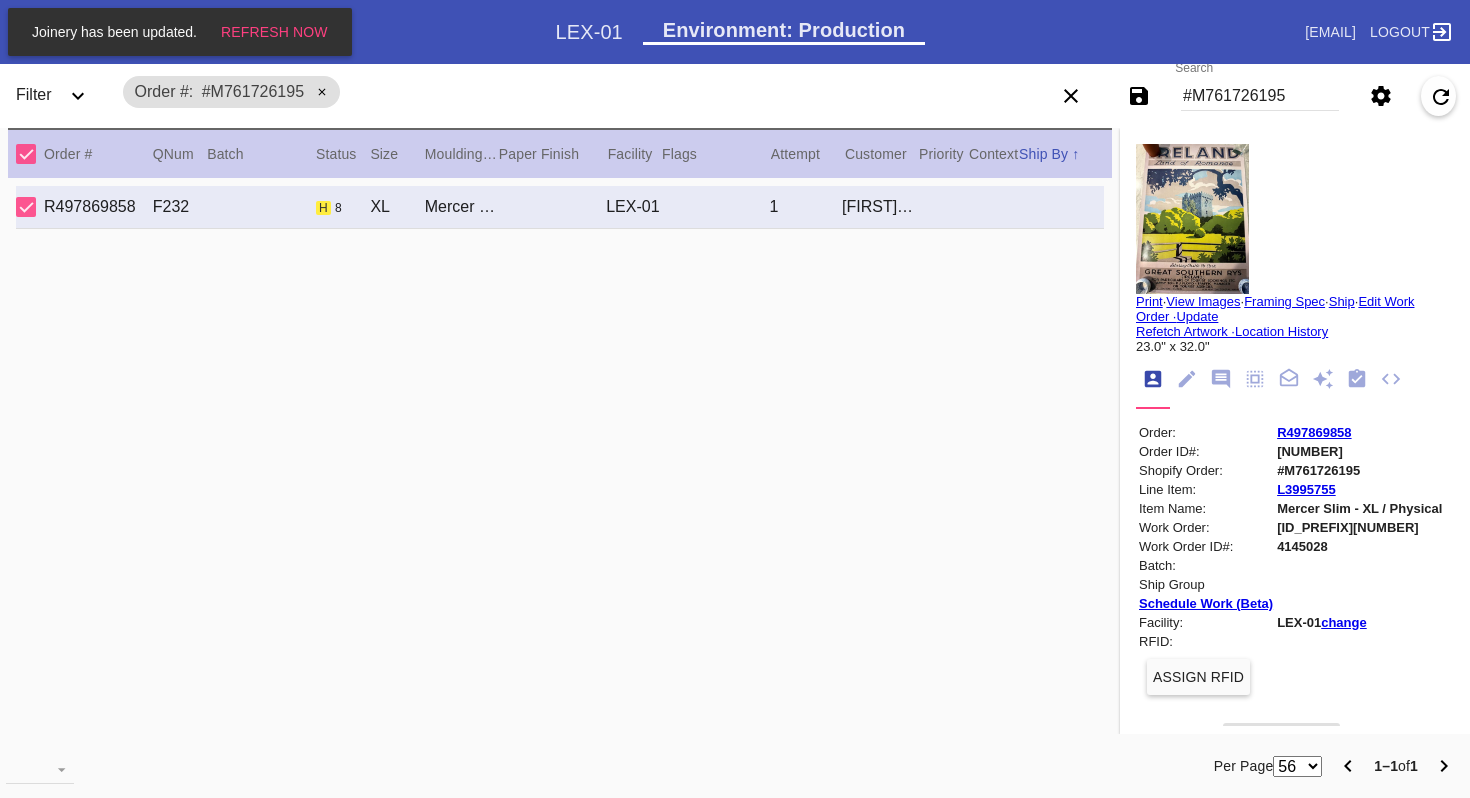 click on "R497869858" at bounding box center [1359, 432] 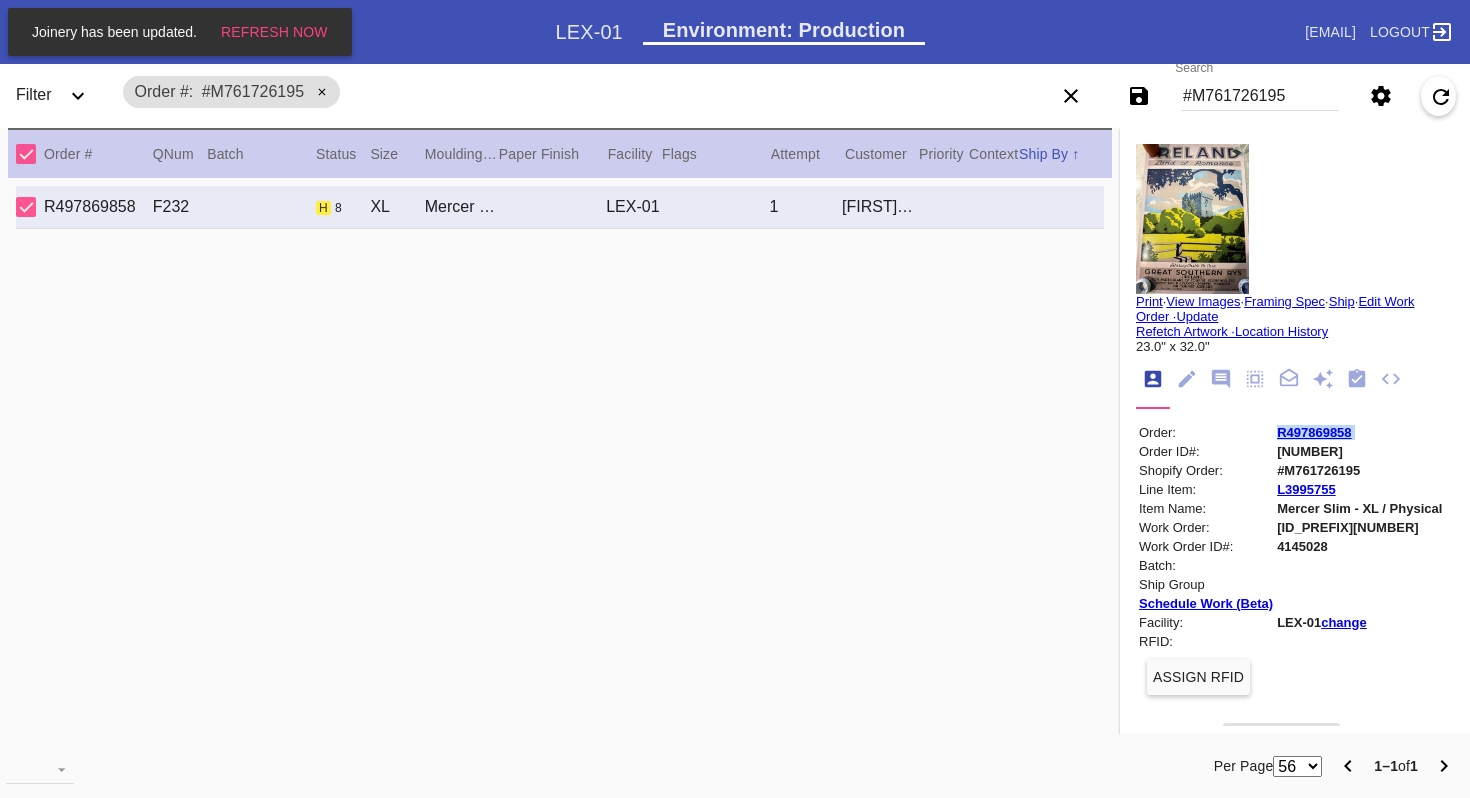 click on "R497869858" at bounding box center (1359, 432) 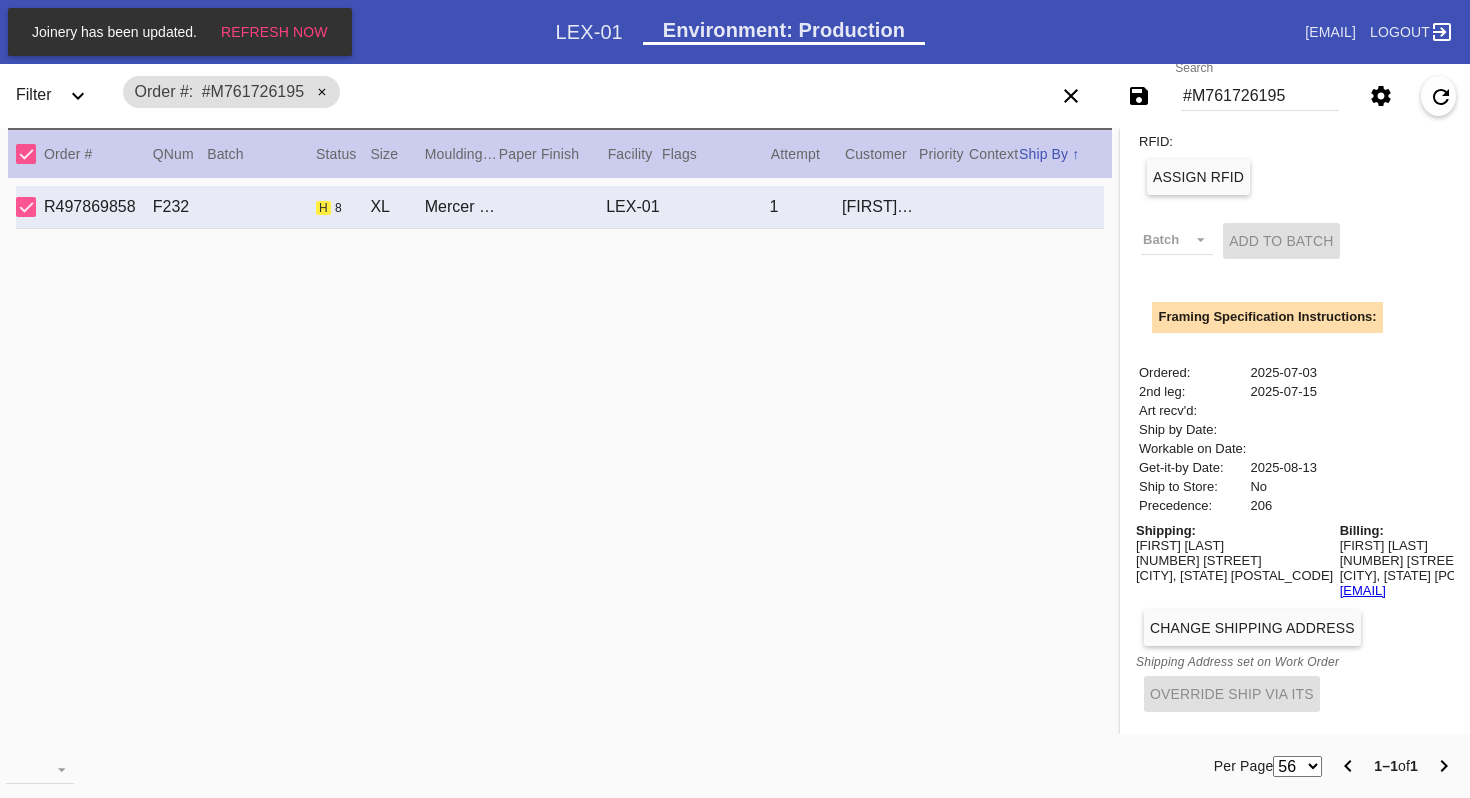 scroll, scrollTop: 0, scrollLeft: 0, axis: both 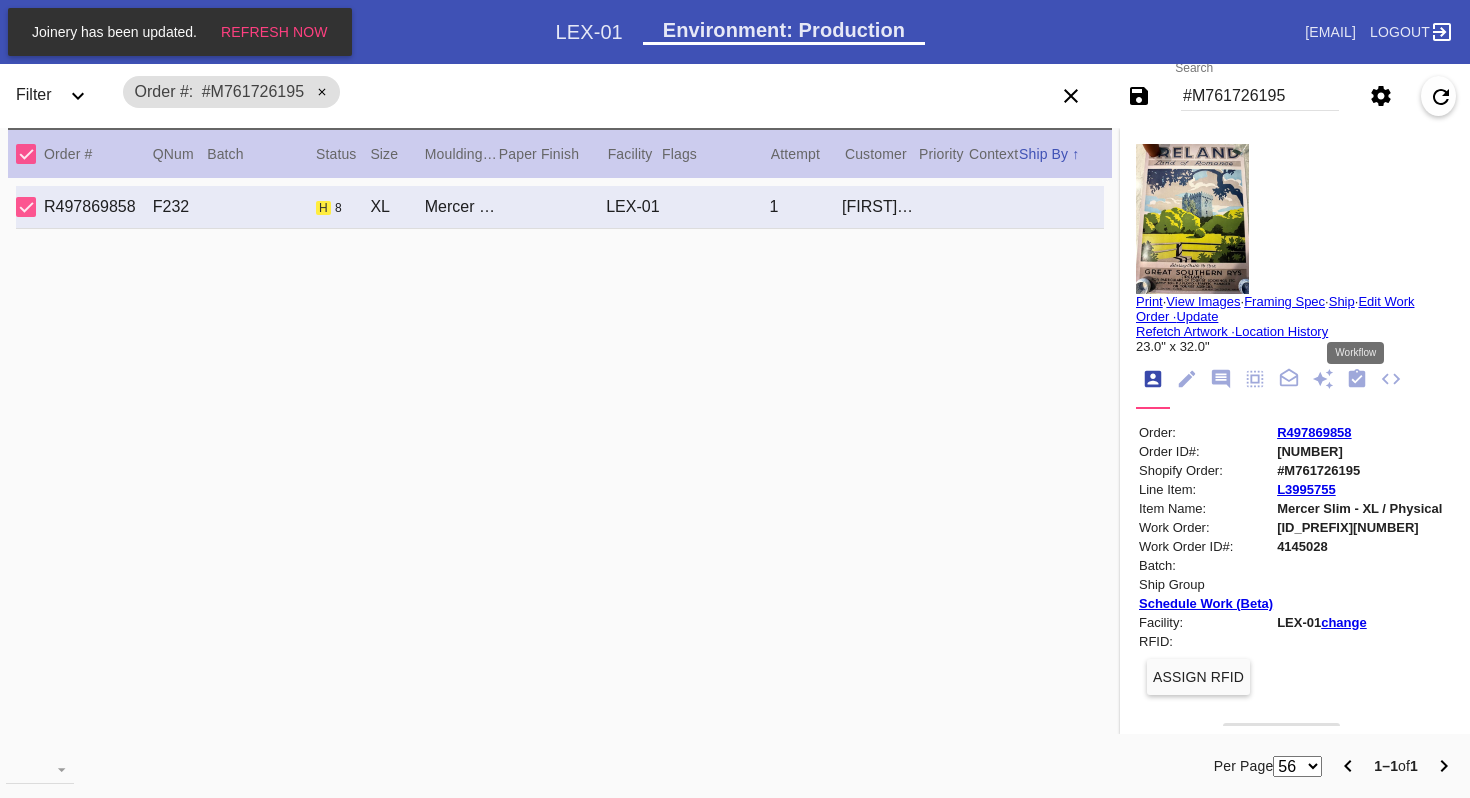 click 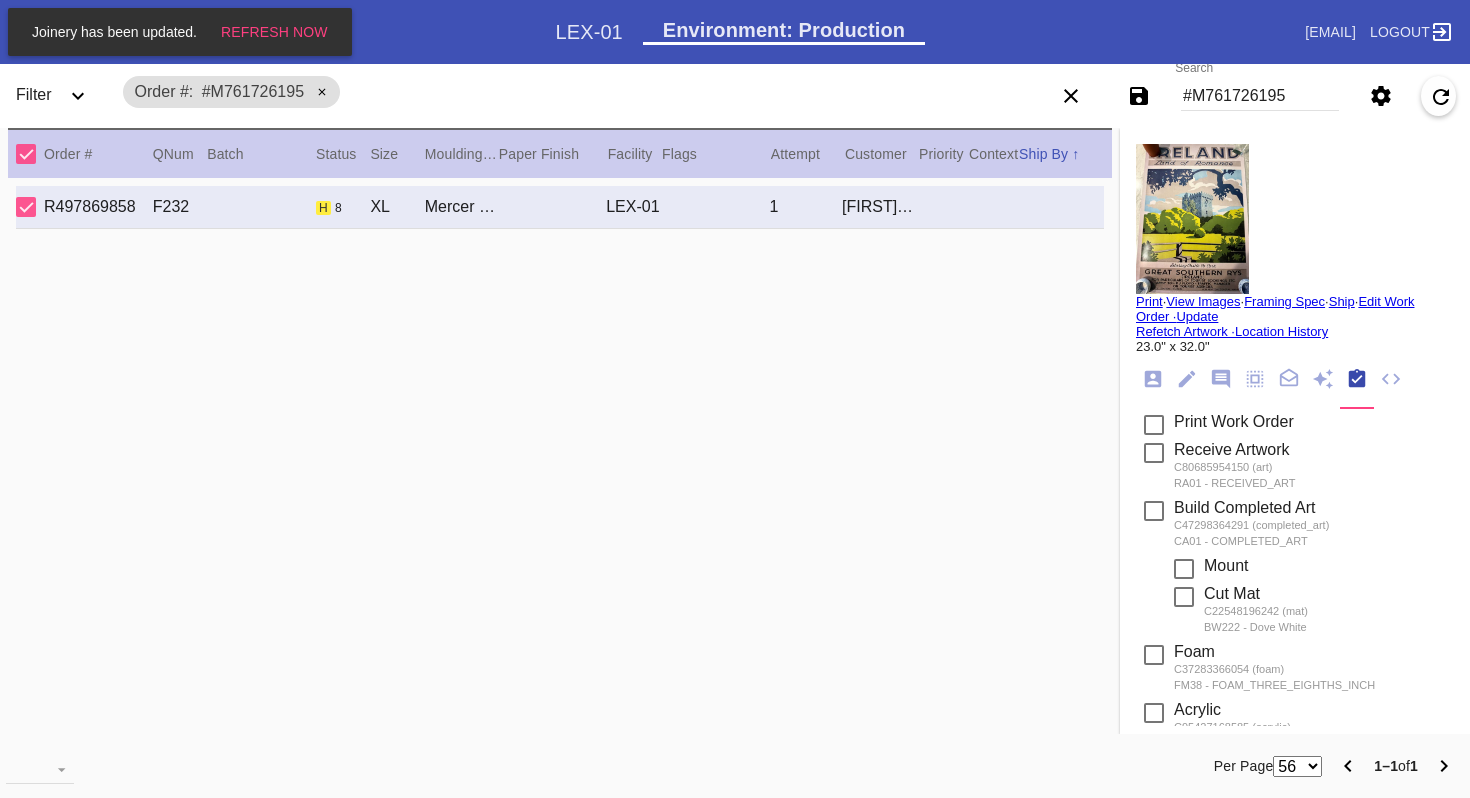 scroll, scrollTop: 278, scrollLeft: 0, axis: vertical 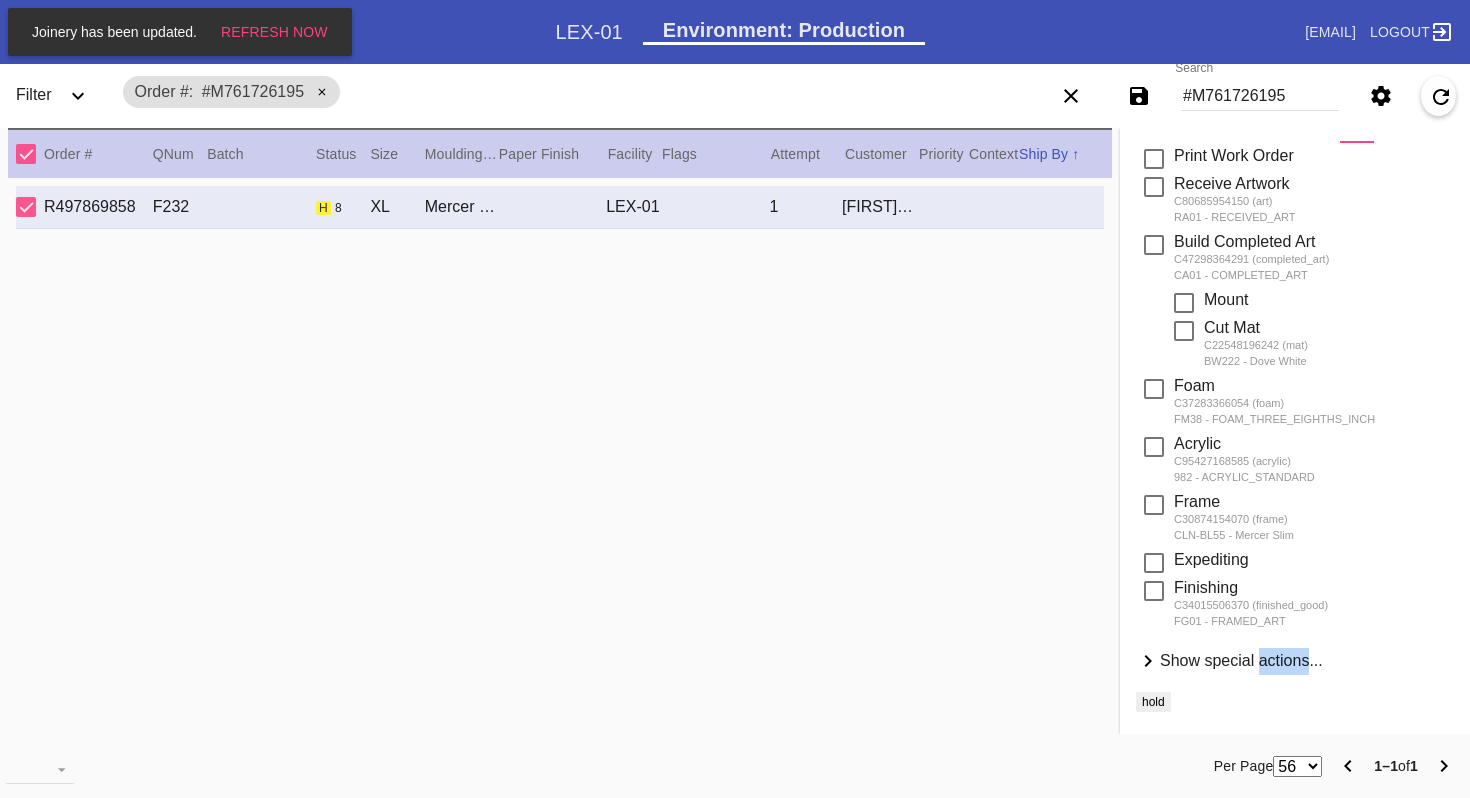 click on "Show special actions..." at bounding box center (1241, 660) 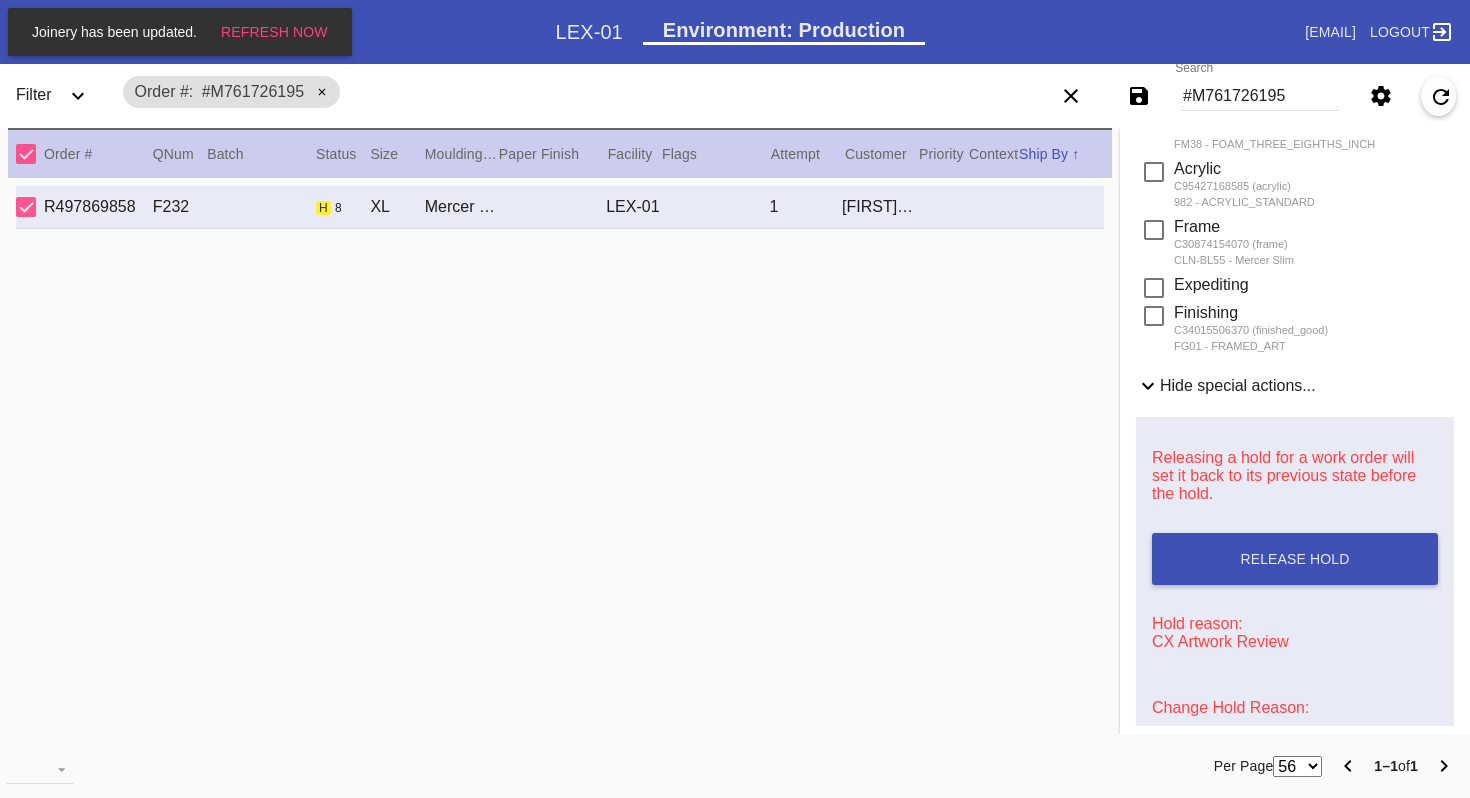 scroll, scrollTop: 736, scrollLeft: 0, axis: vertical 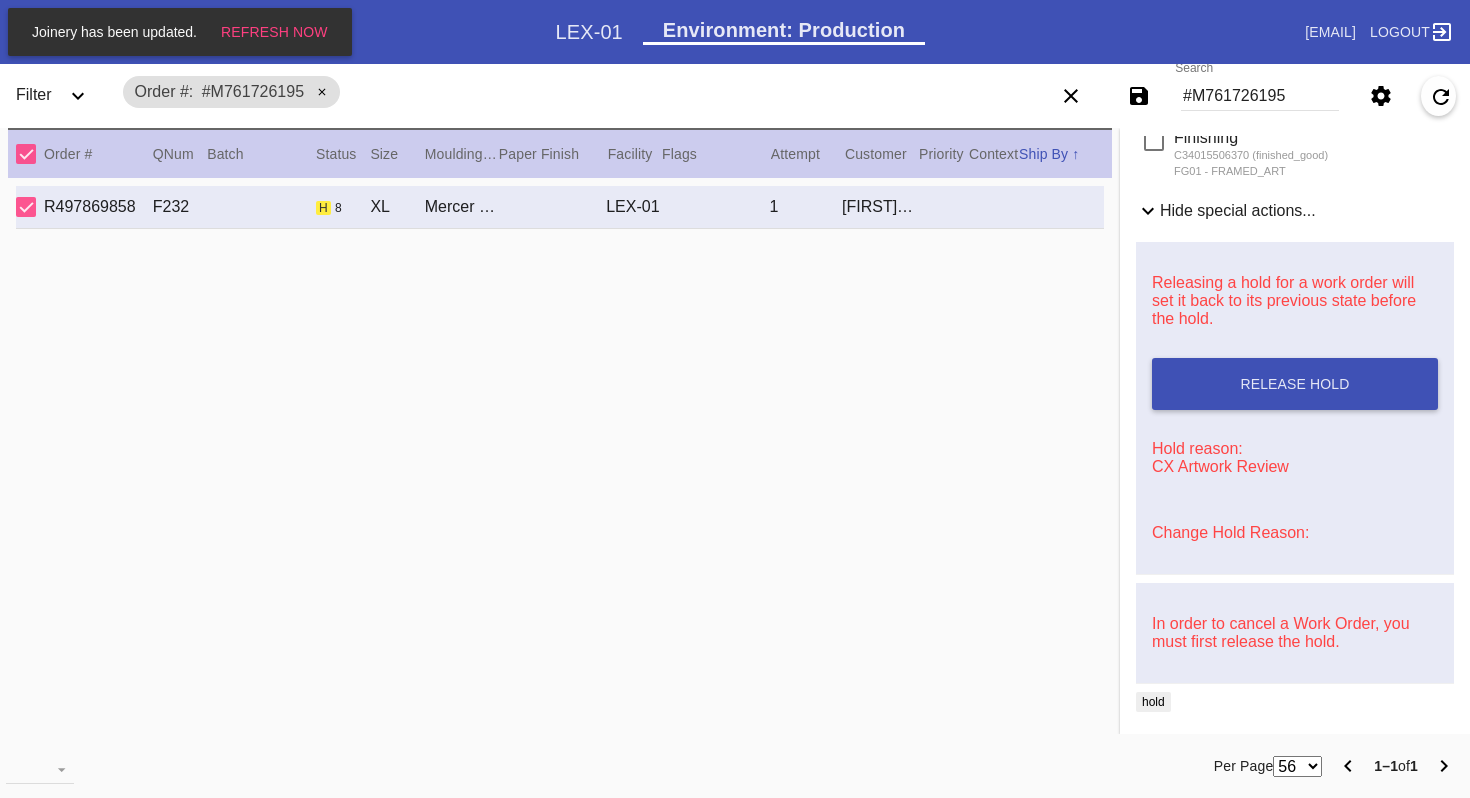 click on "Change Hold Reason:" at bounding box center (1295, 533) 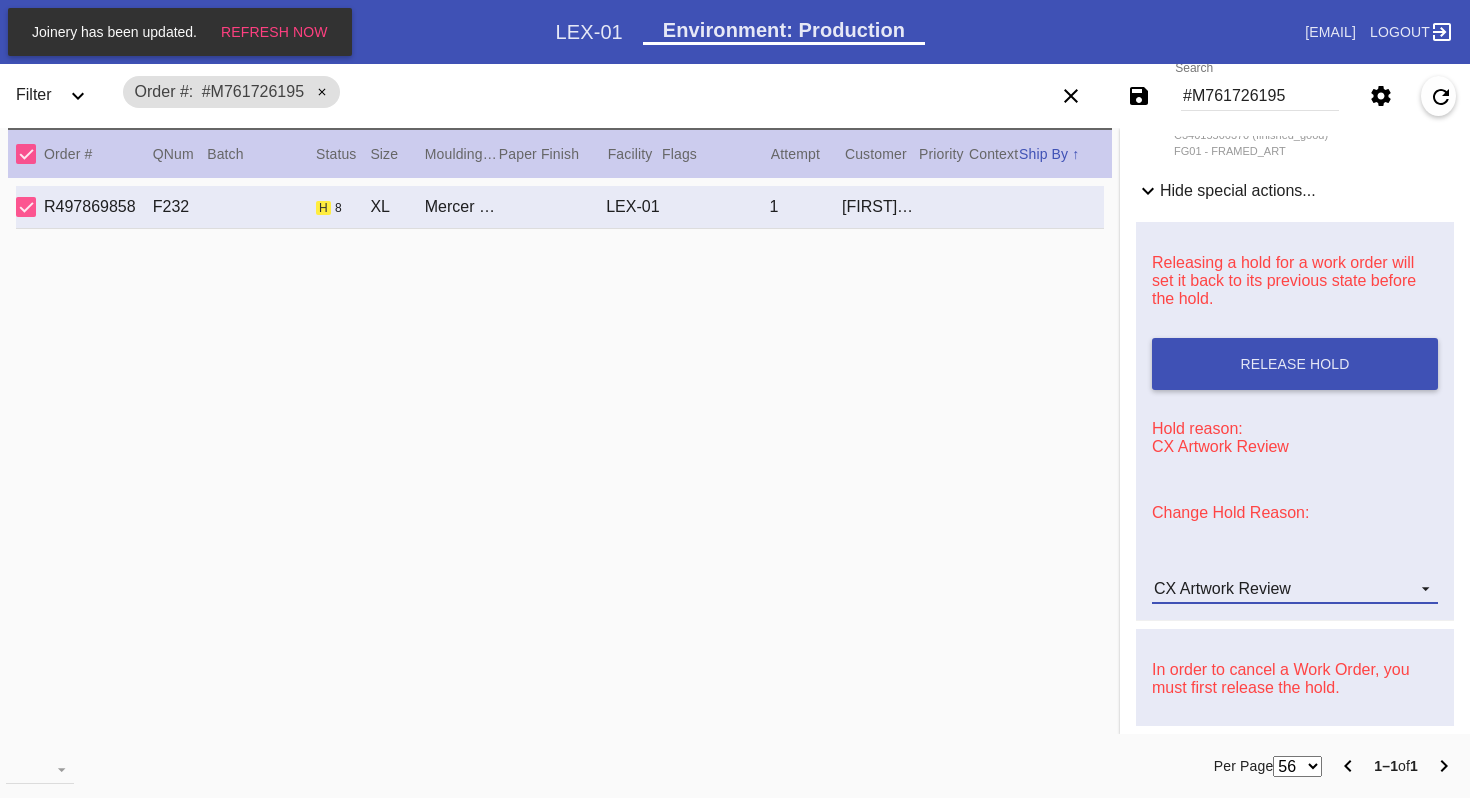 click on "CX Artwork Review" at bounding box center (1222, 588) 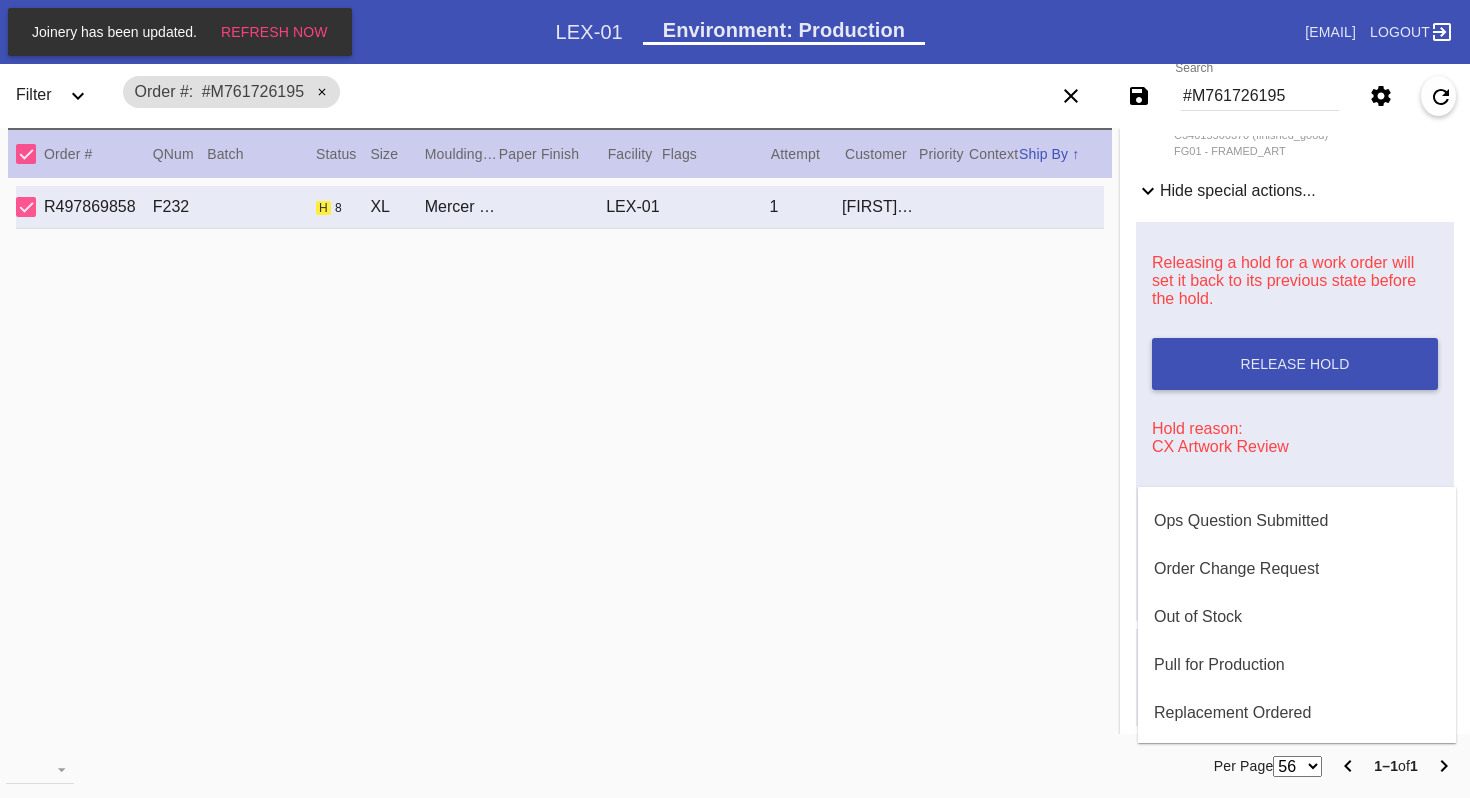 scroll, scrollTop: 497, scrollLeft: 0, axis: vertical 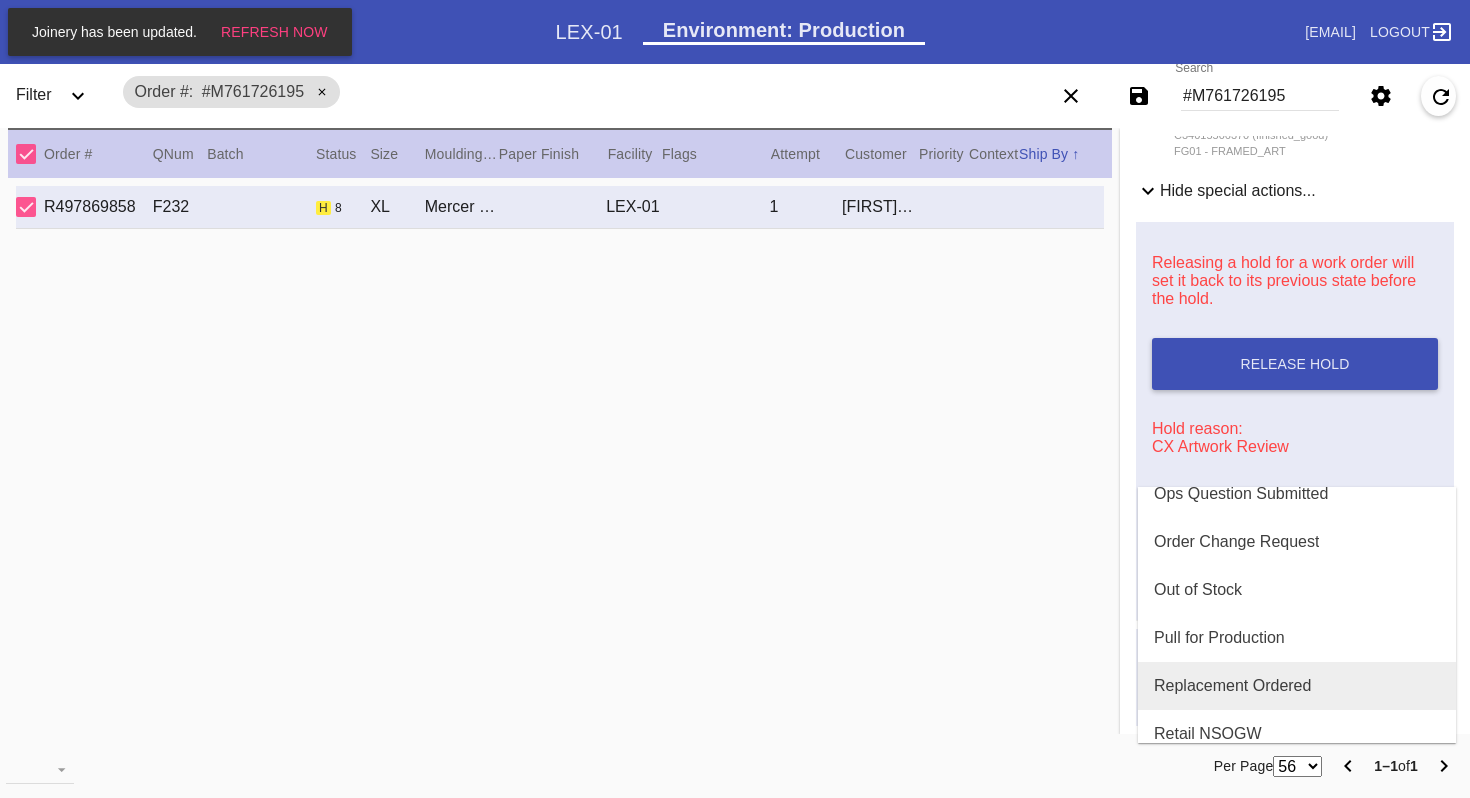 click on "Replacement Ordered" at bounding box center [1232, 686] 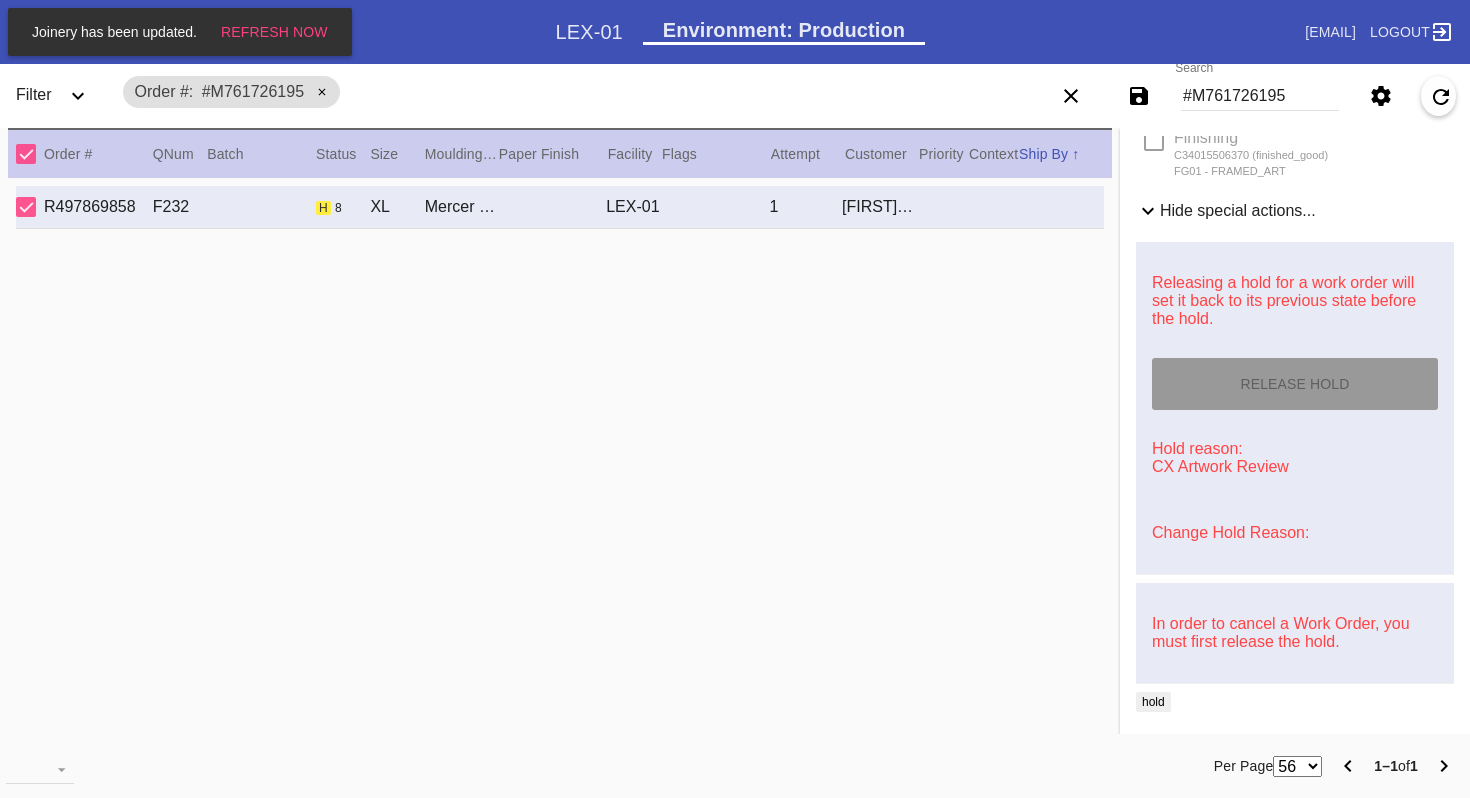 type on "7/18/2025" 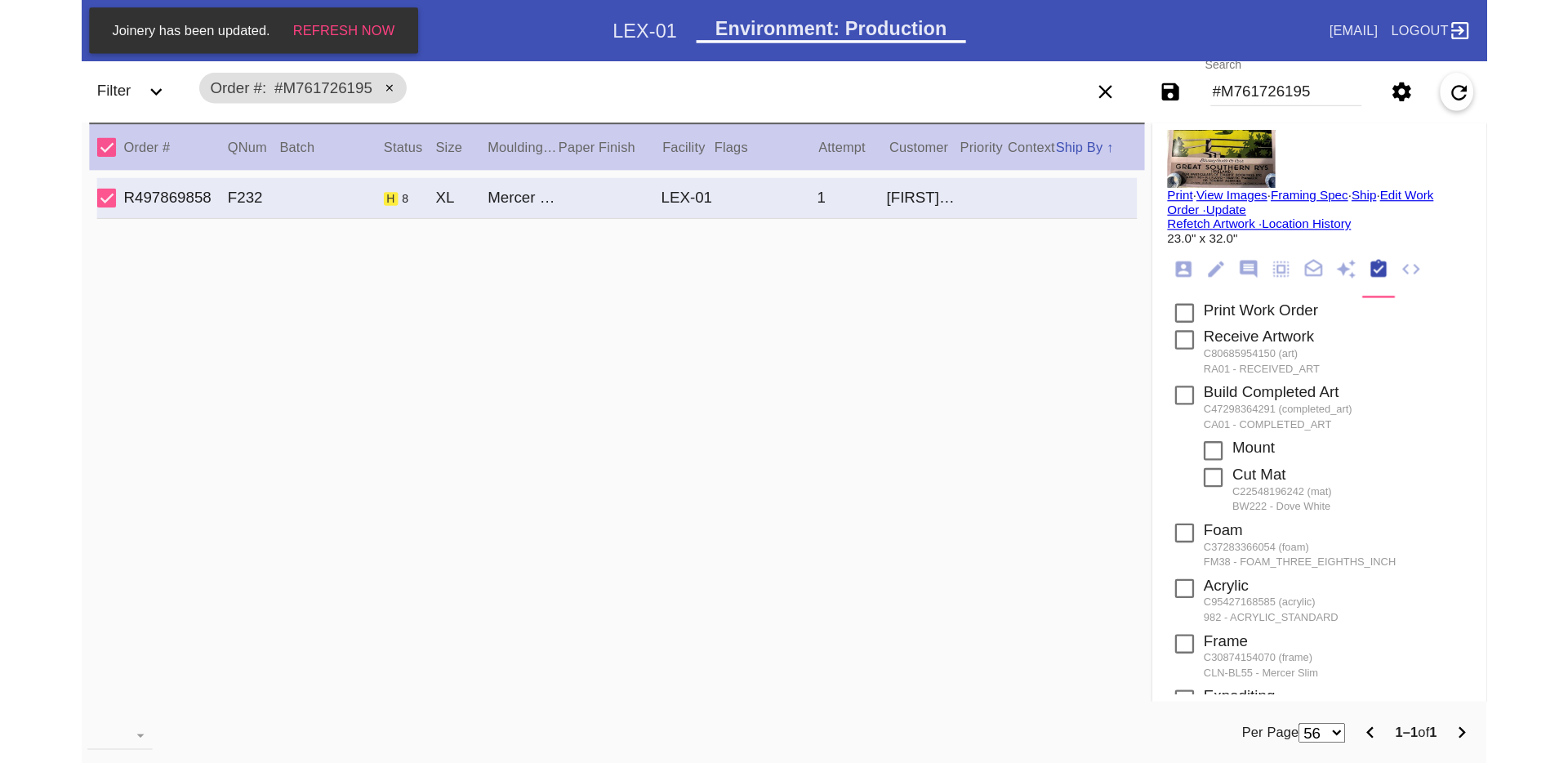 scroll, scrollTop: 0, scrollLeft: 0, axis: both 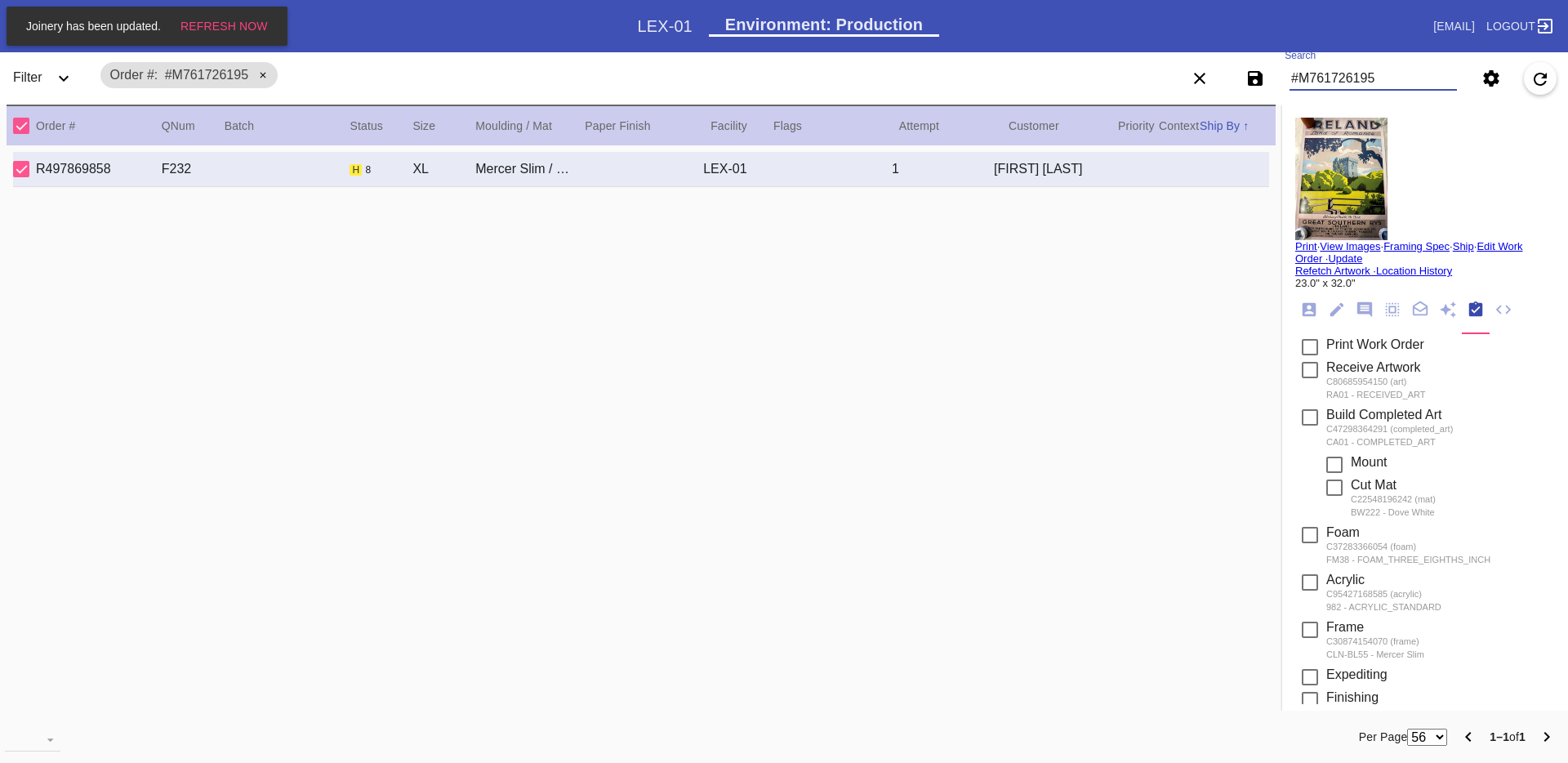click on "#M761726195" at bounding box center [1373, 78] 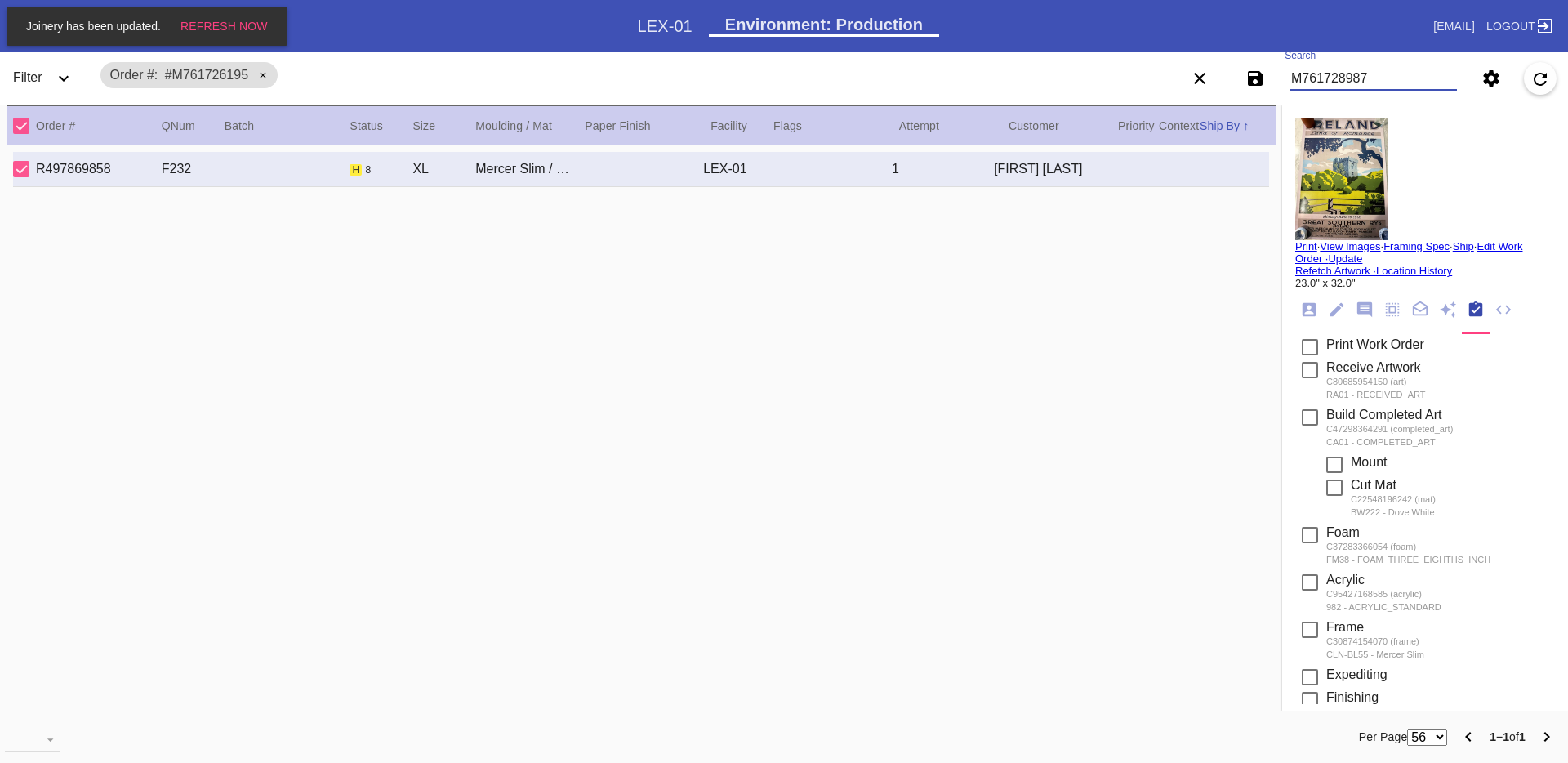 click on "M761728987" at bounding box center (1373, 78) 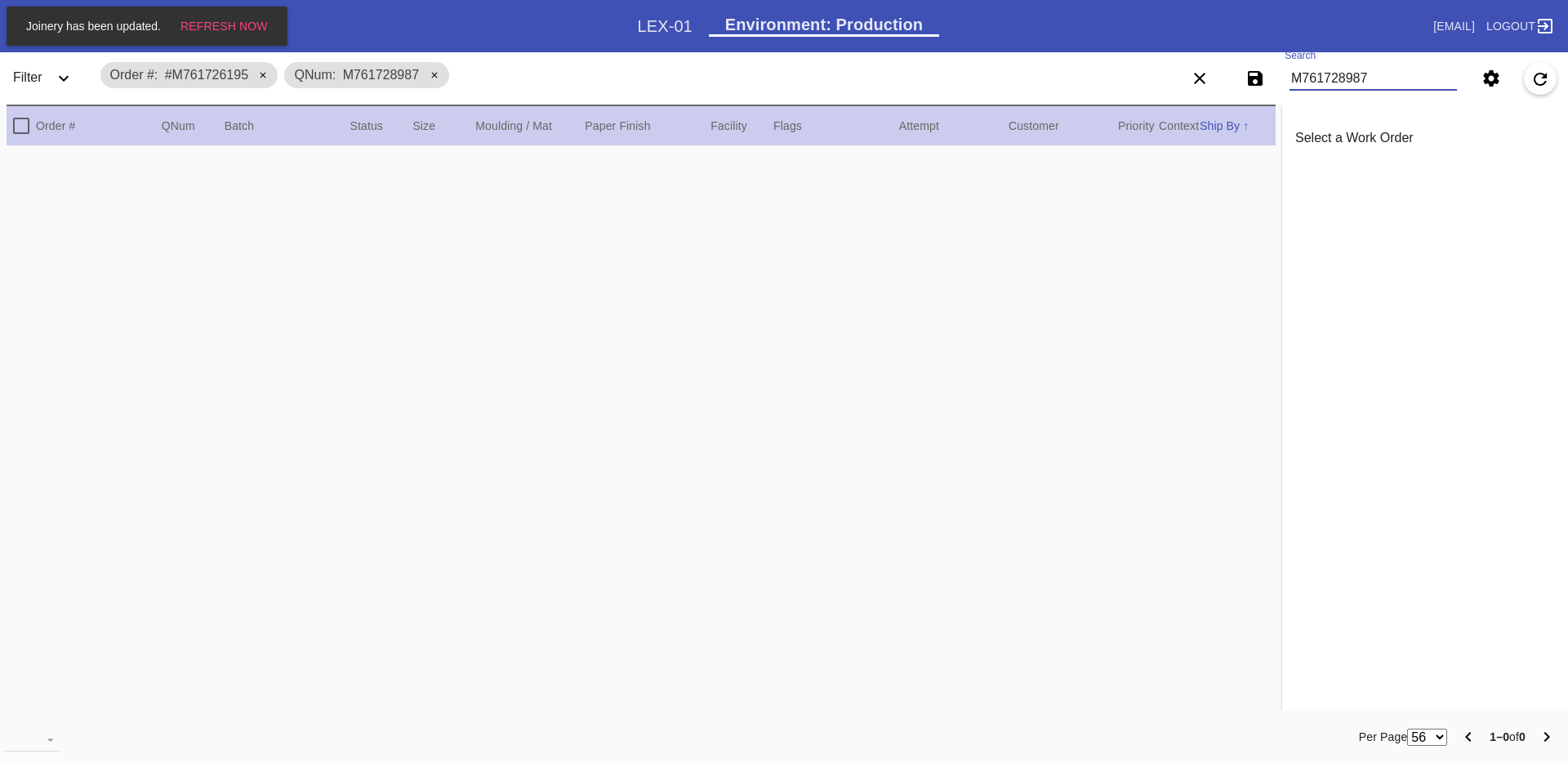 click on "M761728987" at bounding box center [1373, 78] 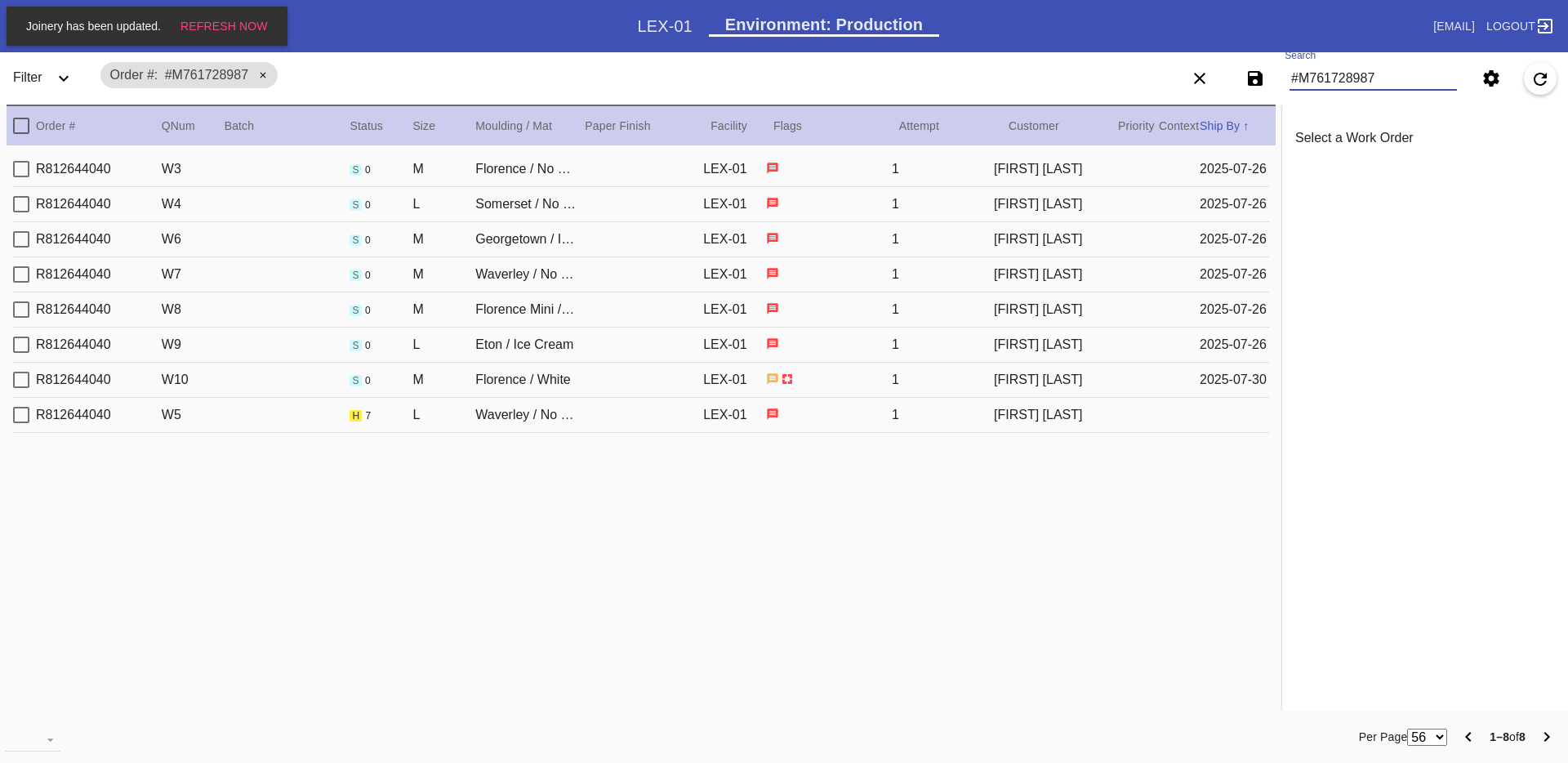 type on "#M761728987" 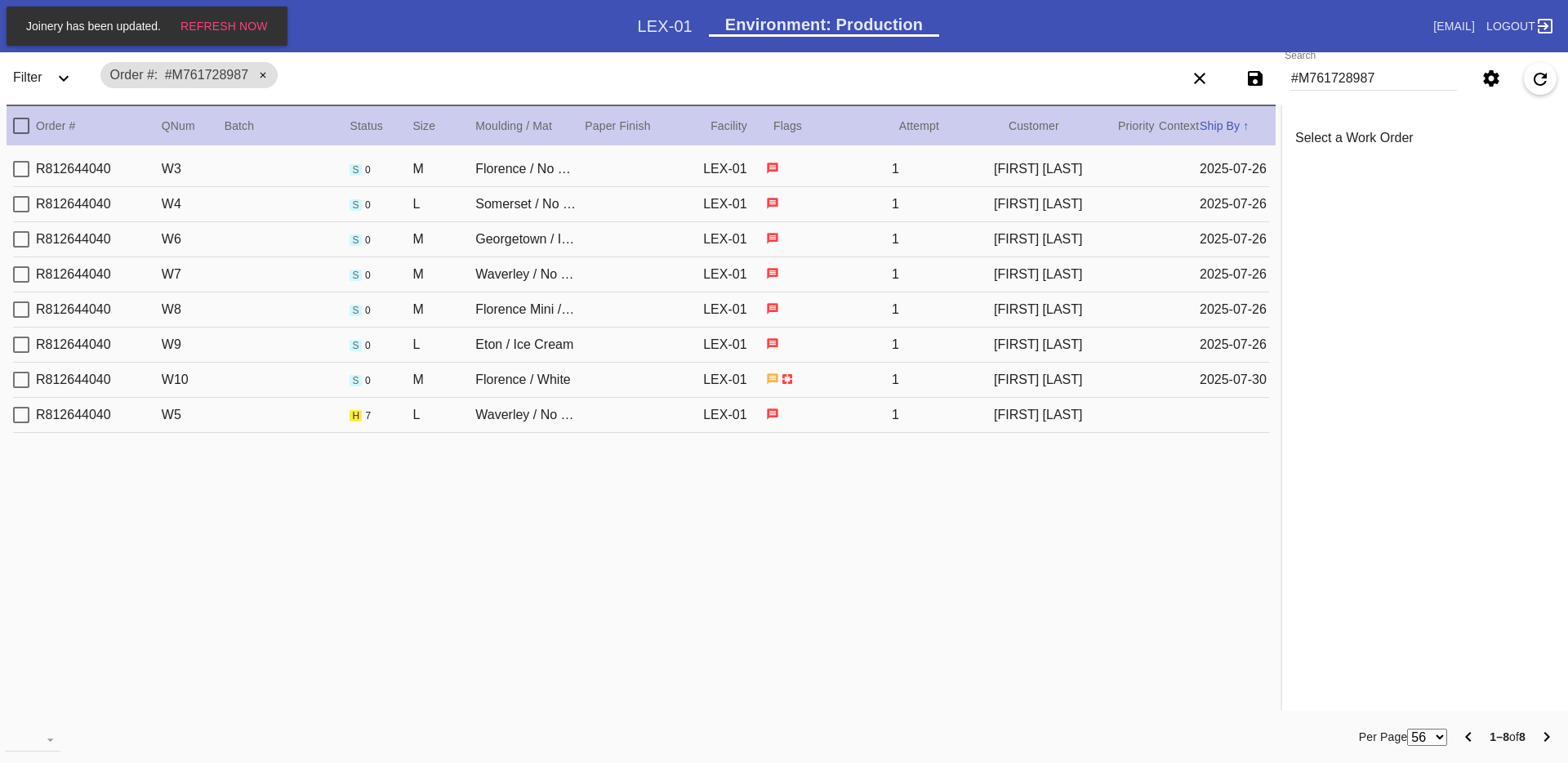 click on "R812644040 W10 s   0 M Florence / White LEX-01 1 Rachel Villarespe
2025-07-30" at bounding box center (641, 380) 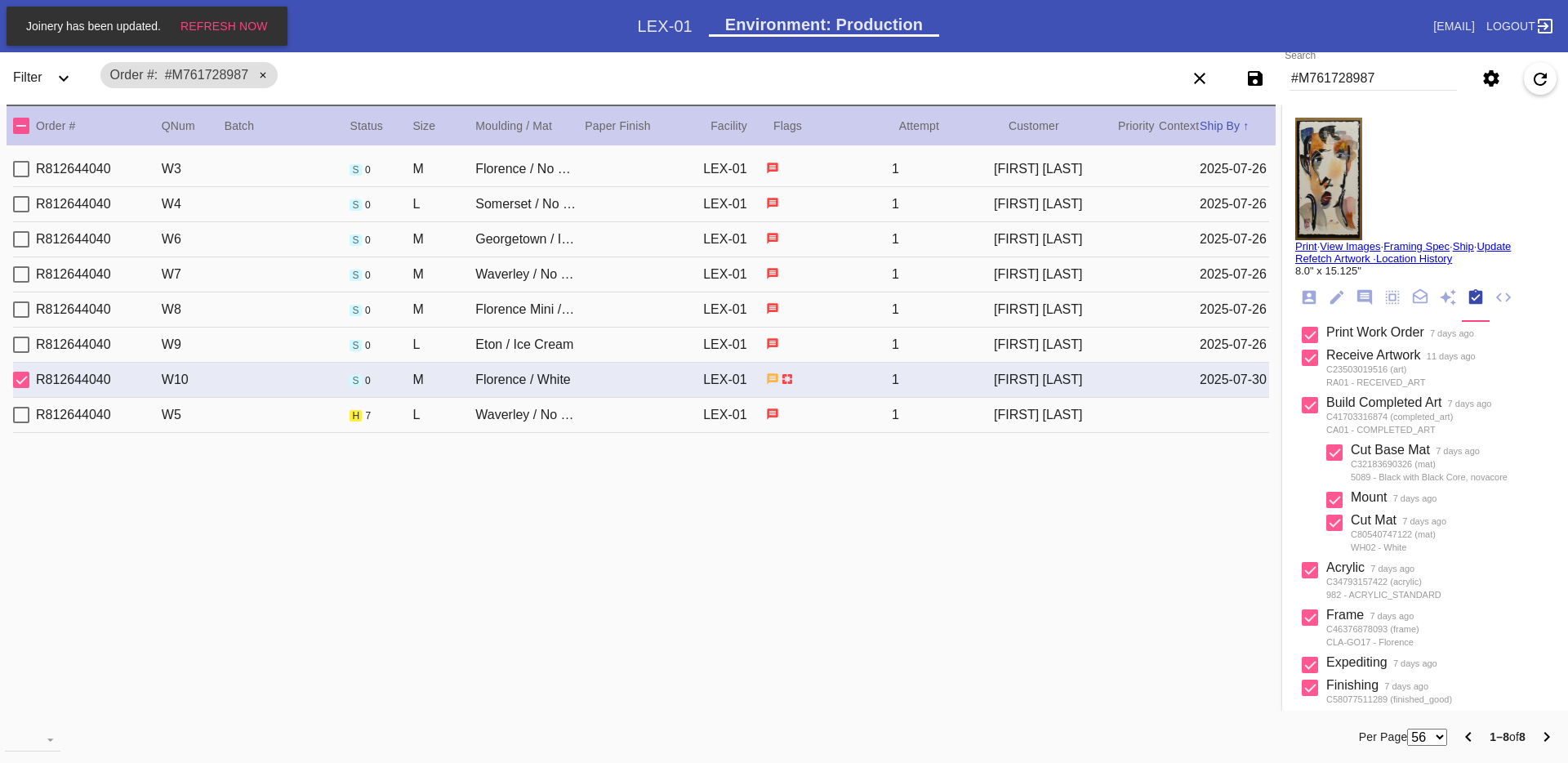 click on "Print" at bounding box center [1306, 246] 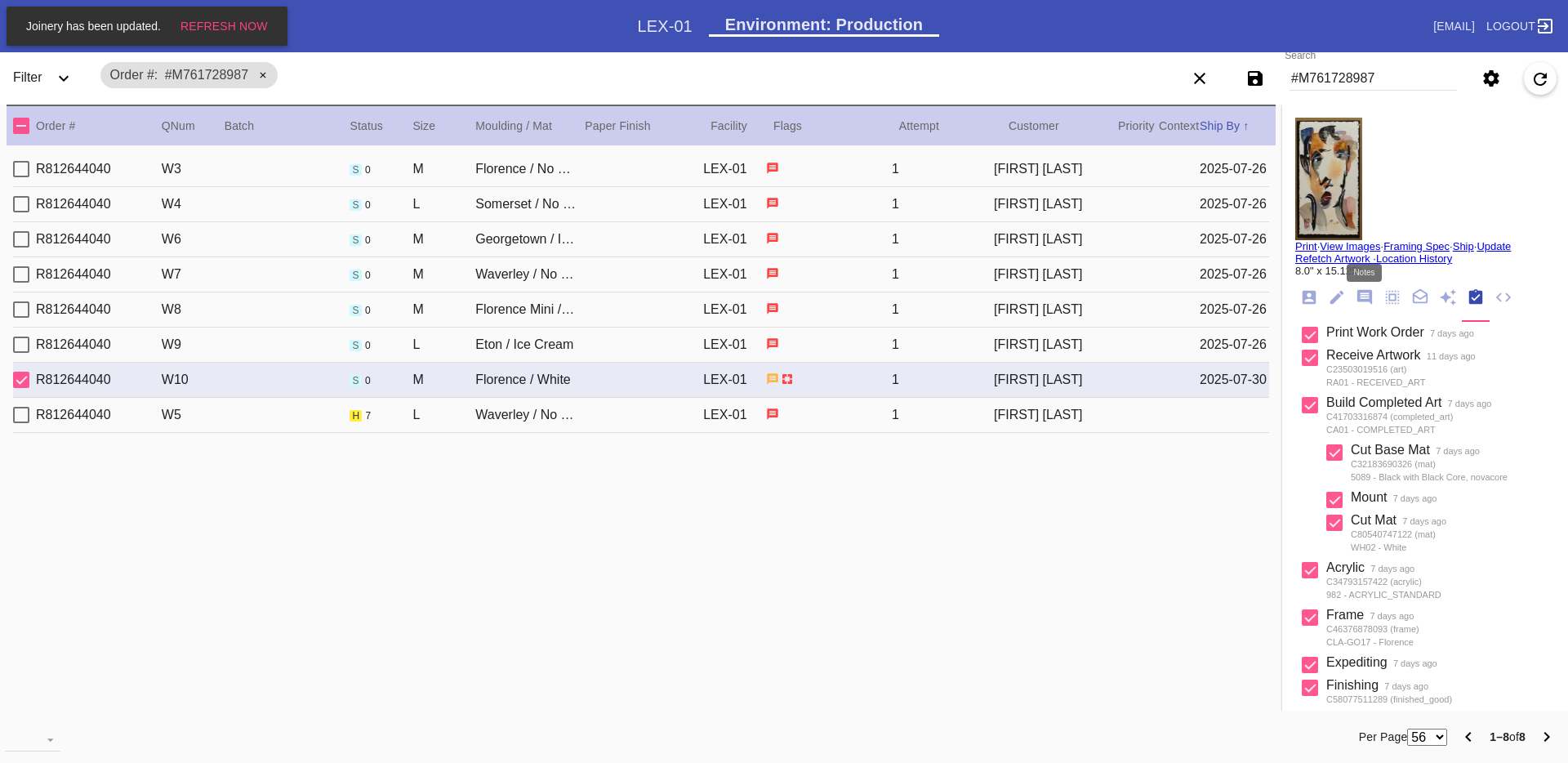click 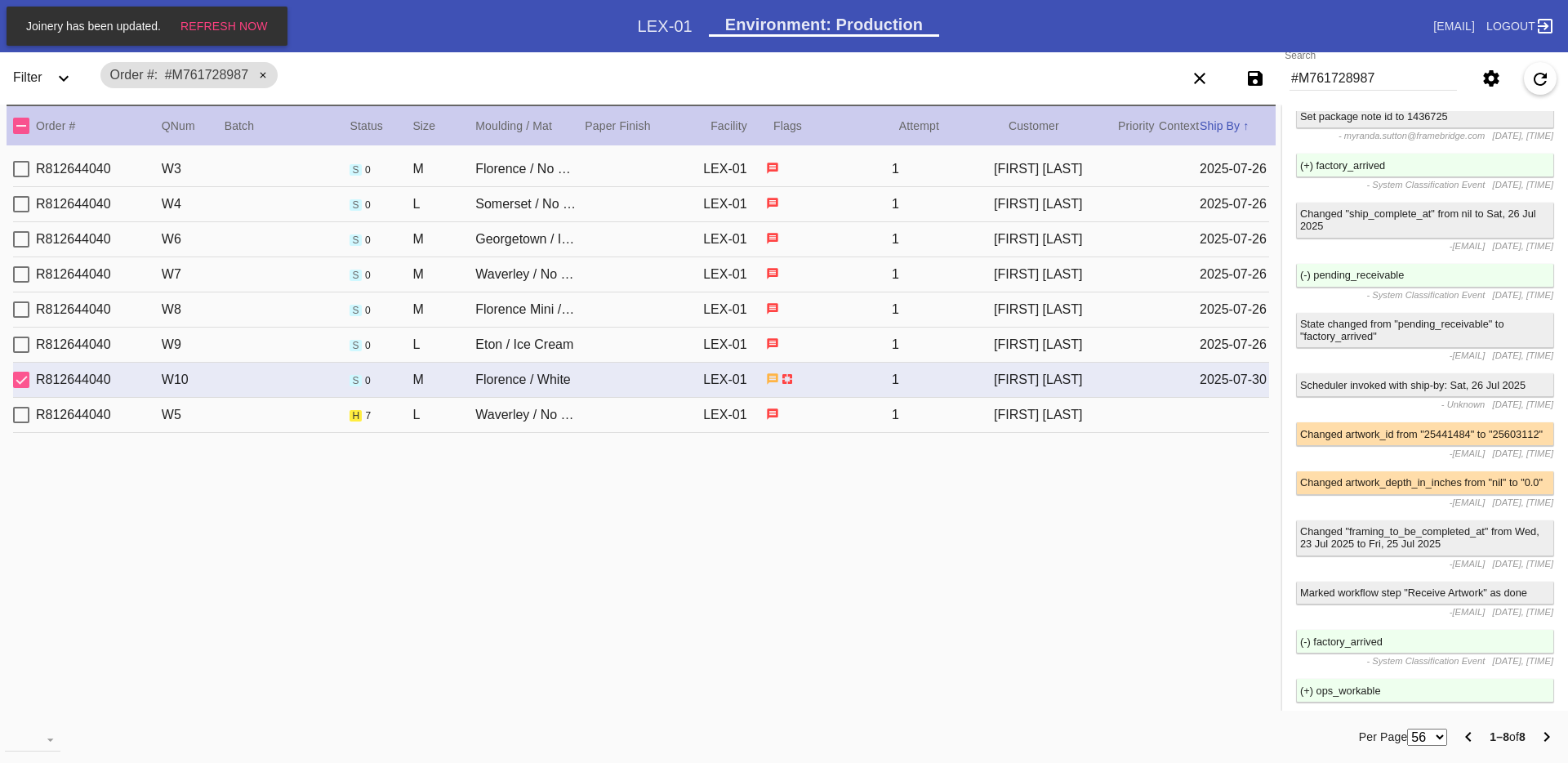 scroll, scrollTop: 0, scrollLeft: 0, axis: both 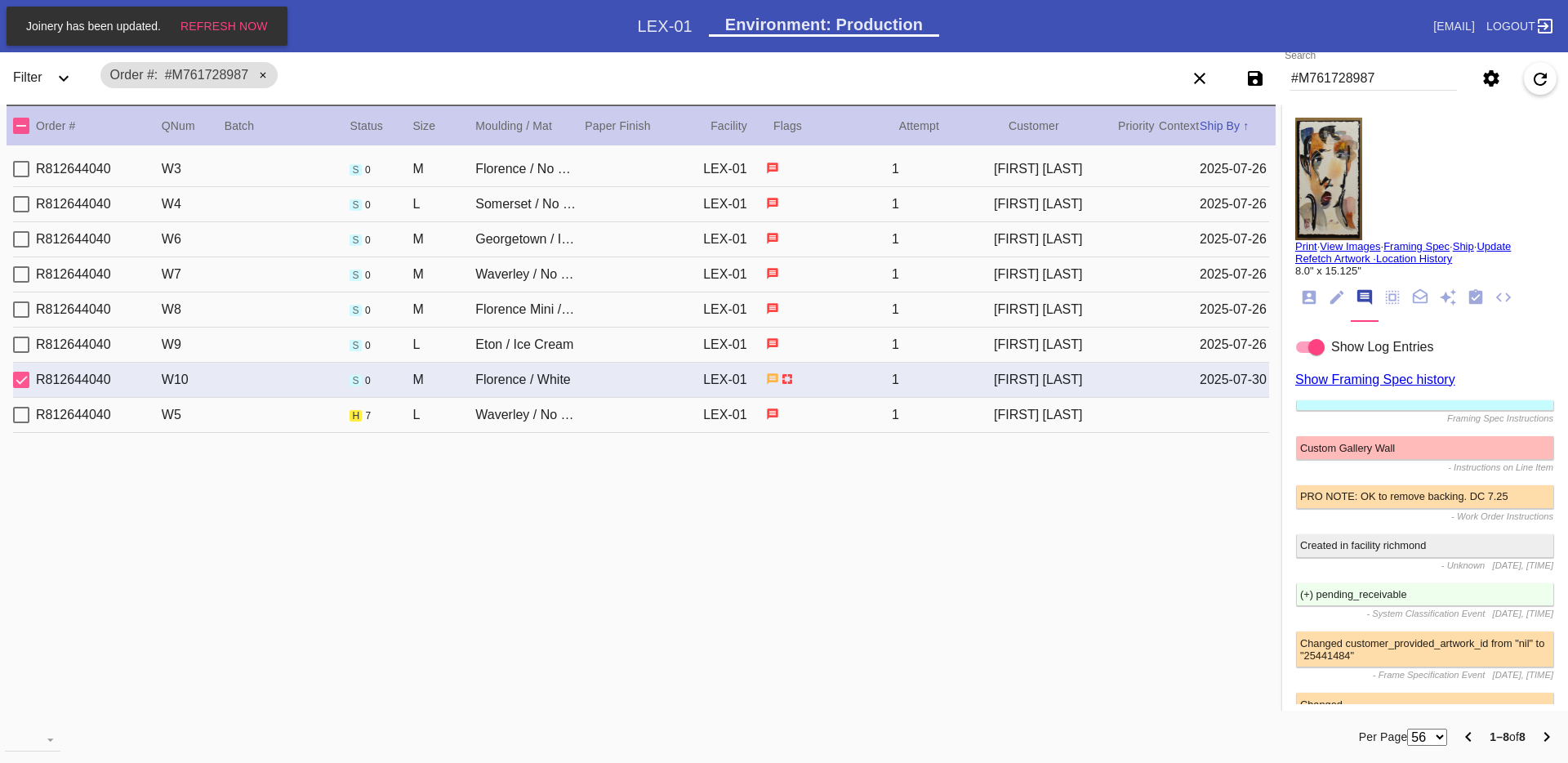 click 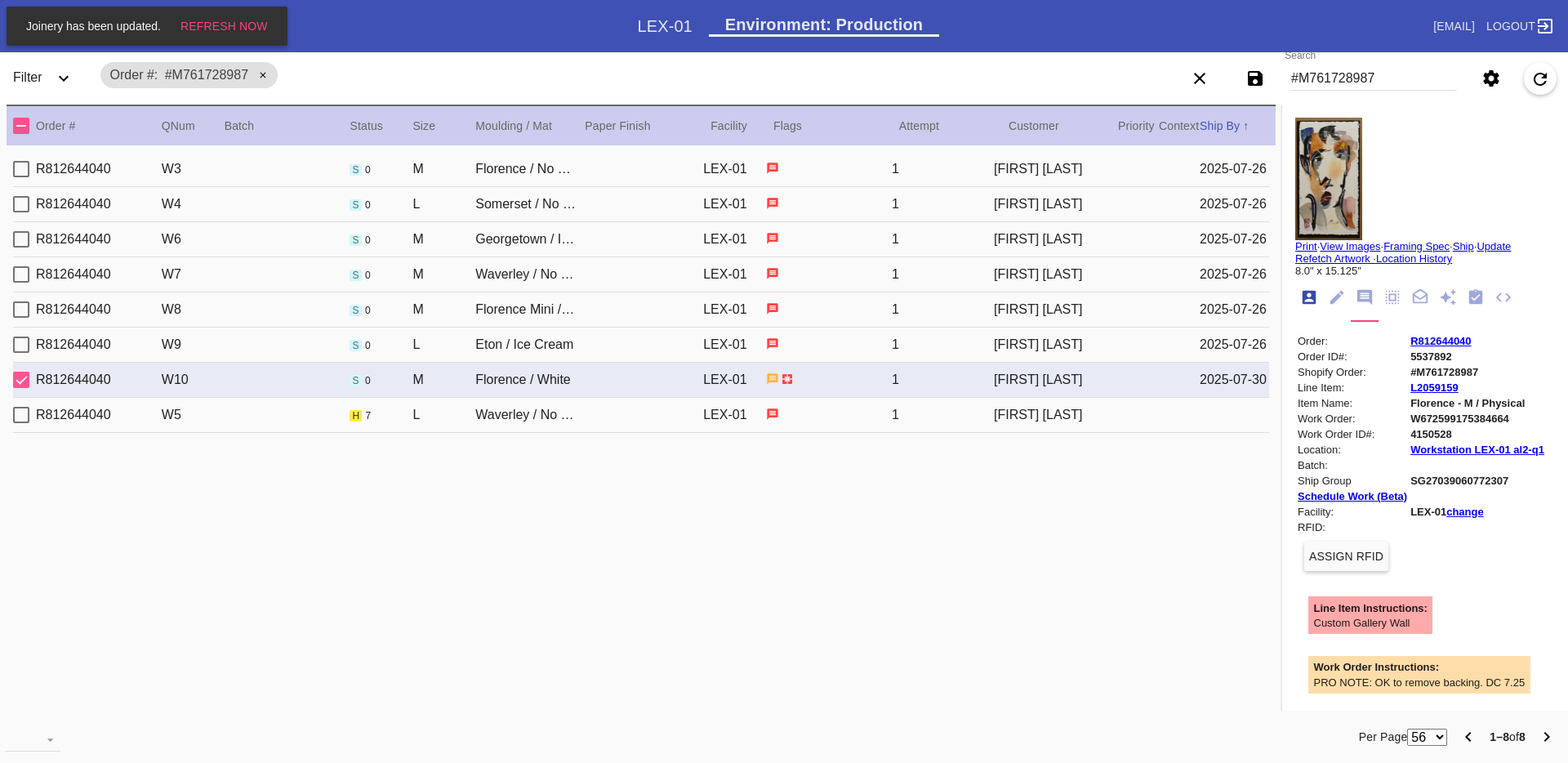scroll, scrollTop: 20, scrollLeft: 0, axis: vertical 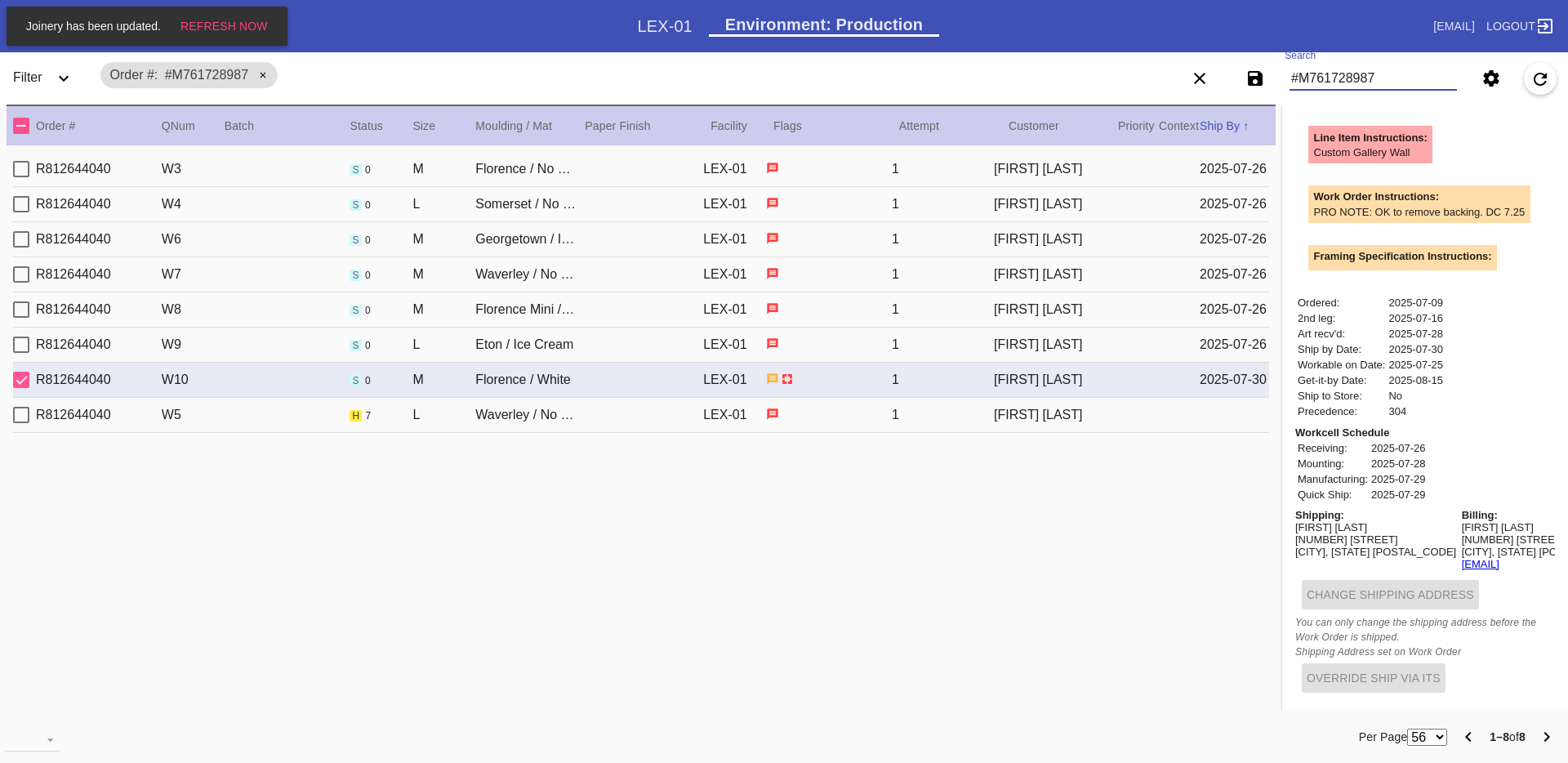 click on "#M761728987" at bounding box center (1373, 78) 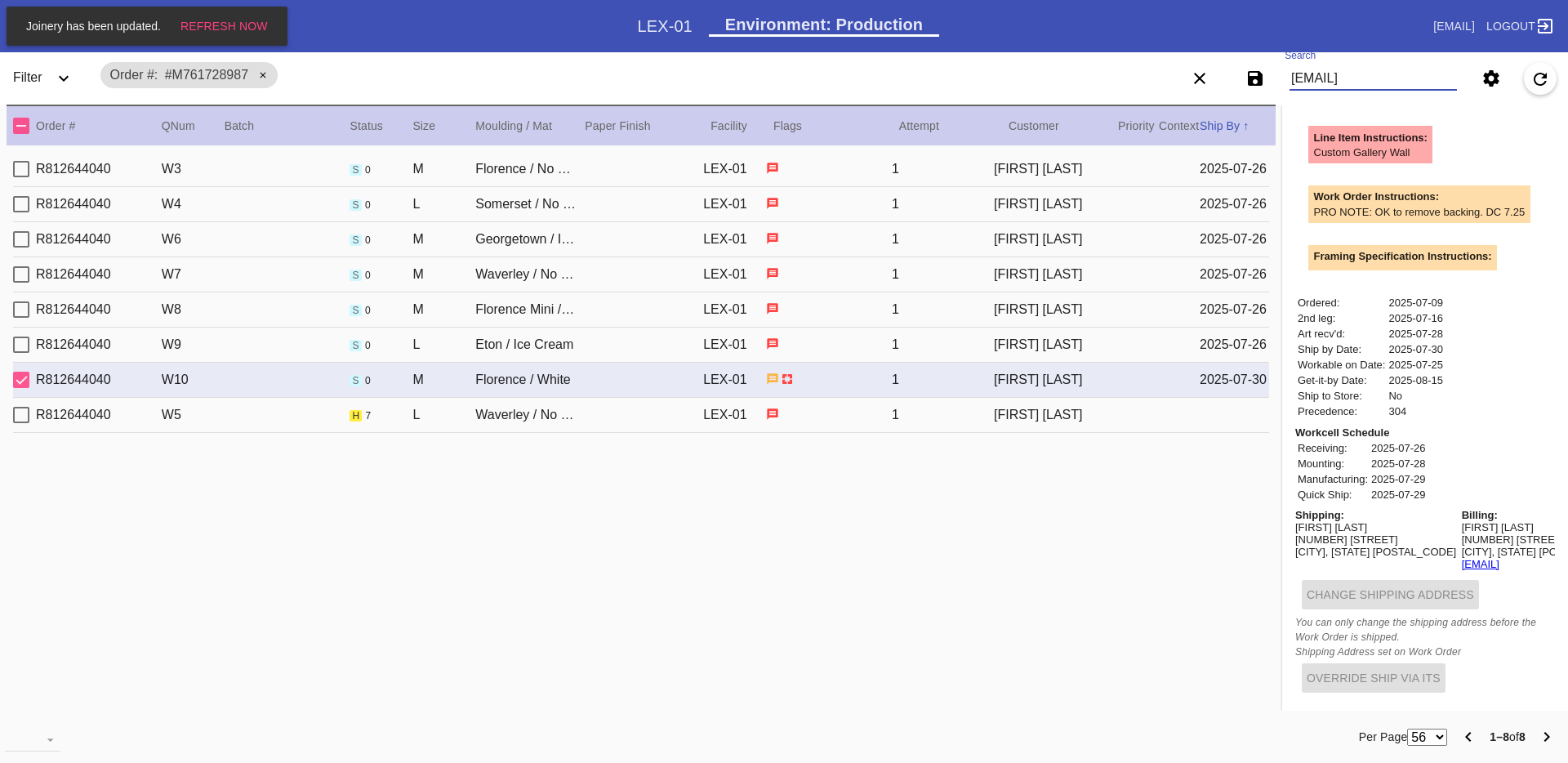 scroll, scrollTop: 0, scrollLeft: 19, axis: horizontal 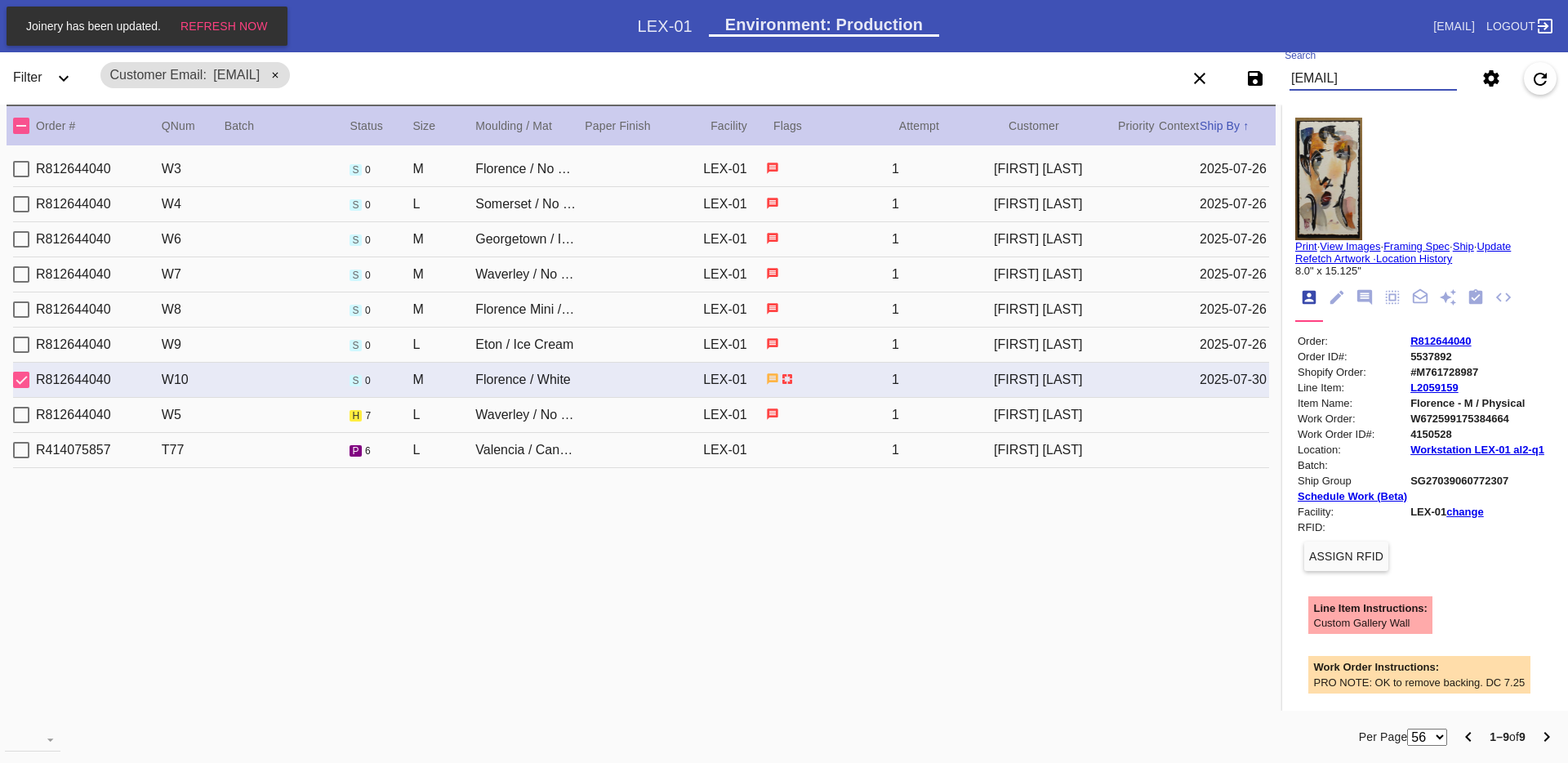 type on "rachelvillarespe@gmail.com" 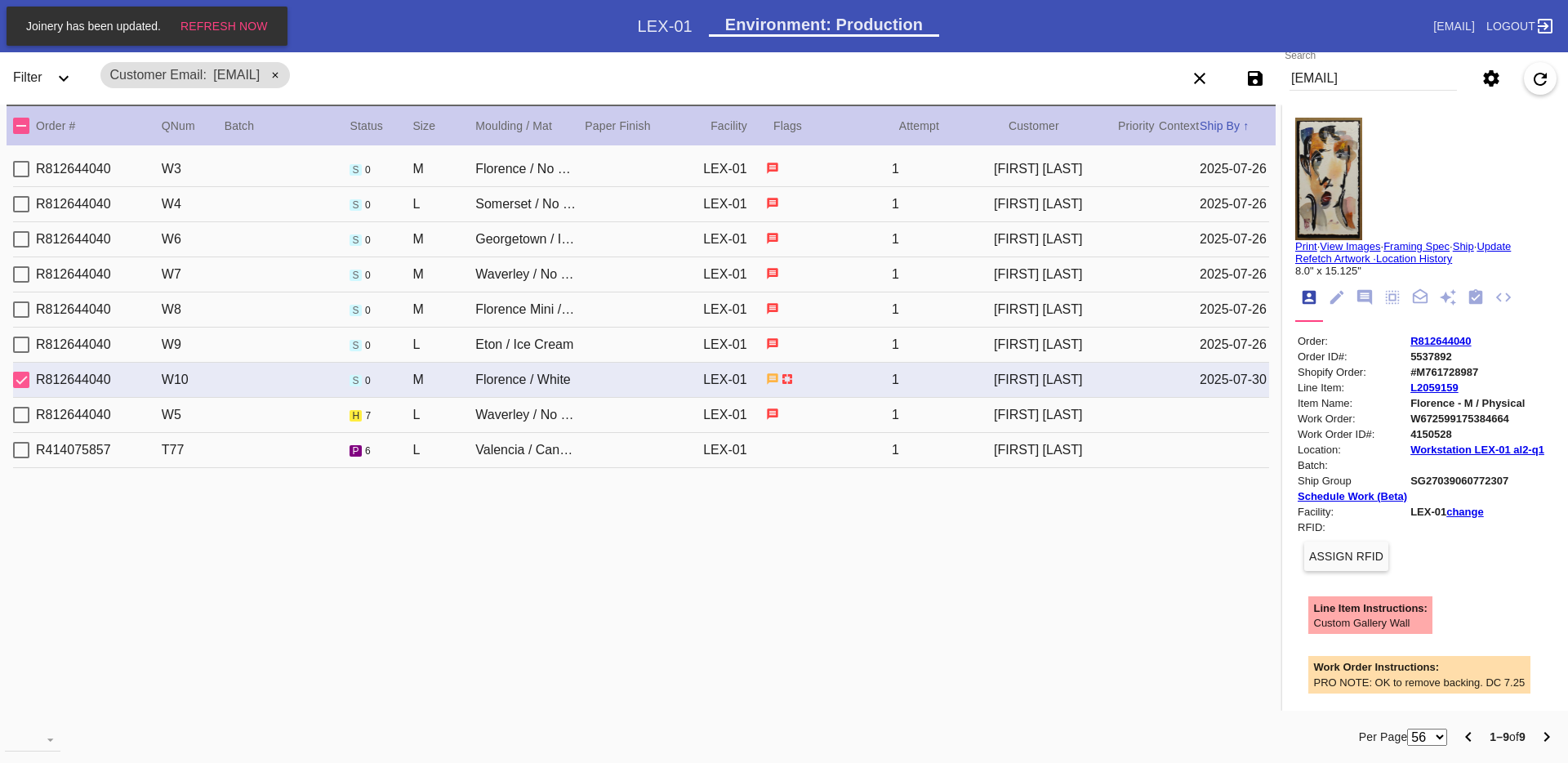scroll, scrollTop: 0, scrollLeft: 0, axis: both 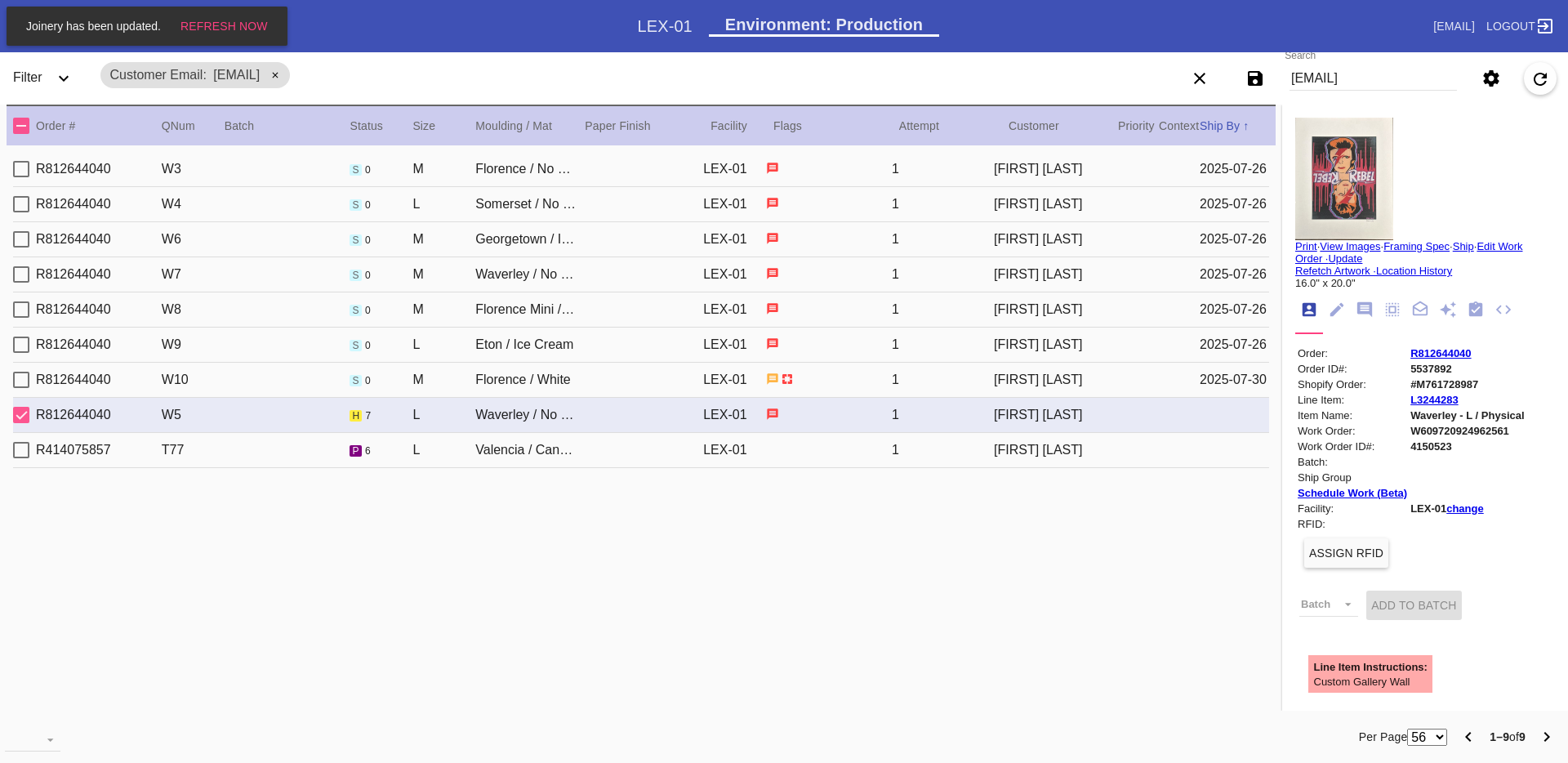 click on "Rachel Villarespe" at bounding box center (1045, 450) 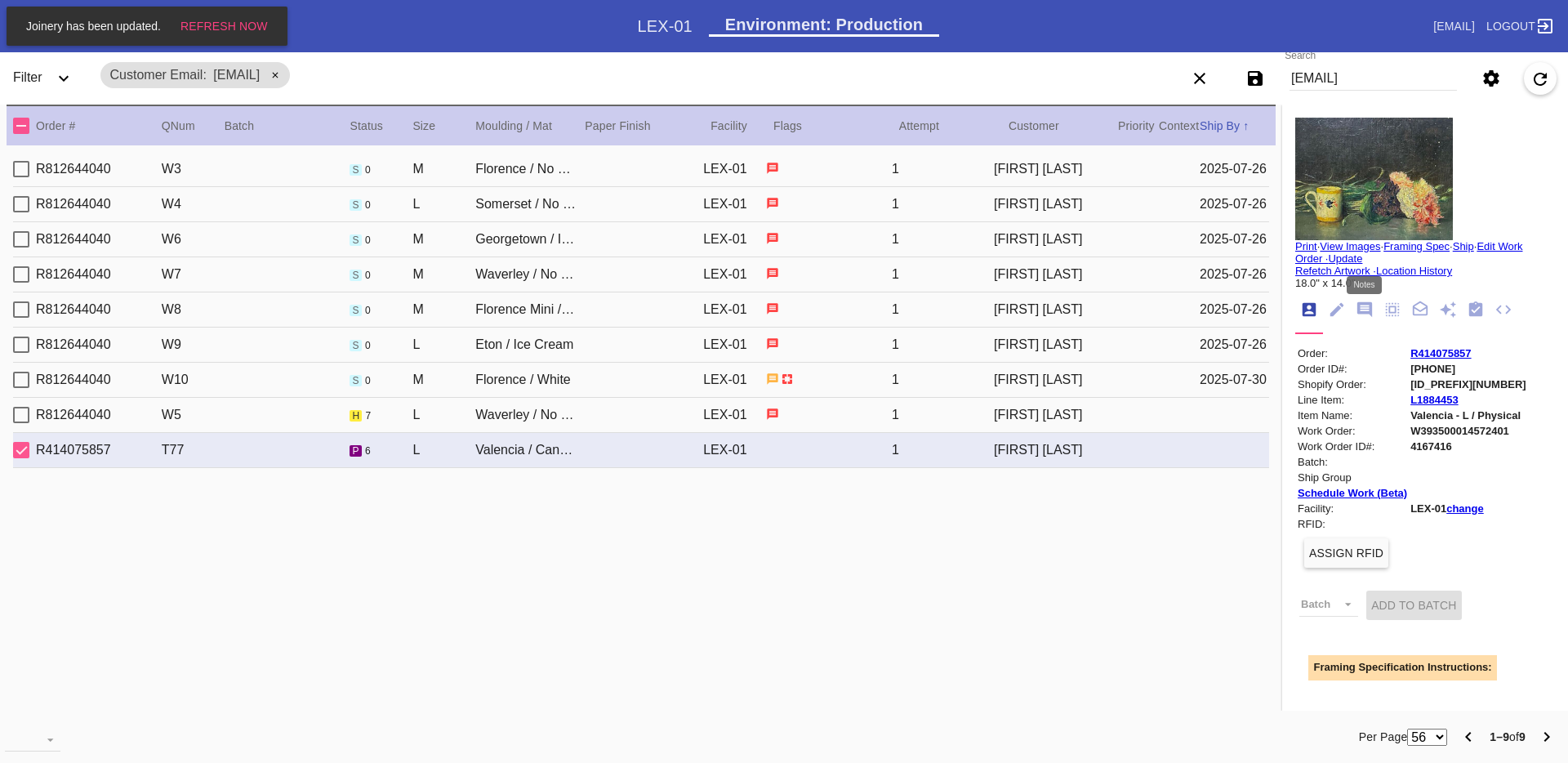 click 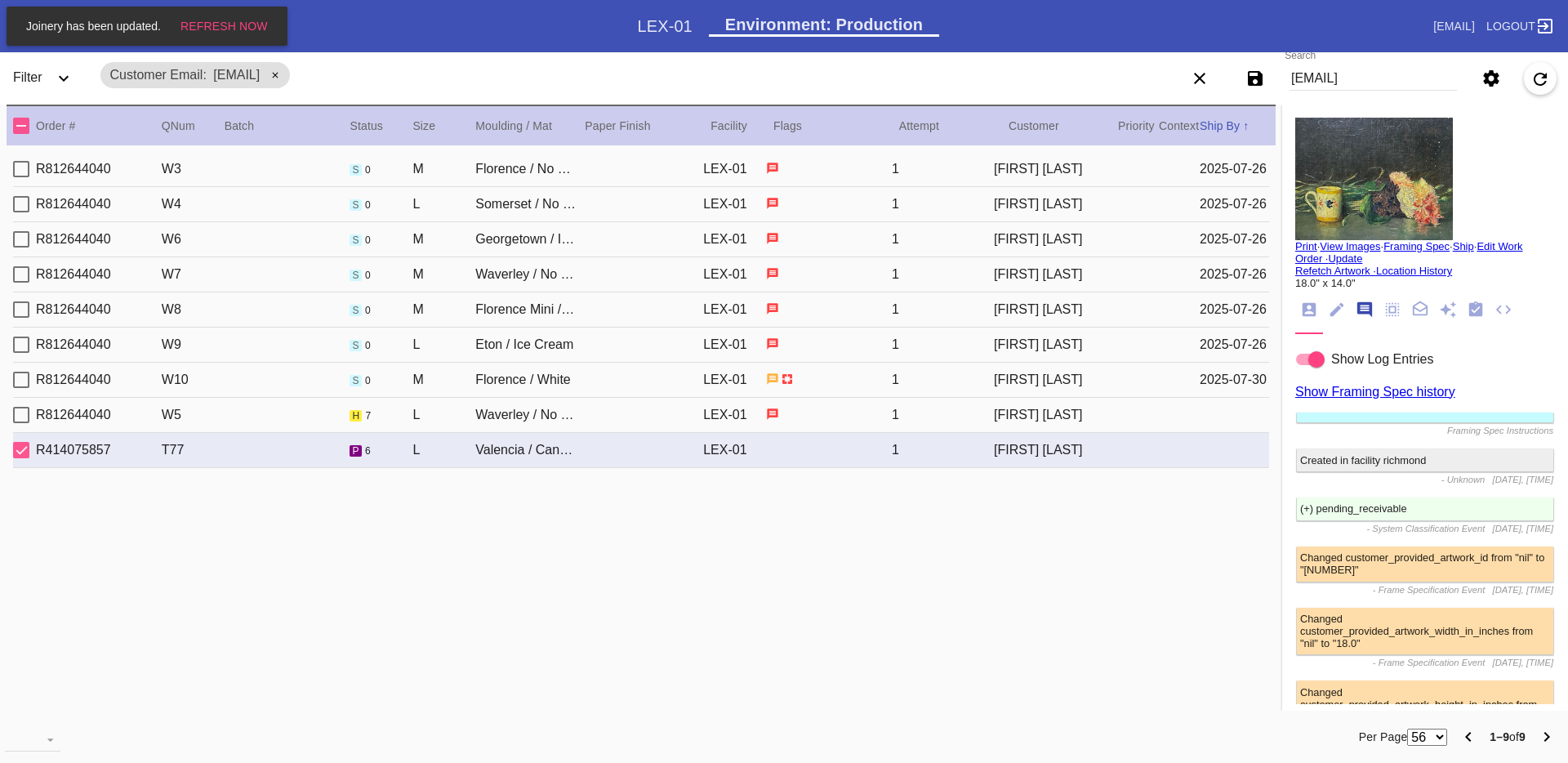 scroll, scrollTop: 100, scrollLeft: 0, axis: vertical 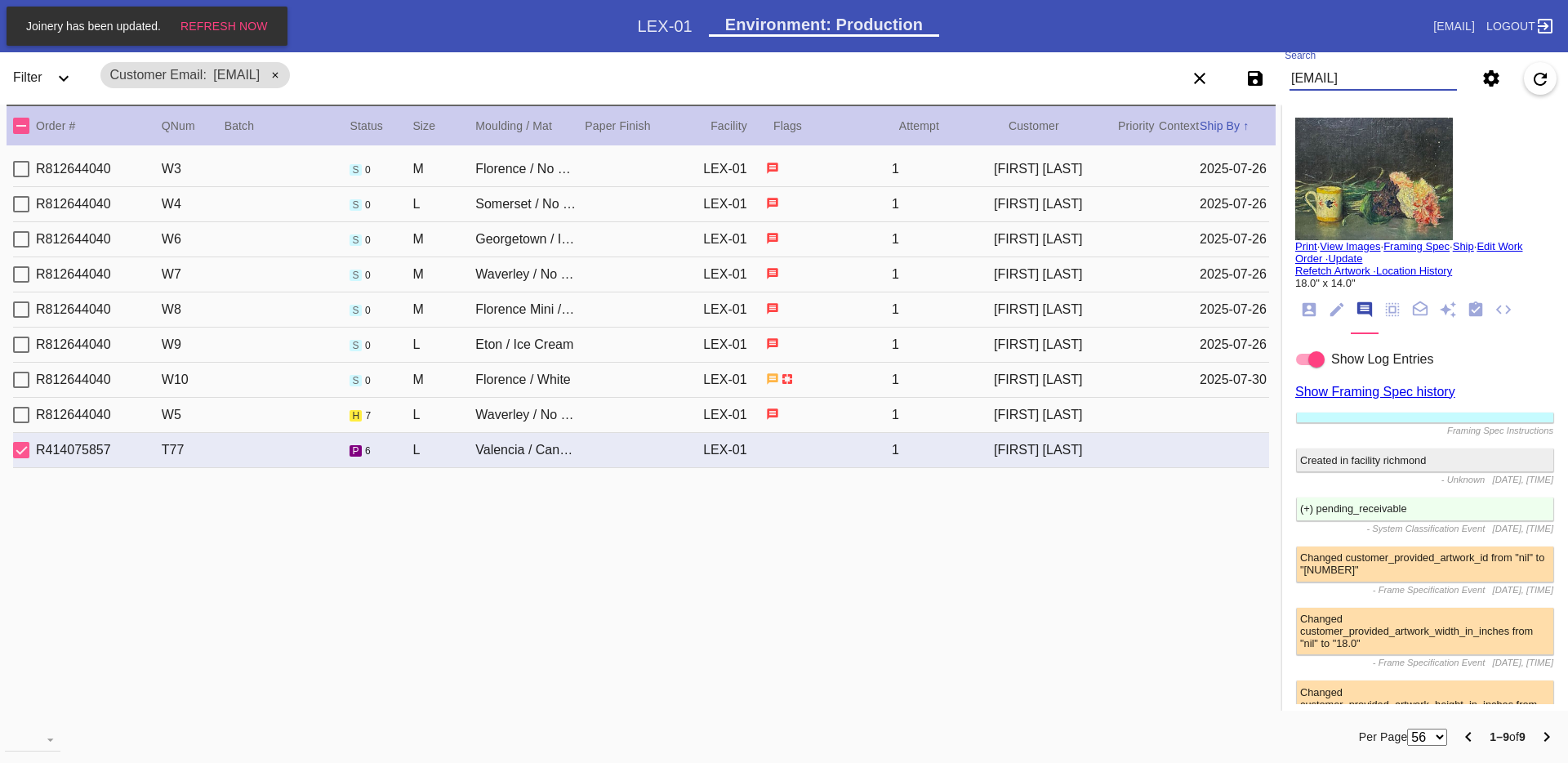 click on "rachelvillarespe@gmail.com" at bounding box center [1373, 78] 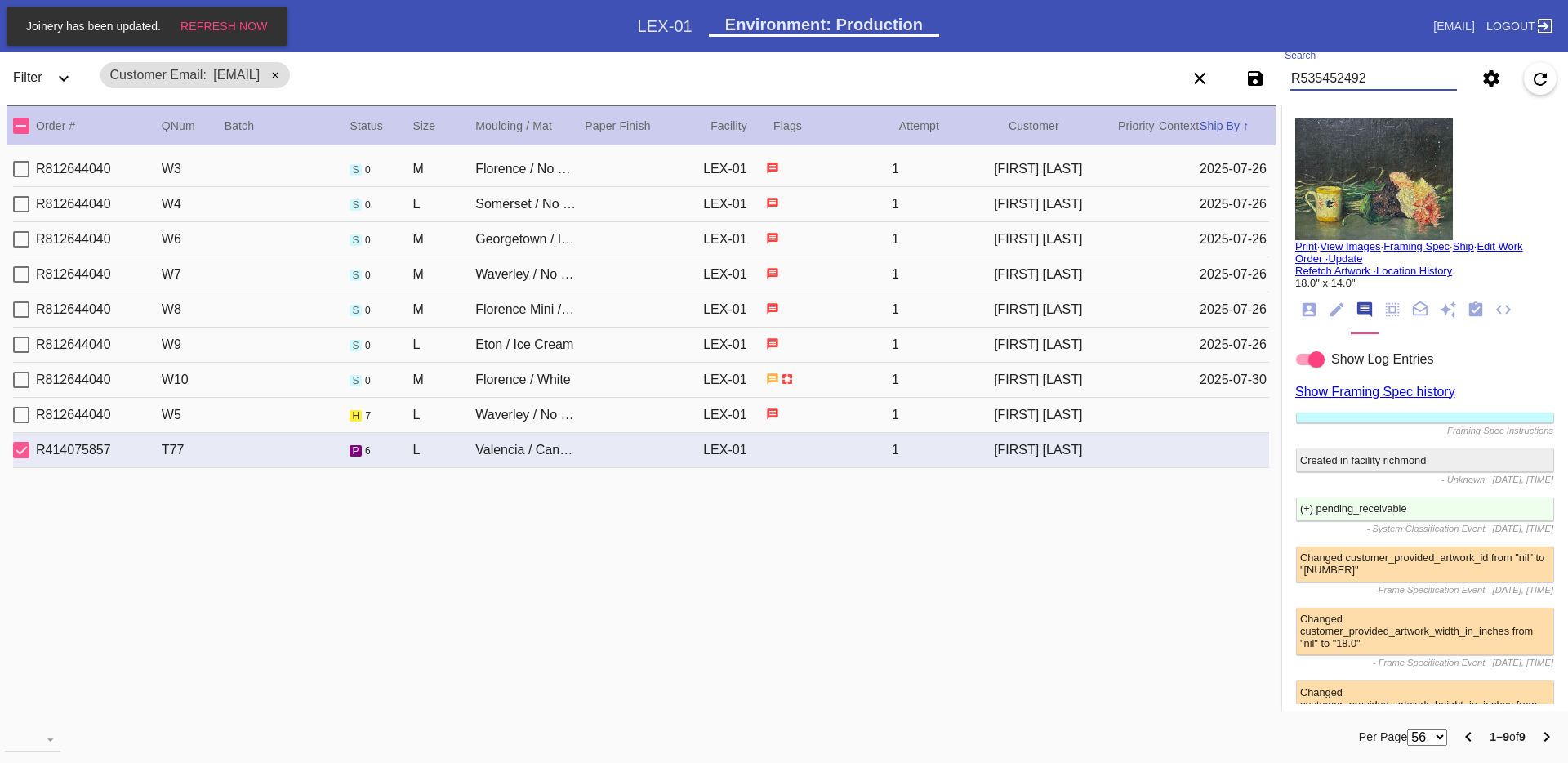 type on "R535452492" 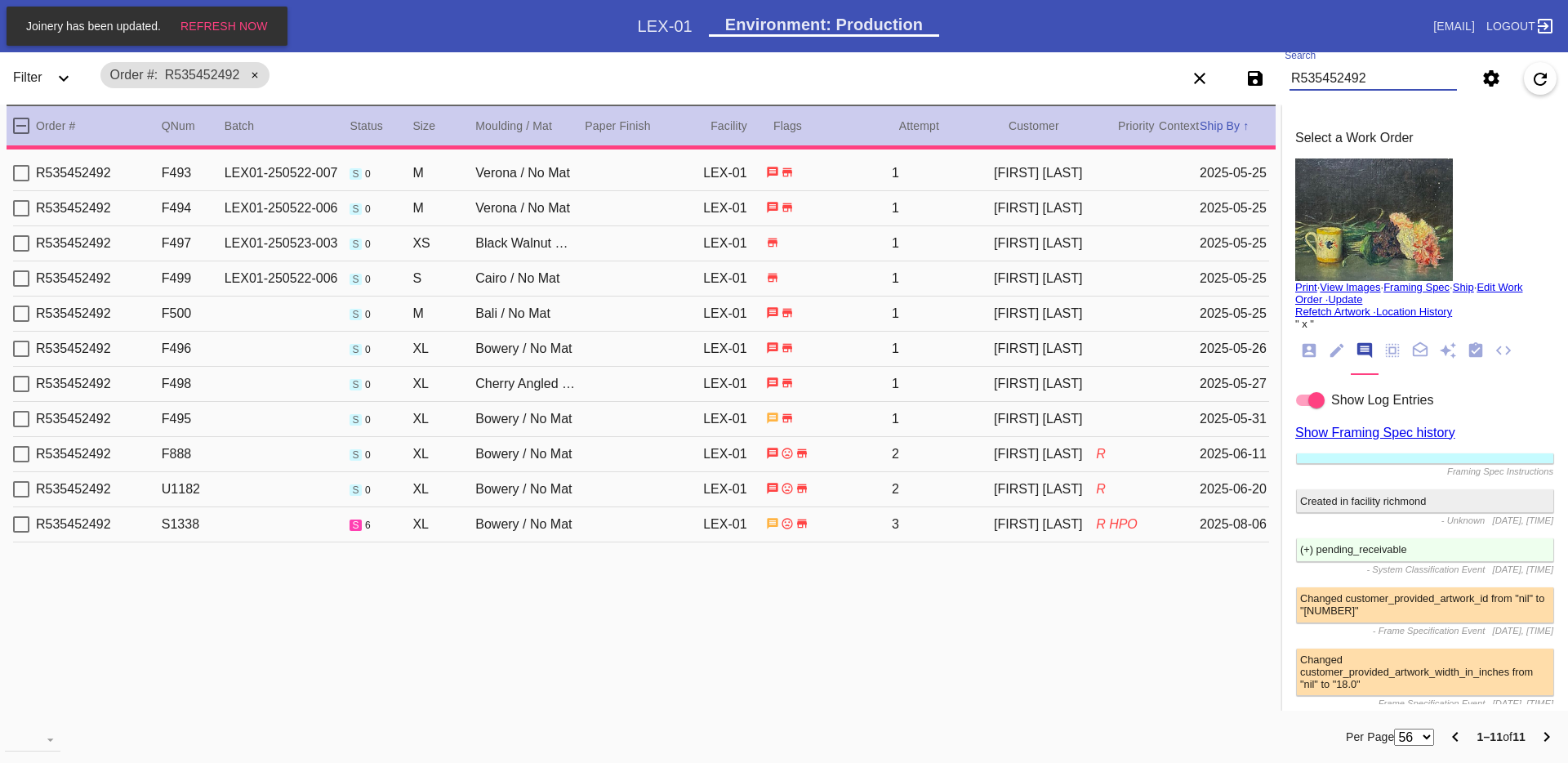 type 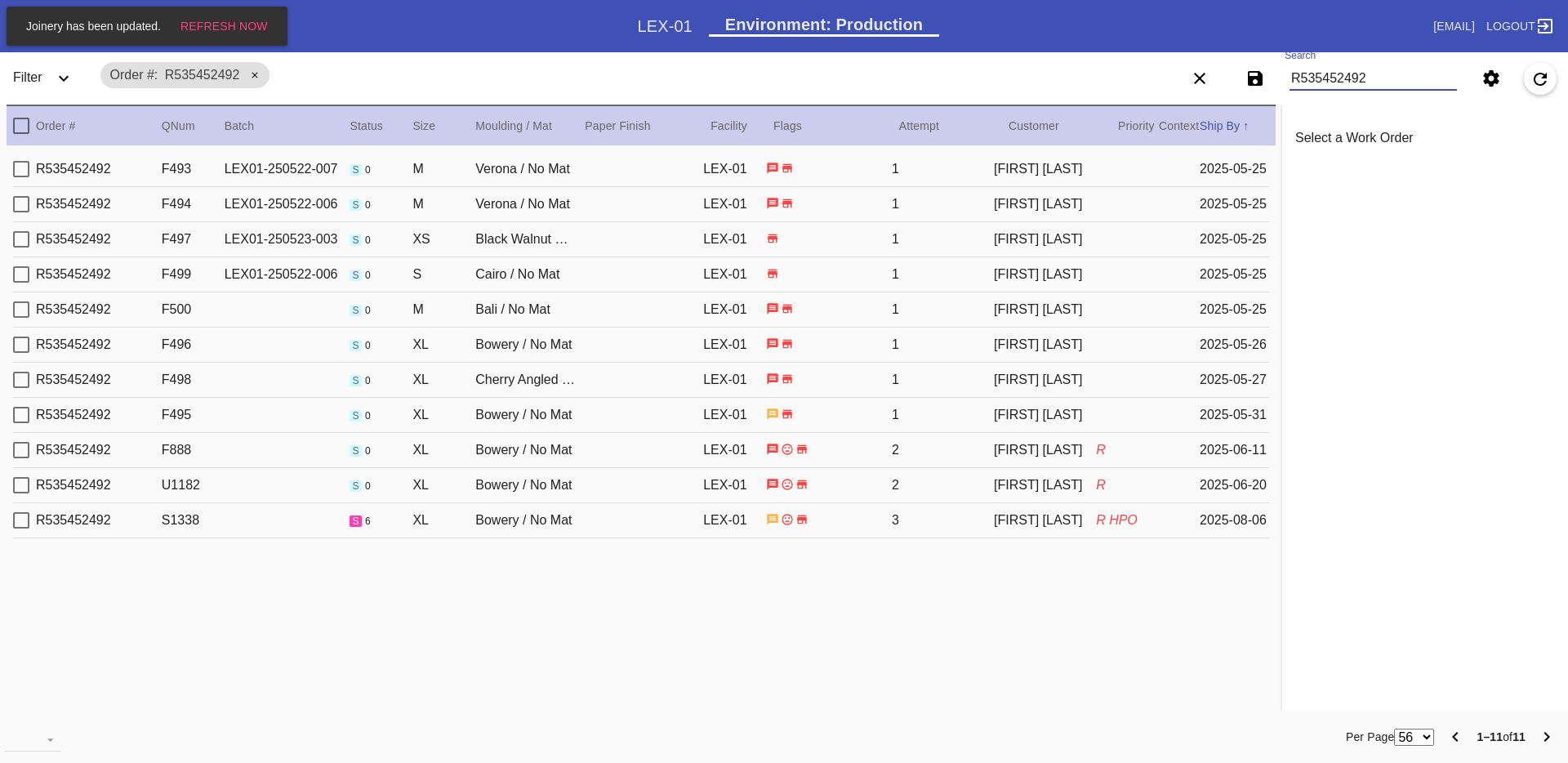 click on "R535452492 S1338 s   6 XL Bowery / No Mat LEX-01 3 [FIRST] [LAST]
R
HPO
[DATE]" at bounding box center (641, 520) 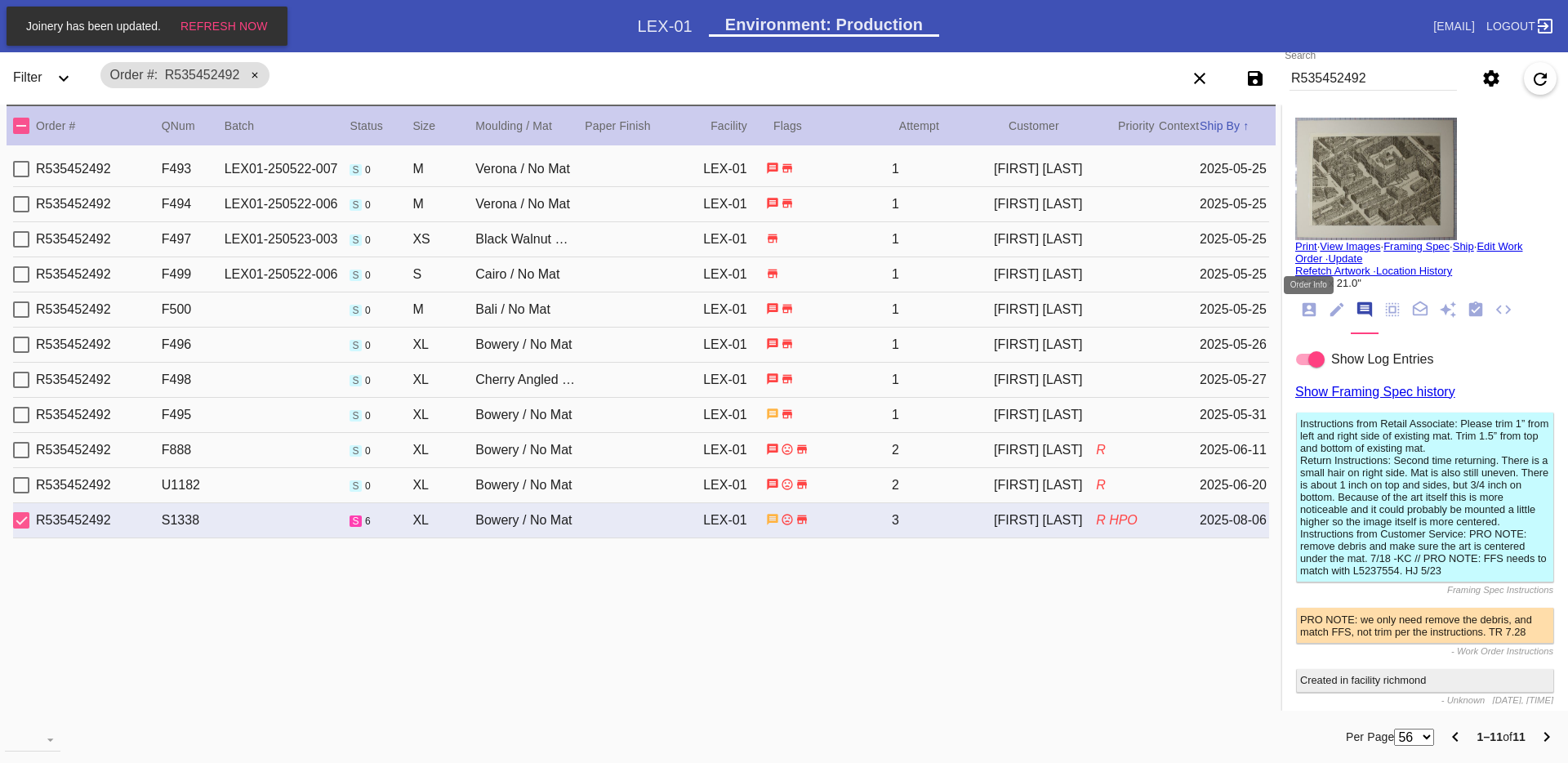click 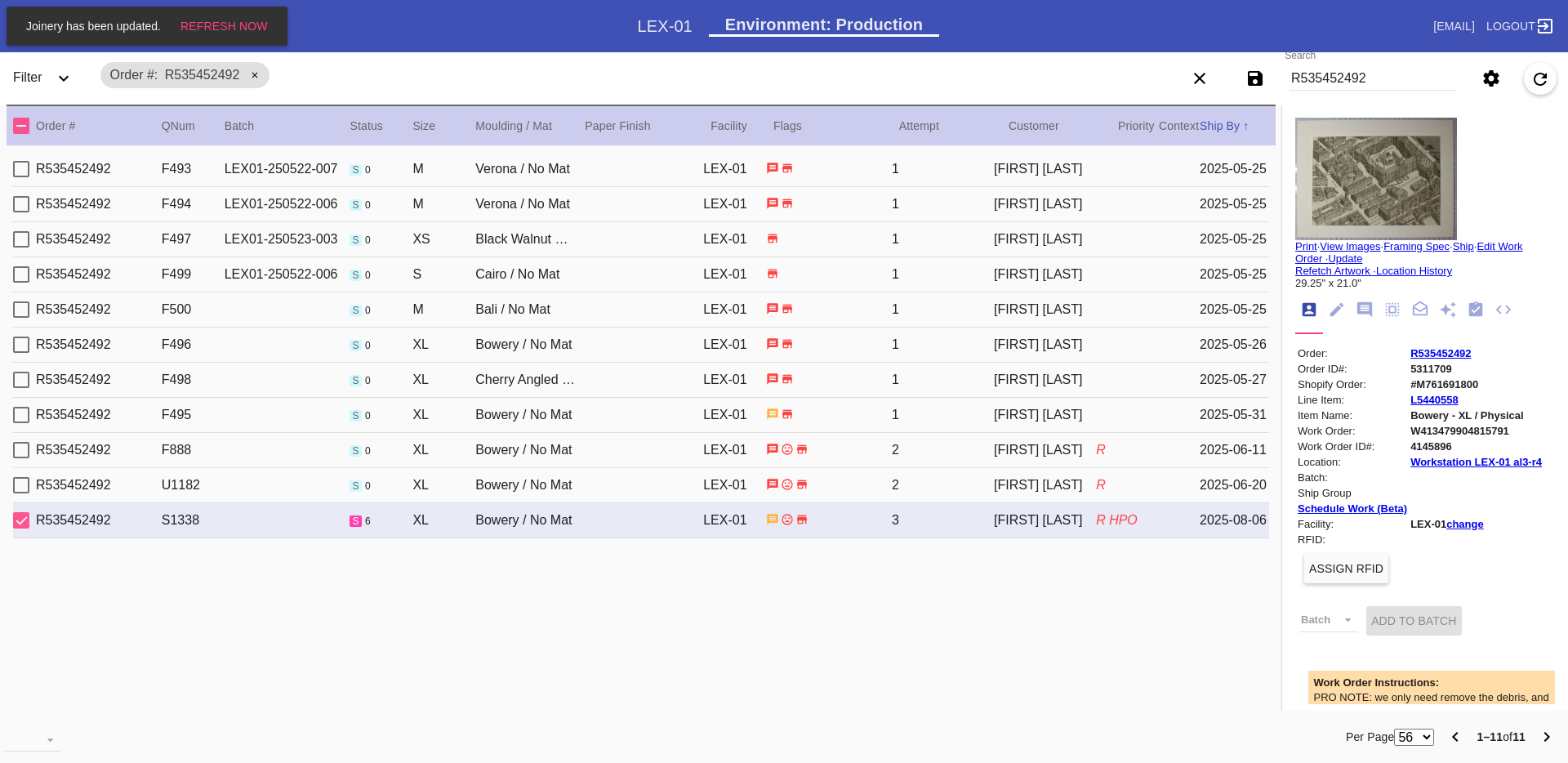 click on "#M761691800" at bounding box center (1476, 384) 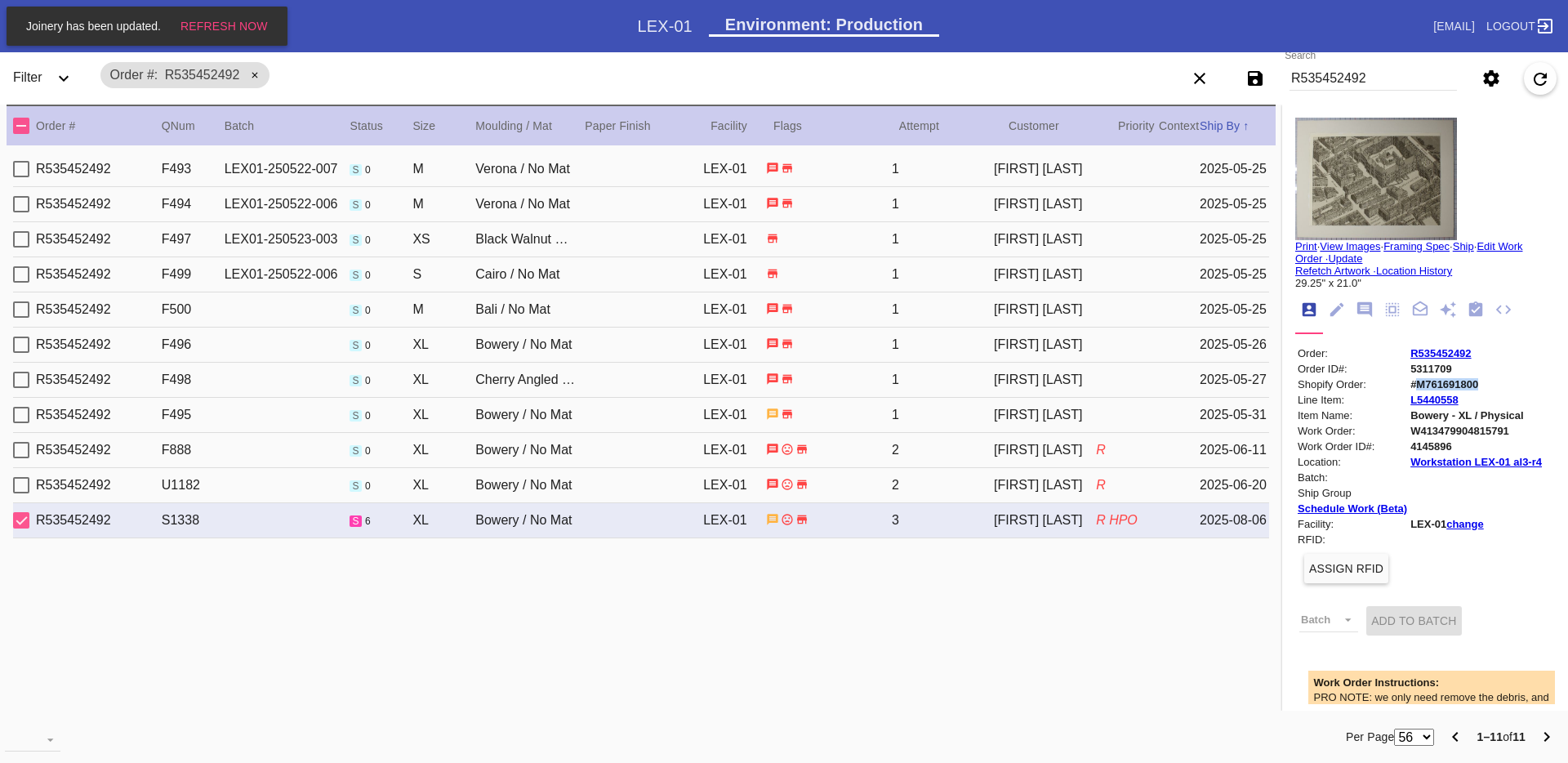 click on "#M761691800" at bounding box center [1476, 384] 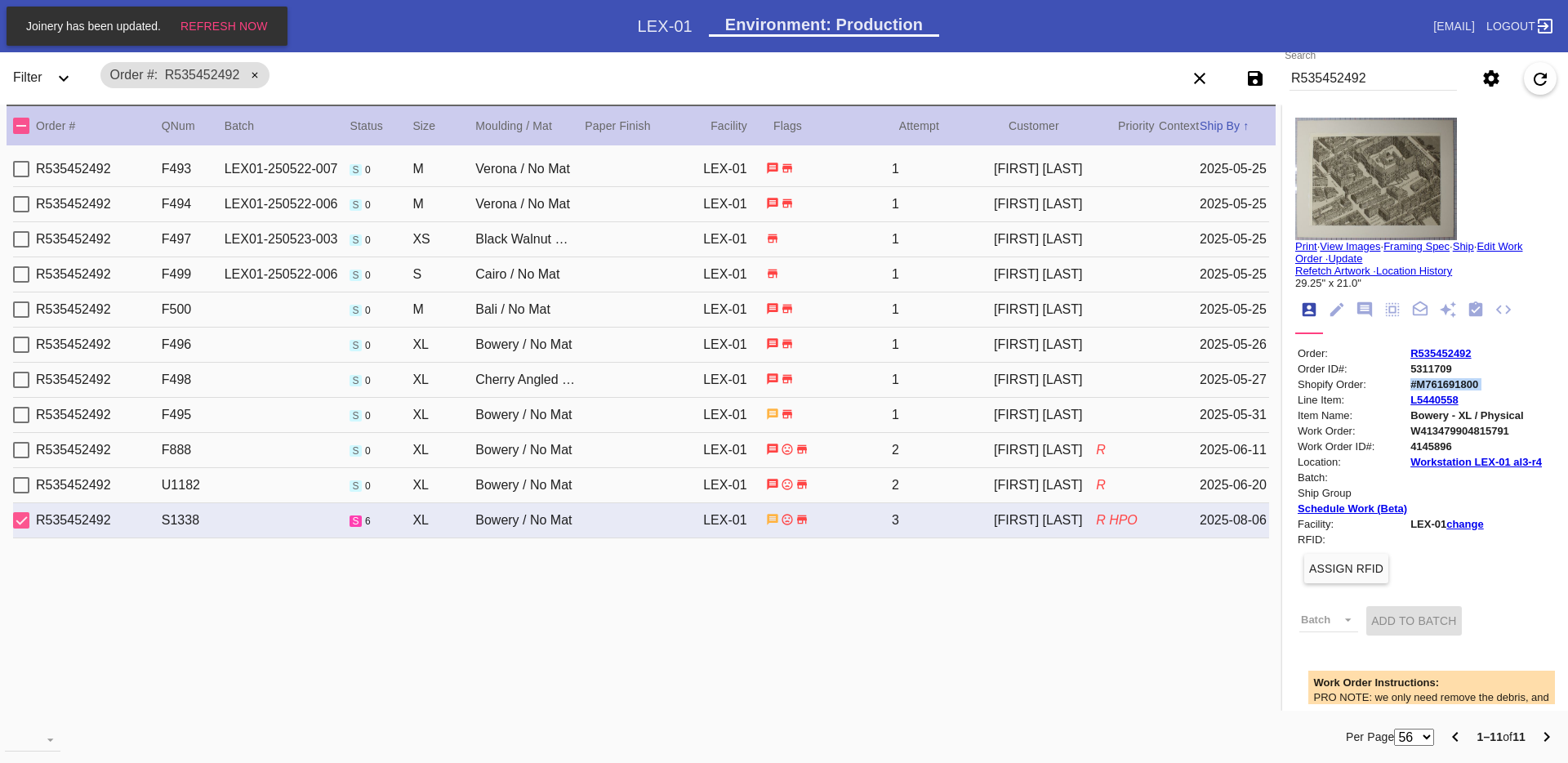 click on "#M761691800" at bounding box center [1476, 384] 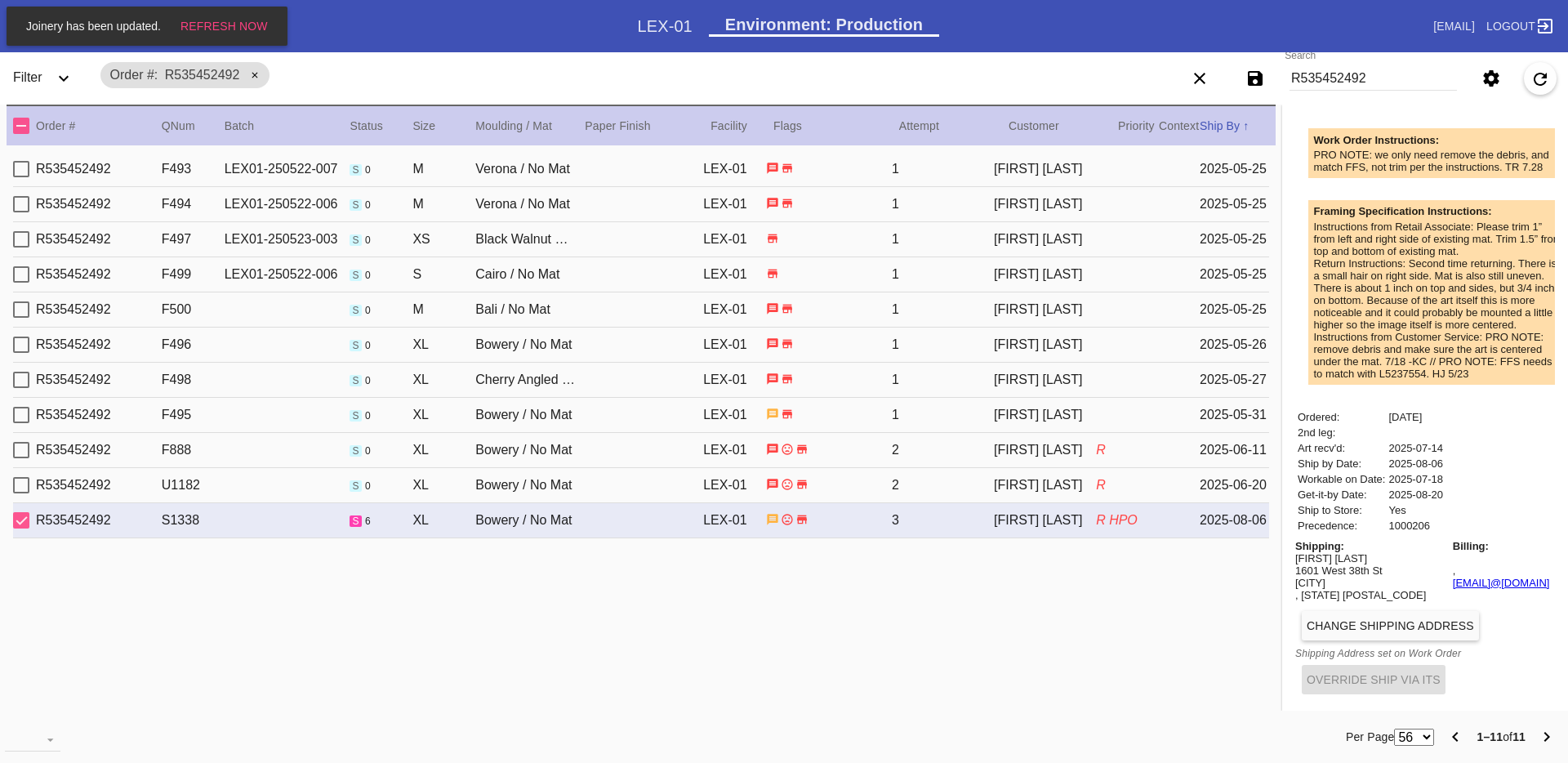 click on "R" at bounding box center [1127, 485] 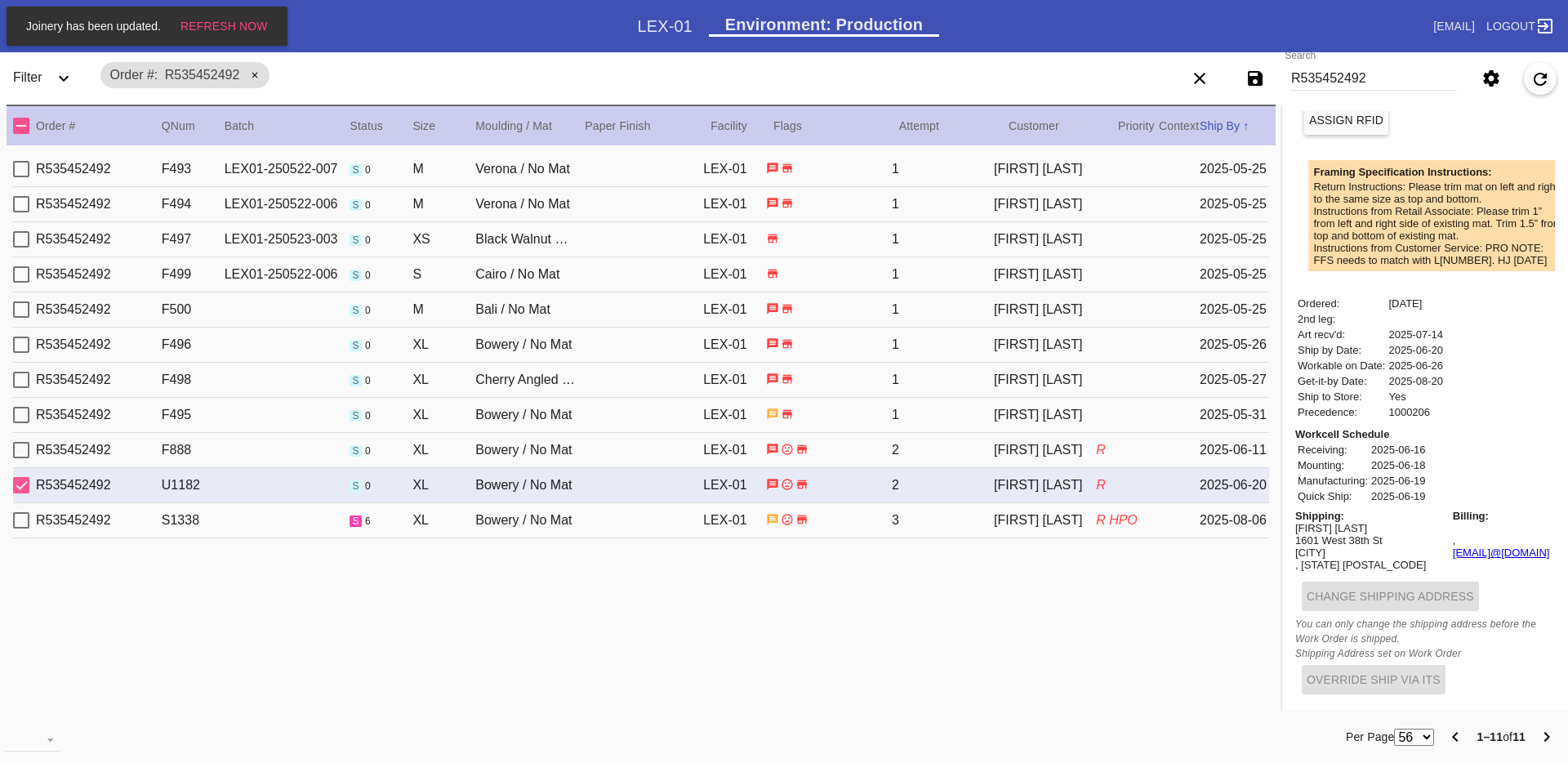 scroll, scrollTop: 0, scrollLeft: 0, axis: both 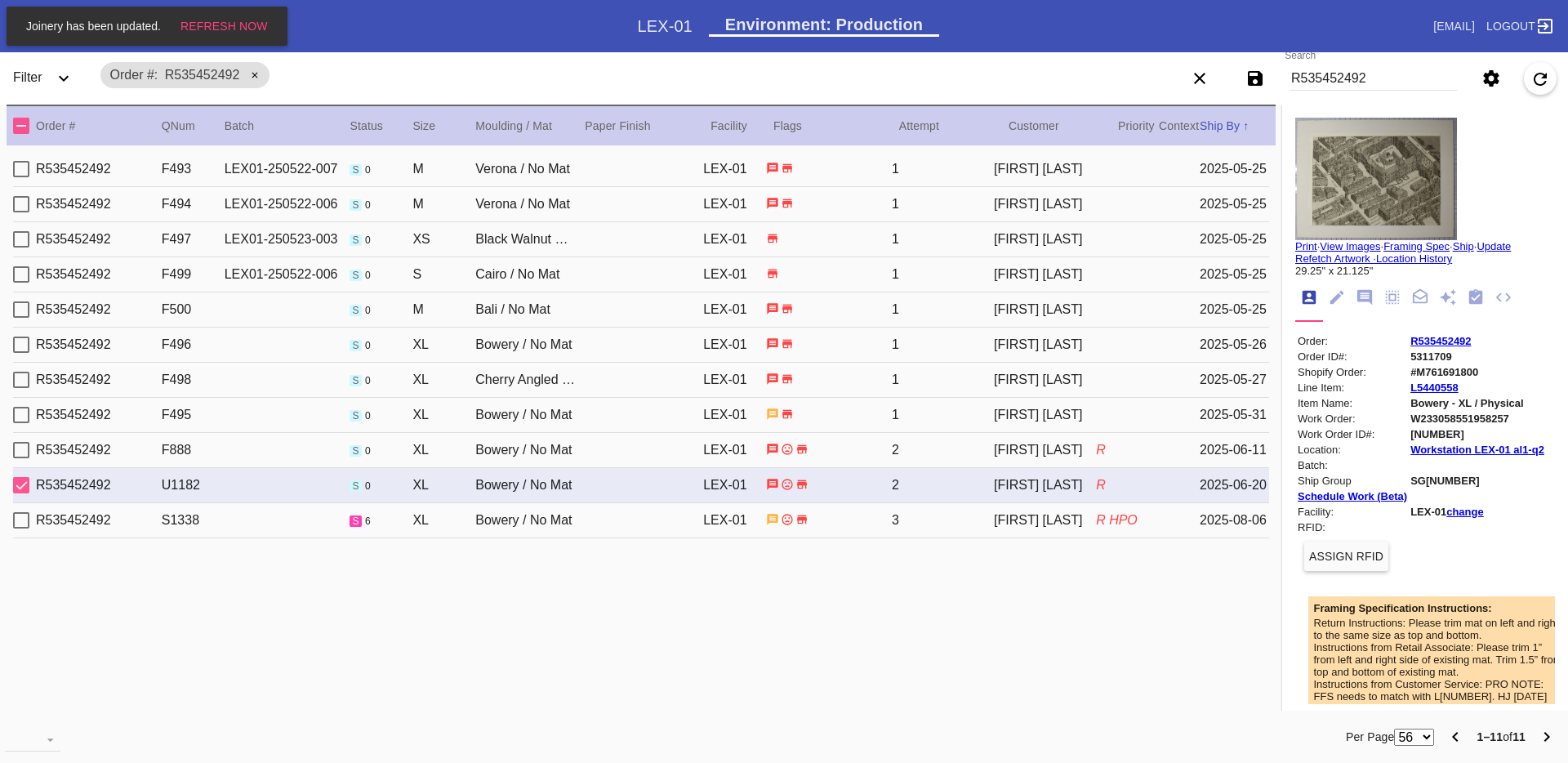 click on "R535452492 F888 s   0 XL Bowery / No Mat LEX-01 2 Lindsay Jackson
R
2025-06-11" at bounding box center [641, 450] 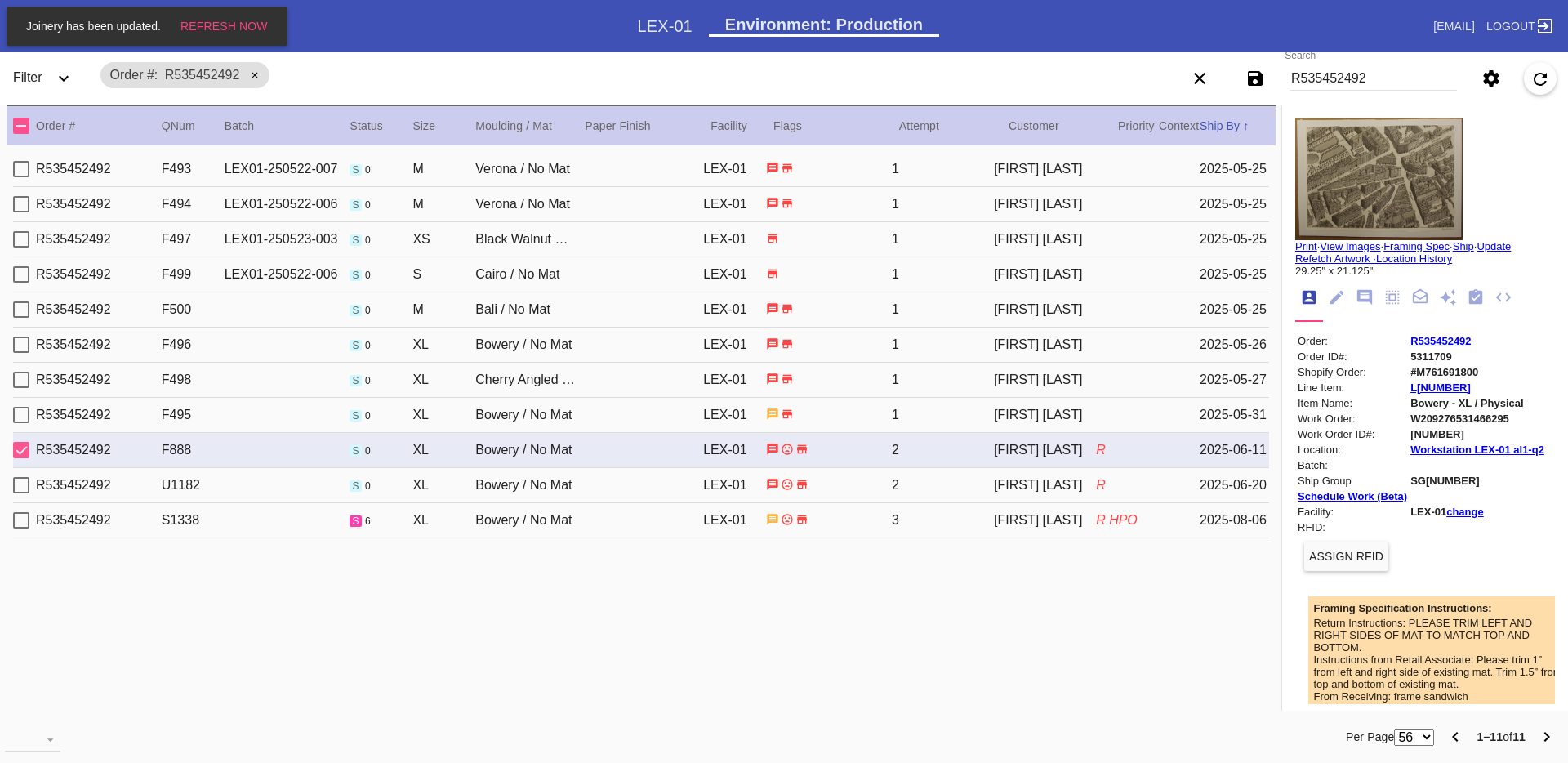 click at bounding box center (1379, 179) 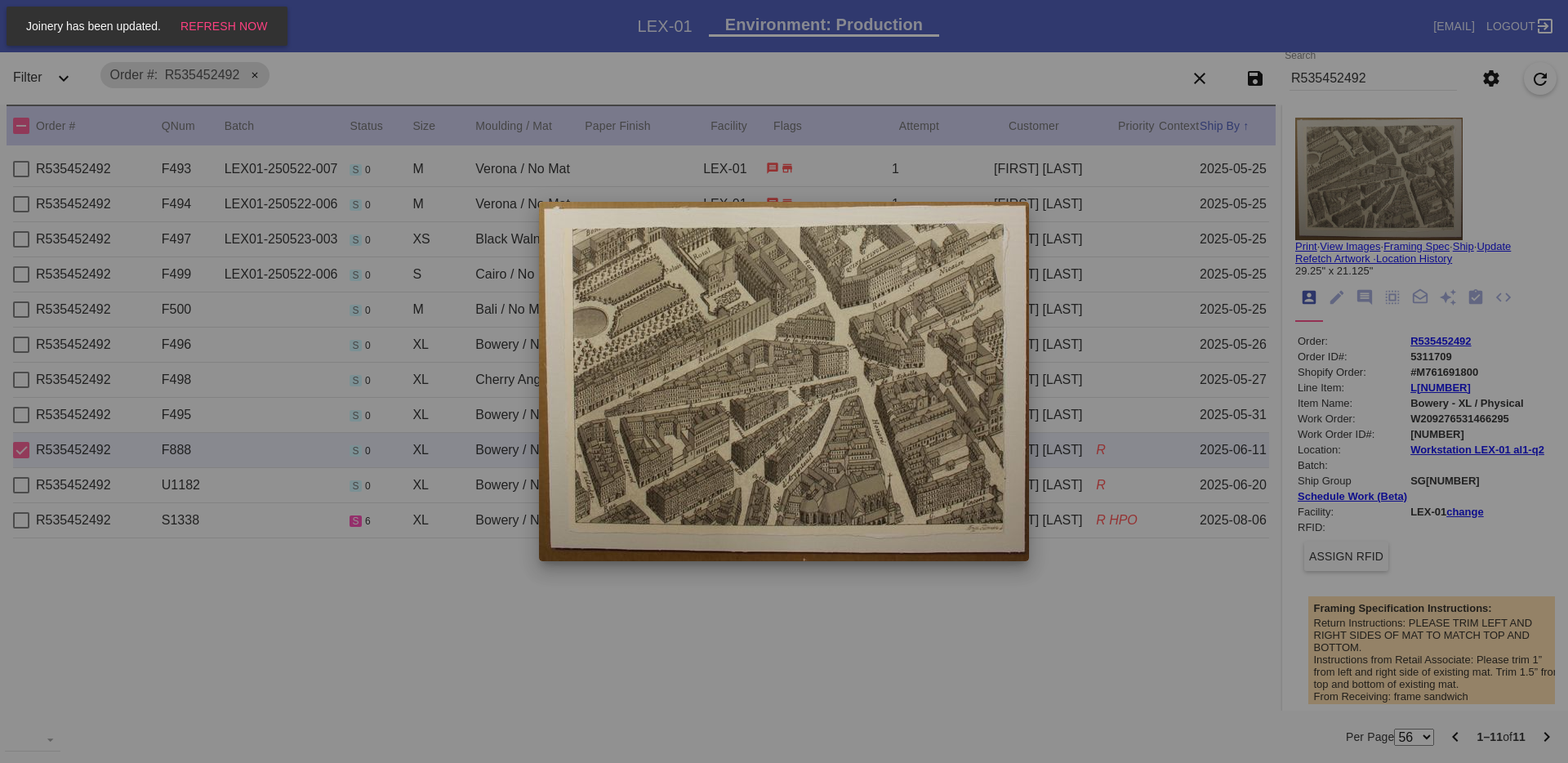 click at bounding box center (784, 382) 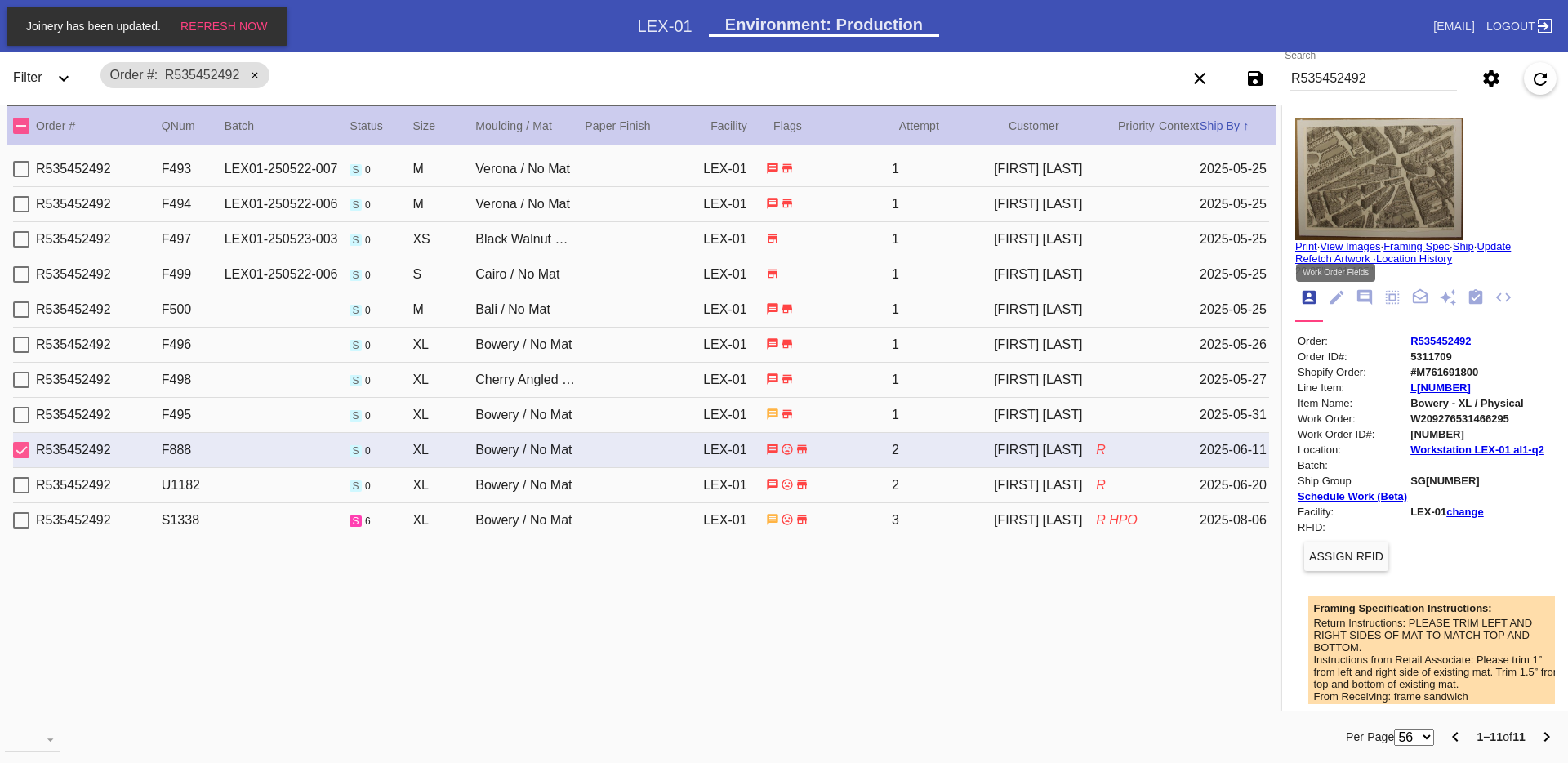 click 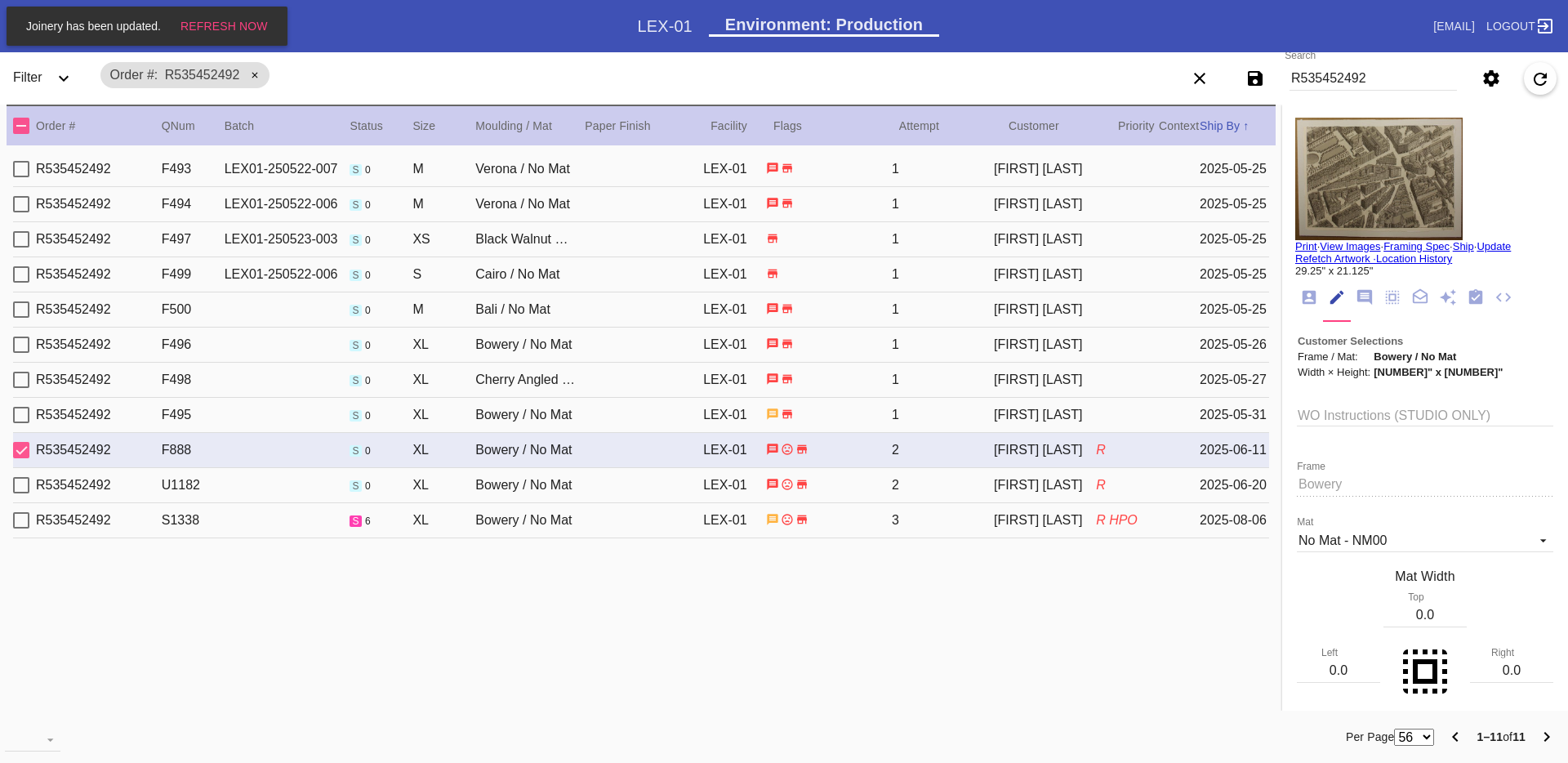 click on "R535452492 S1338 s   6 XL Bowery / No Mat LEX-01 3 [FIRST] [LAST]
R
HPO
[DATE]" at bounding box center [641, 520] 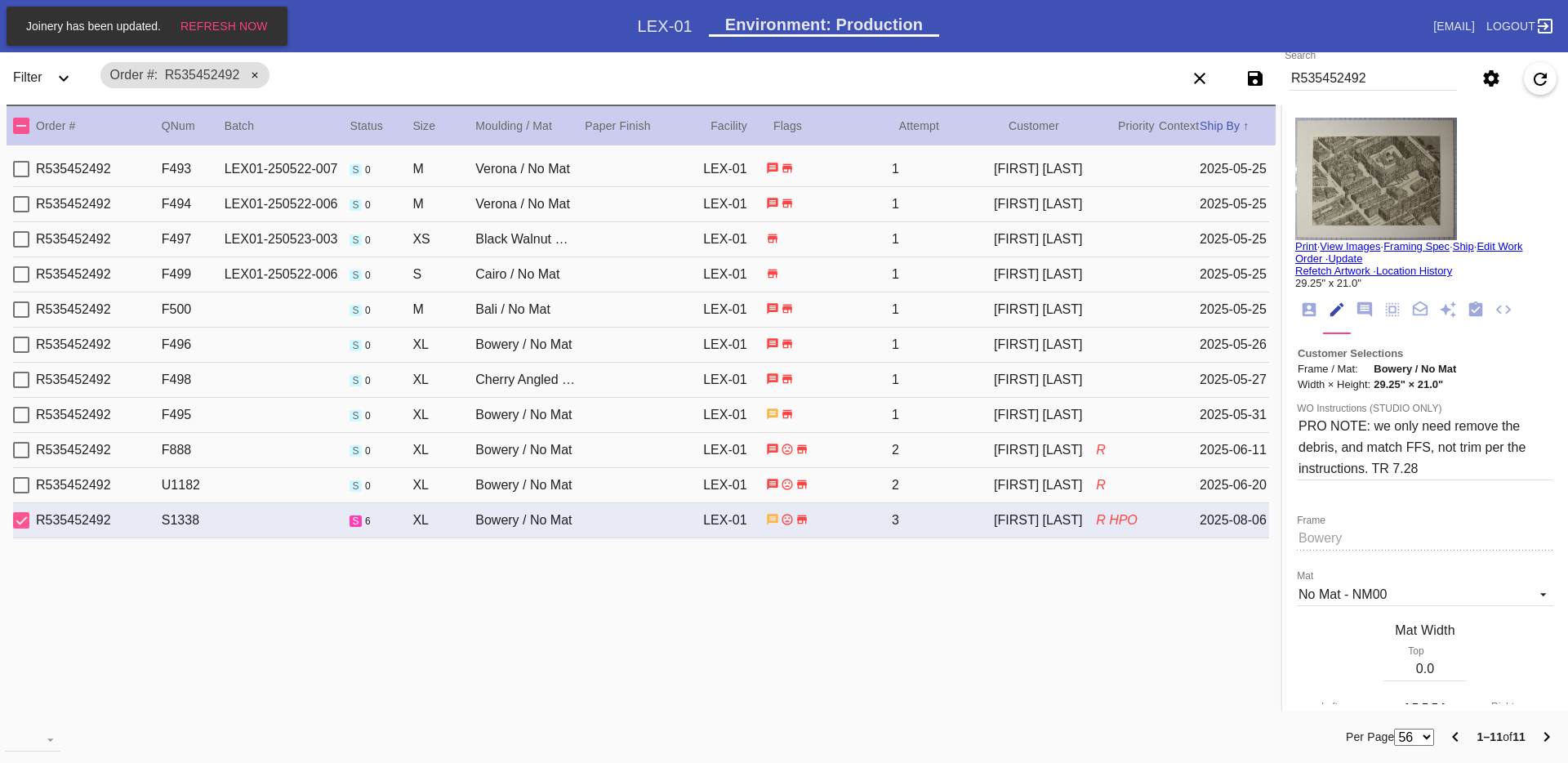 click at bounding box center (1376, 179) 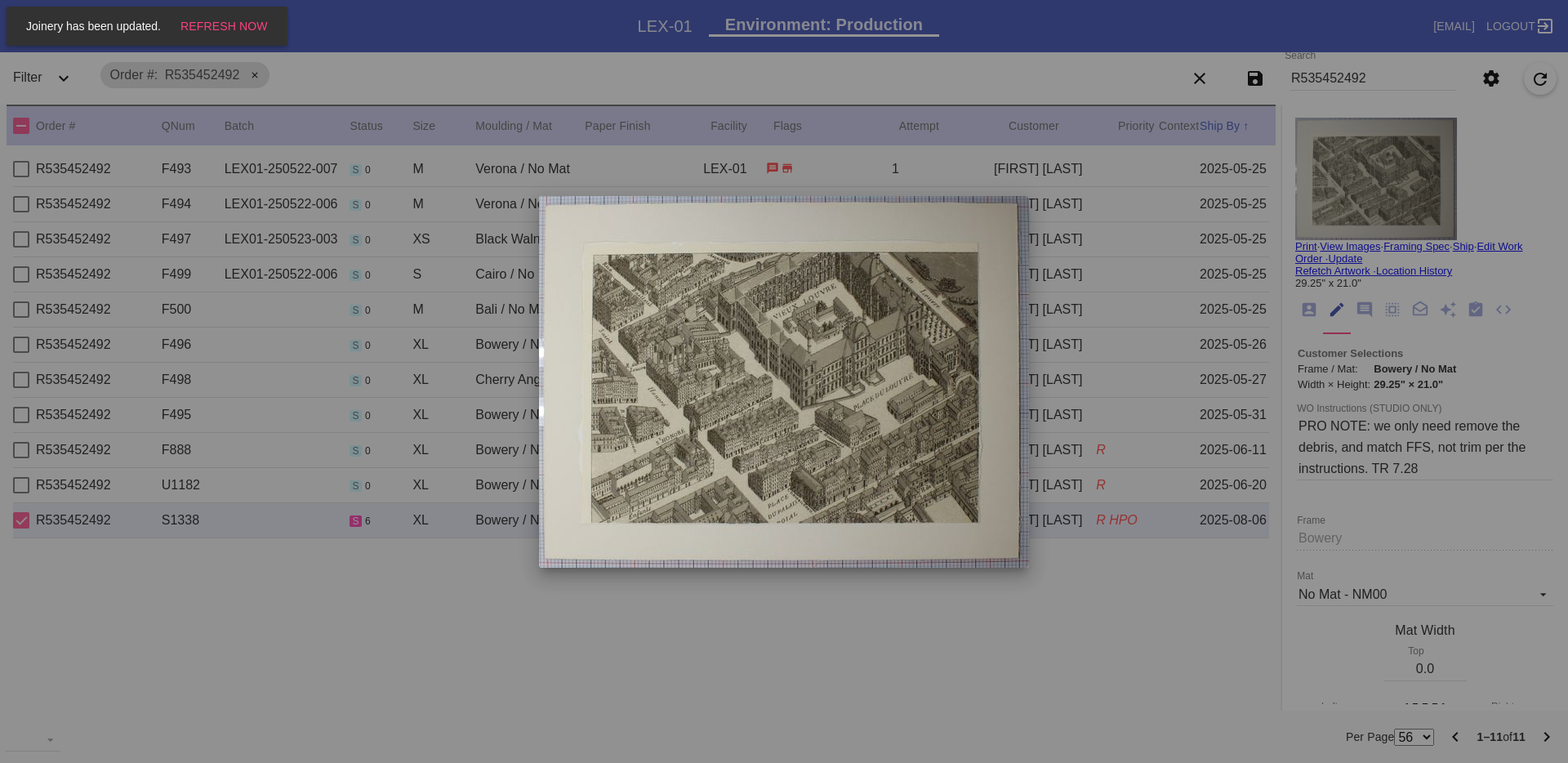 click at bounding box center [784, 382] 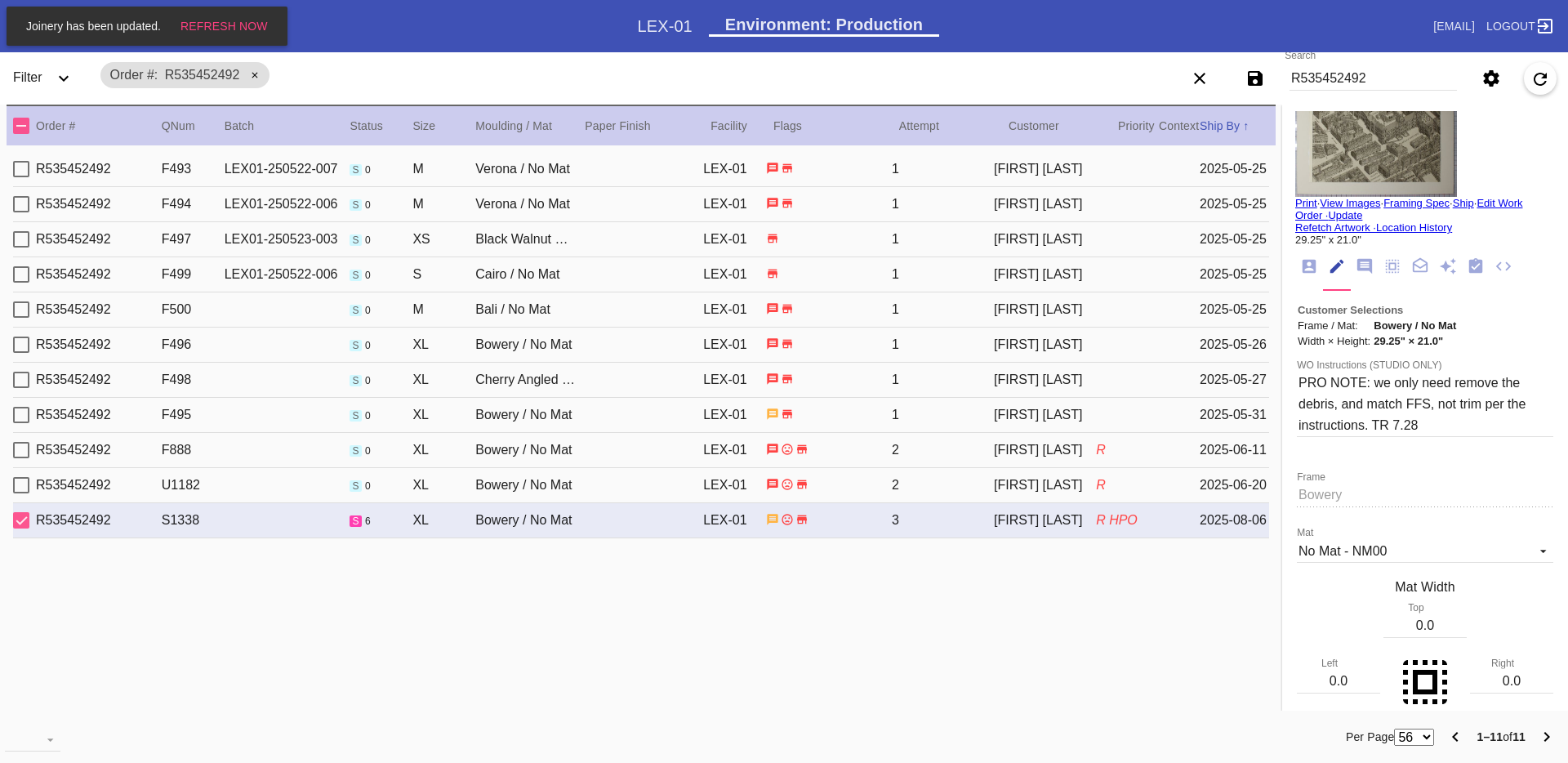scroll, scrollTop: 47, scrollLeft: 0, axis: vertical 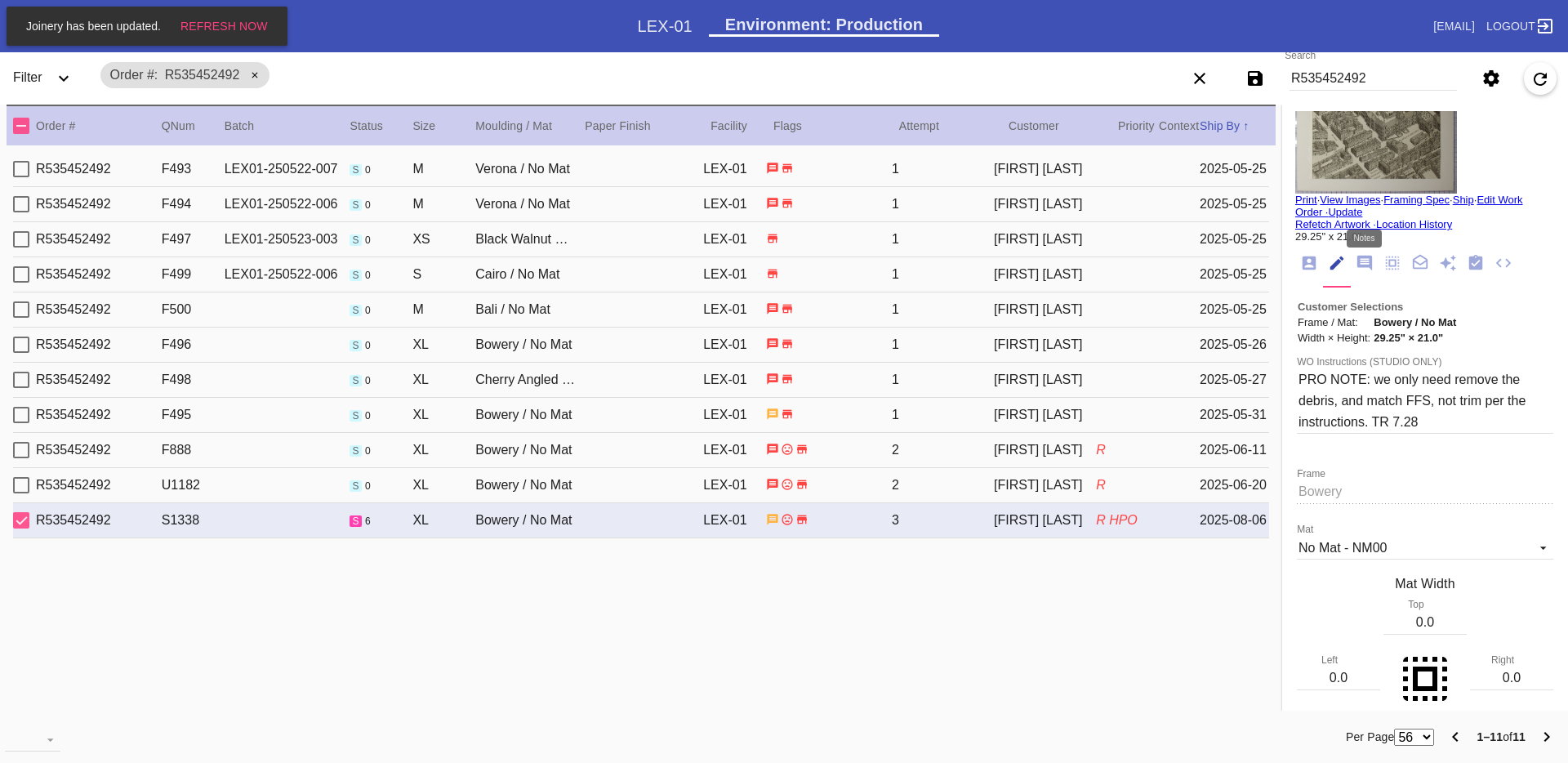 click 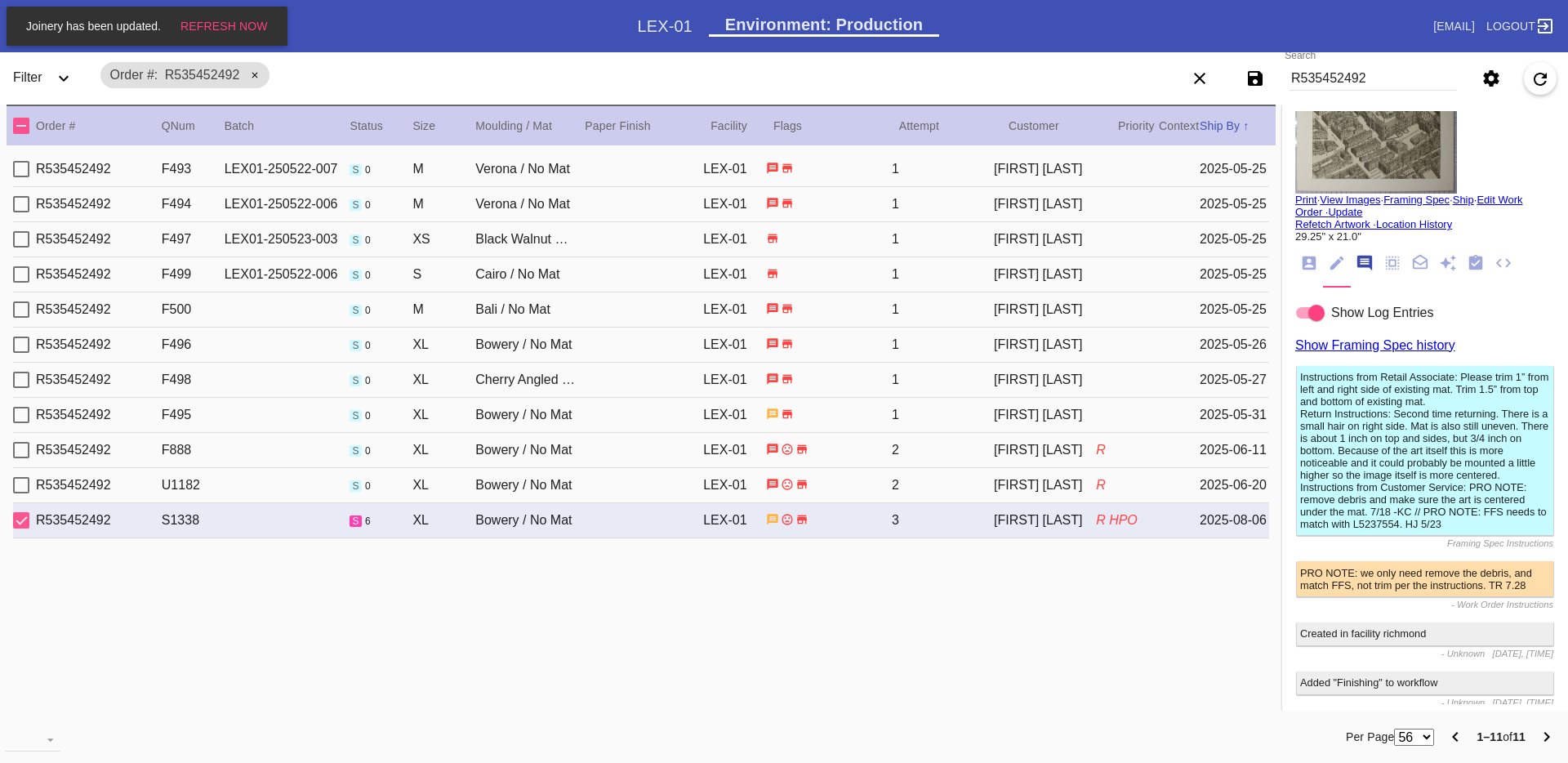 scroll, scrollTop: 100, scrollLeft: 0, axis: vertical 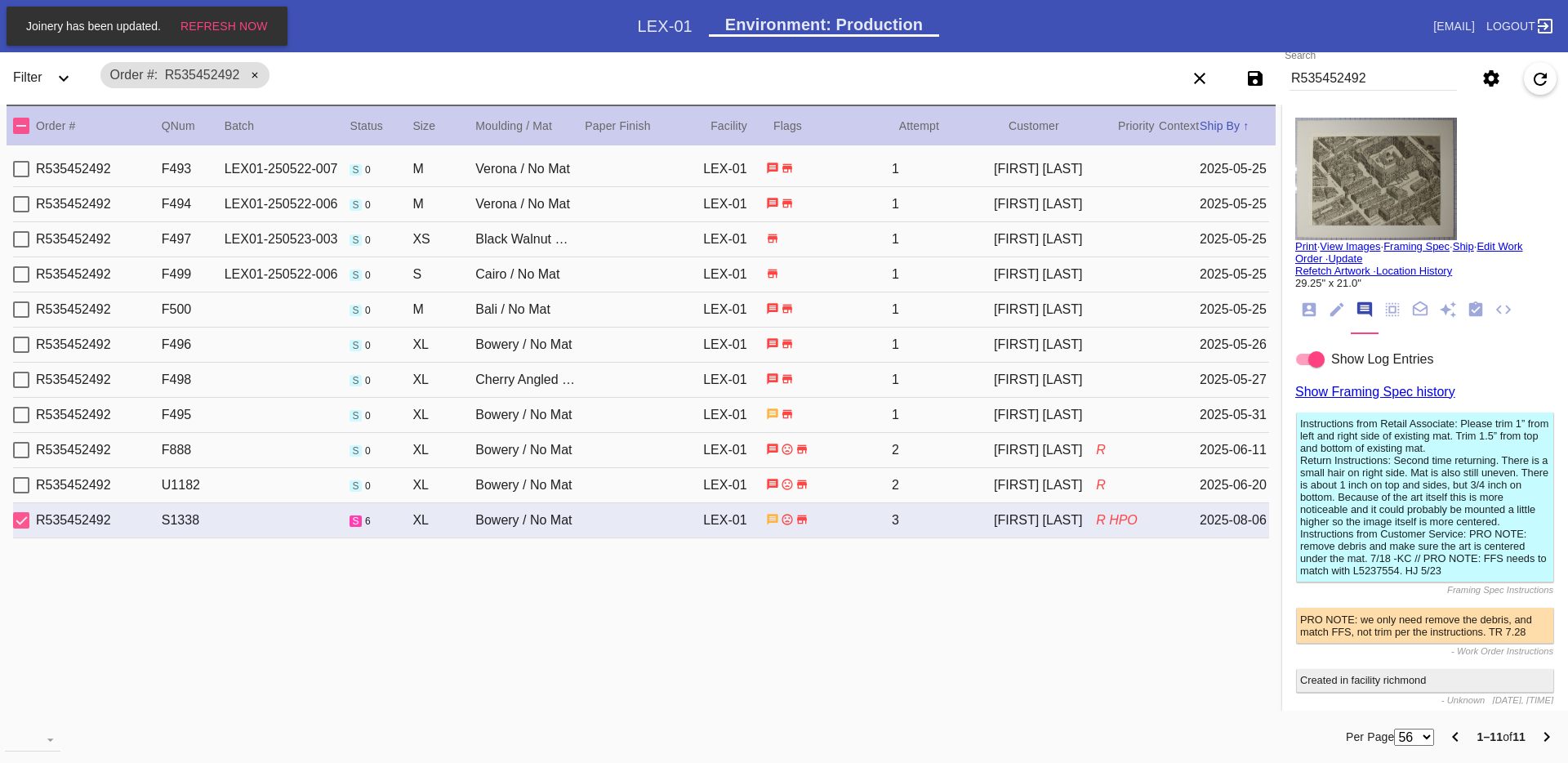 drag, startPoint x: 1455, startPoint y: 569, endPoint x: 1422, endPoint y: 551, distance: 37.58989 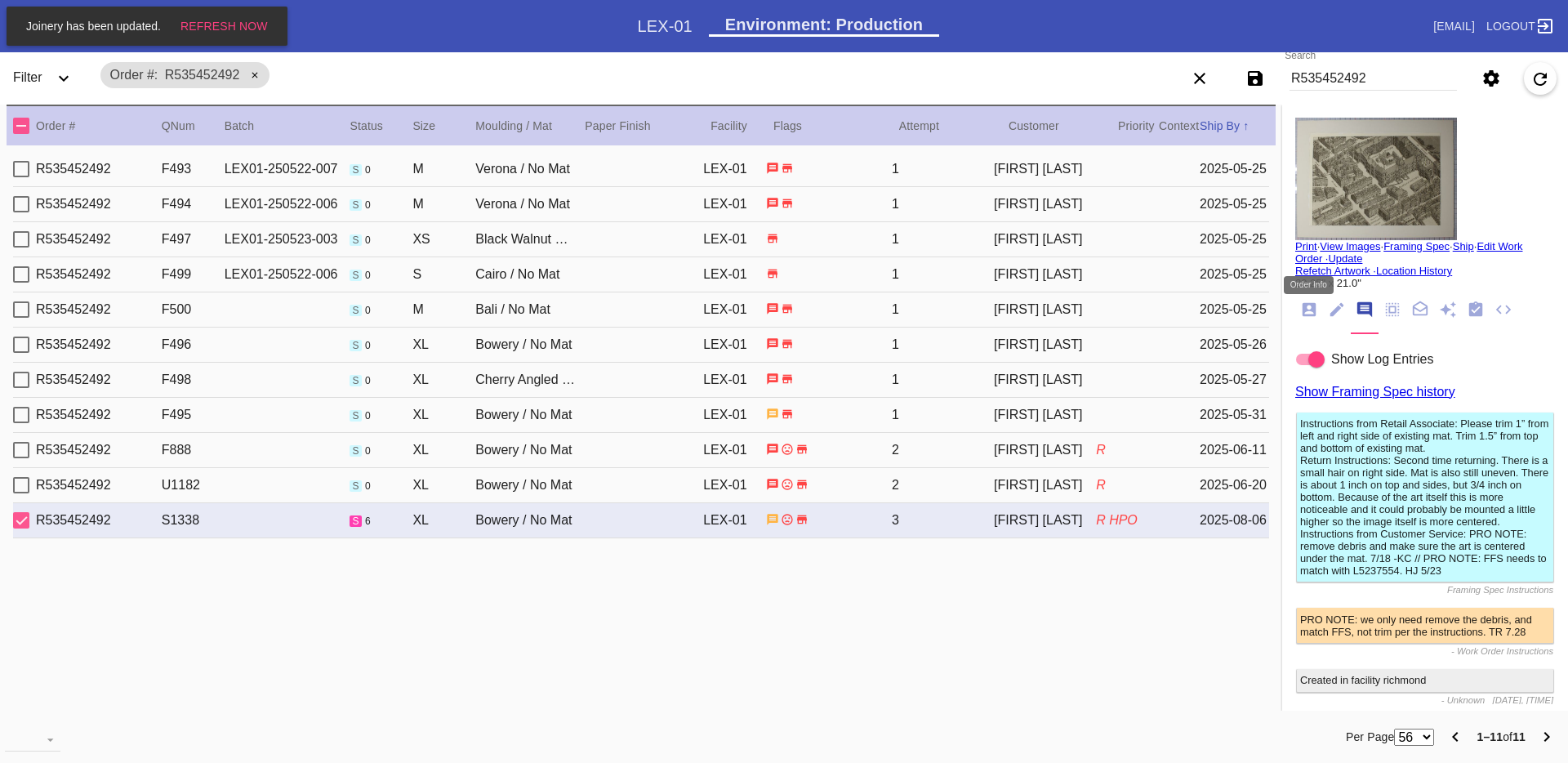 click 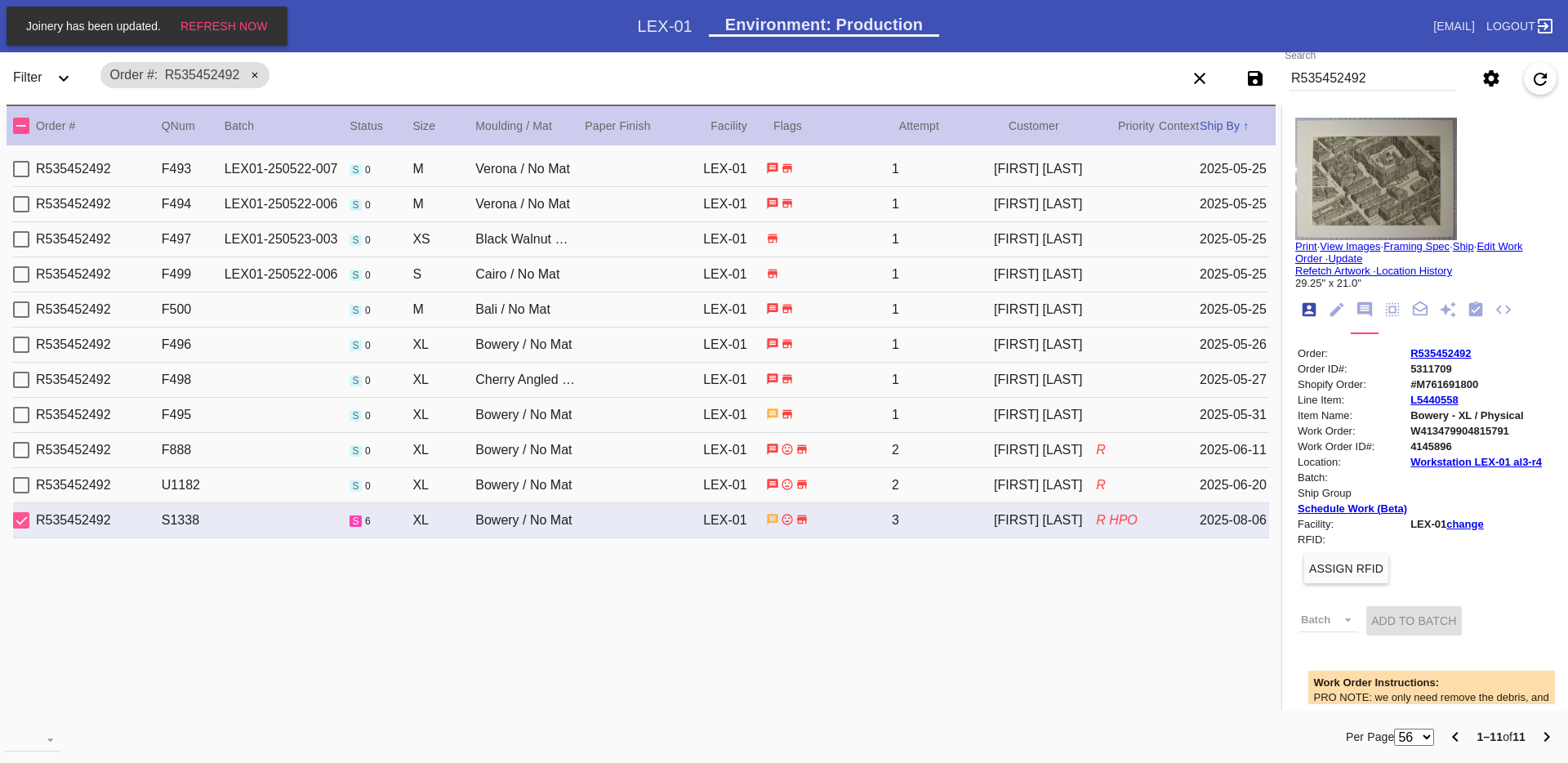 scroll, scrollTop: 20, scrollLeft: 0, axis: vertical 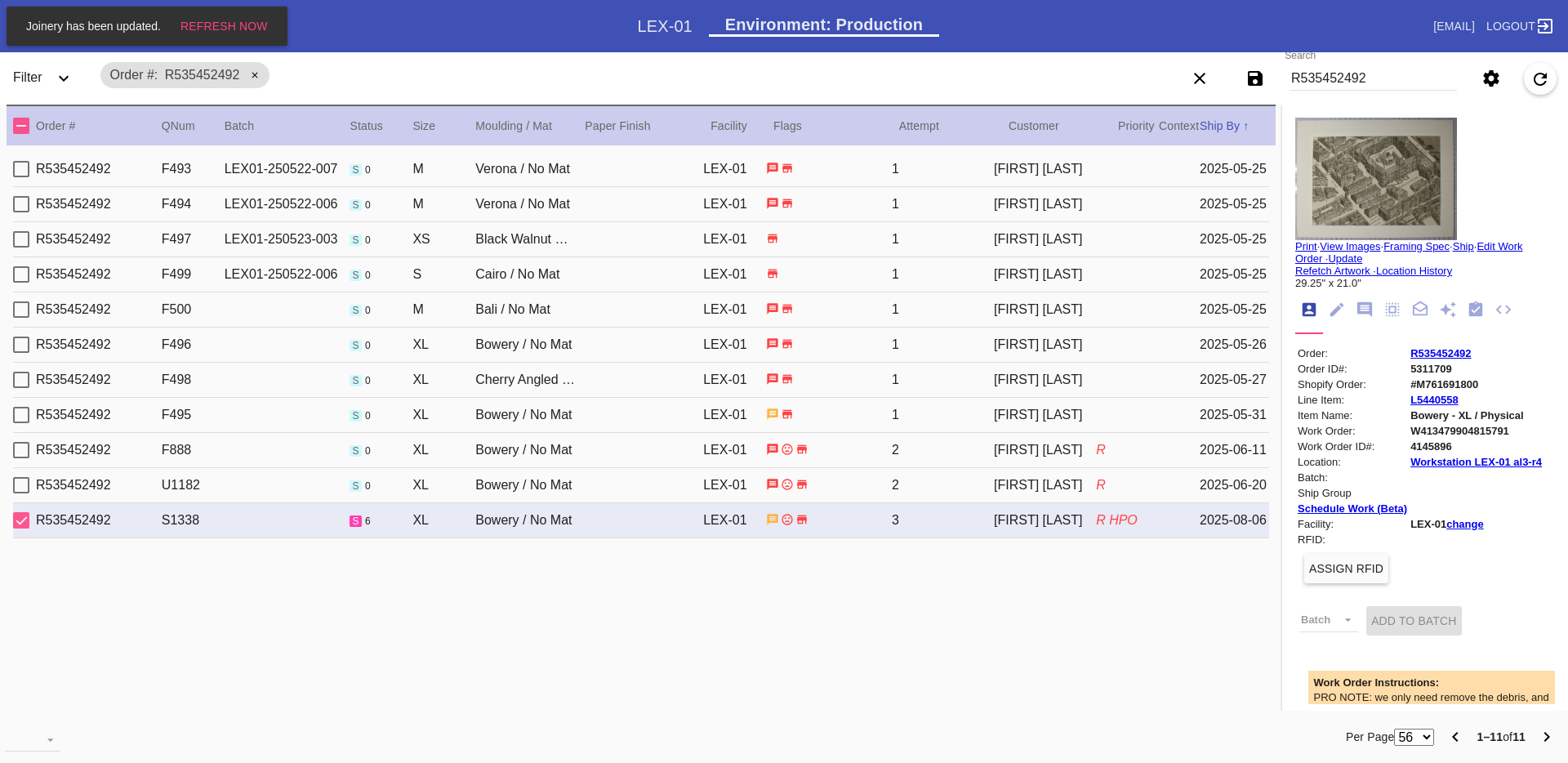 click on "R535452492" at bounding box center [1441, 353] 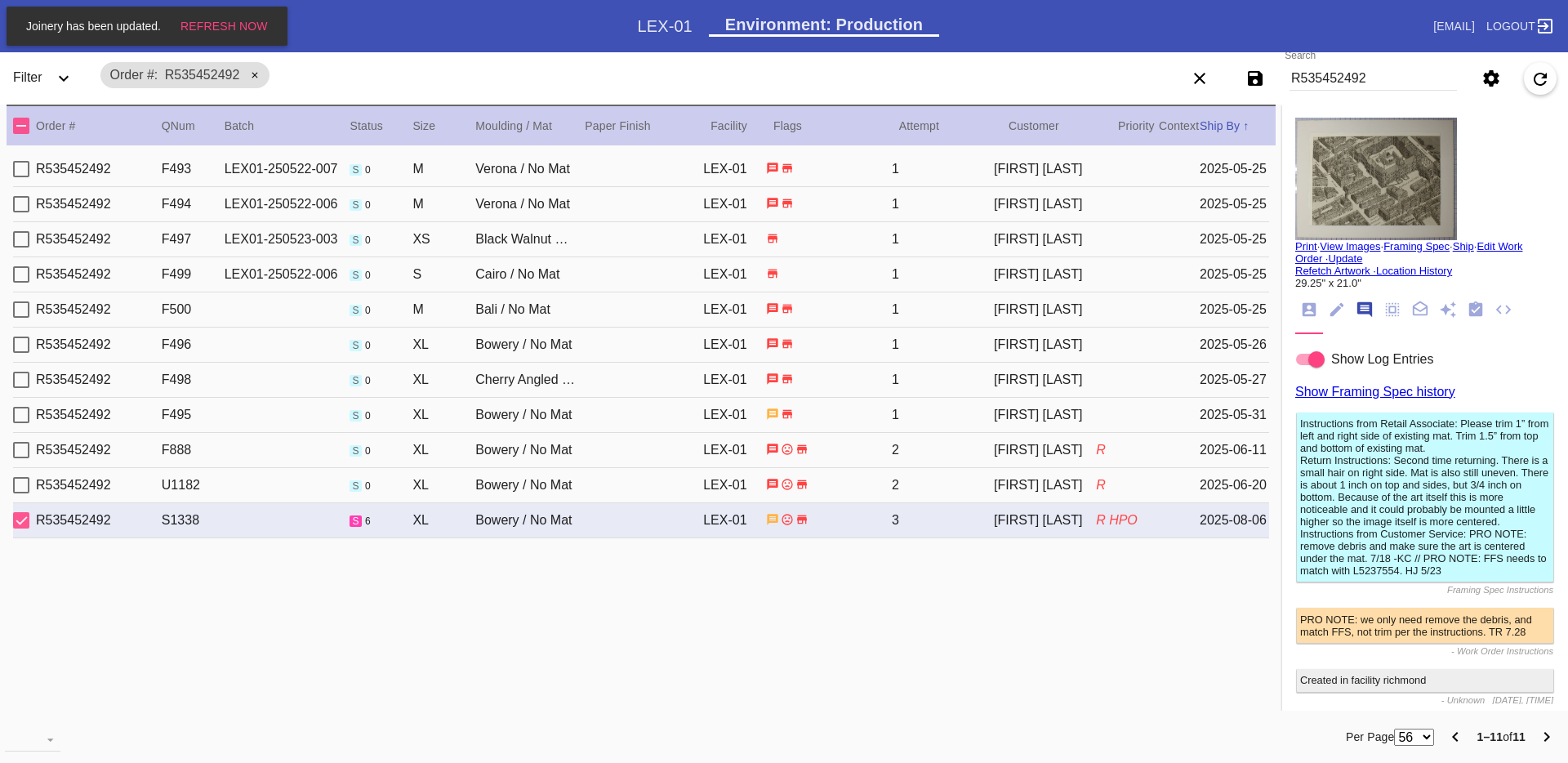 scroll, scrollTop: 100, scrollLeft: 0, axis: vertical 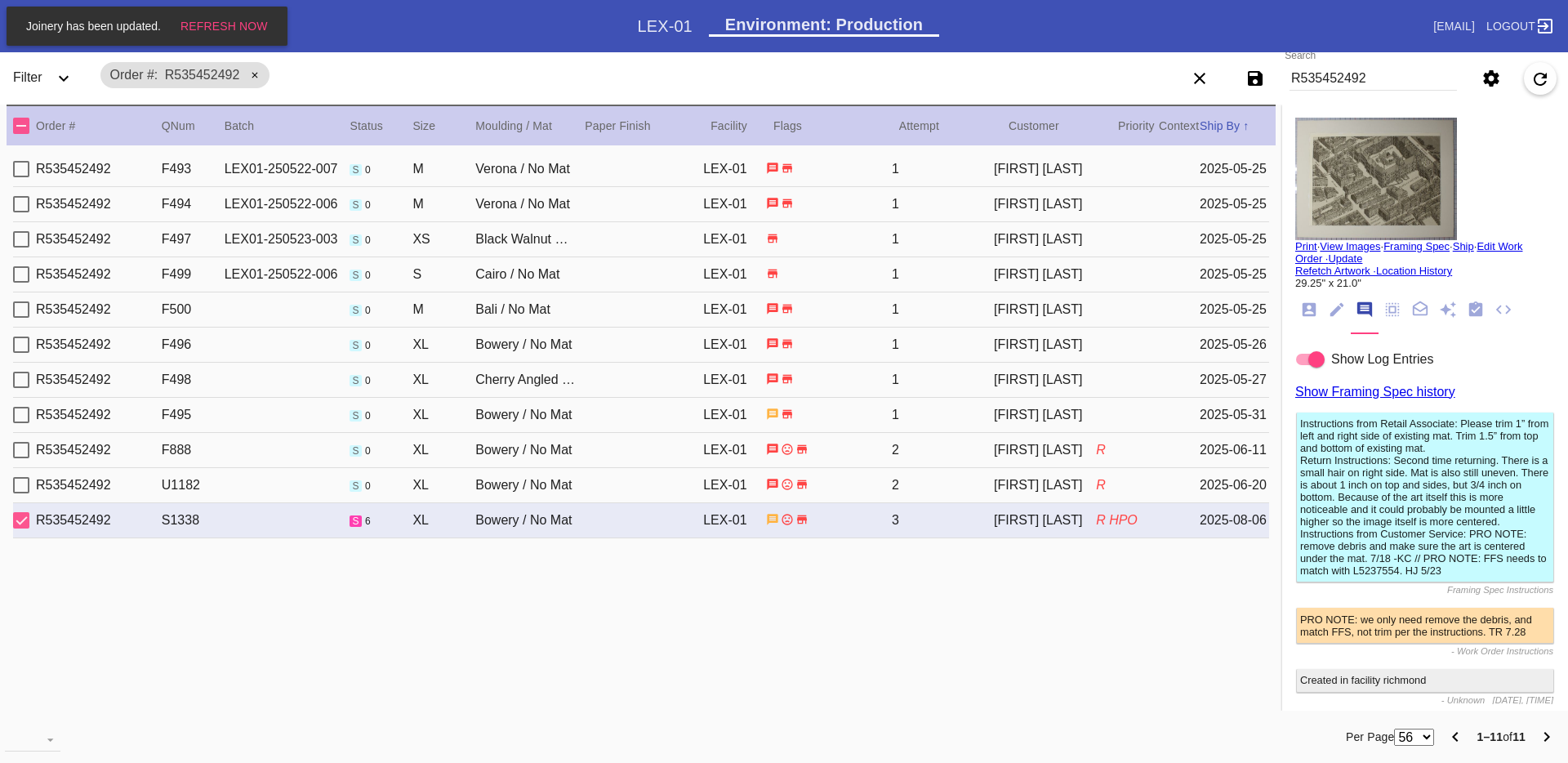 click on "Edit Work Order ·" at bounding box center [1409, 252] 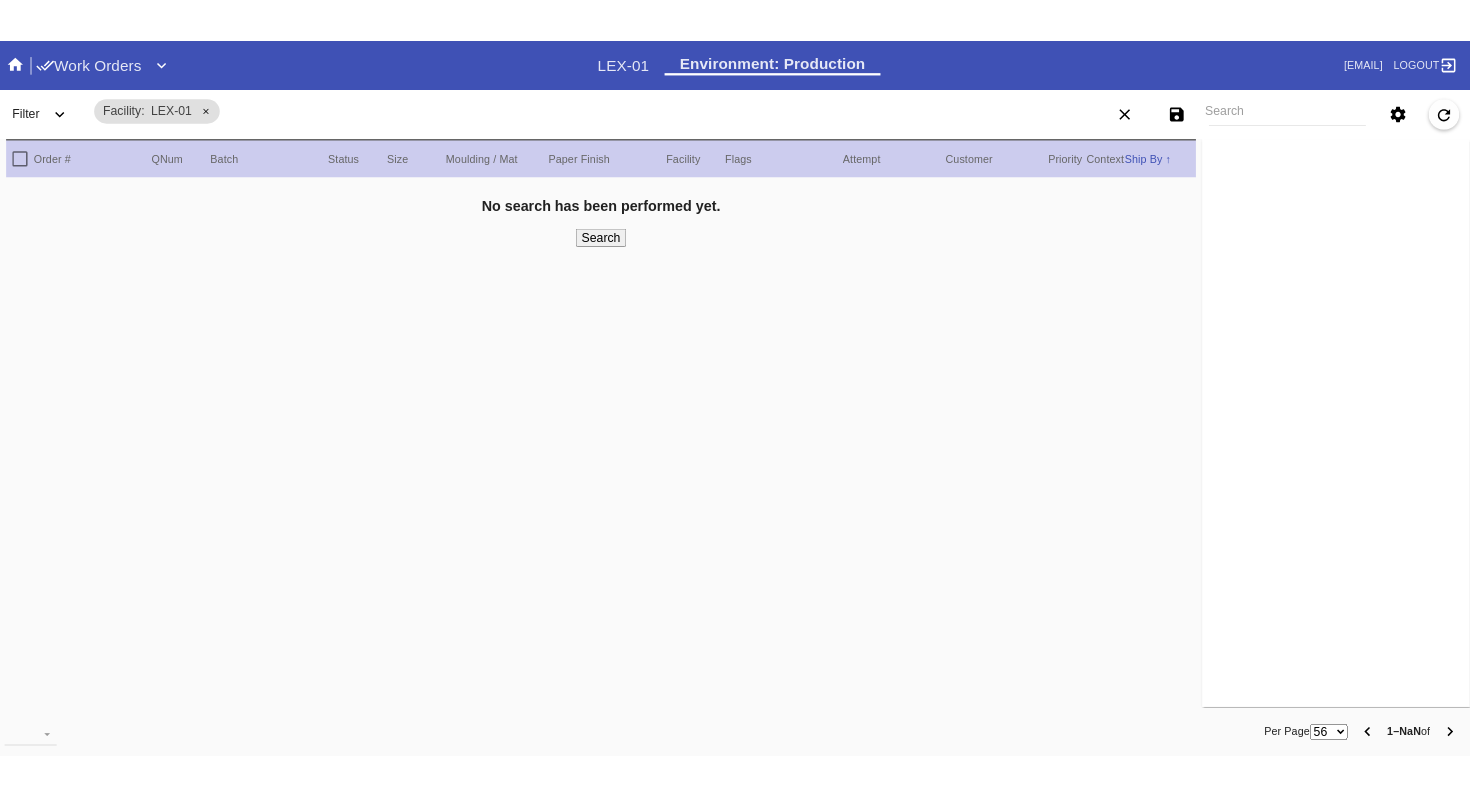 scroll, scrollTop: 0, scrollLeft: 0, axis: both 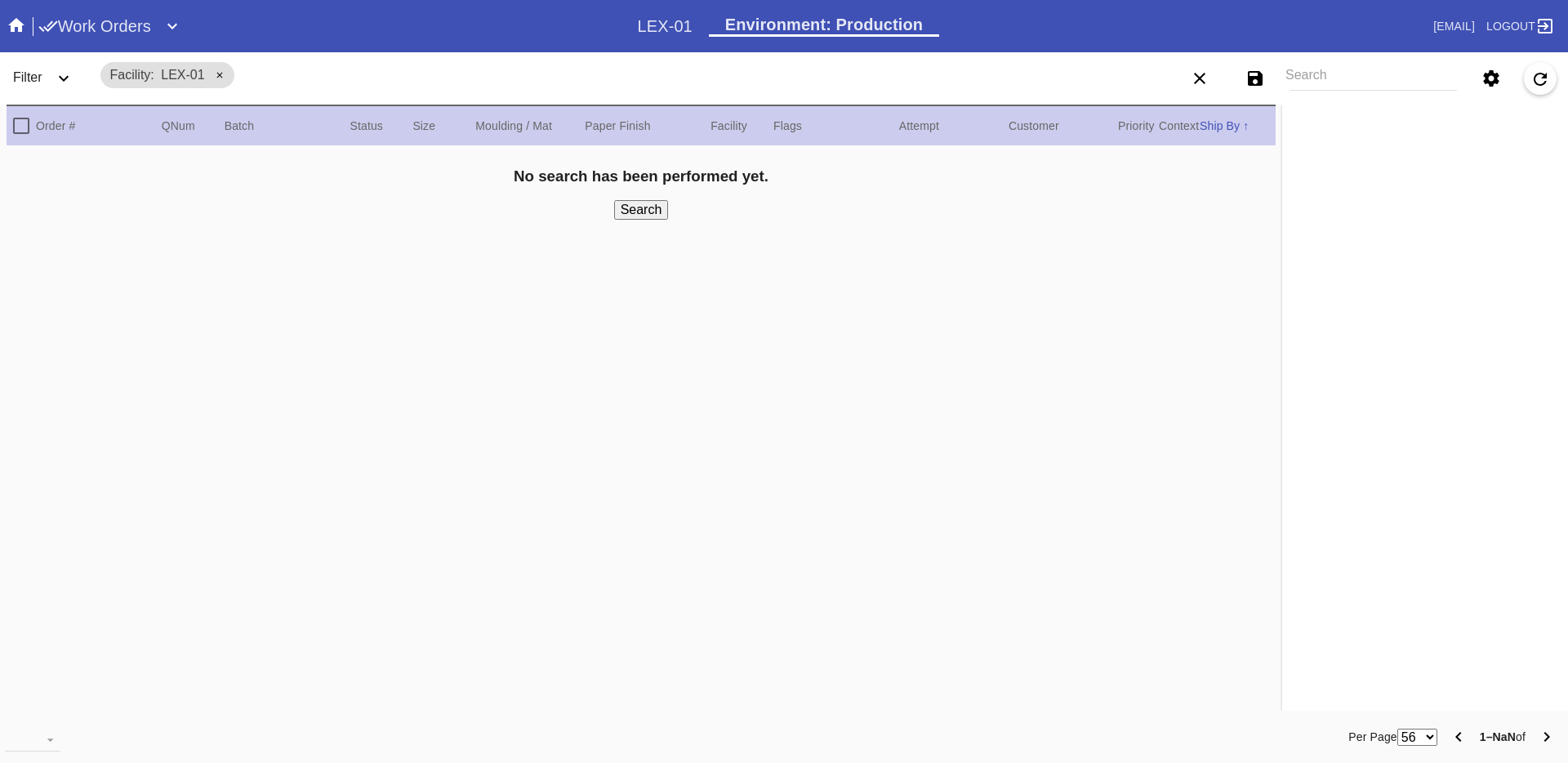 click on "Search" at bounding box center [1373, 78] 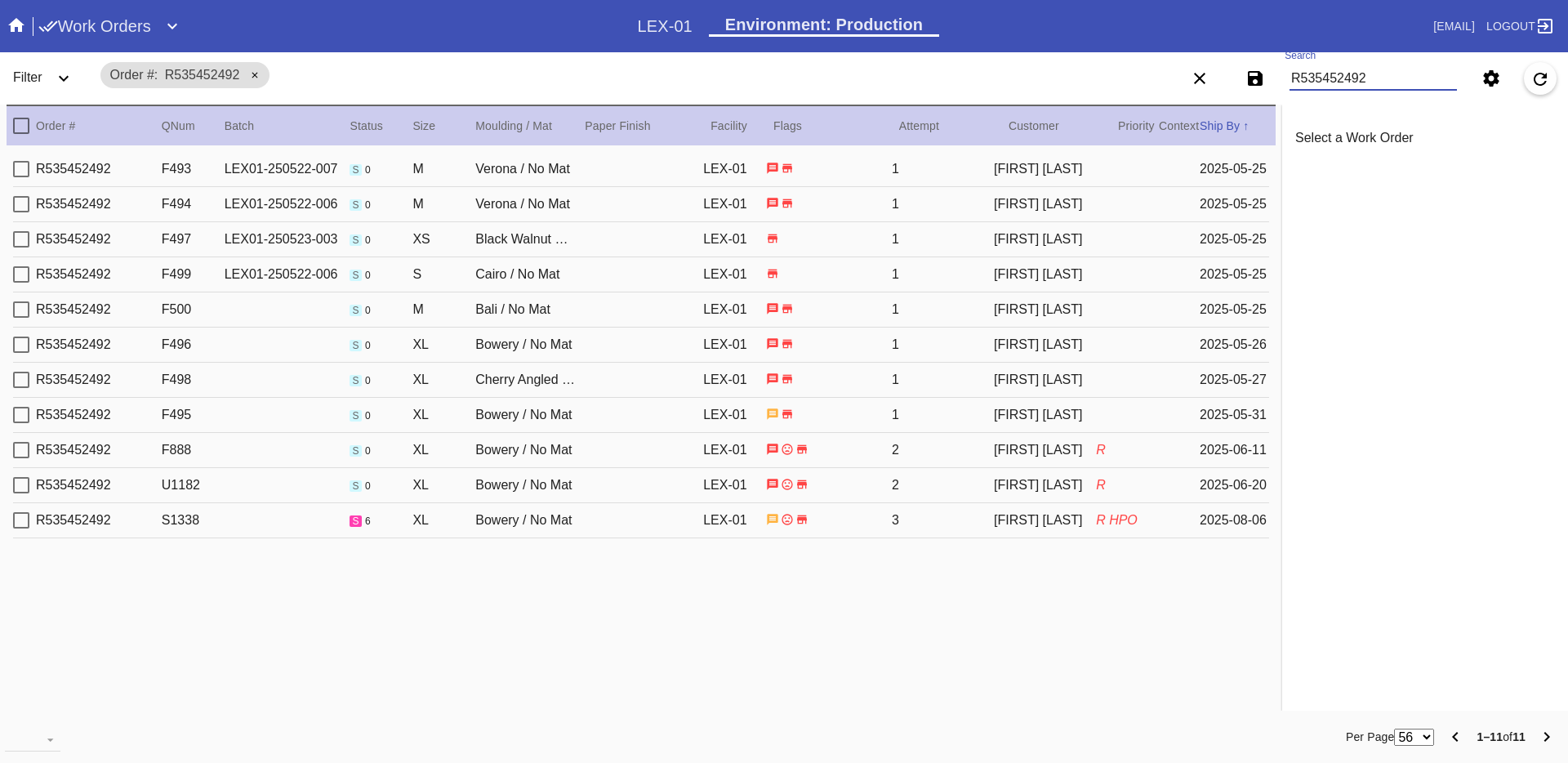 type on "R535452492" 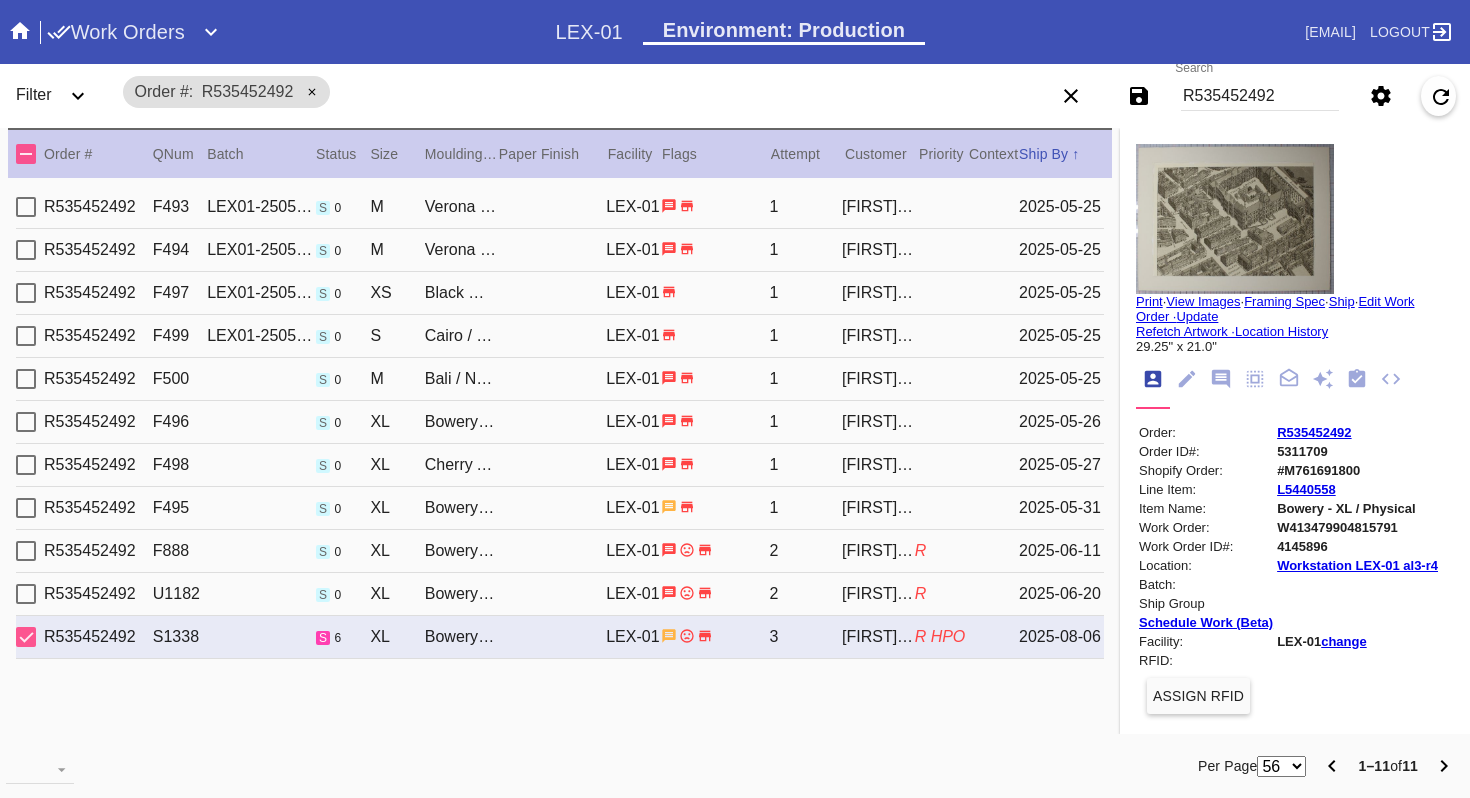 click on "R535452492" at bounding box center [1260, 96] 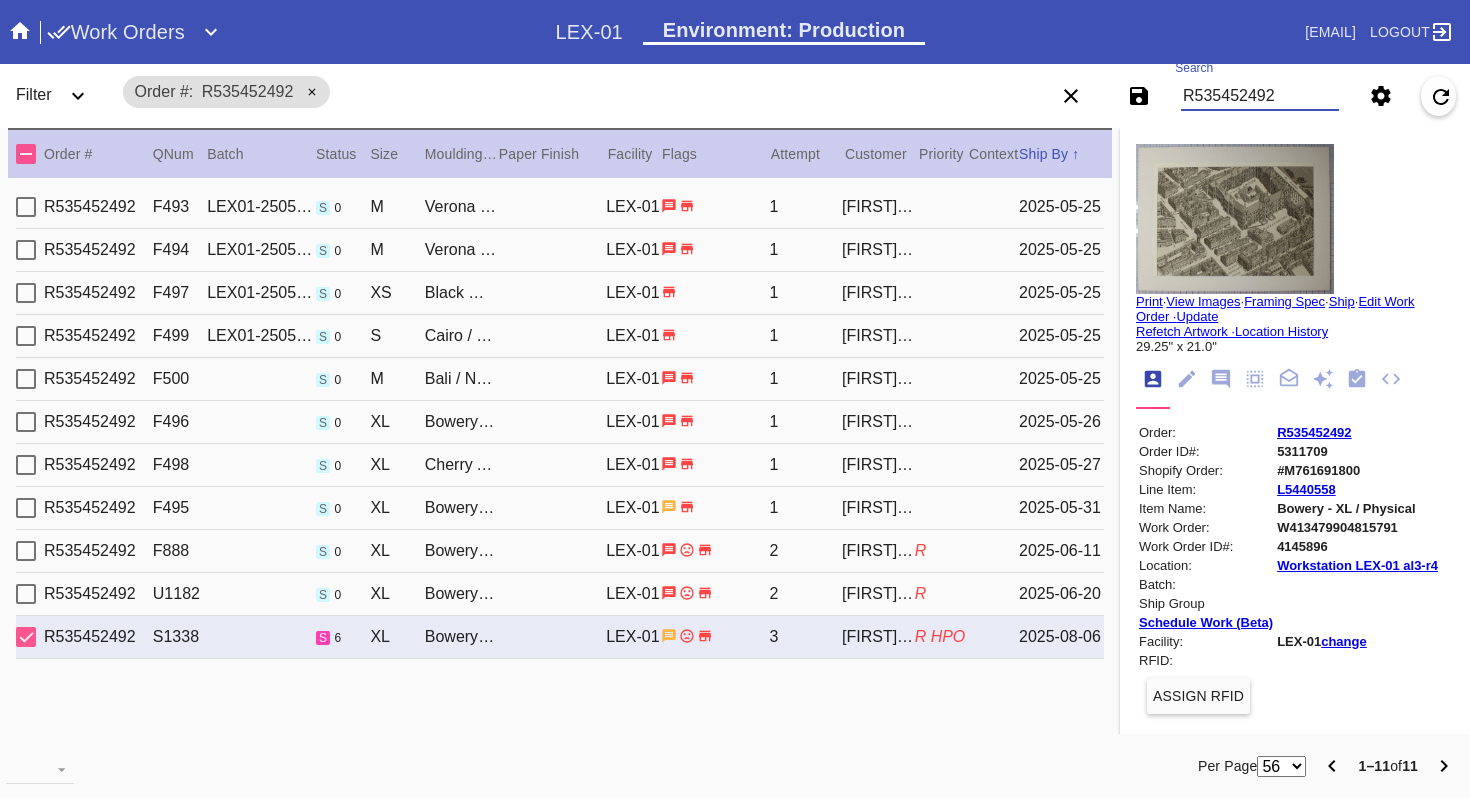 click on "R535452492" at bounding box center [1260, 96] 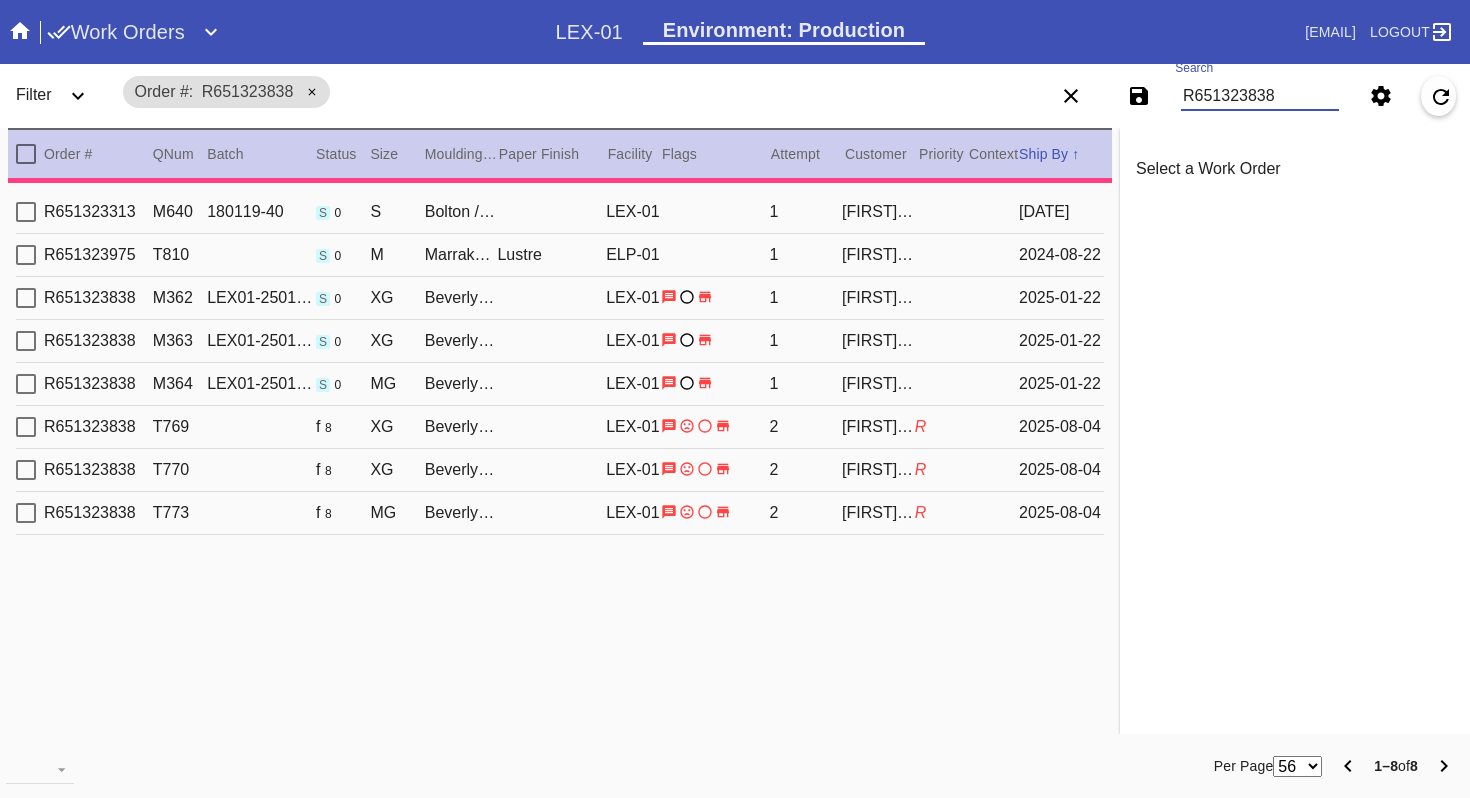 type on "R651323838" 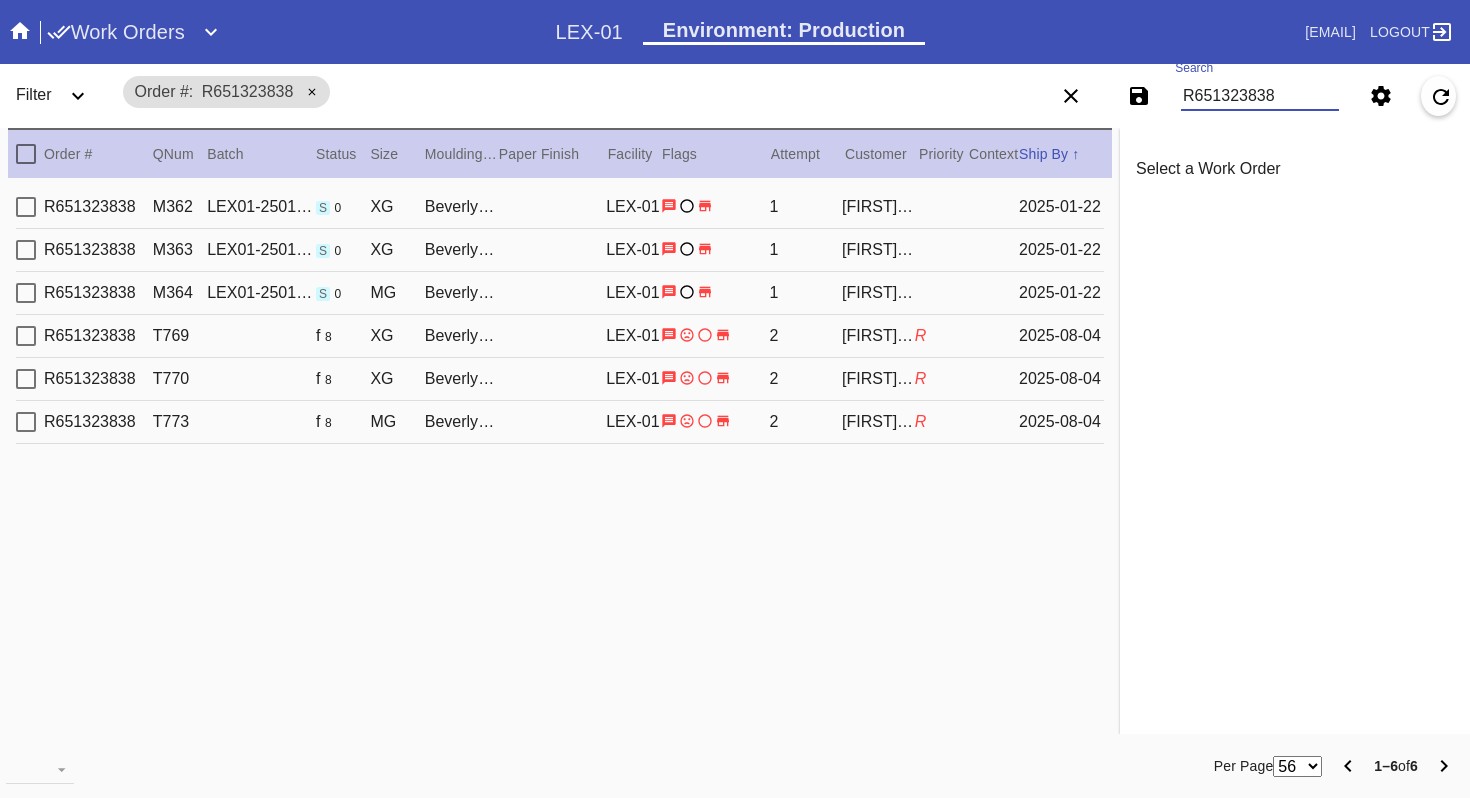 click on "R651323838 T770 f   8 XG Beverly / No Mat LEX-01 2 [FIRST] [LAST]
R
[DATE]" at bounding box center [560, 379] 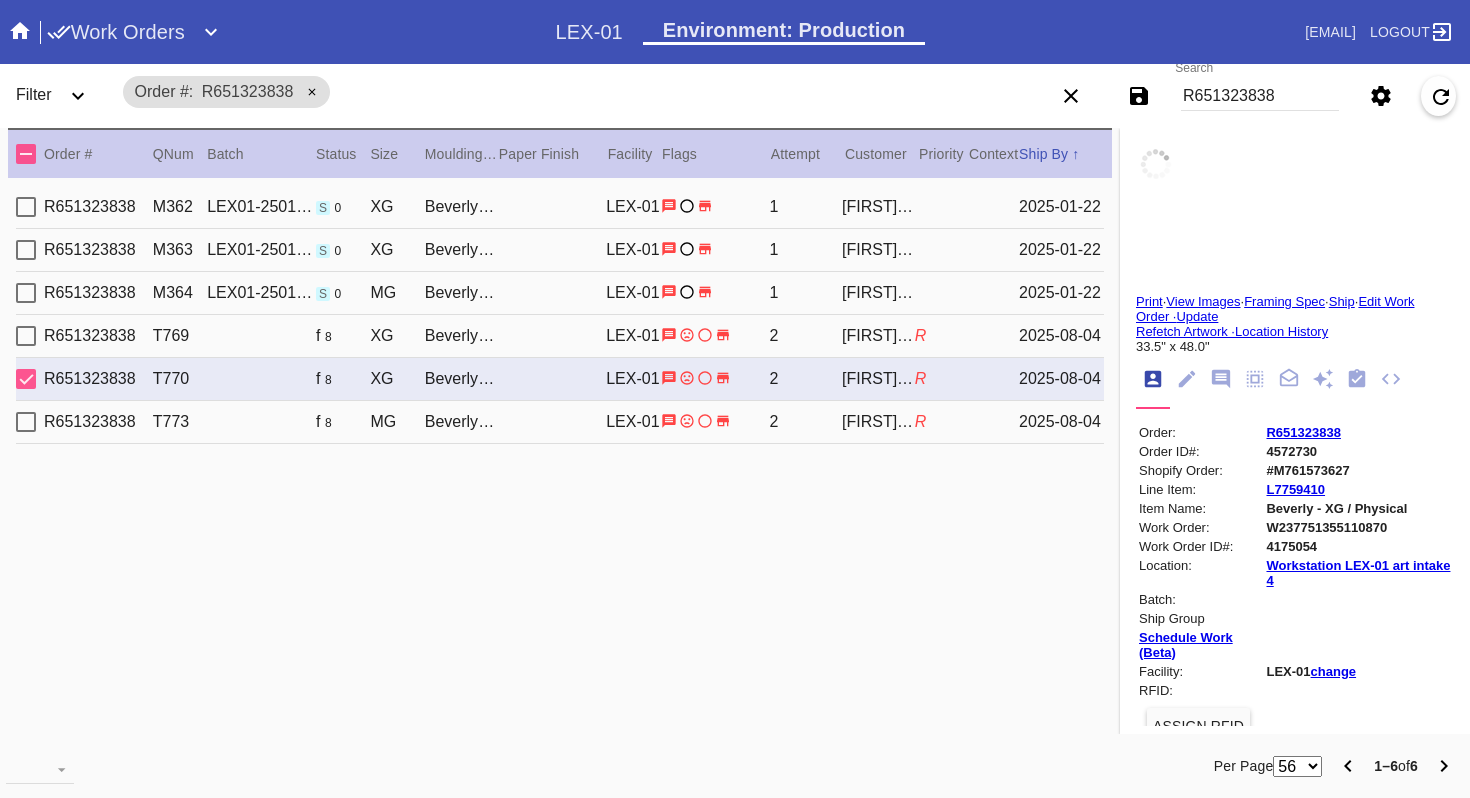 click on "LEX-01" at bounding box center (633, 336) 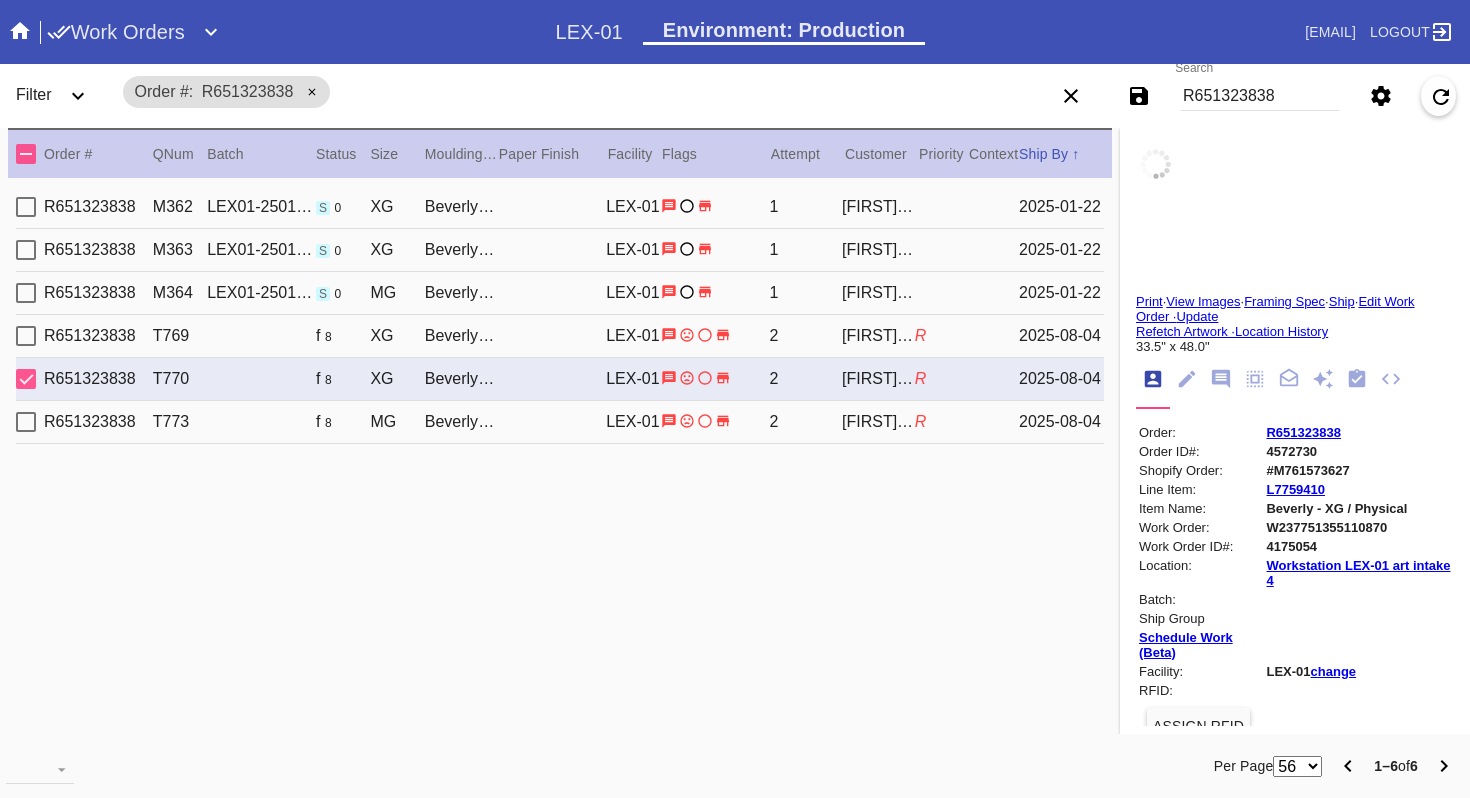 type on "[DATE]" 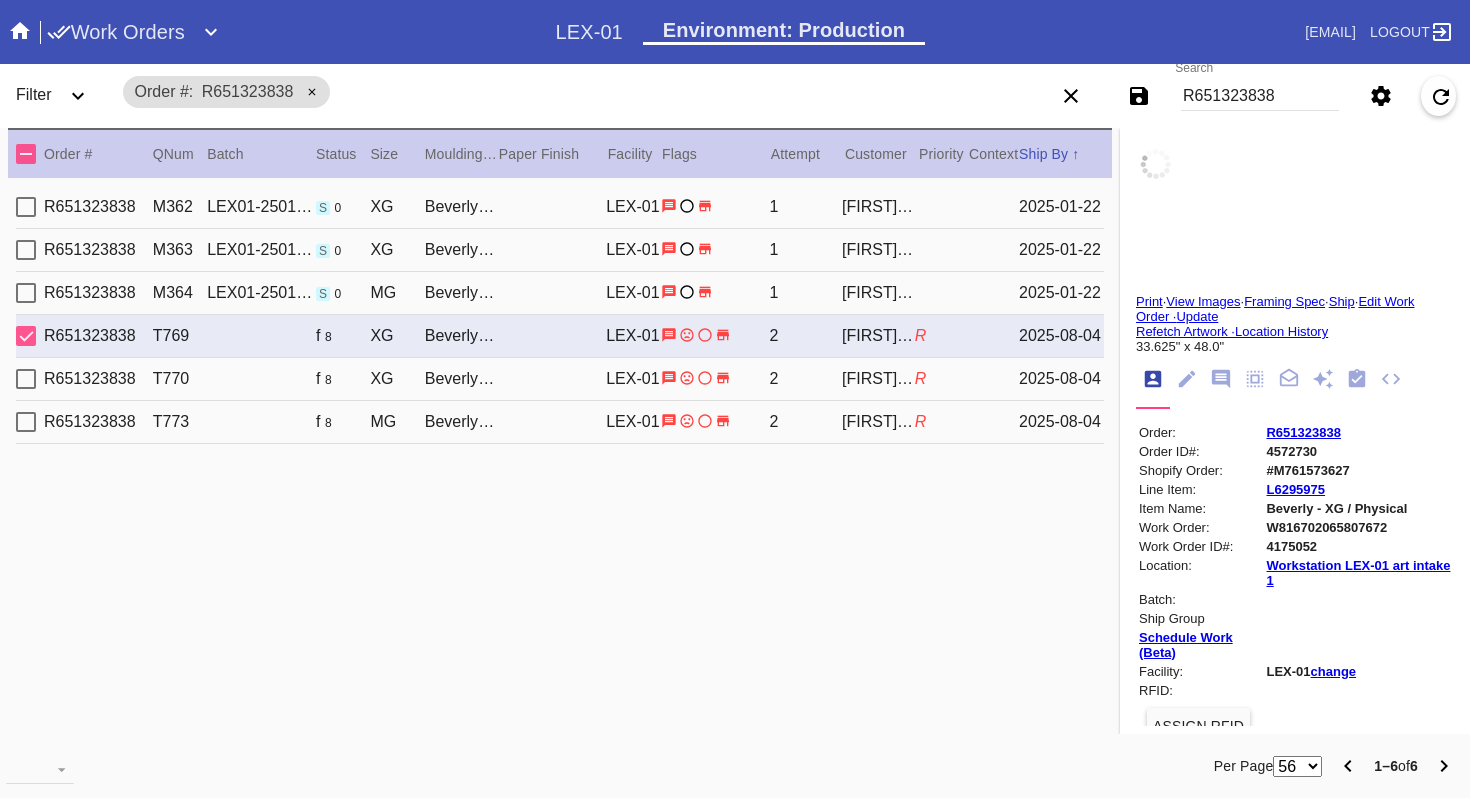 click on "R651323838 M364 LEX01-250122-011 s   0 MG Beverly / No Mat LEX-01 1 [FIRST] [LAST]
2025-01-22" at bounding box center [560, 293] 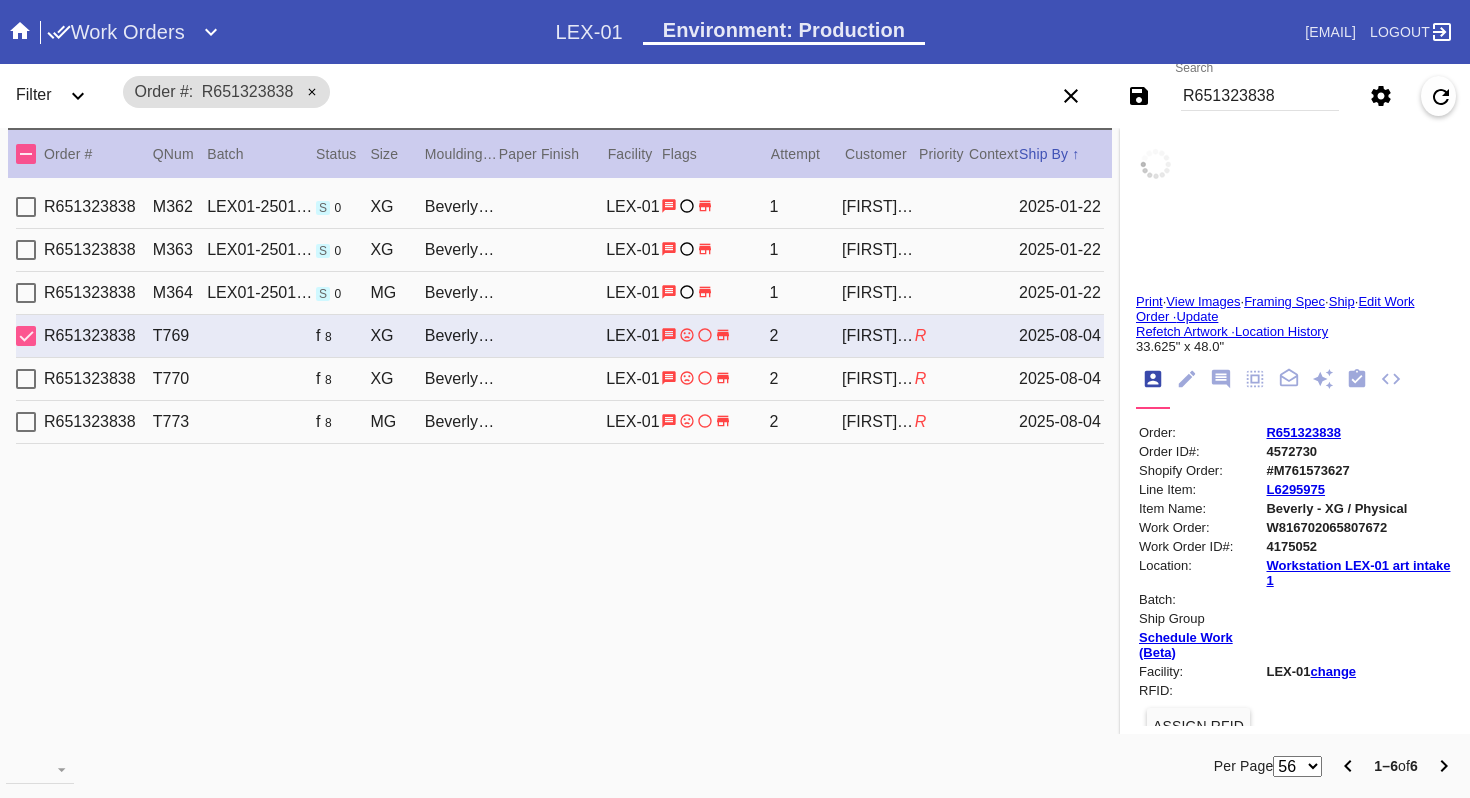 type on "33.5" 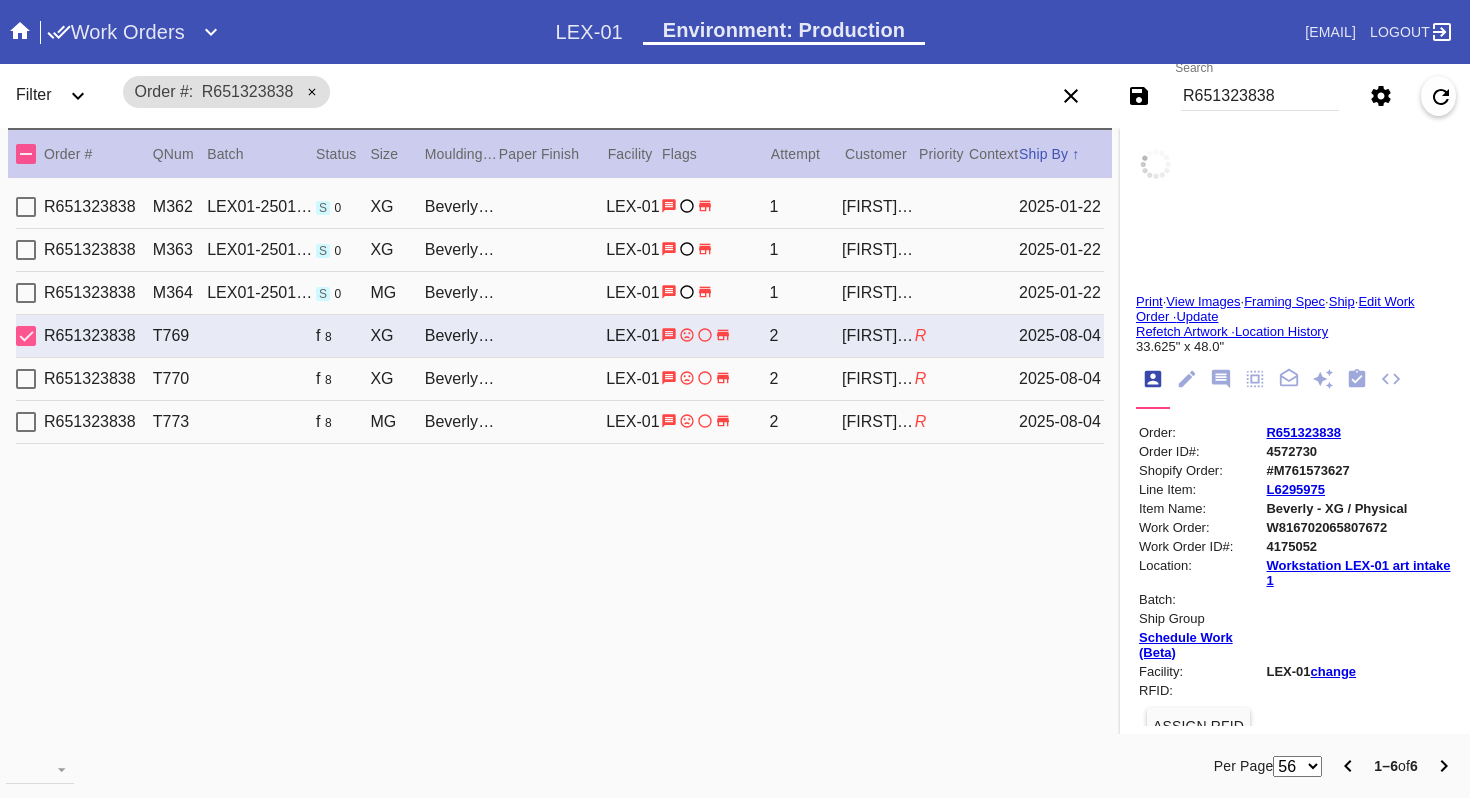 type on "12/24/2024" 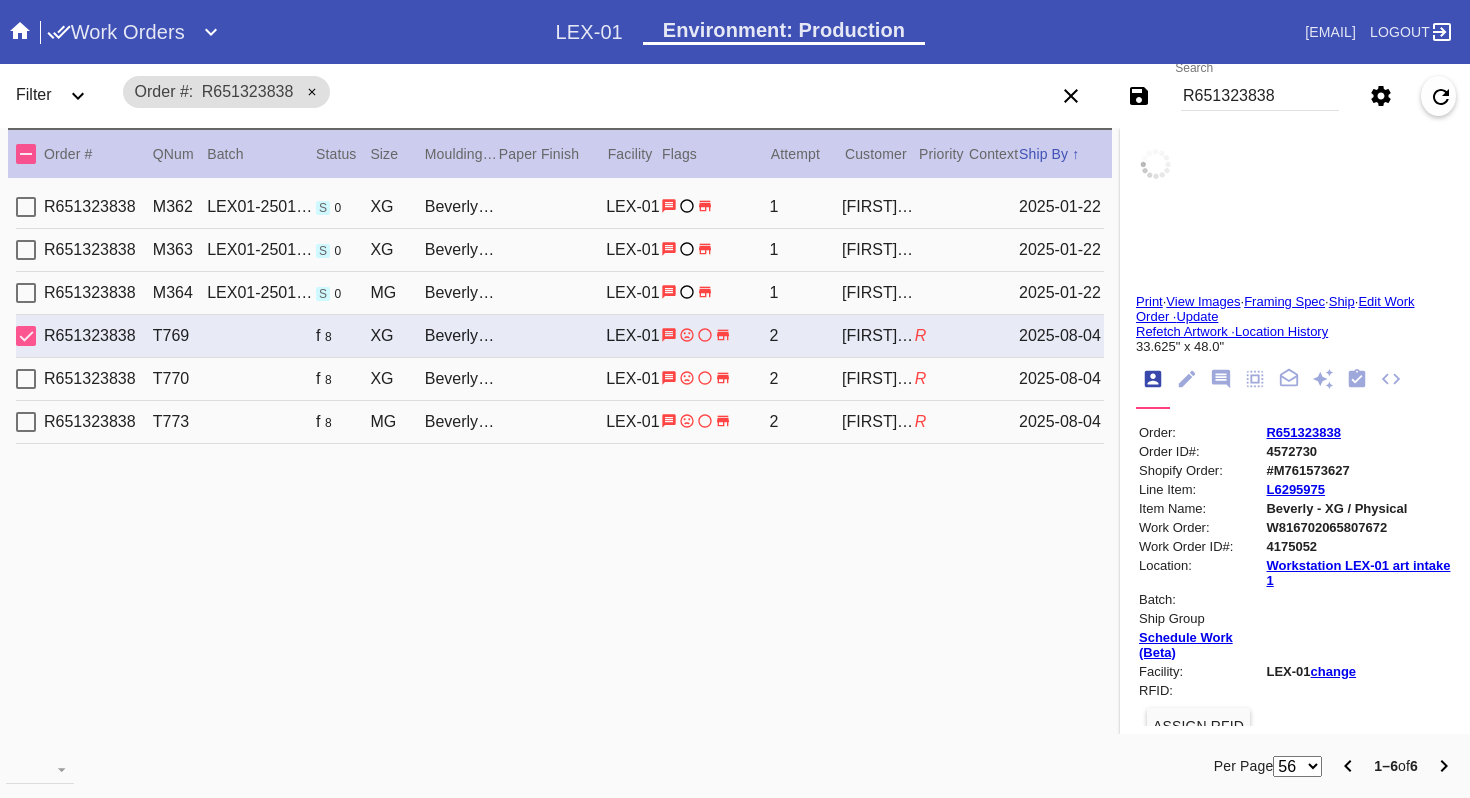 type on "[DATE]" 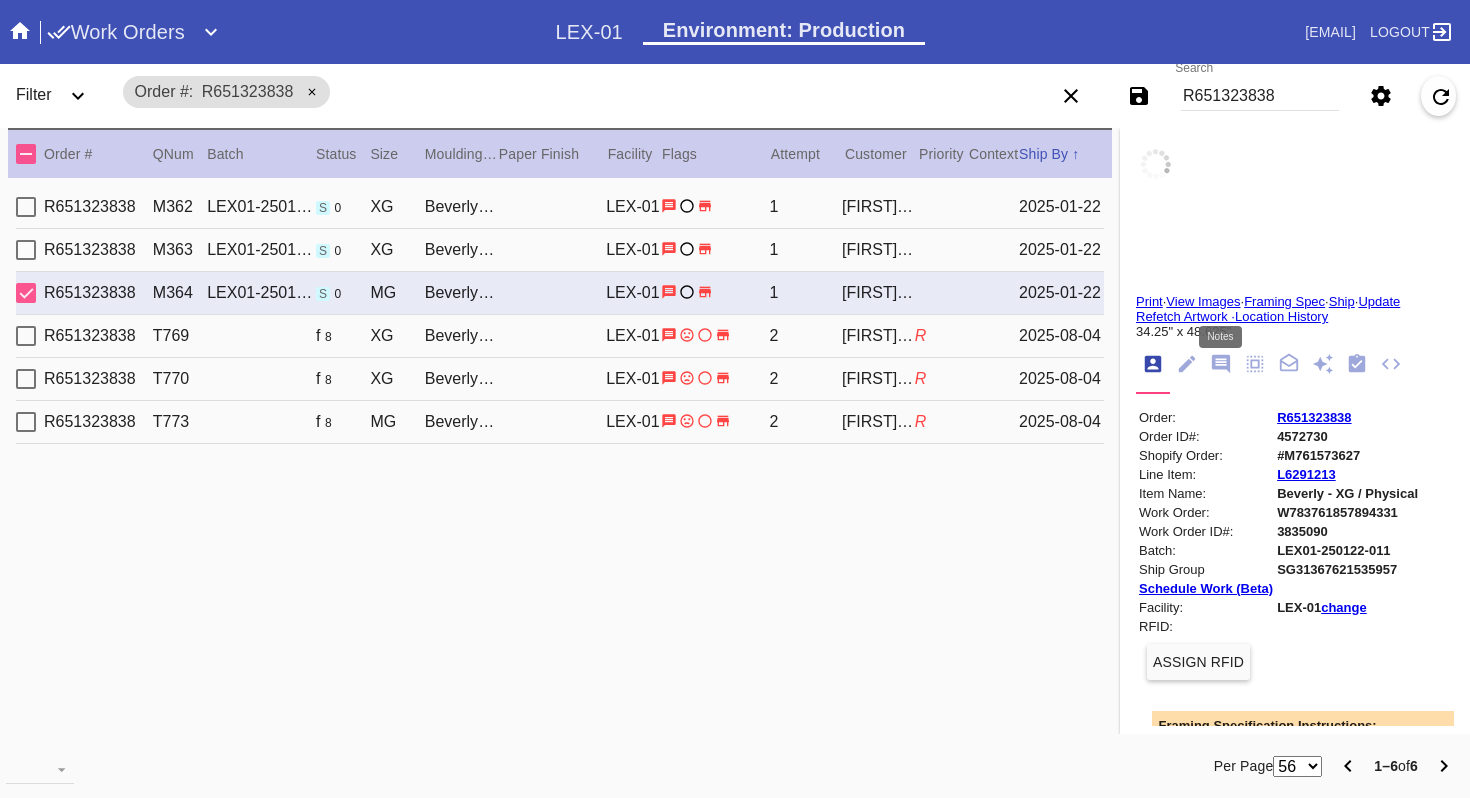 click 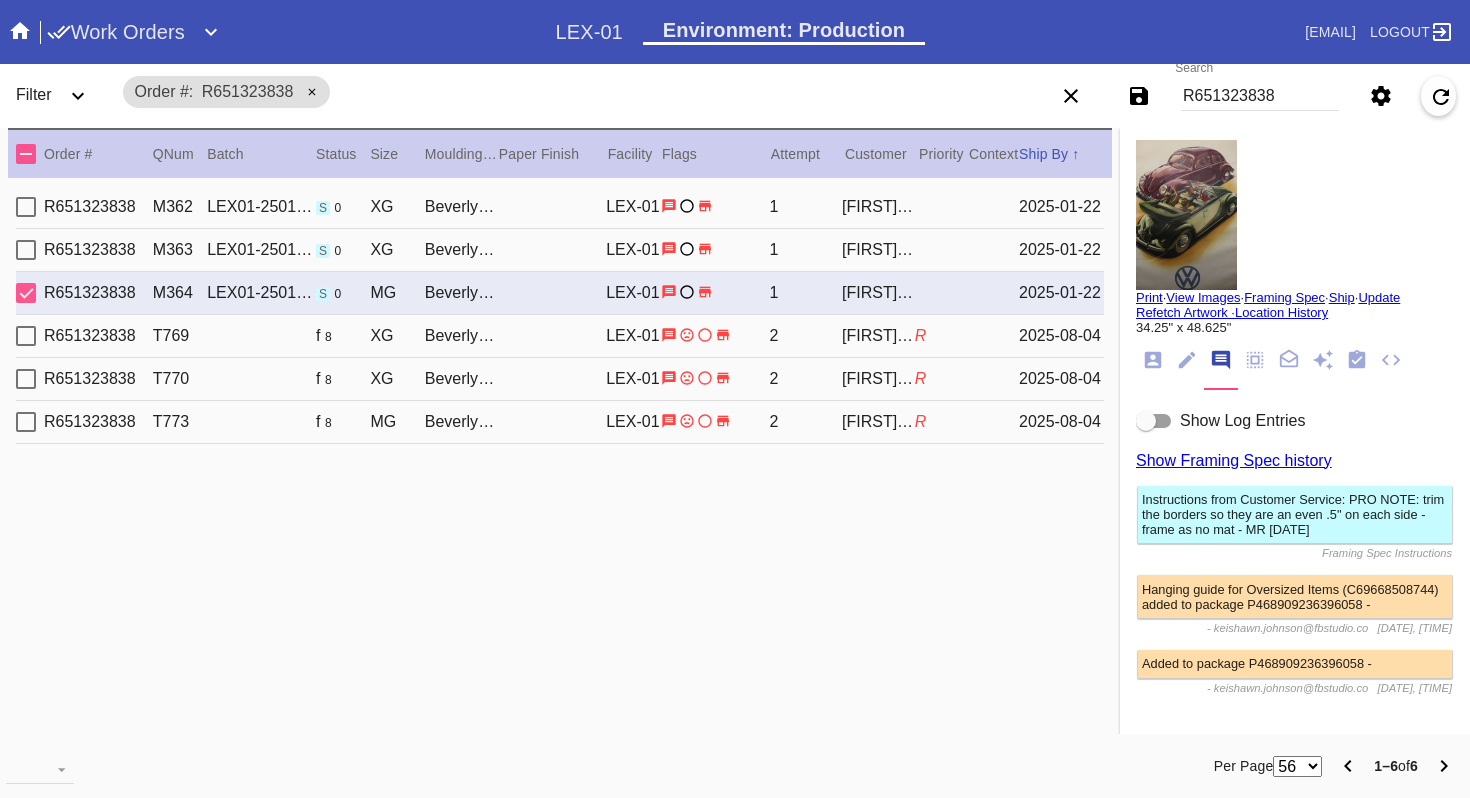 click on "2025-01-22" at bounding box center (1061, 207) 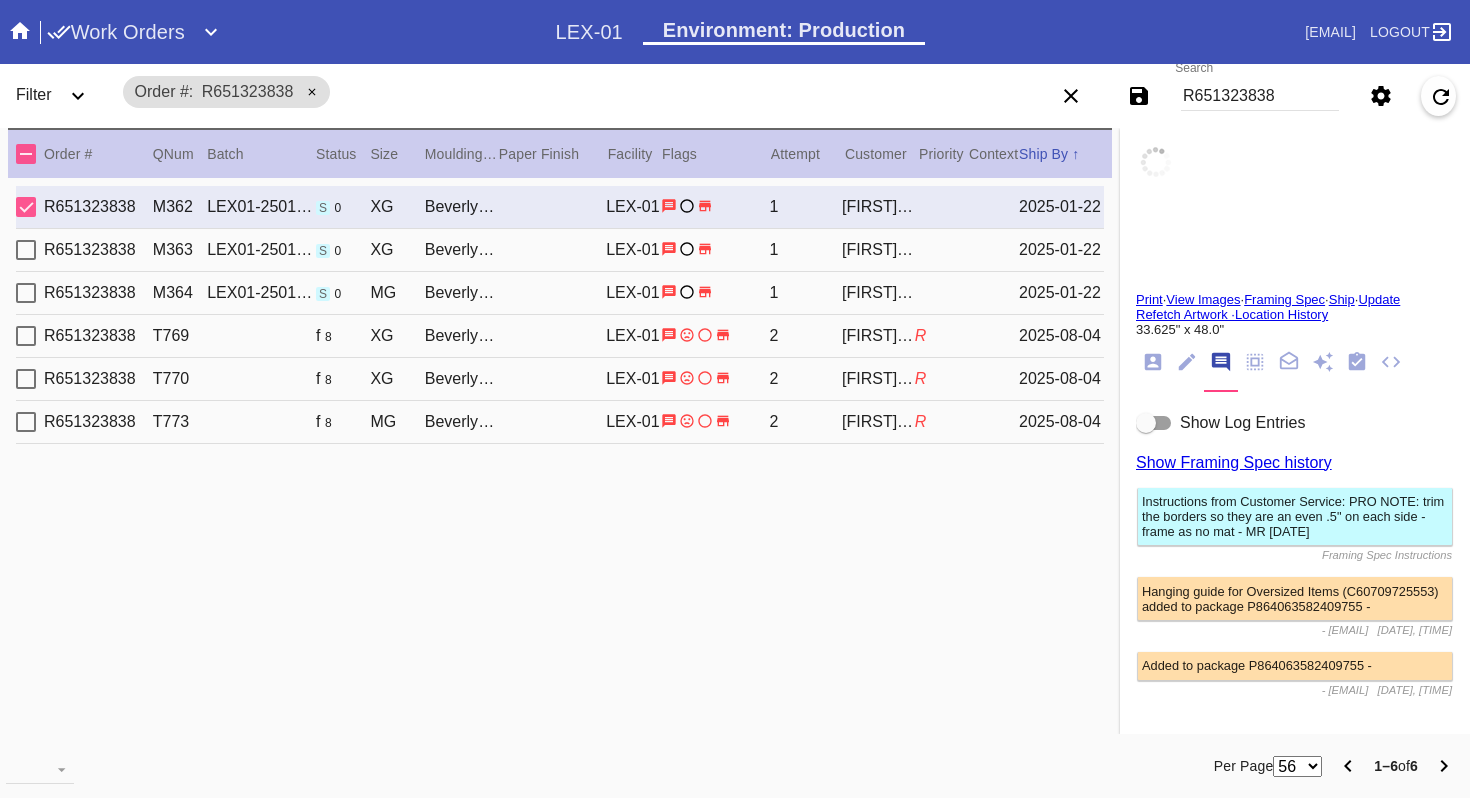 scroll, scrollTop: 4, scrollLeft: 0, axis: vertical 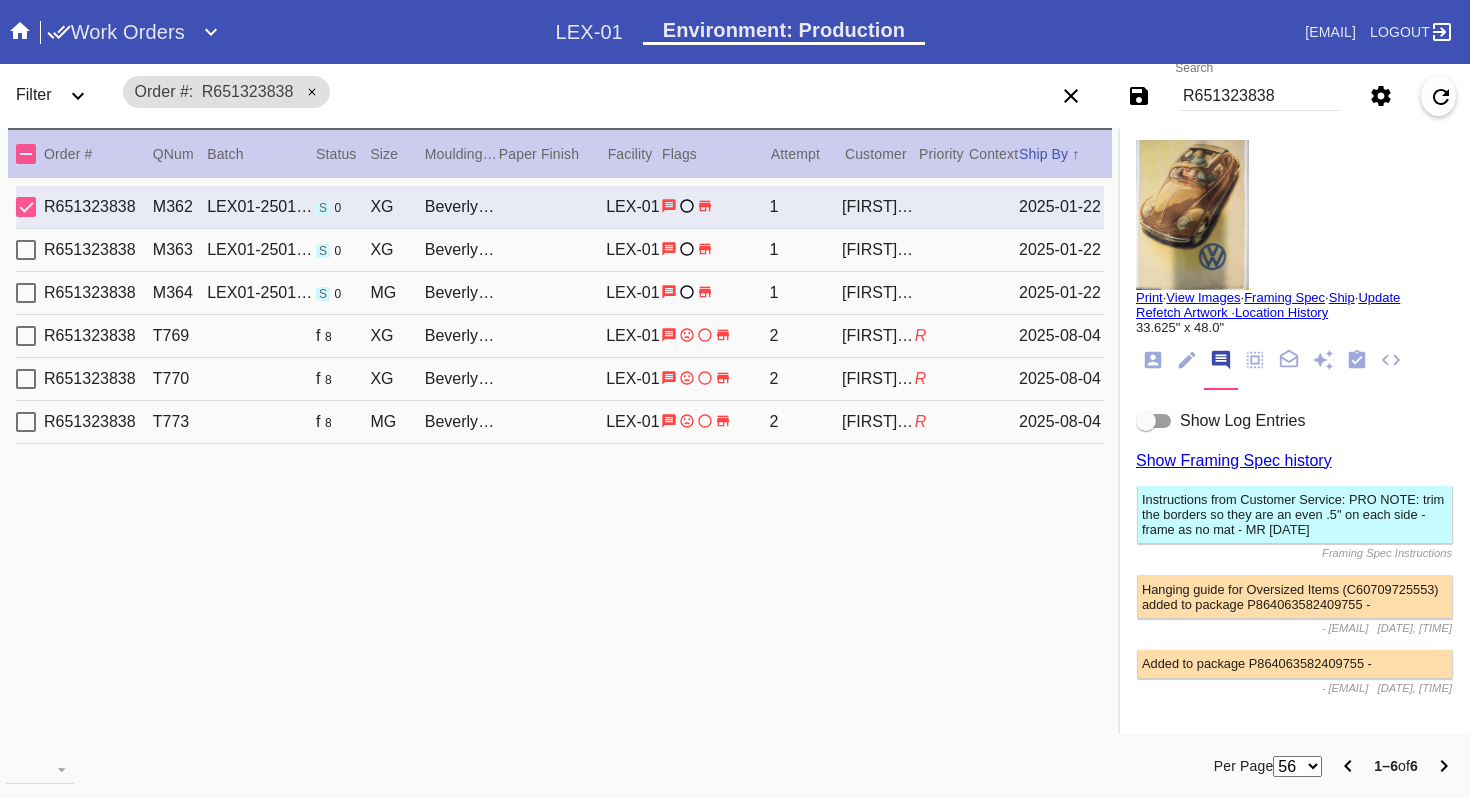 click on "2025-01-22" at bounding box center (1061, 250) 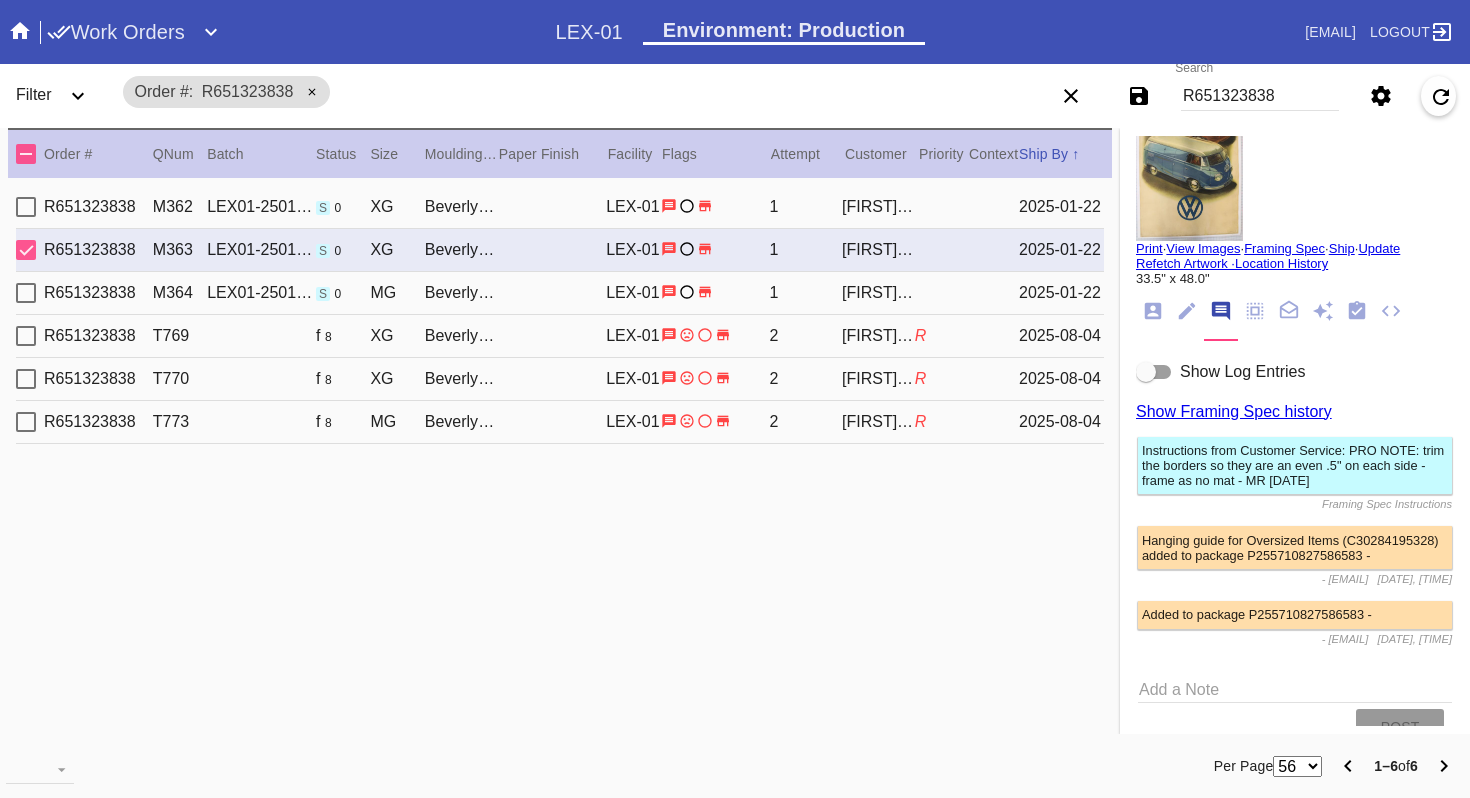 scroll, scrollTop: 57, scrollLeft: 0, axis: vertical 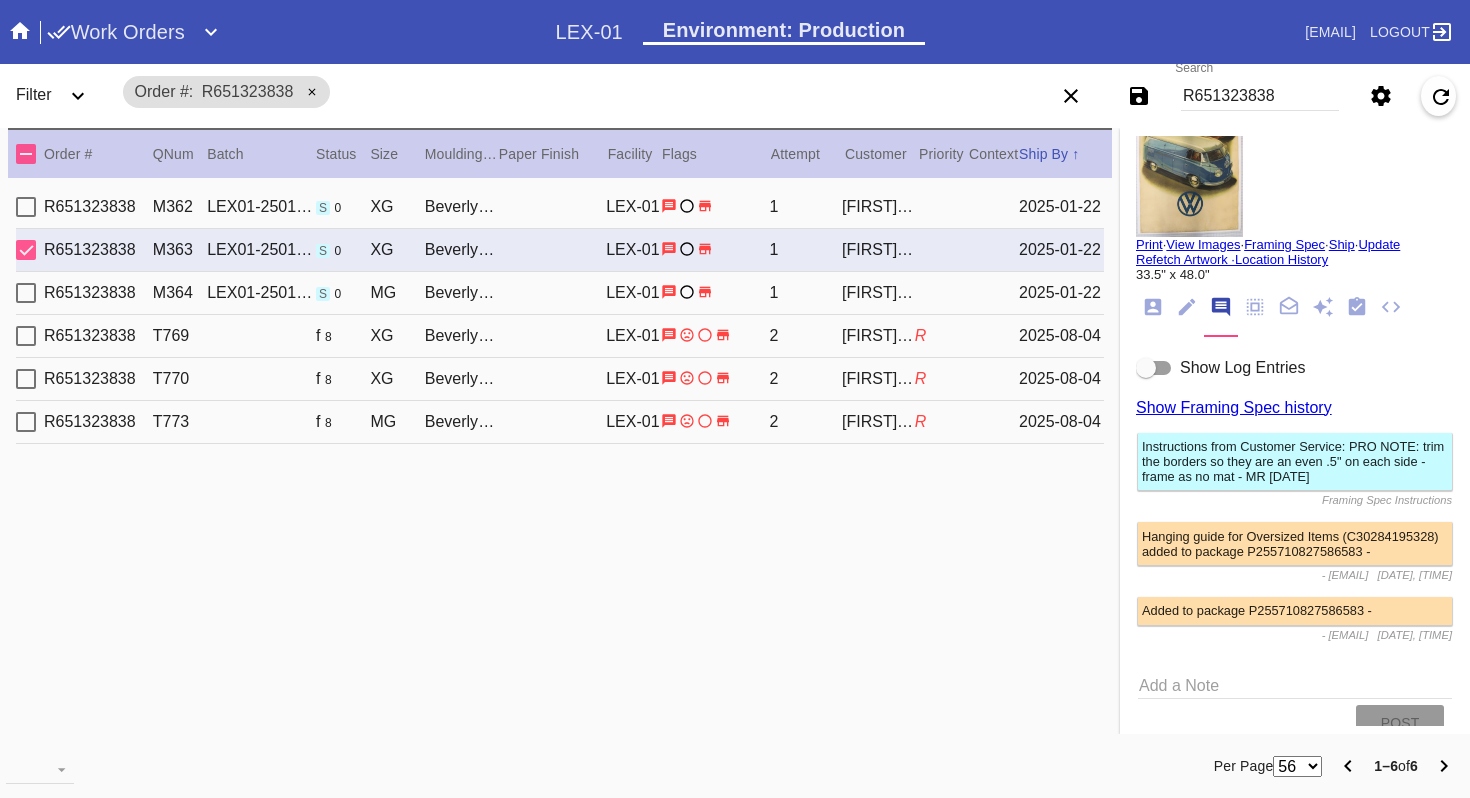 click on "Show Log Entries" at bounding box center (1242, 367) 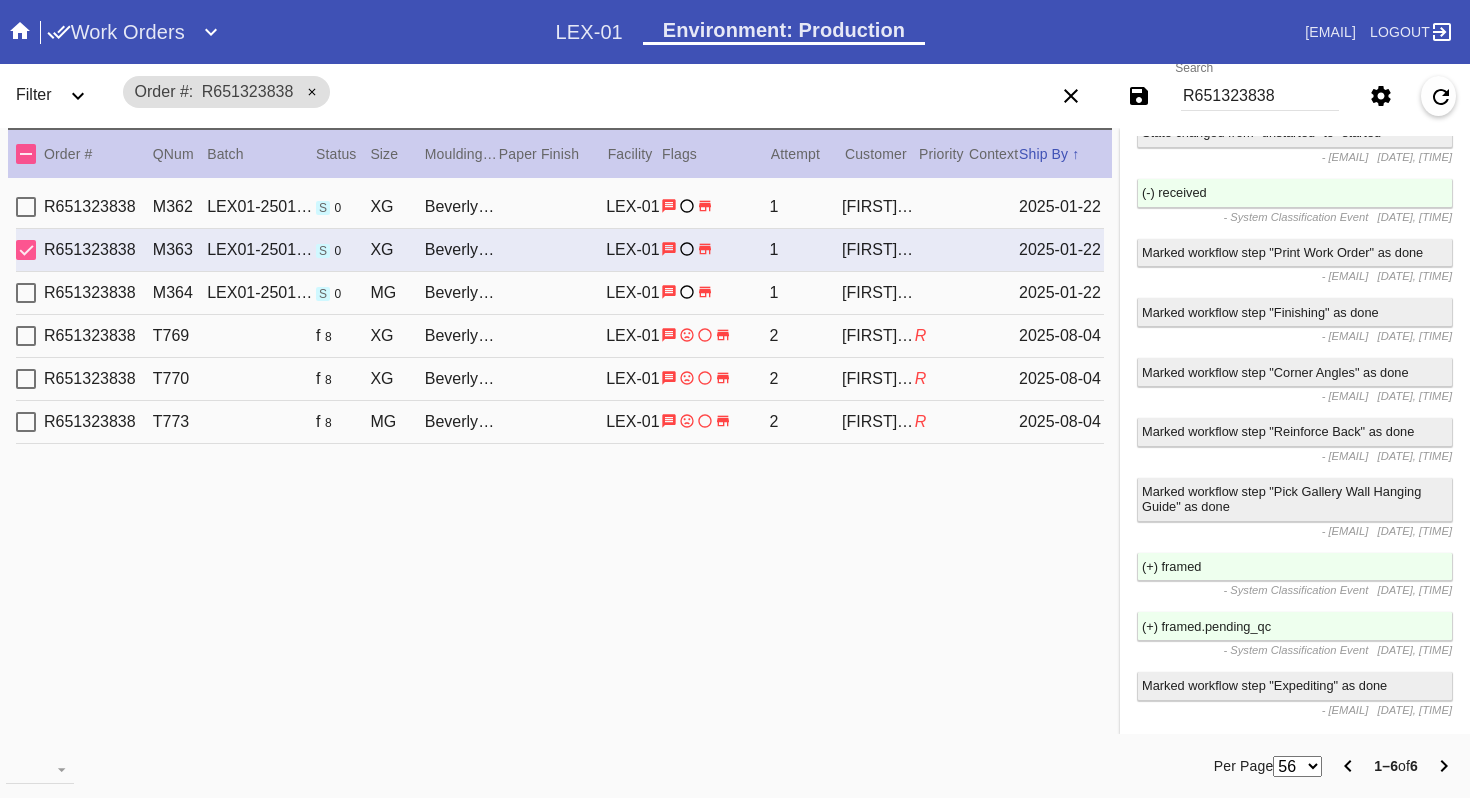 scroll, scrollTop: 4670, scrollLeft: 0, axis: vertical 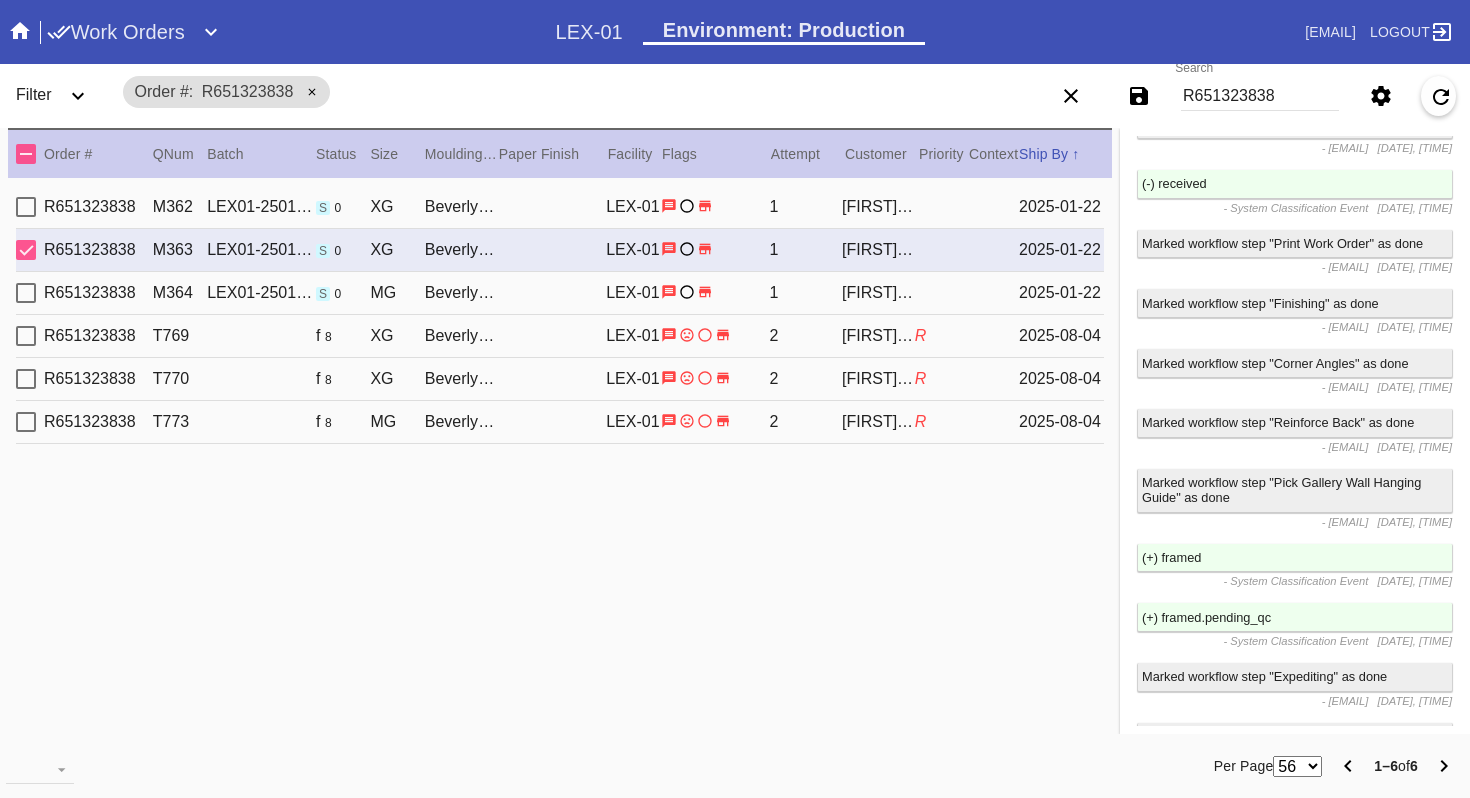 click on "R651323838 M364 LEX01-250122-011 s   0 MG Beverly / No Mat LEX-01 1 [FIRST] [LAST]
2025-01-22" at bounding box center [560, 293] 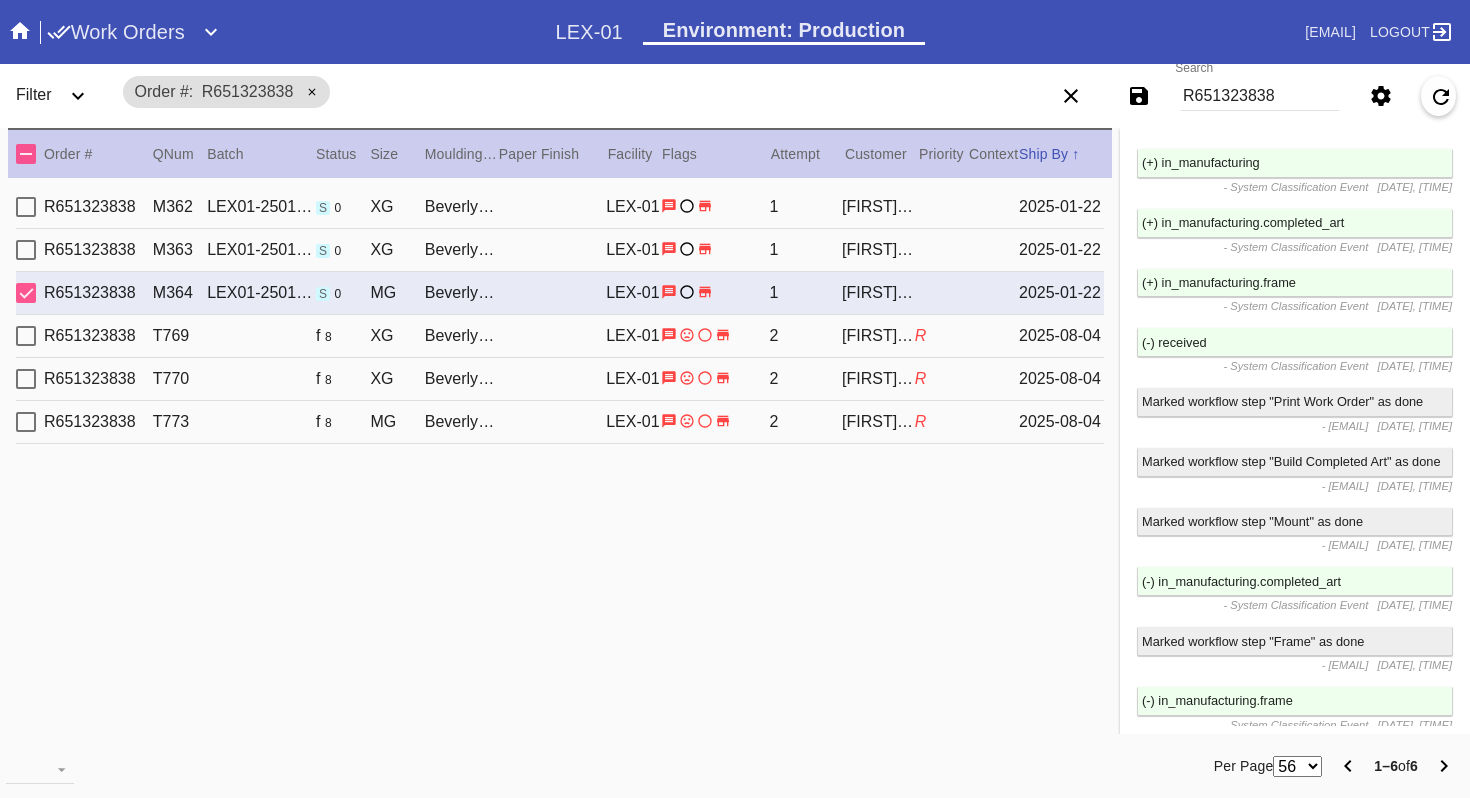 scroll, scrollTop: 4931, scrollLeft: 0, axis: vertical 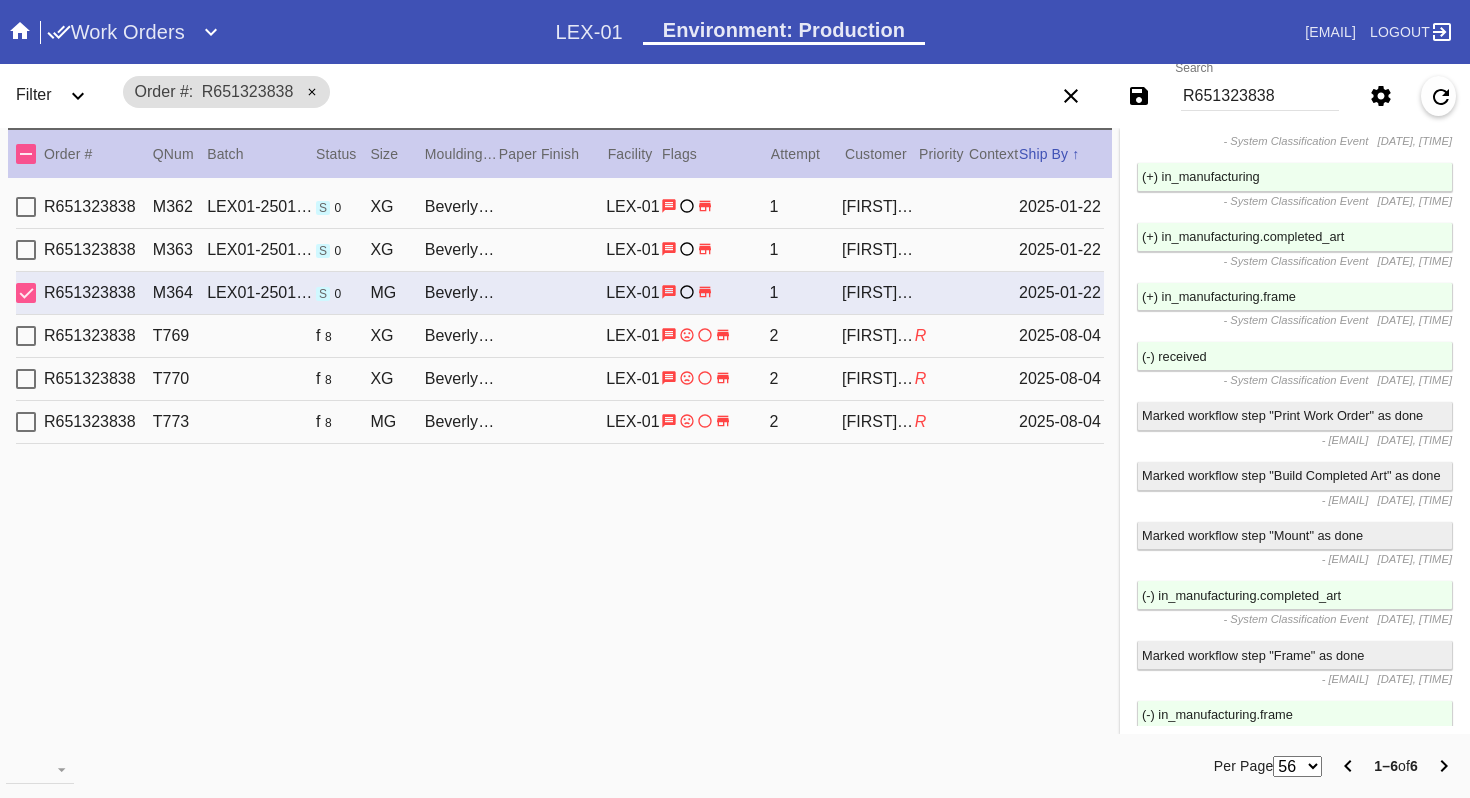 click on "R651323838 M362LEX01-250122-011 s   0 XG Beverly / No Mat LEX-01 1 [FIRST] [LAST]
[DATE] R651323838 M363LEX01-250122-011 s   0 XG Beverly / No Mat LEX-01 1 [FIRST] [LAST]
[DATE] R651323838 M364LEX01-250122-011 s   0 MG Beverly / No Mat LEX-01 1 [FIRST] [LAST]
[DATE] R651323838 T769 f   8 XG Beverly / No Mat LEX-01 2 [FIRST] [LAST]
R
[DATE] R651323838 T770 f   8 XG Beverly / No Mat LEX-01 2 [FIRST] [LAST]
R
[DATE] R651323838 T773 f   8 MG Beverly / No Mat LEX-01 2 [FIRST] [LAST]
R
[DATE]" at bounding box center [560, 458] 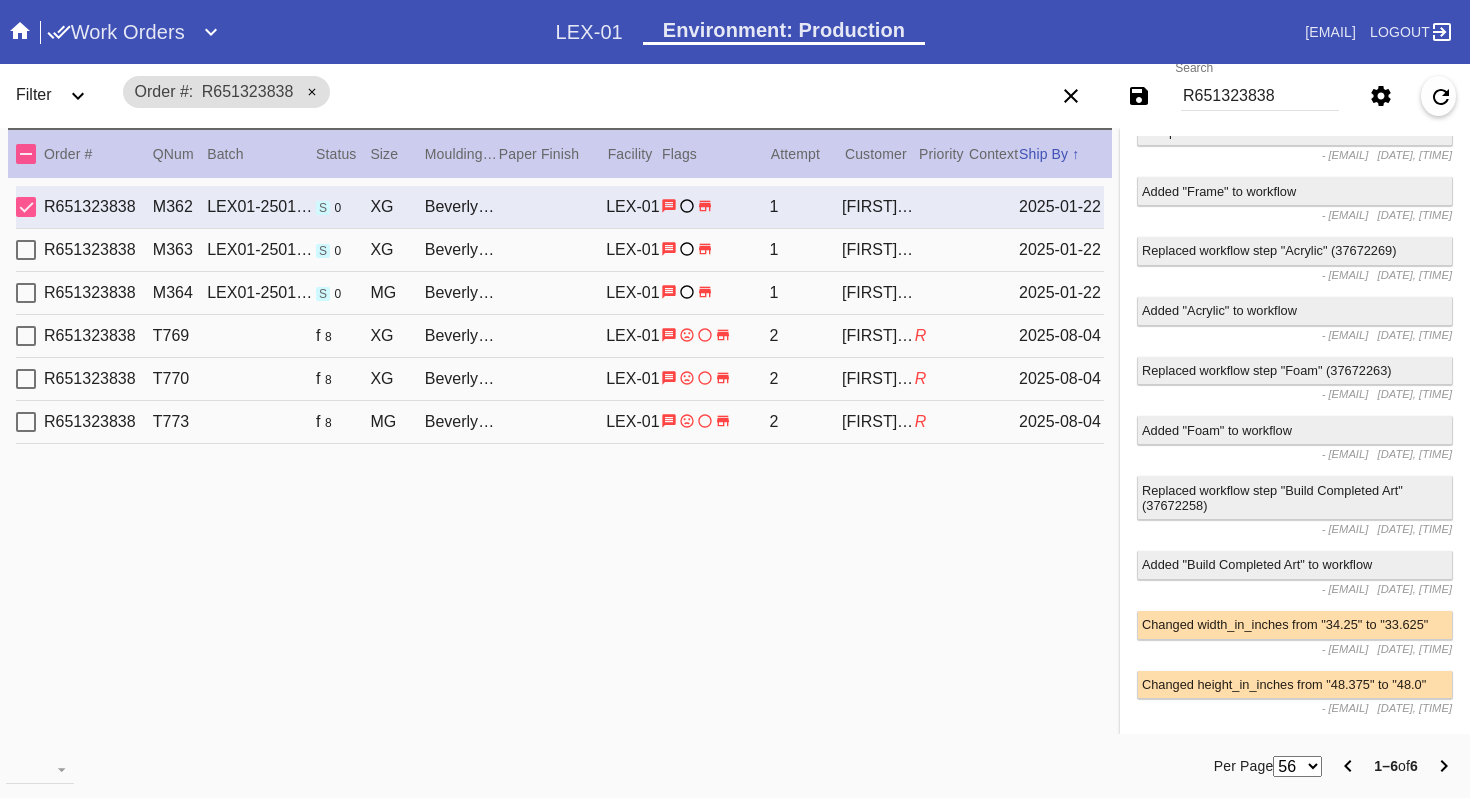 scroll, scrollTop: 5025, scrollLeft: 0, axis: vertical 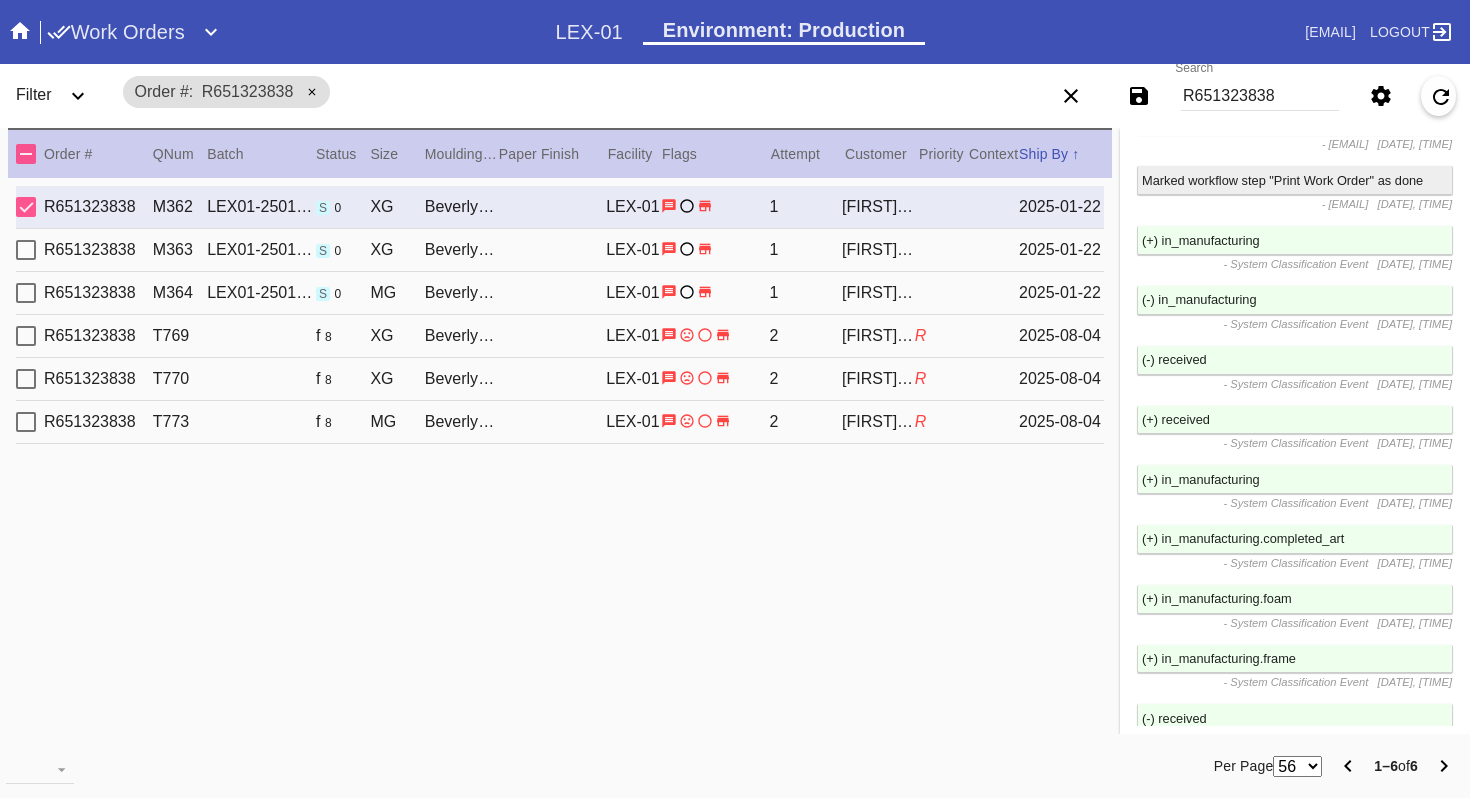 click on "R651323838 M364 LEX01-250122-011 s   0 MG Beverly / No Mat LEX-01 1 [FIRST] [LAST]
2025-01-22" at bounding box center [560, 293] 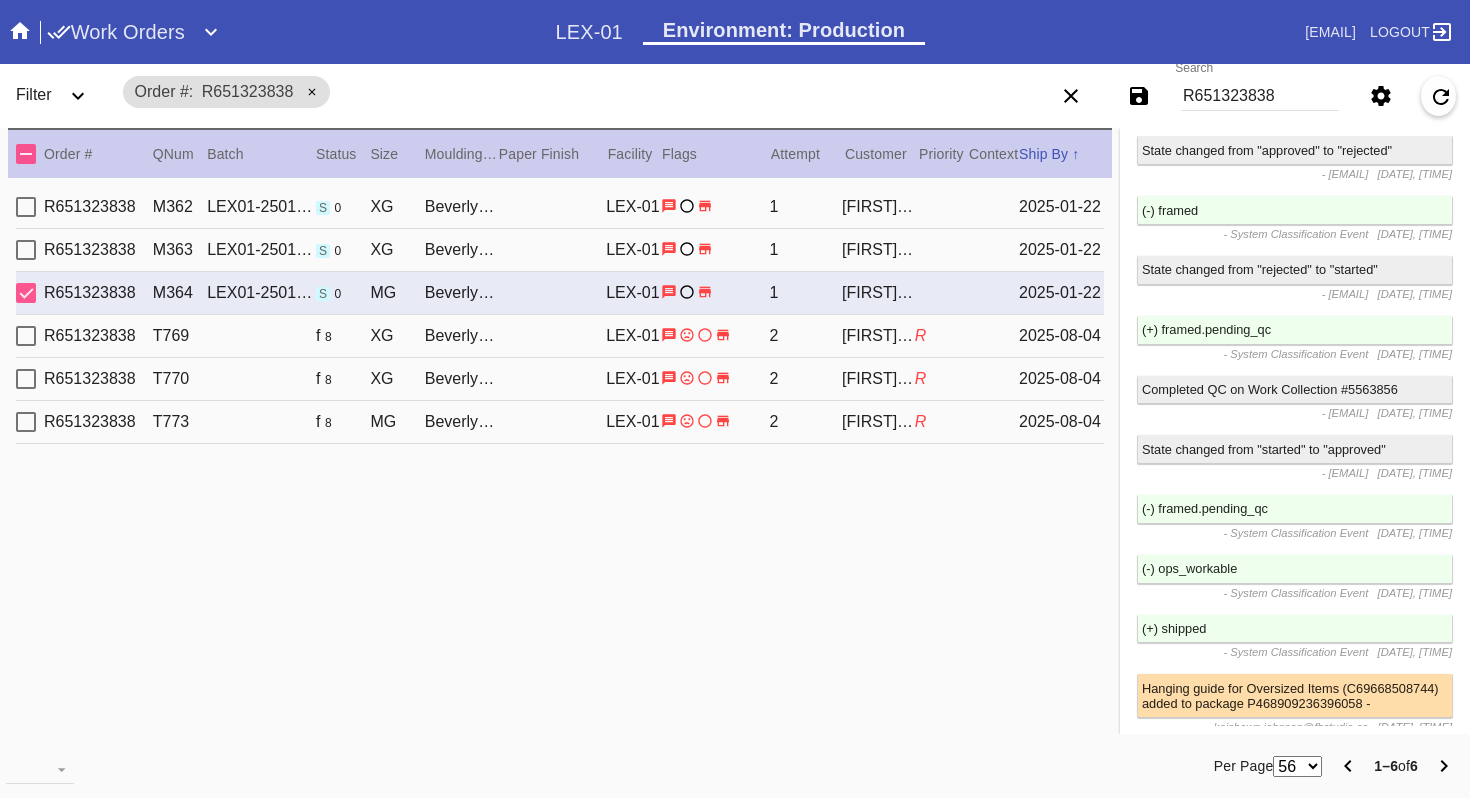 click on "R651323838 M363LEX01-250122-011 s   0 XG Beverly / No Mat LEX-01 1 [FIRST] [LAST]
[DATE]" at bounding box center (560, 250) 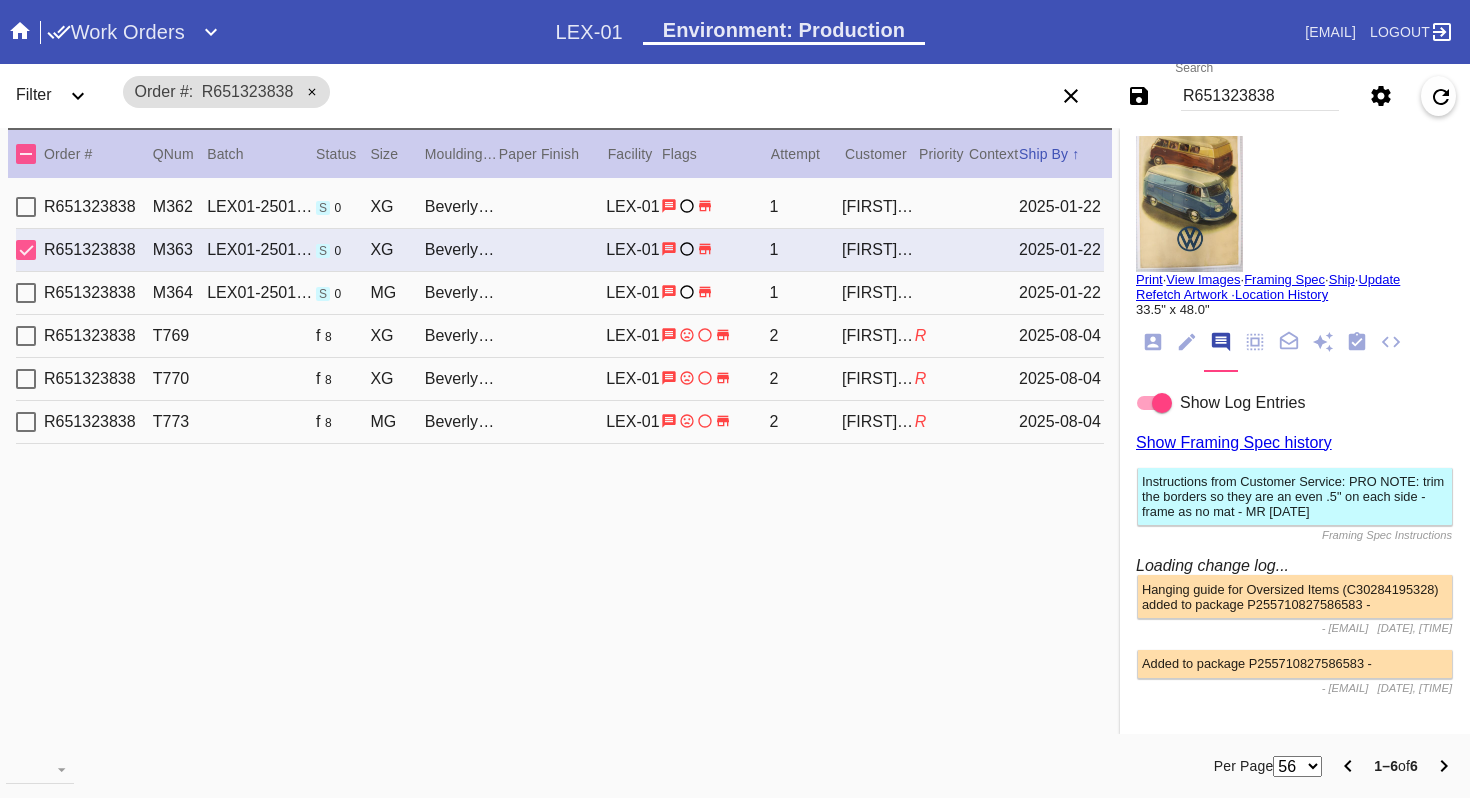 scroll, scrollTop: 6228, scrollLeft: 0, axis: vertical 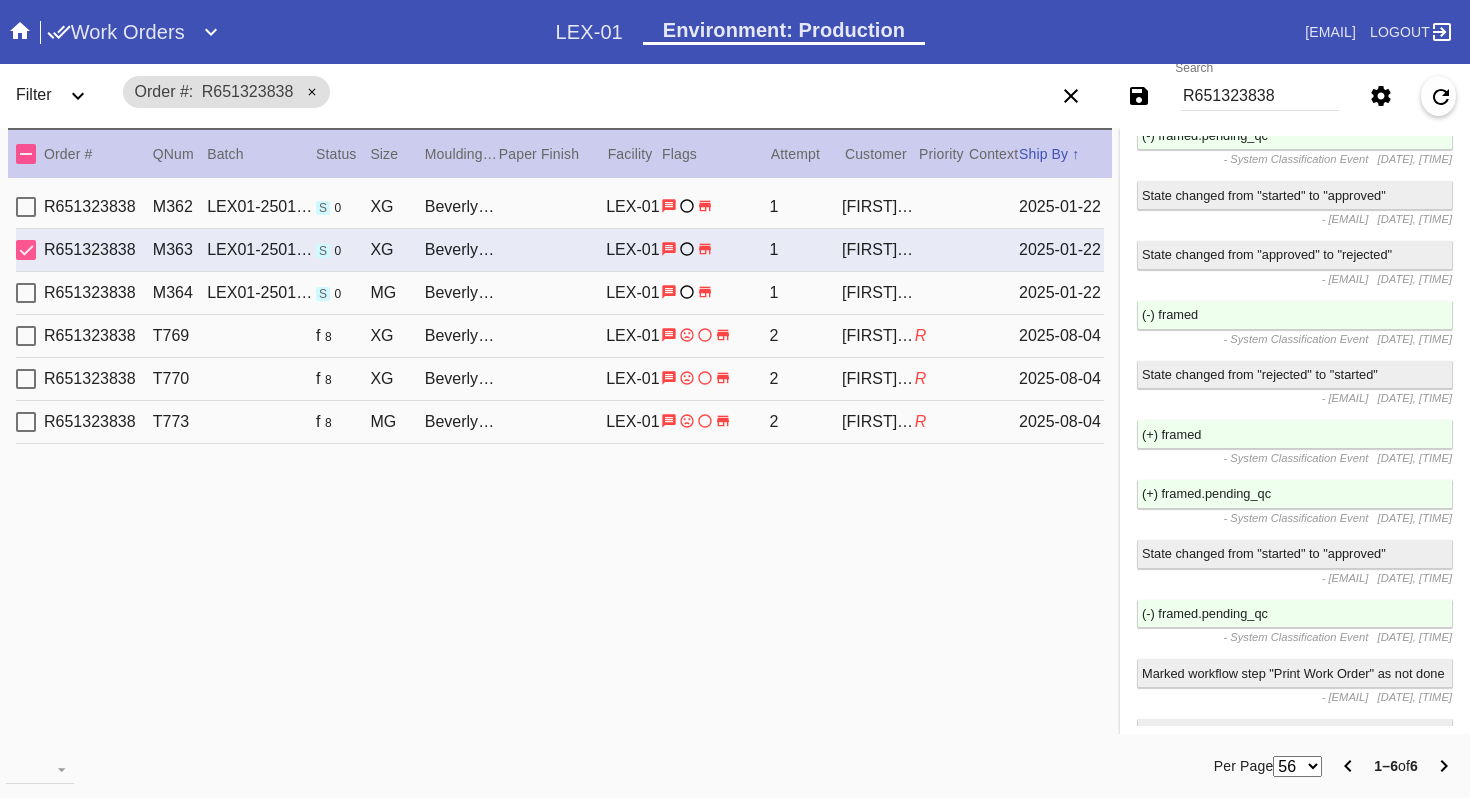 click on "State changed from "started" to "approved"" at bounding box center (1295, 195) 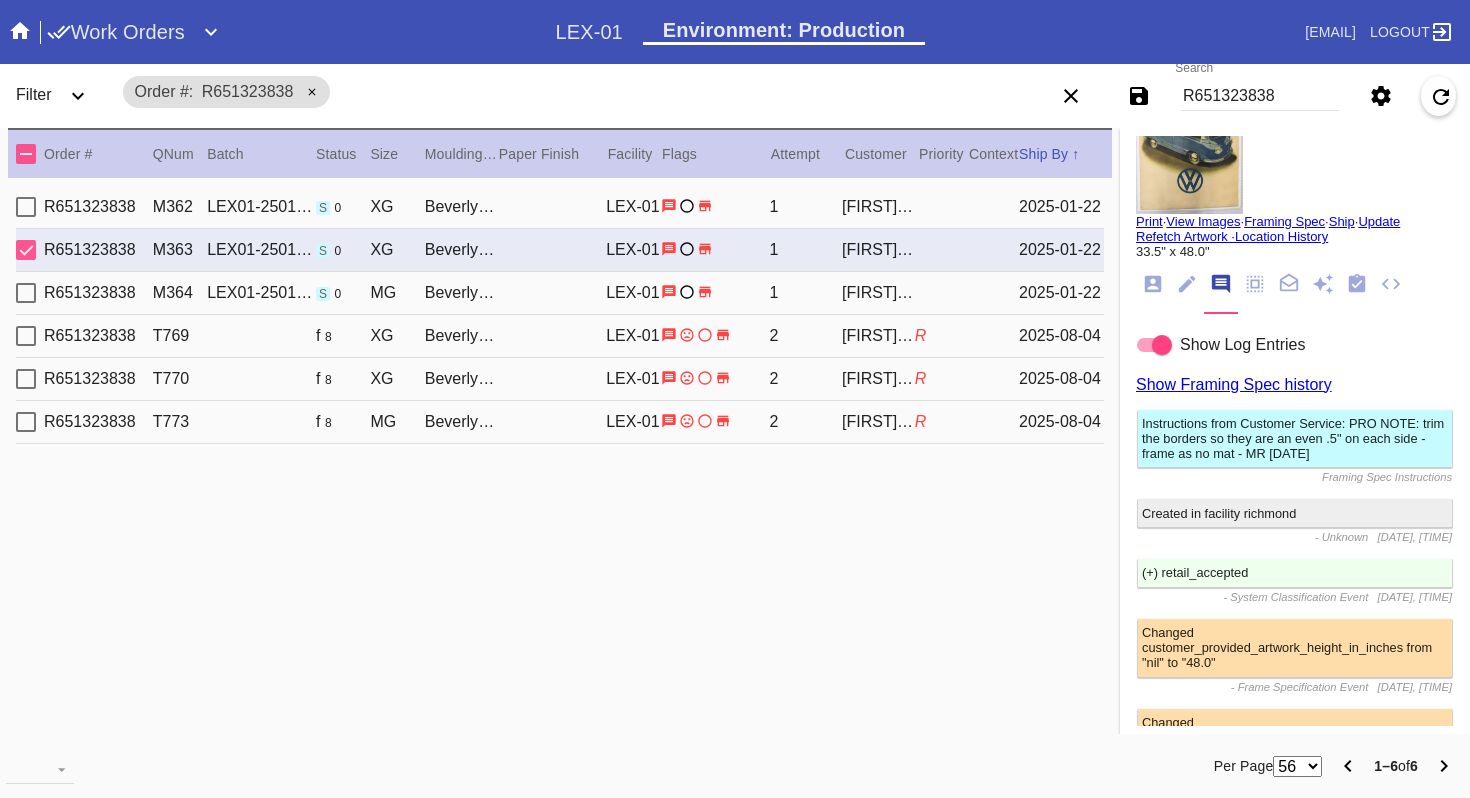scroll, scrollTop: 0, scrollLeft: 0, axis: both 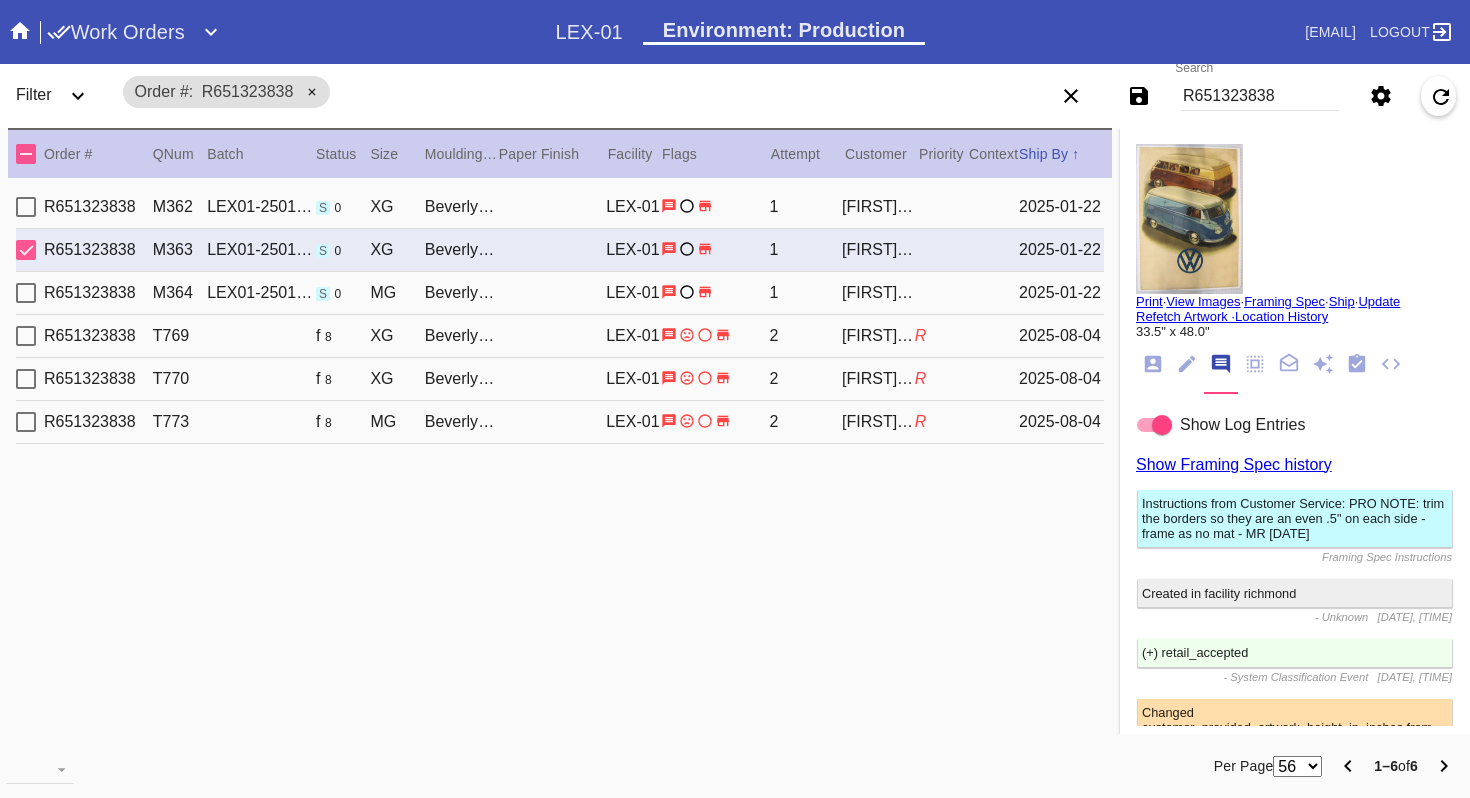 click on "R" at bounding box center (942, 336) 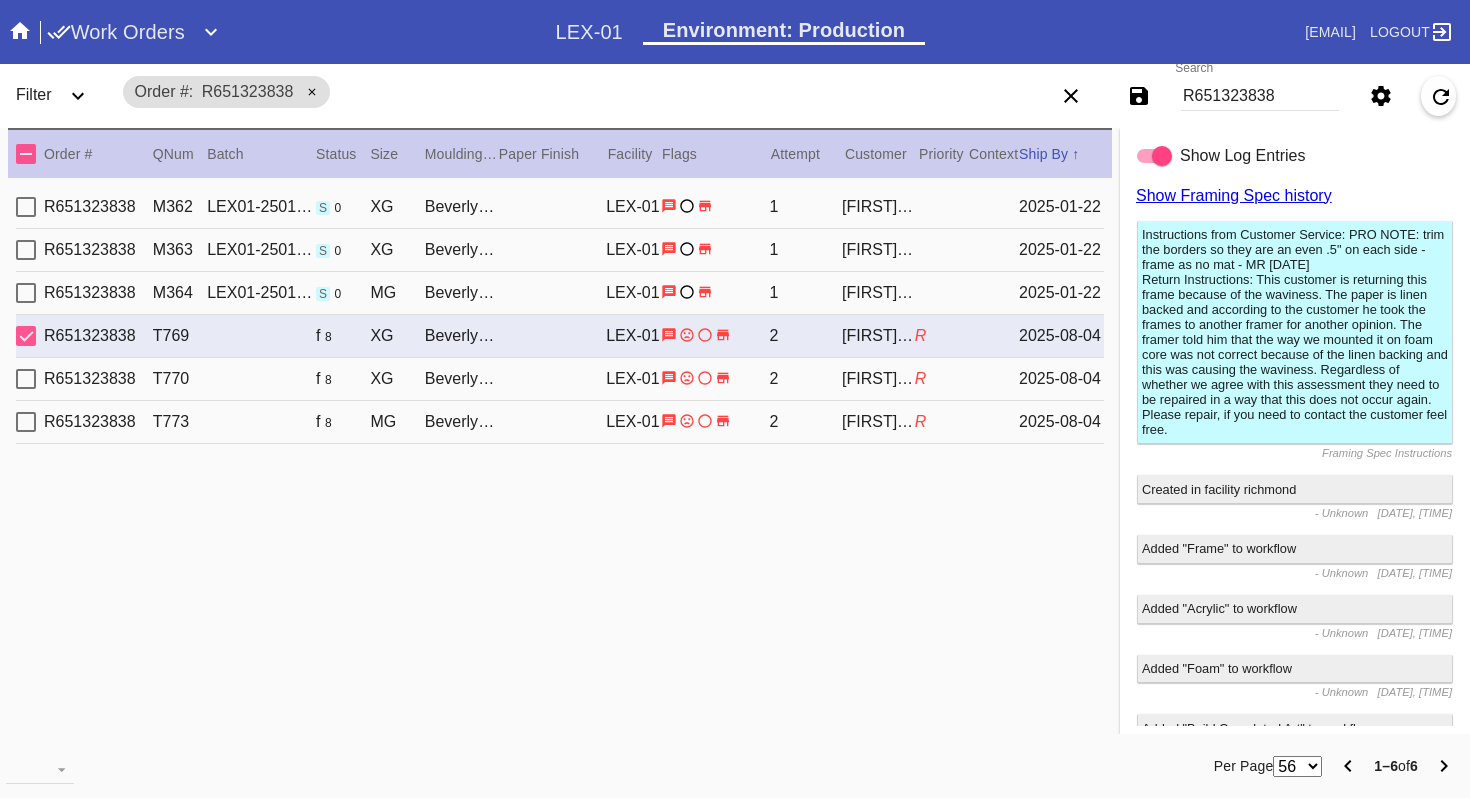 scroll, scrollTop: 0, scrollLeft: 0, axis: both 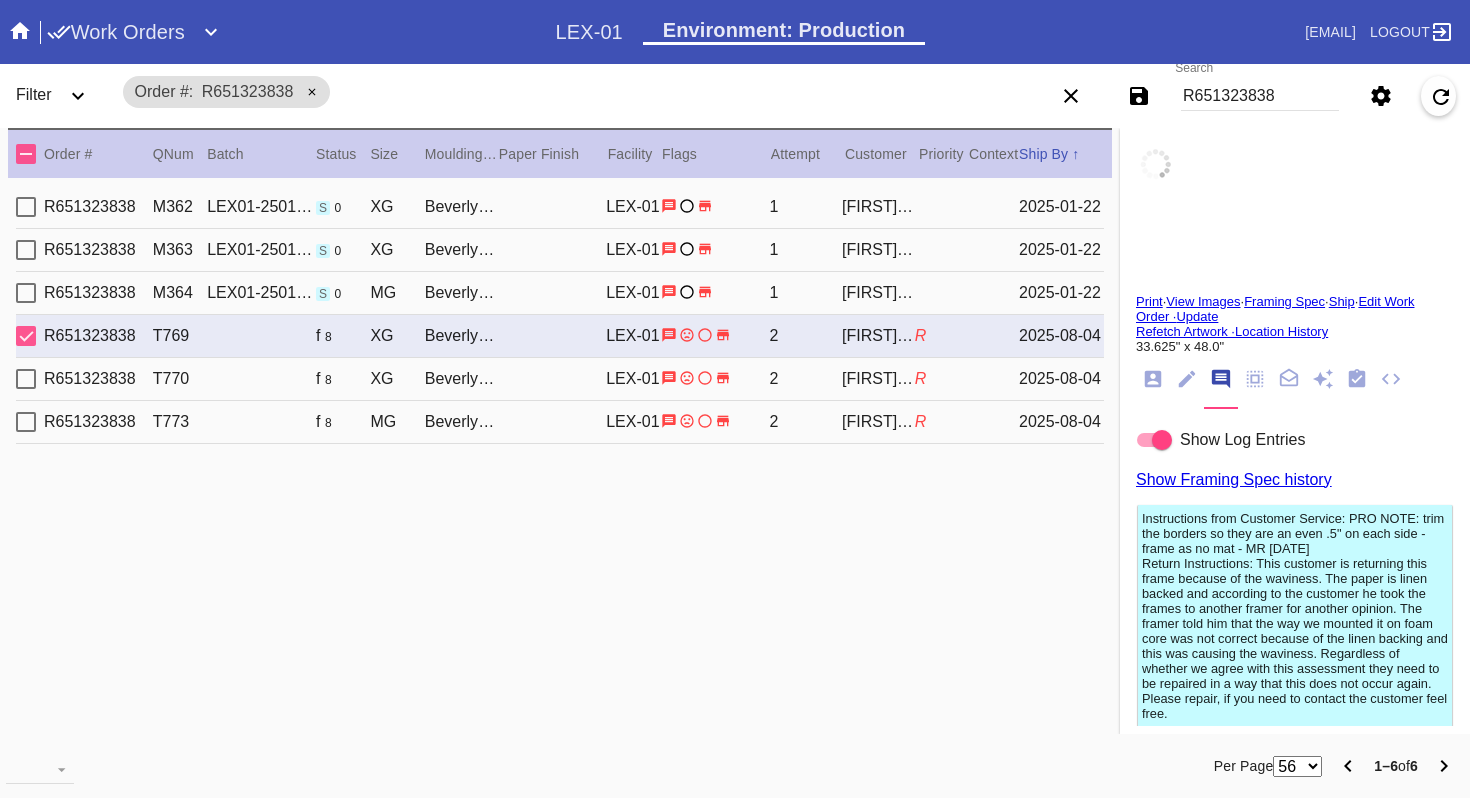 click on "View Images" at bounding box center (1203, 301) 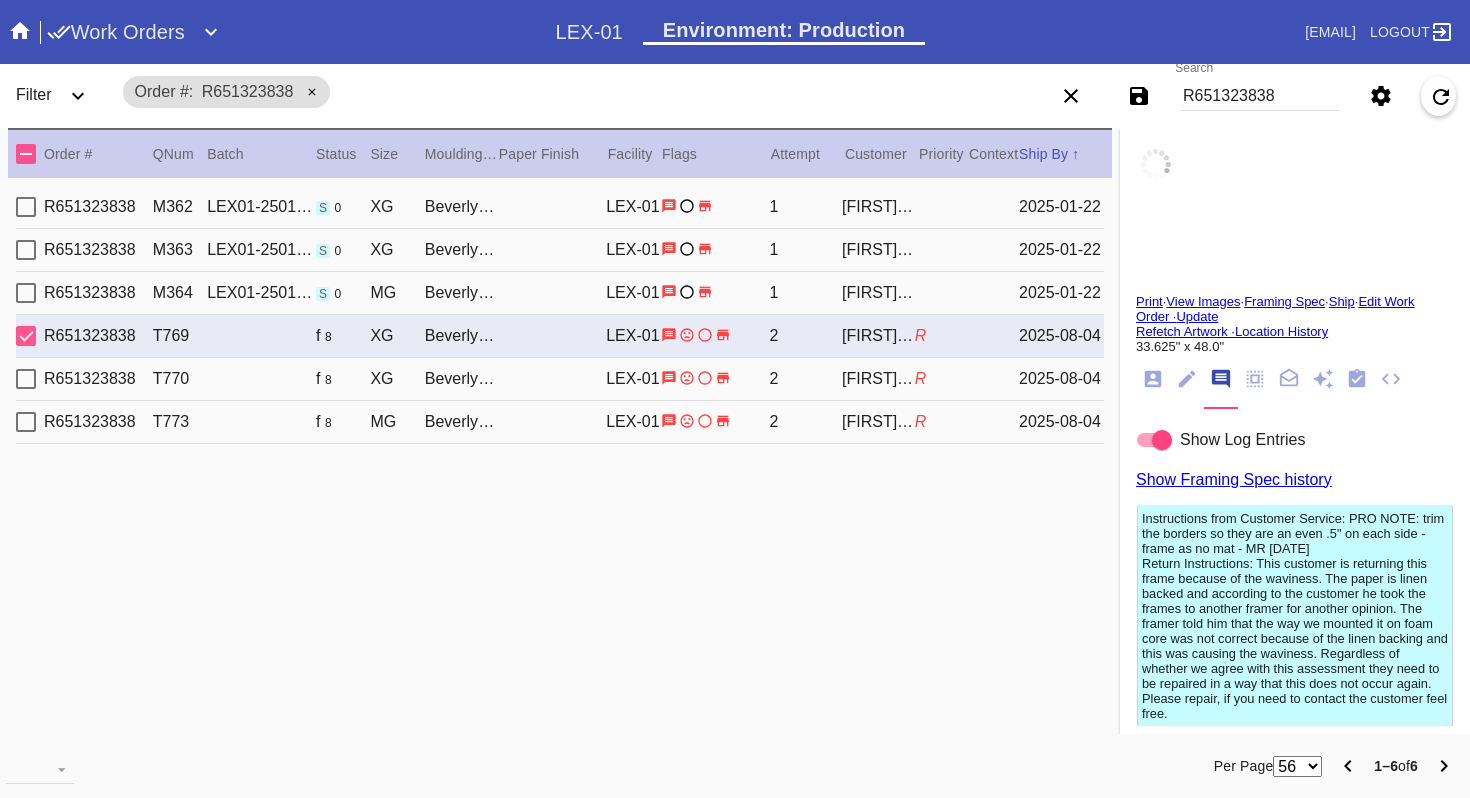 click on "[FIRST] [LAST]" at bounding box center (878, 207) 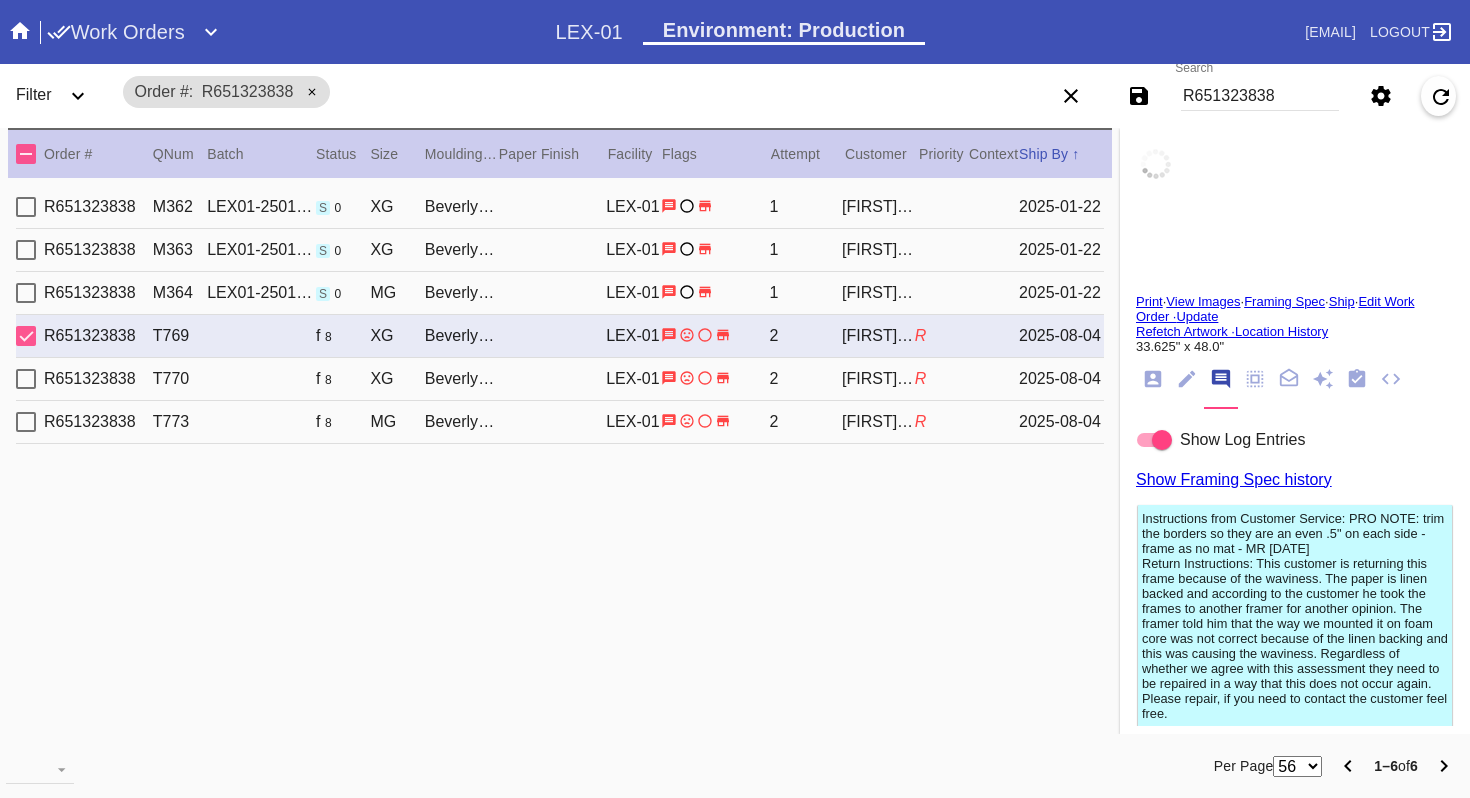 type on "12/24/2024" 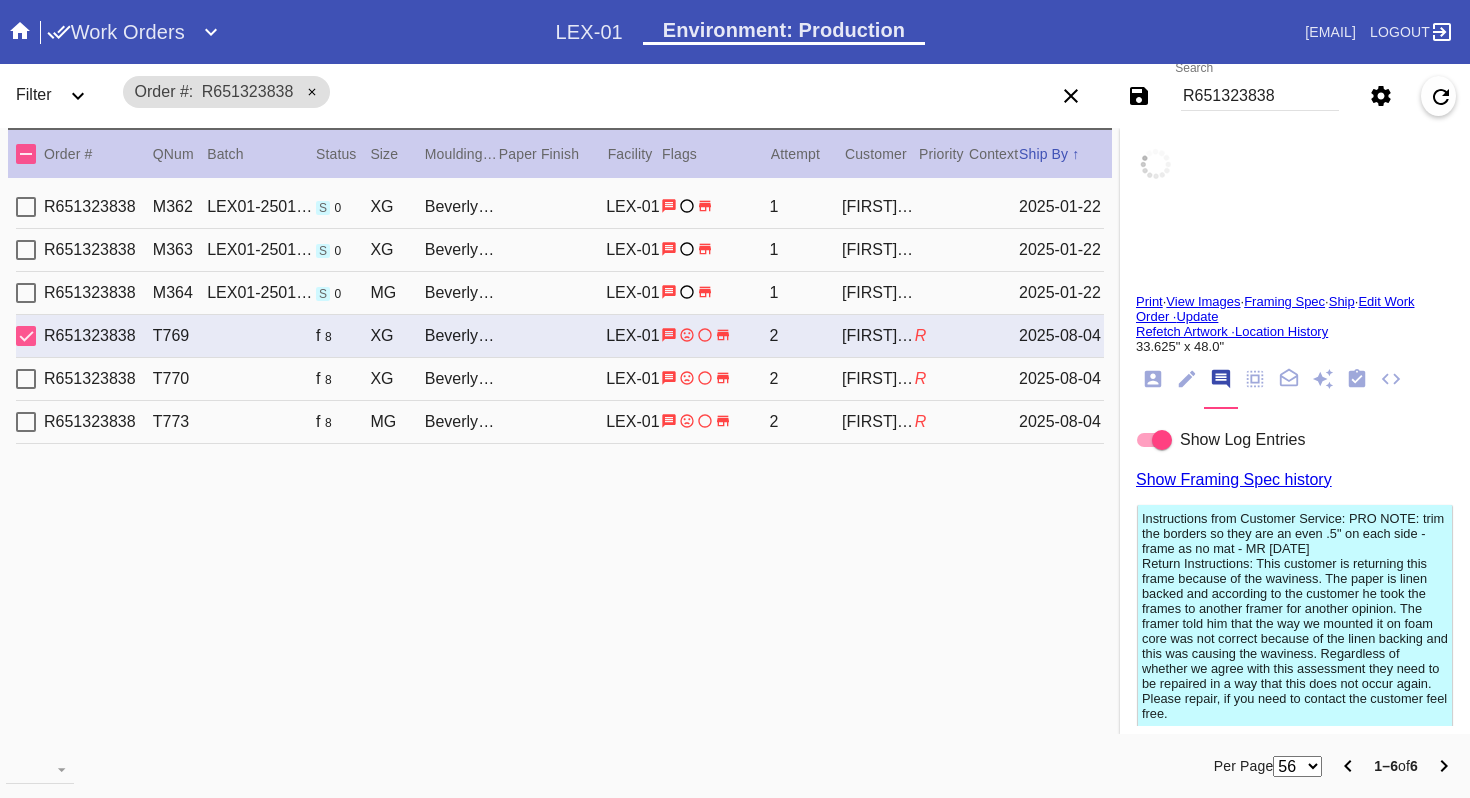 type on "[DATE]" 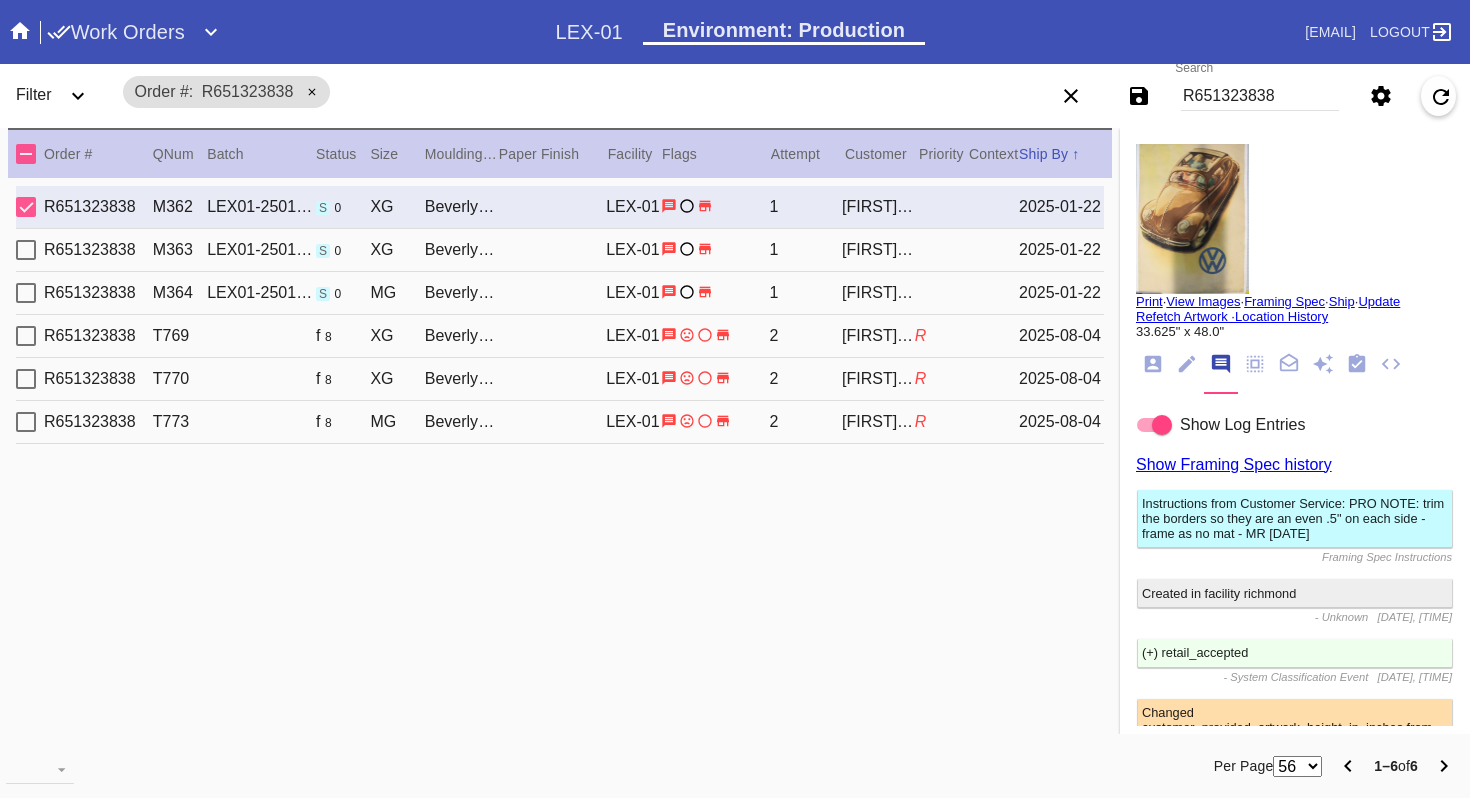click on "View Images" at bounding box center (1203, 301) 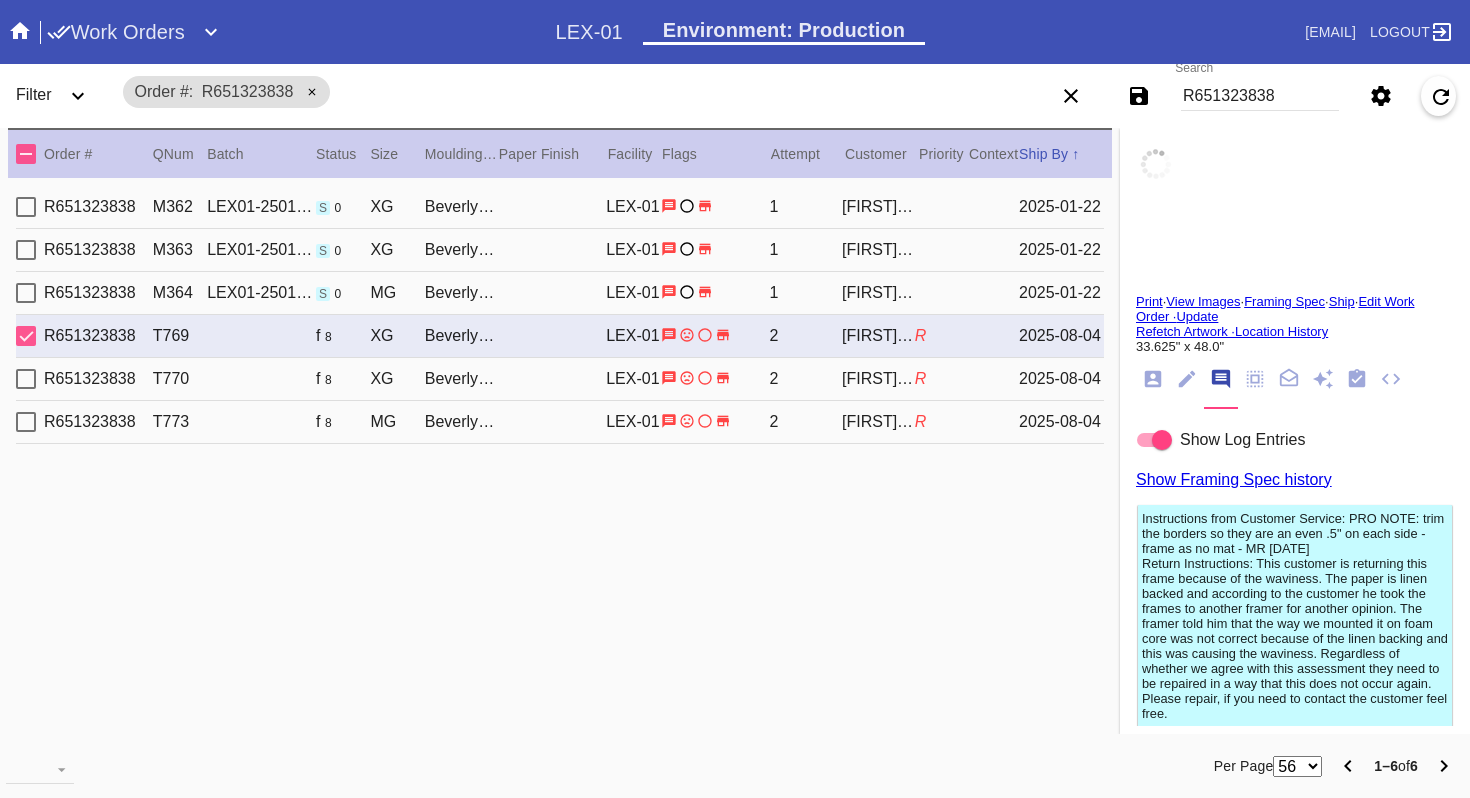 scroll, scrollTop: 5, scrollLeft: 0, axis: vertical 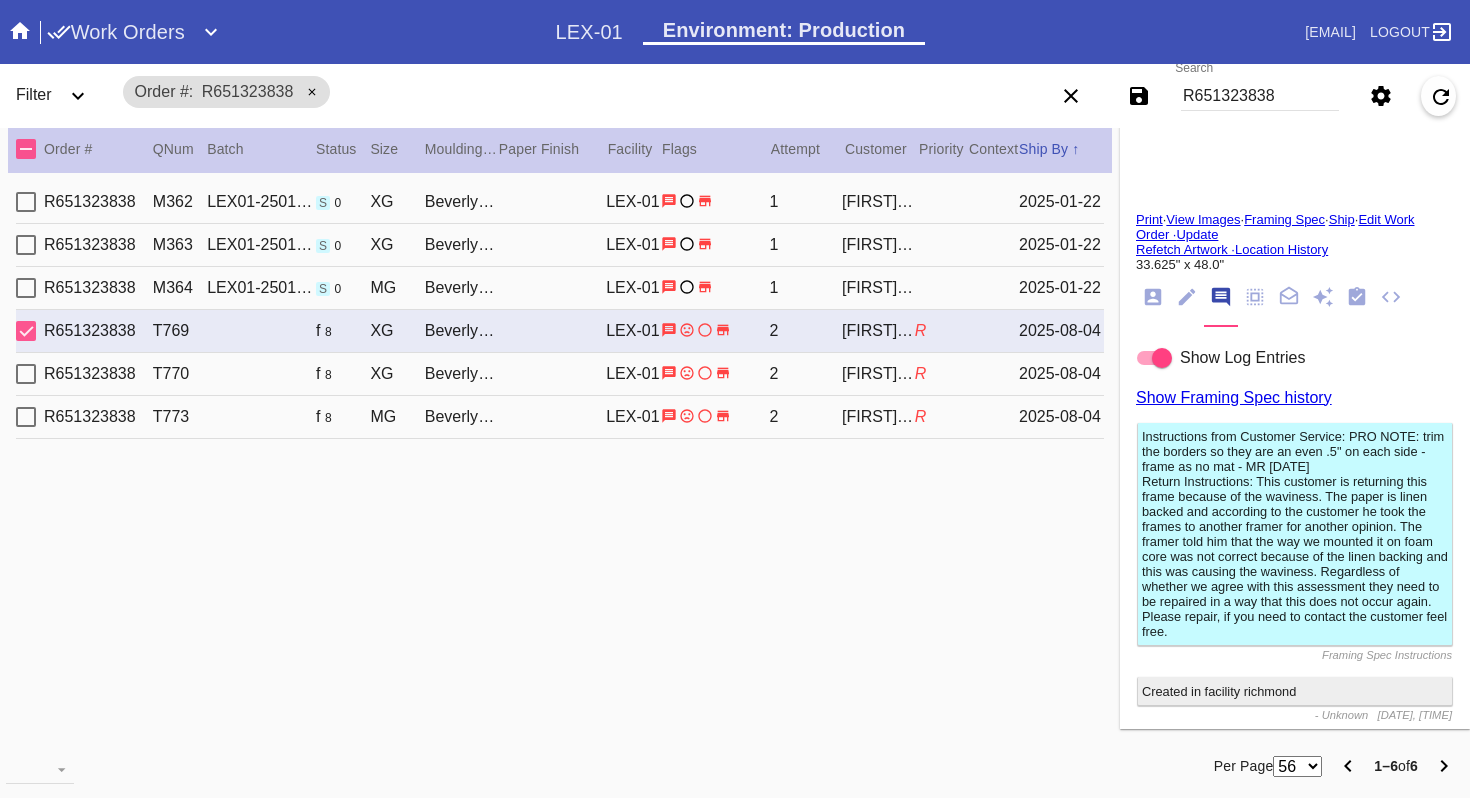 click on "R651323838 T770 f   8 XG Beverly / No Mat LEX-01 2 [FIRST] [LAST]
R
[DATE]" at bounding box center [560, 374] 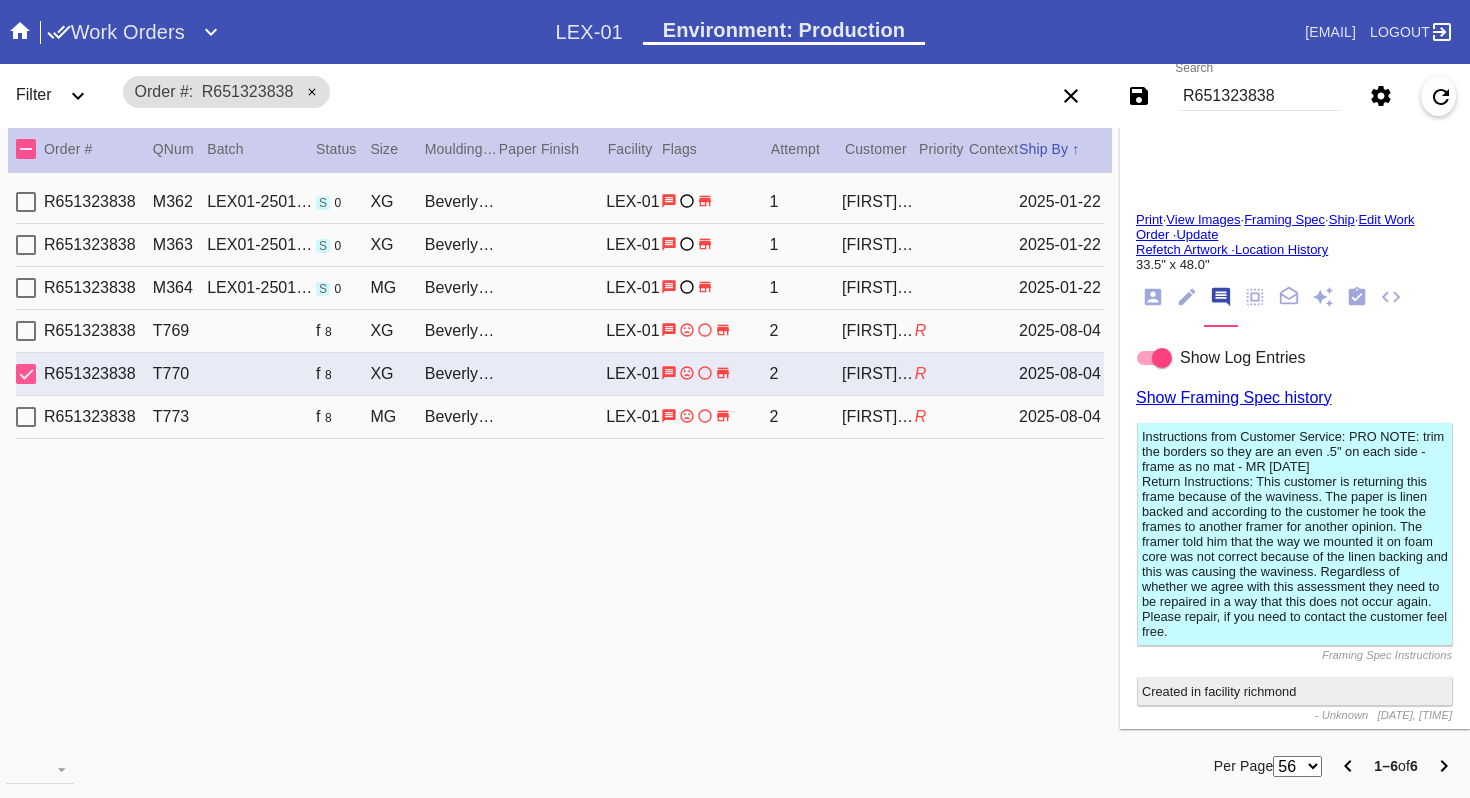 click on "R651323838 T773 f   8 MG Beverly / No Mat LEX-01 2 [FIRST] [LAST]
R
[DATE]" at bounding box center (560, 417) 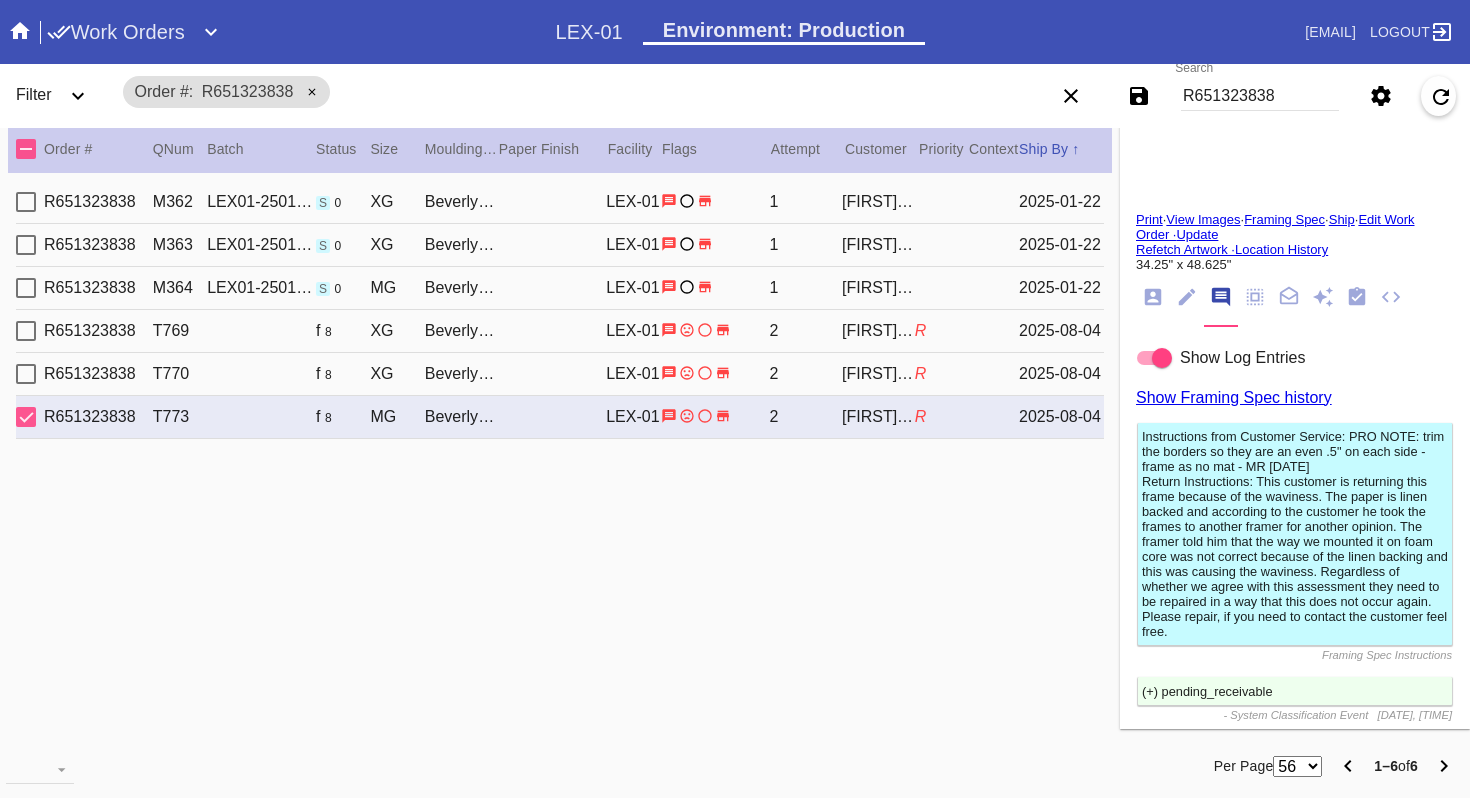 drag, startPoint x: 1042, startPoint y: 404, endPoint x: 850, endPoint y: 327, distance: 206.86469 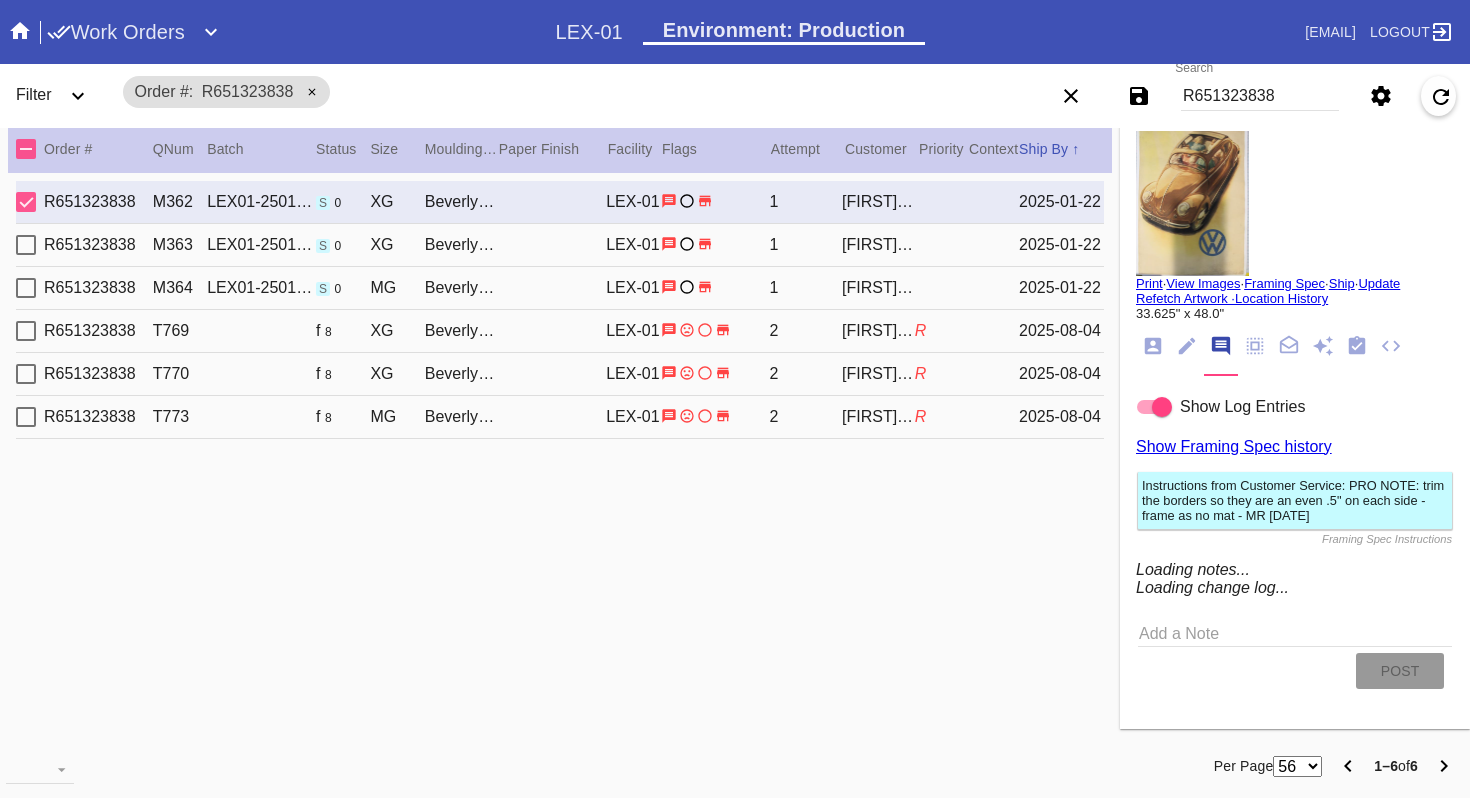 scroll, scrollTop: 77, scrollLeft: 0, axis: vertical 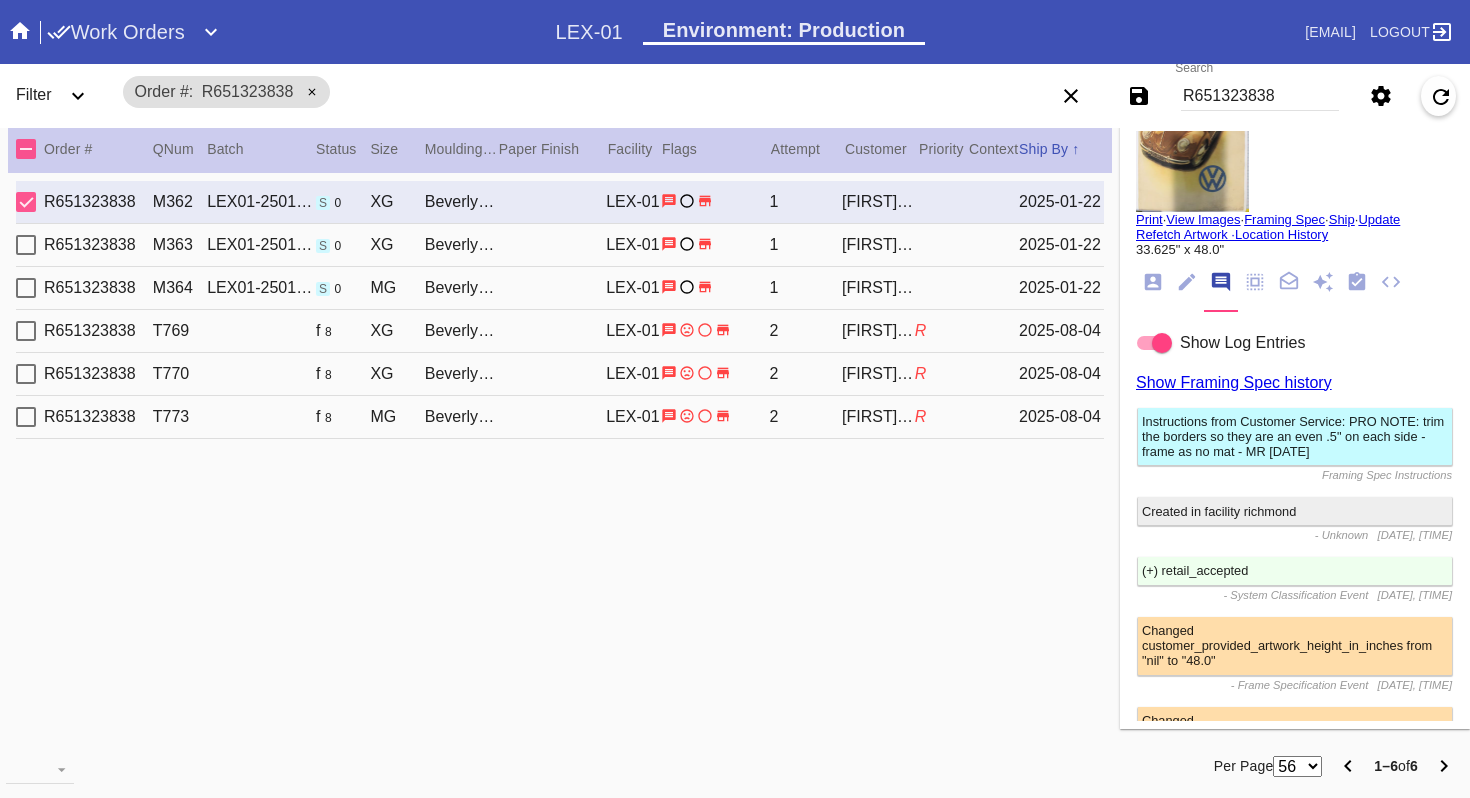 click on "R651323838 M363LEX01-250122-011 s   0 XG Beverly / No Mat LEX-01 1 [FIRST] [LAST]
[DATE]" at bounding box center [560, 245] 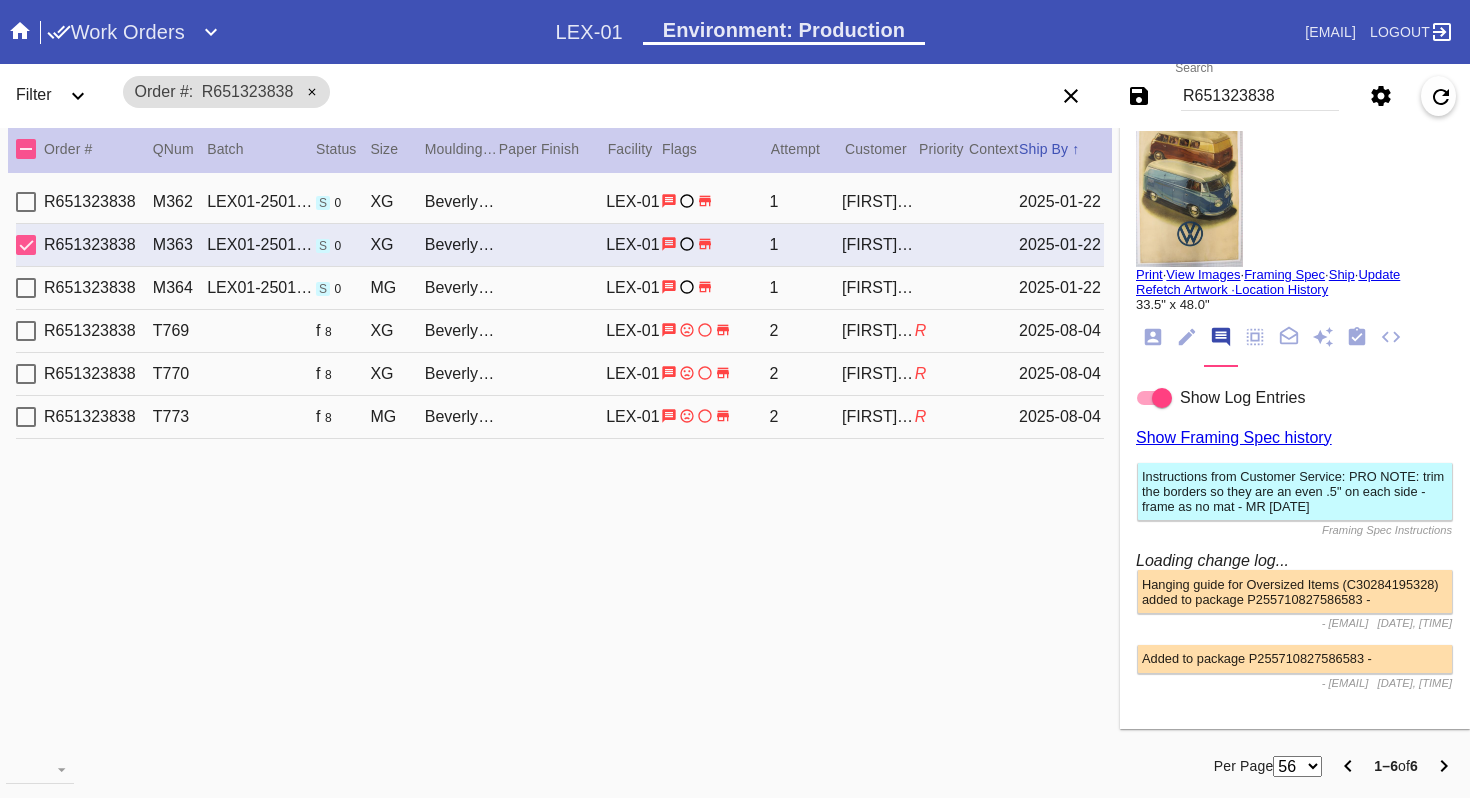 scroll, scrollTop: 77, scrollLeft: 0, axis: vertical 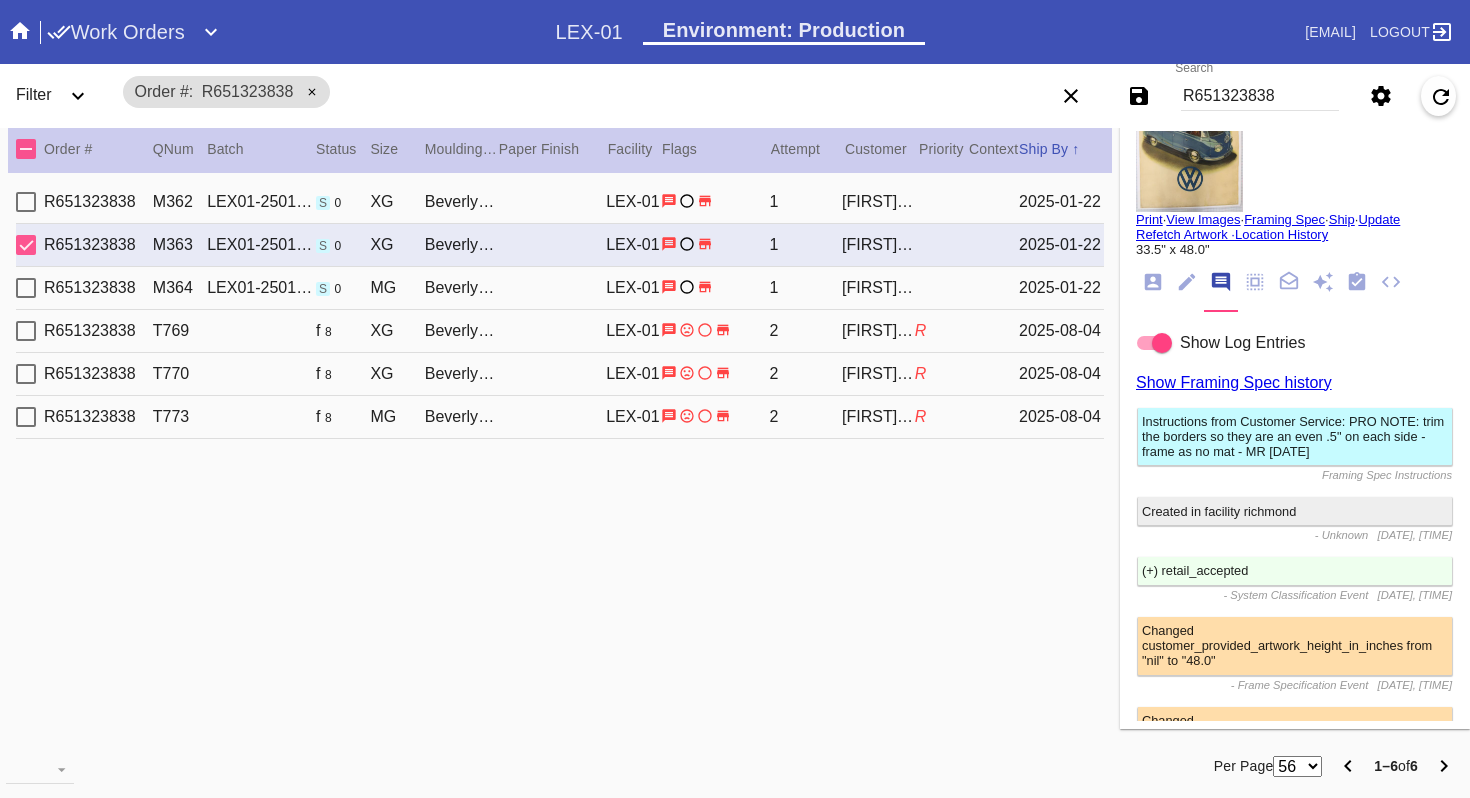 click on "View Images" at bounding box center [1203, 219] 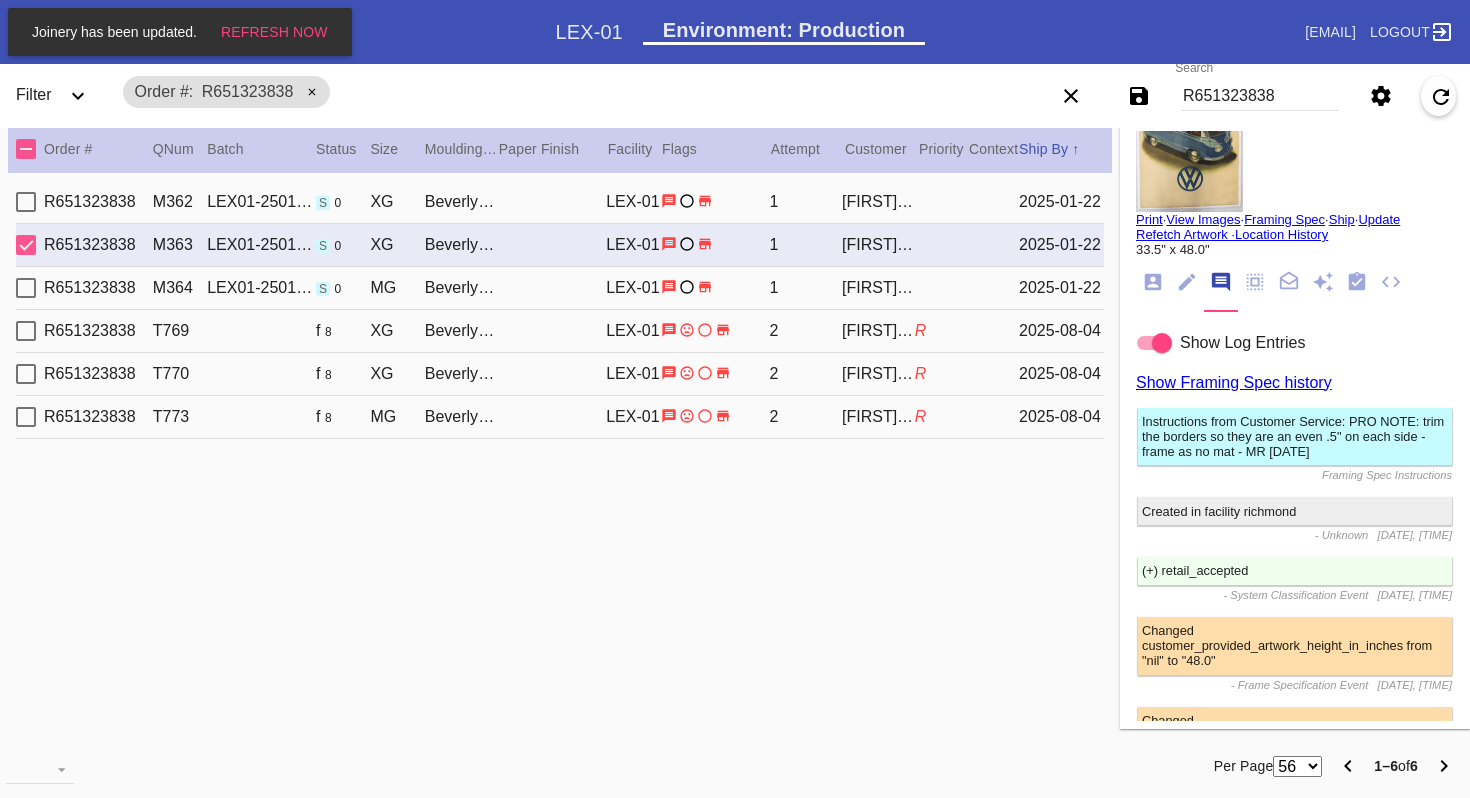 click on "R651323838 M364 LEX01-250122-011 s   0 MG Beverly / No Mat LEX-01 1 [FIRST] [LAST]
2025-01-22" at bounding box center [560, 288] 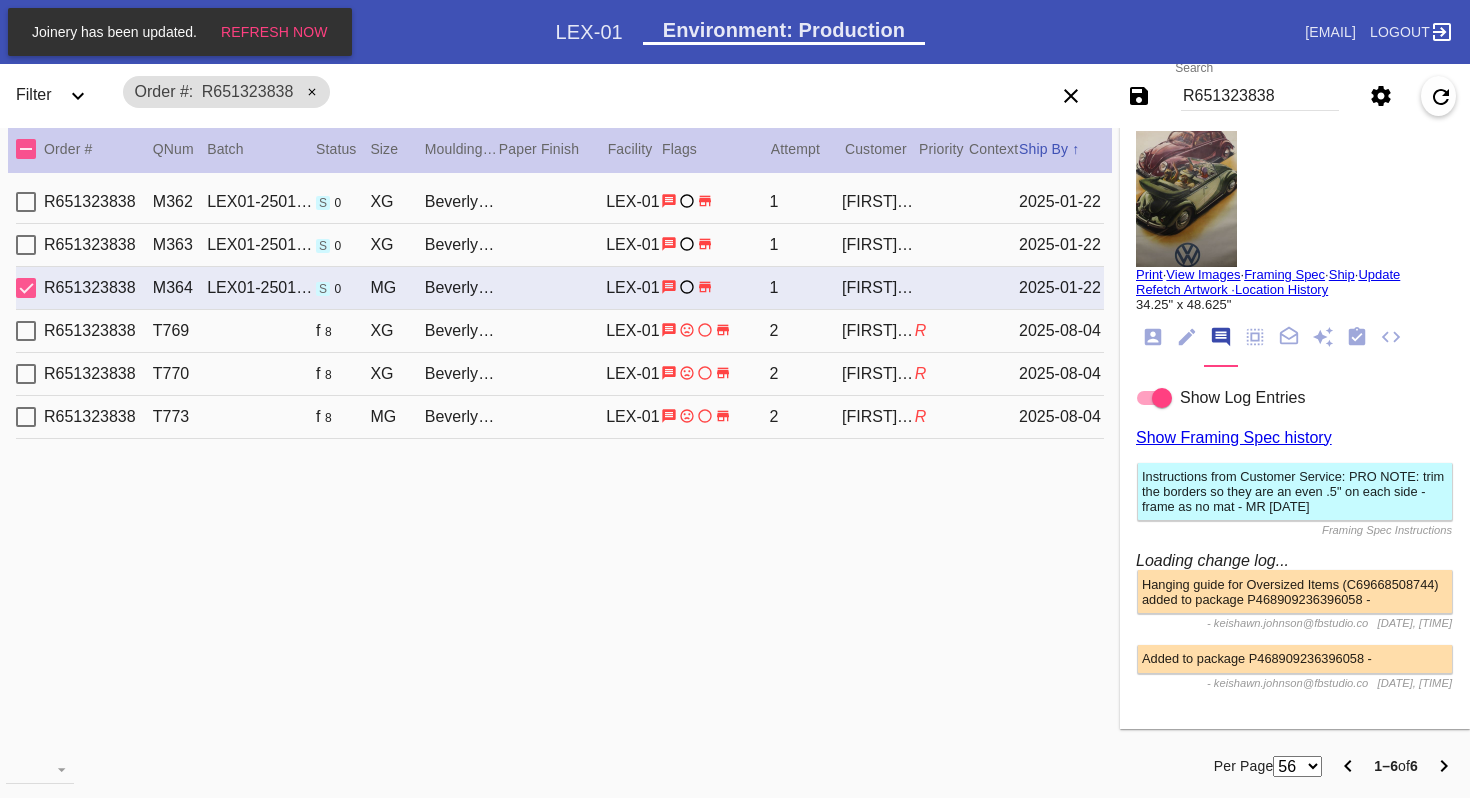 scroll, scrollTop: 77, scrollLeft: 0, axis: vertical 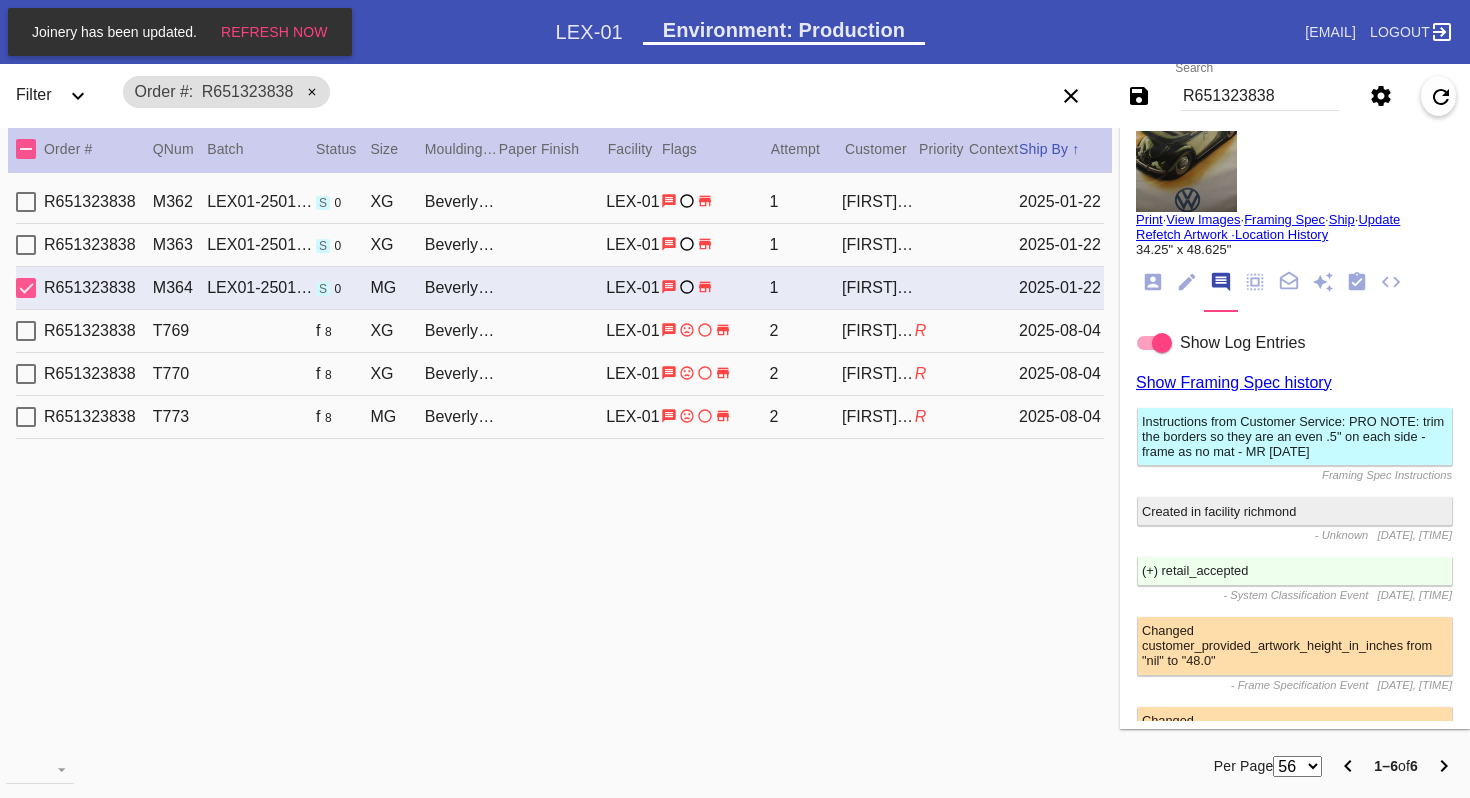 click on "Print" at bounding box center [1149, 219] 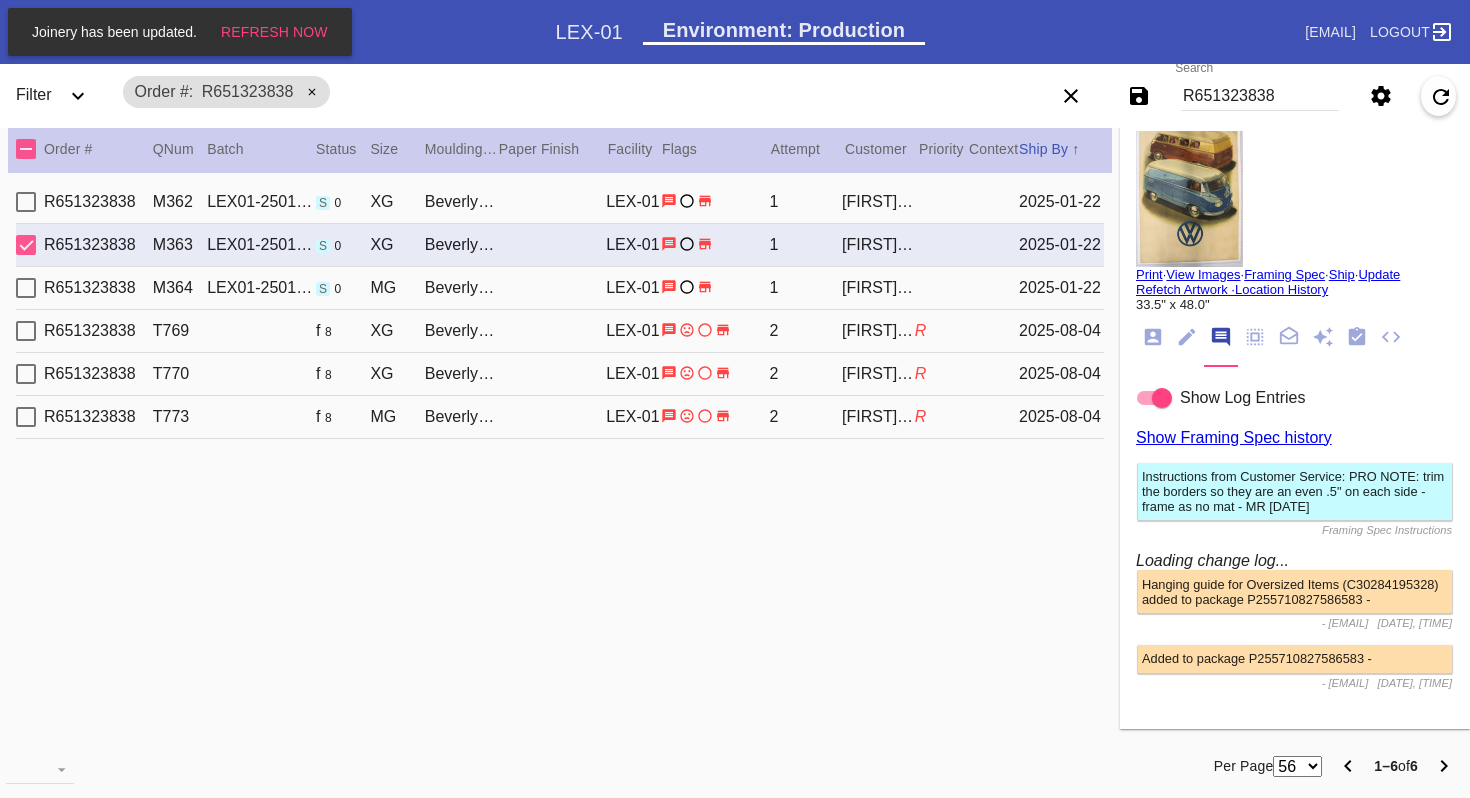 scroll, scrollTop: 77, scrollLeft: 0, axis: vertical 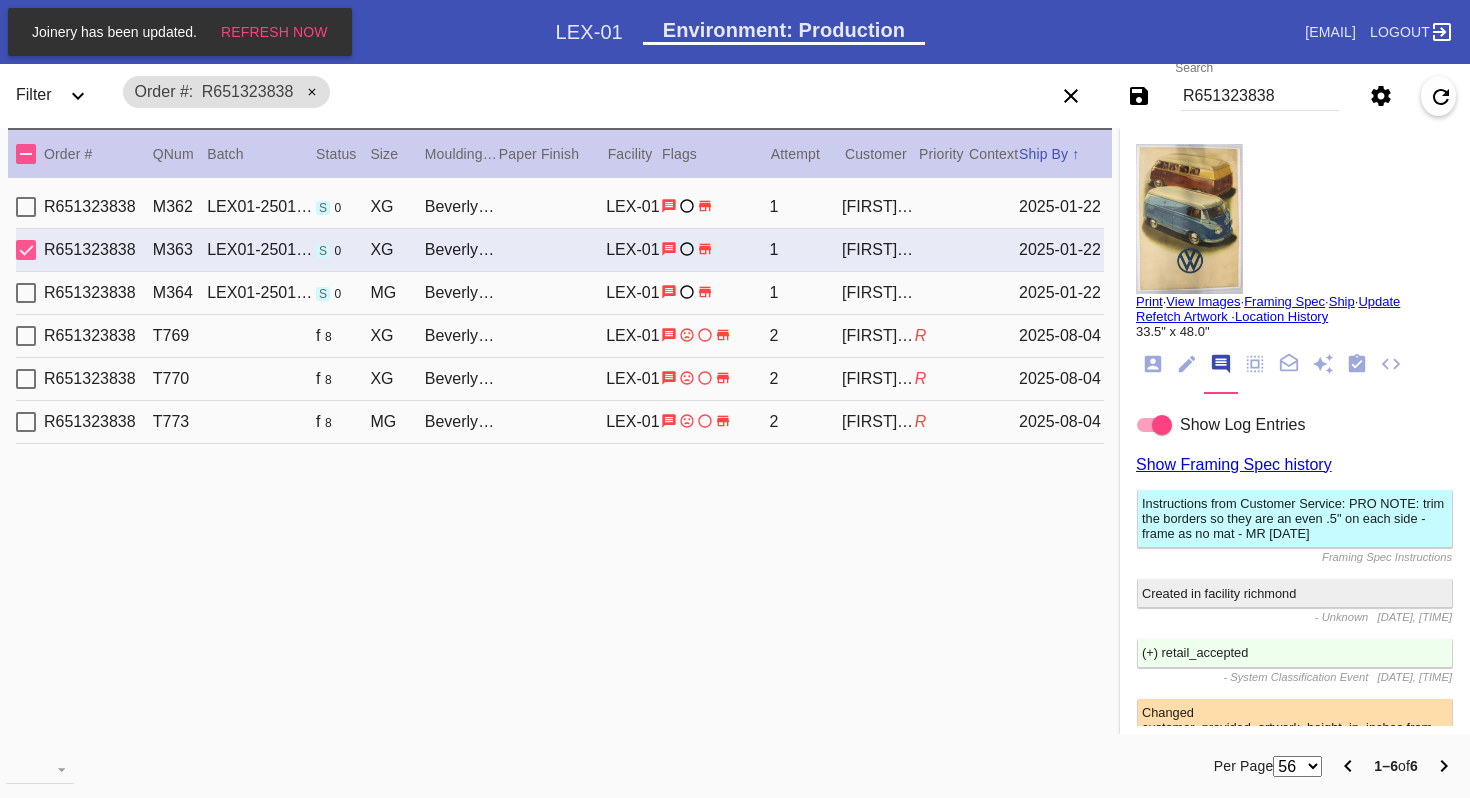 click on "View Images" at bounding box center [1203, 301] 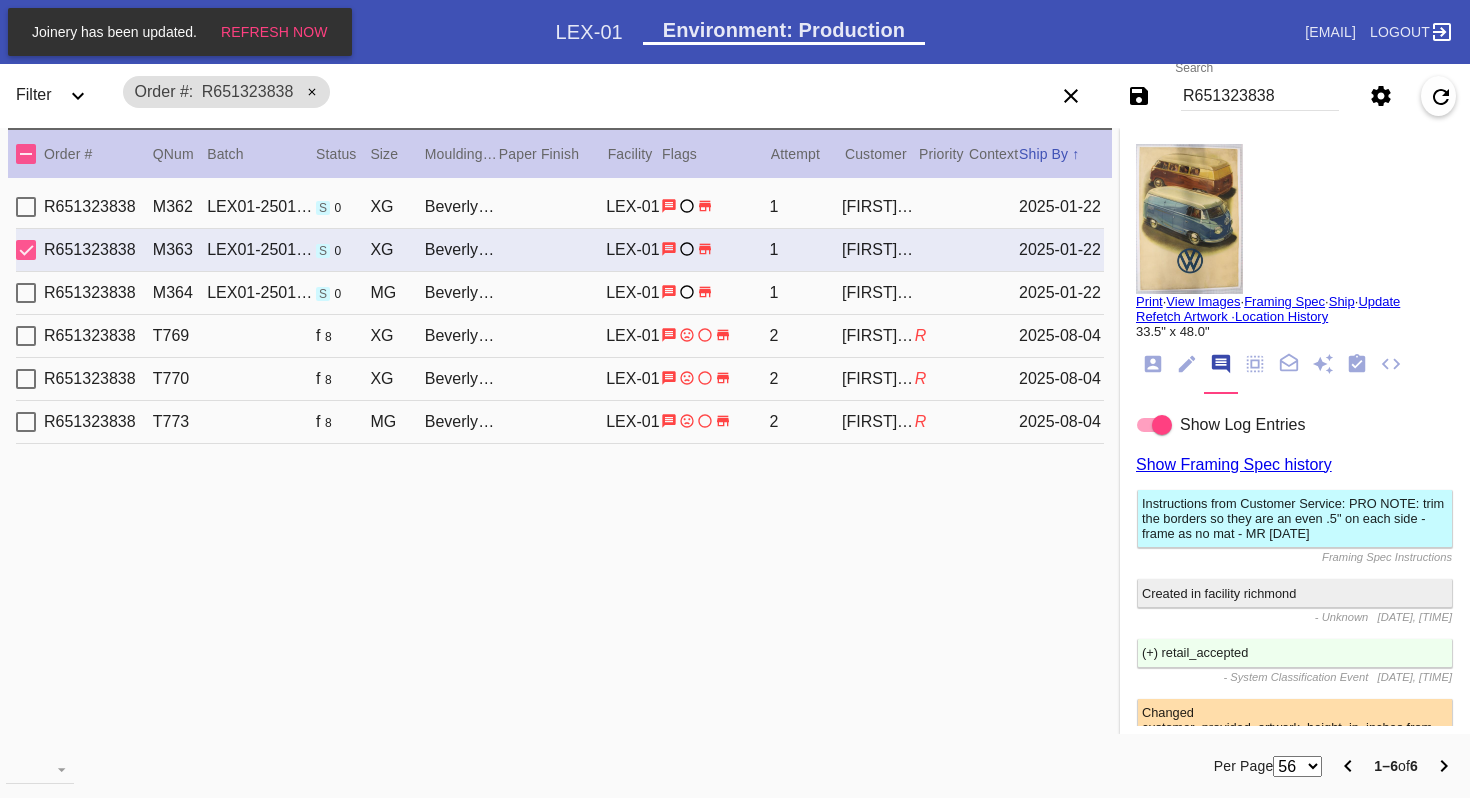 click on "R651323838 M364 LEX01-250122-011 s   0 MG Beverly / No Mat LEX-01 1 [FIRST] [LAST]
2025-01-22" at bounding box center [560, 293] 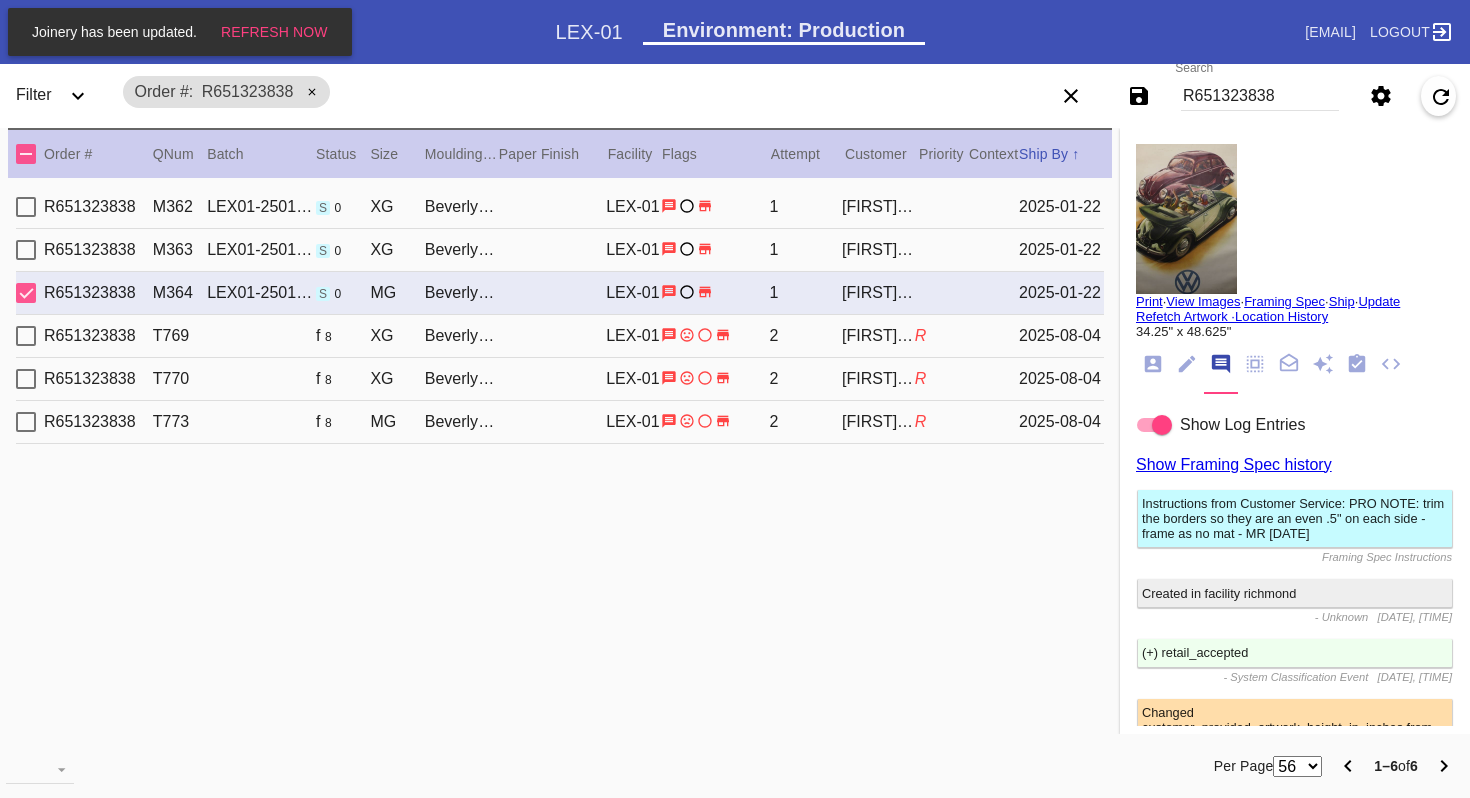 click on "View Images" at bounding box center (1203, 301) 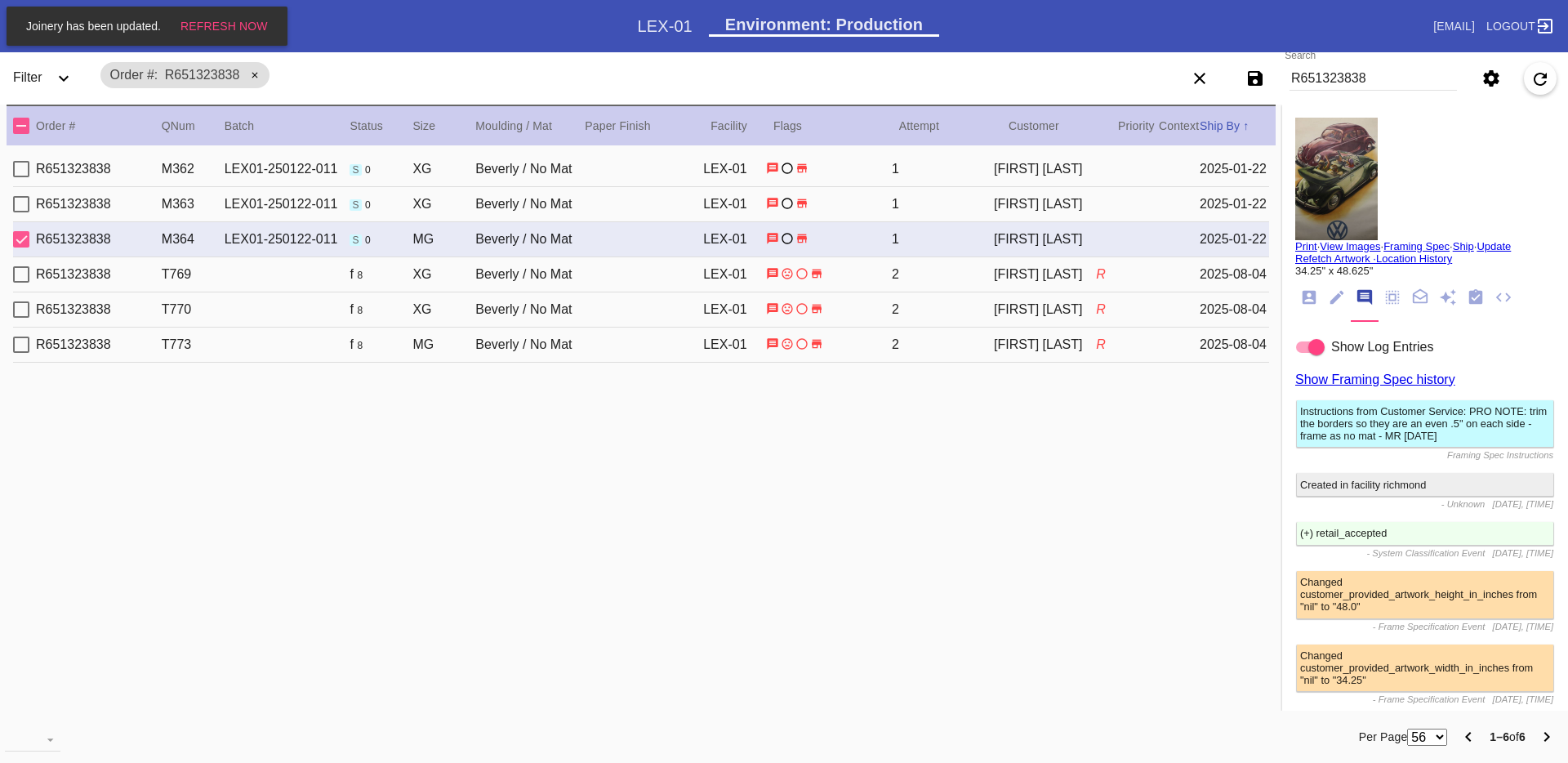 scroll, scrollTop: 100, scrollLeft: 0, axis: vertical 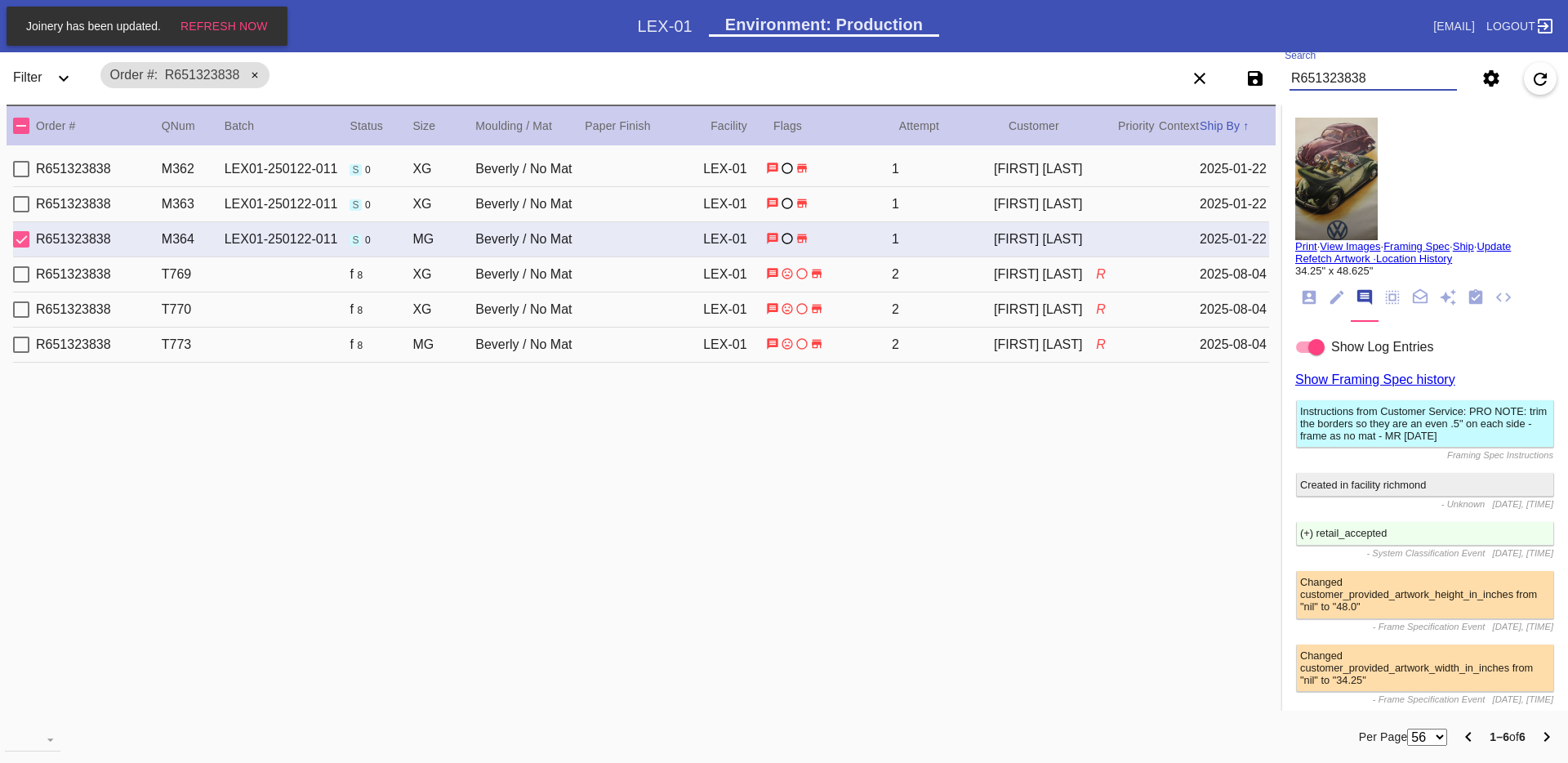 click on "R651323838" at bounding box center (1373, 78) 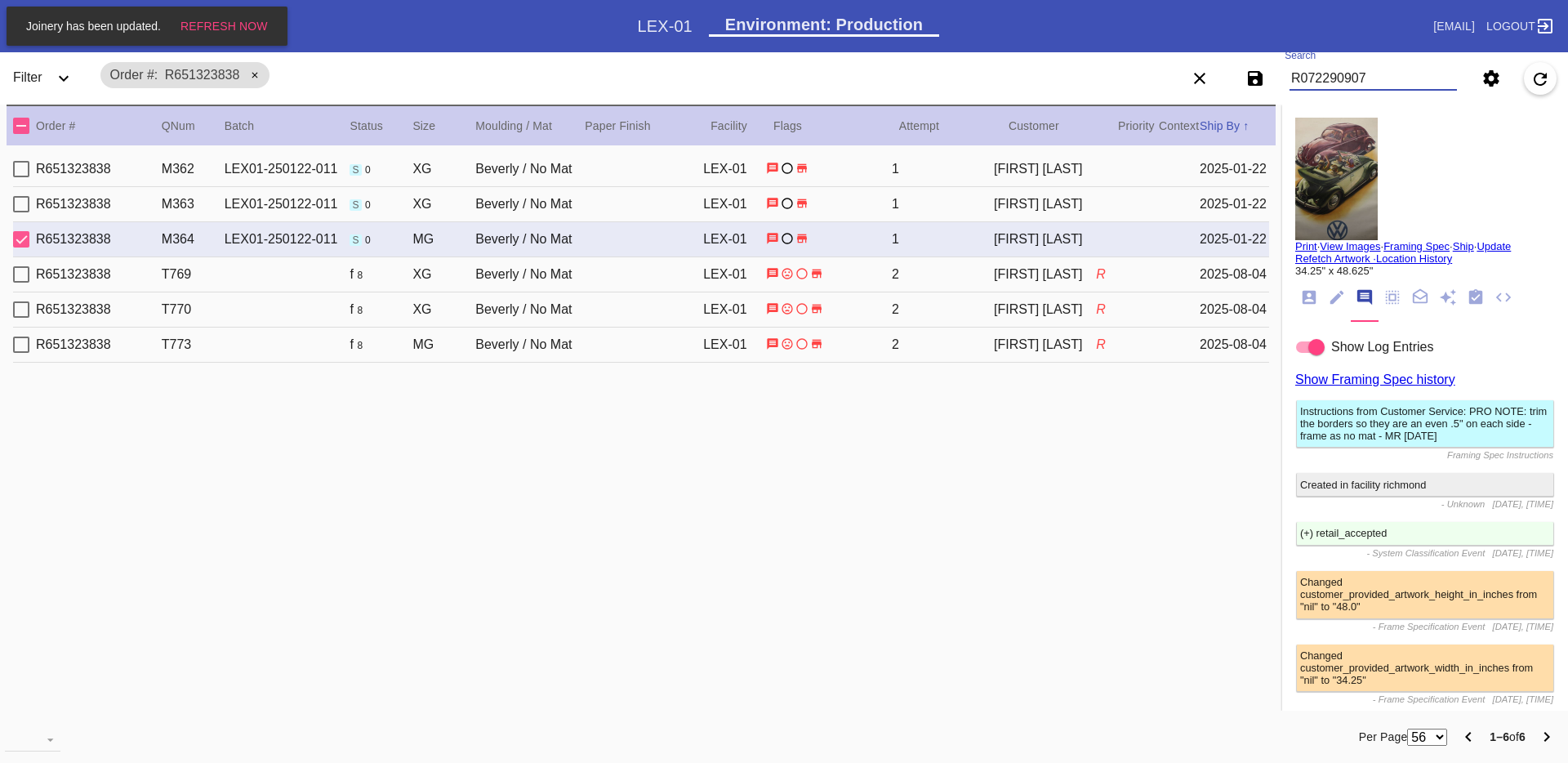 type on "R072290907" 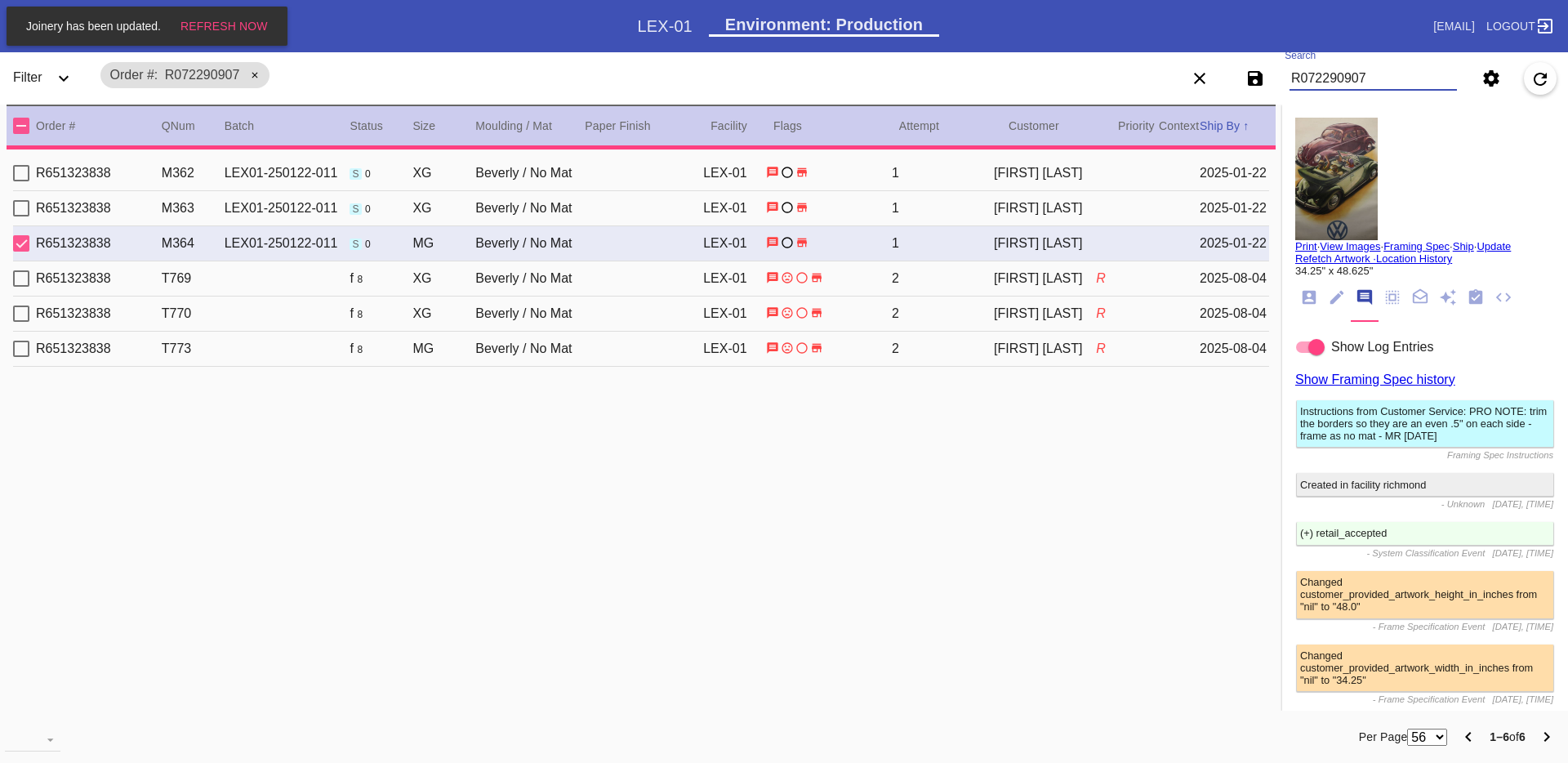 type 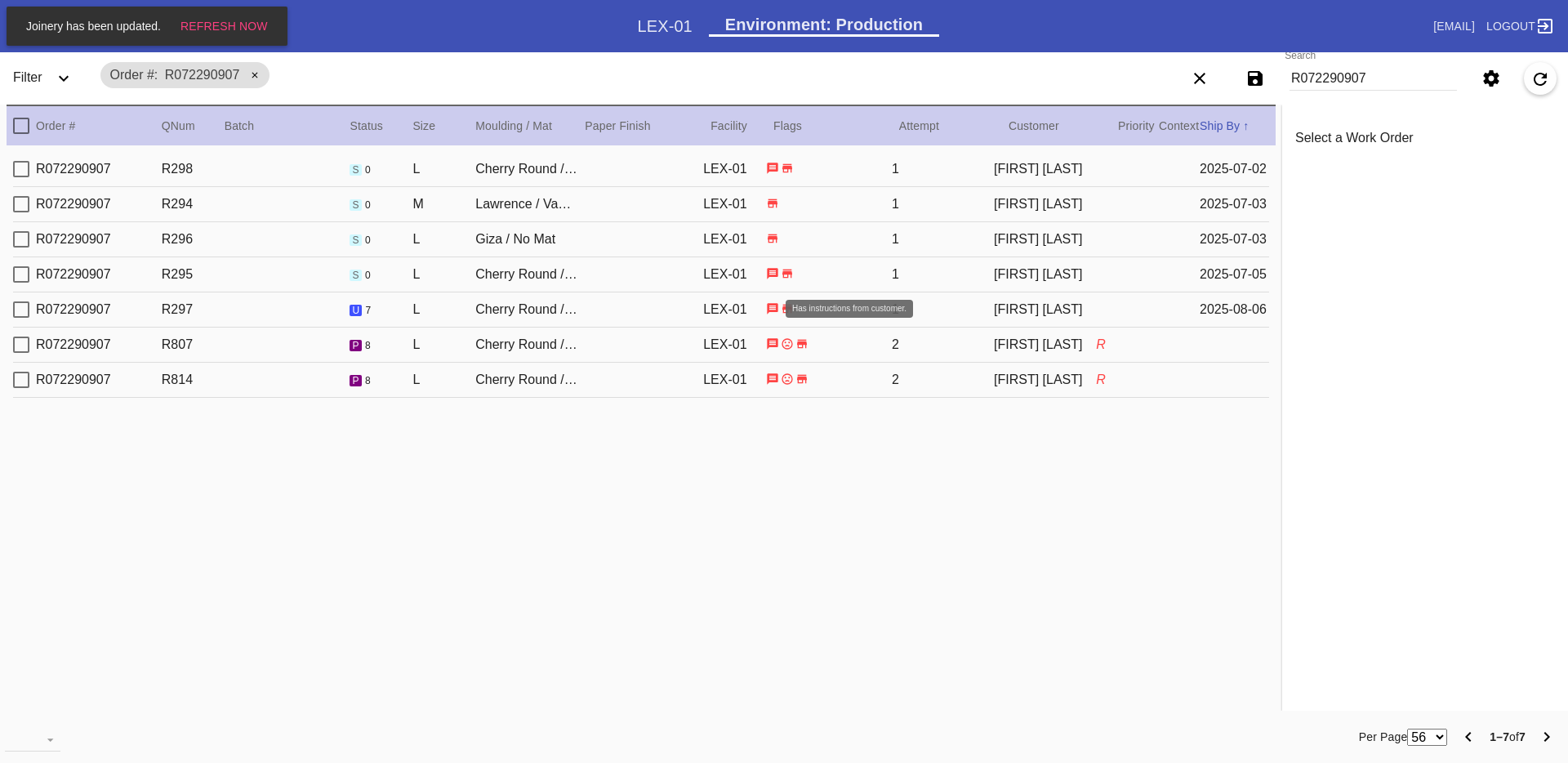 click 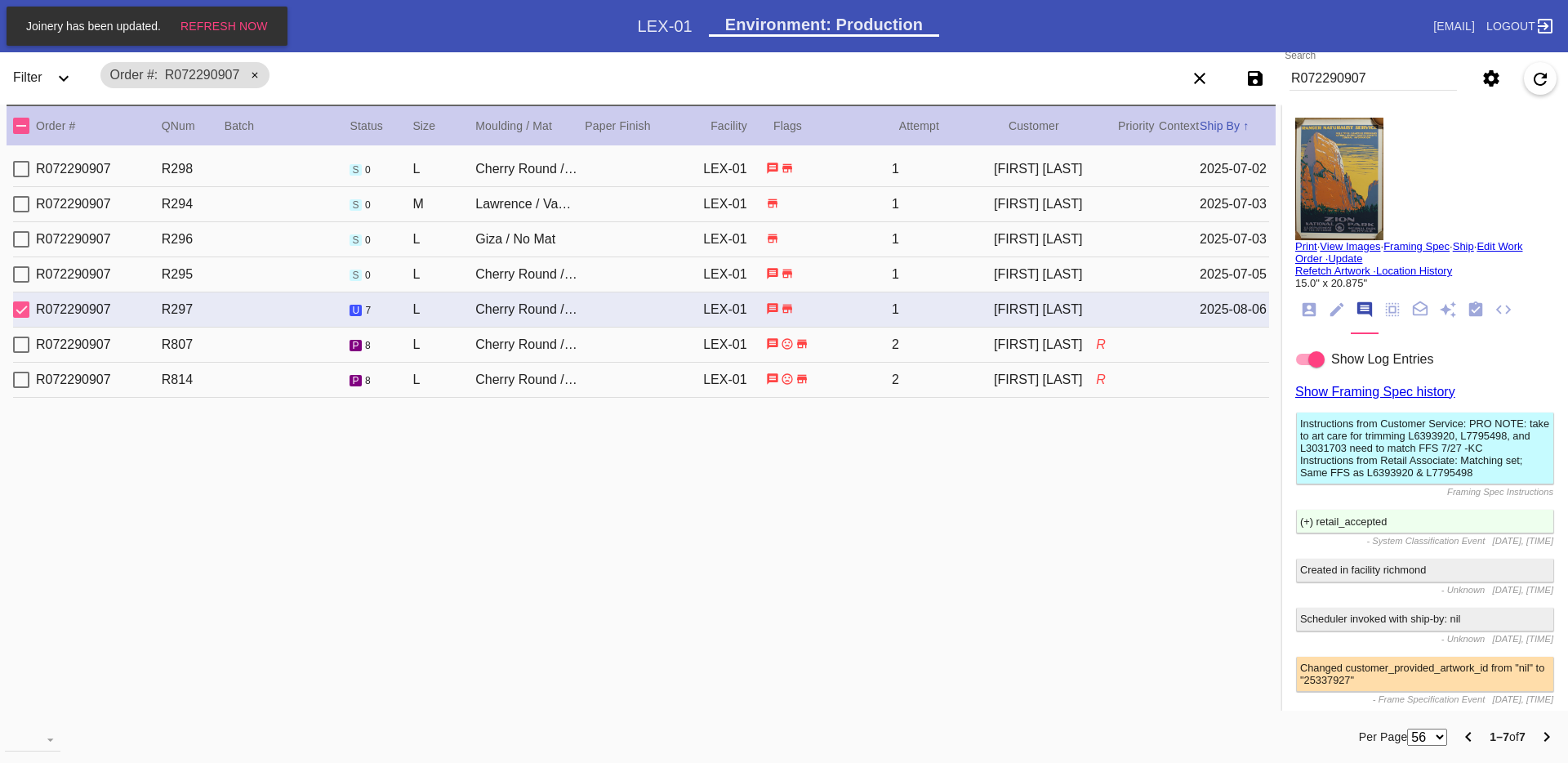 click on "[FIRST] [LAST]" at bounding box center (1045, 345) 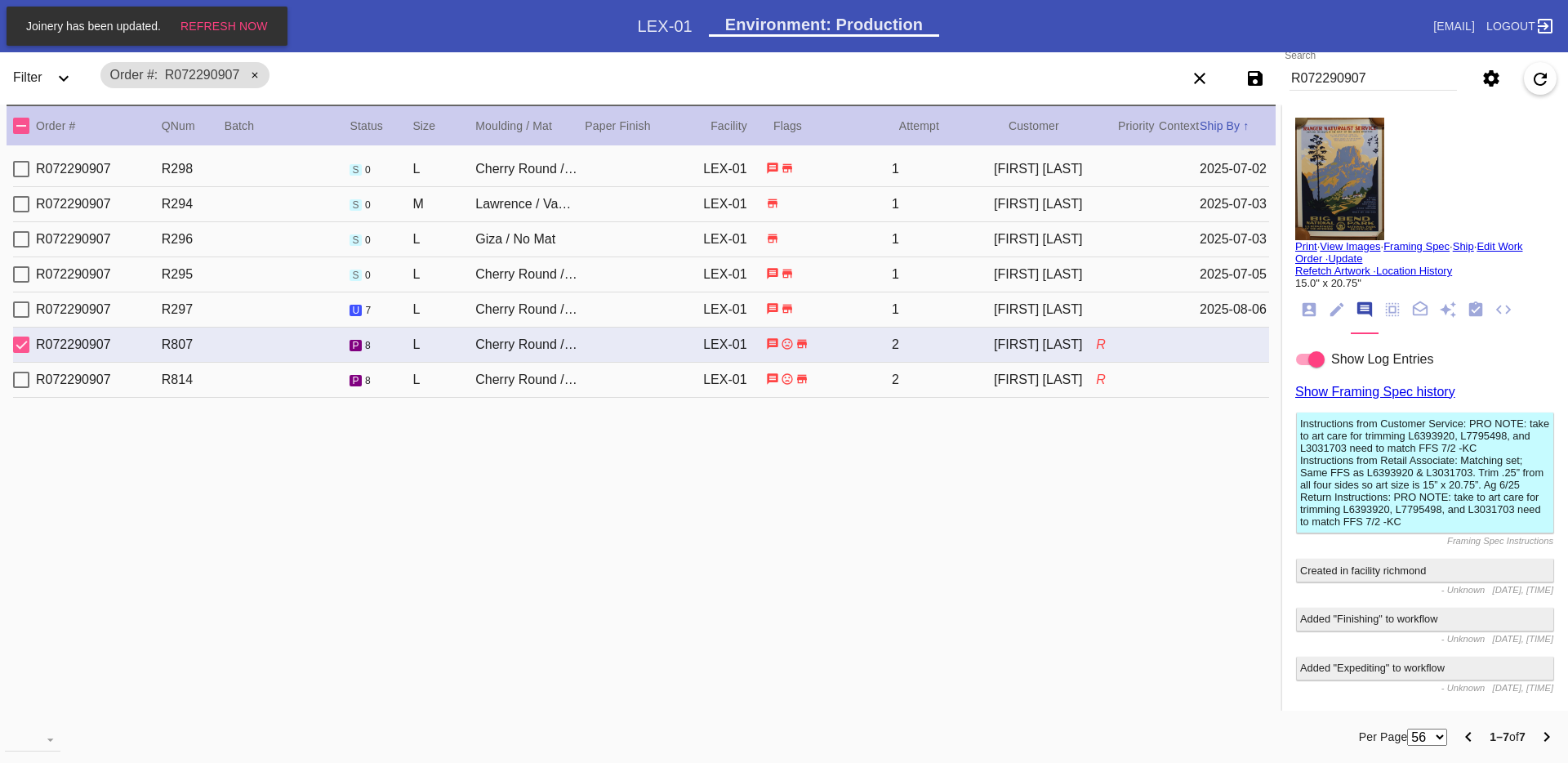 click on "[FIRST] [LAST]" at bounding box center (1045, 310) 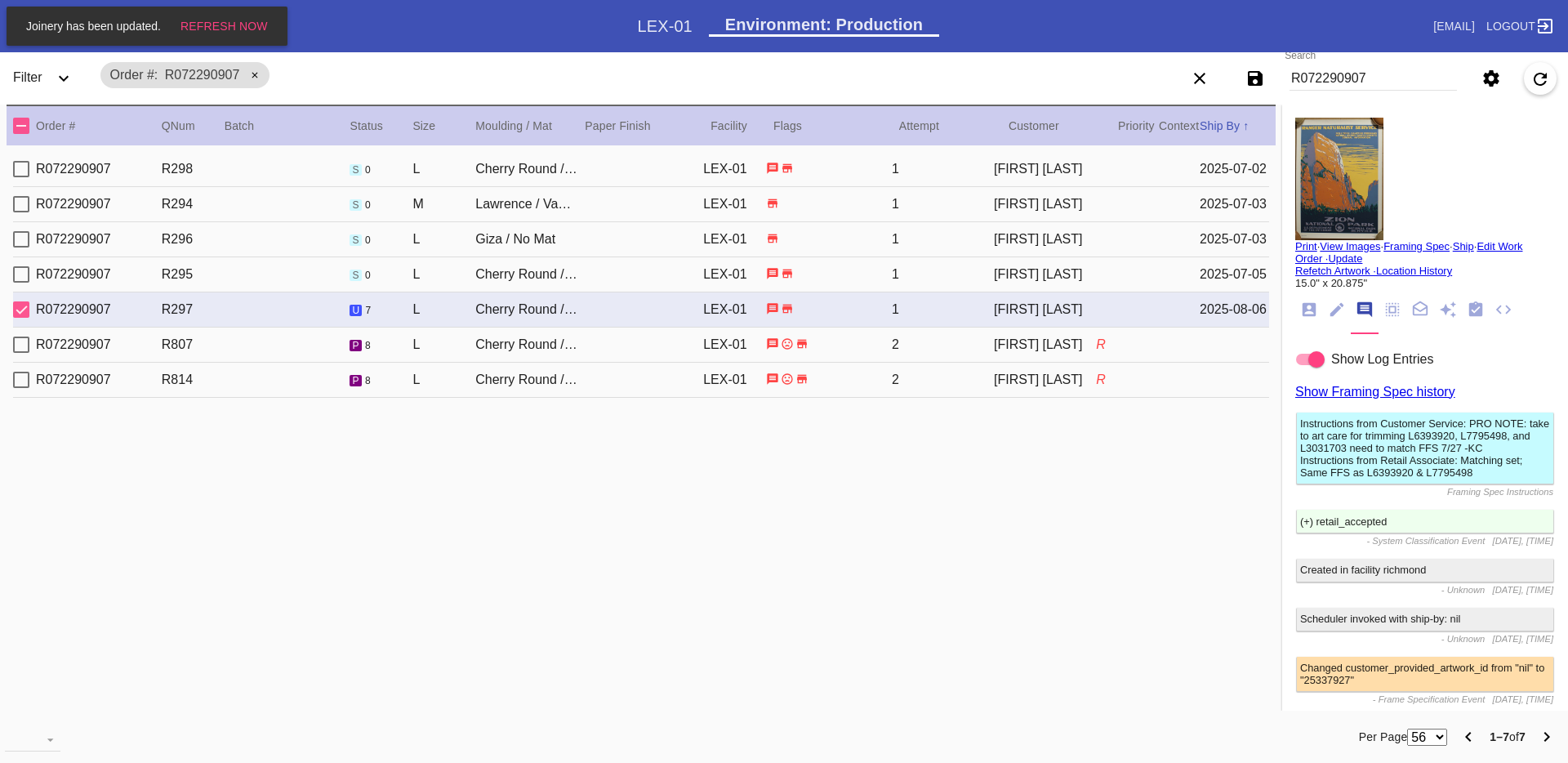 click on "[FIRST] [LAST]" at bounding box center [1045, 345] 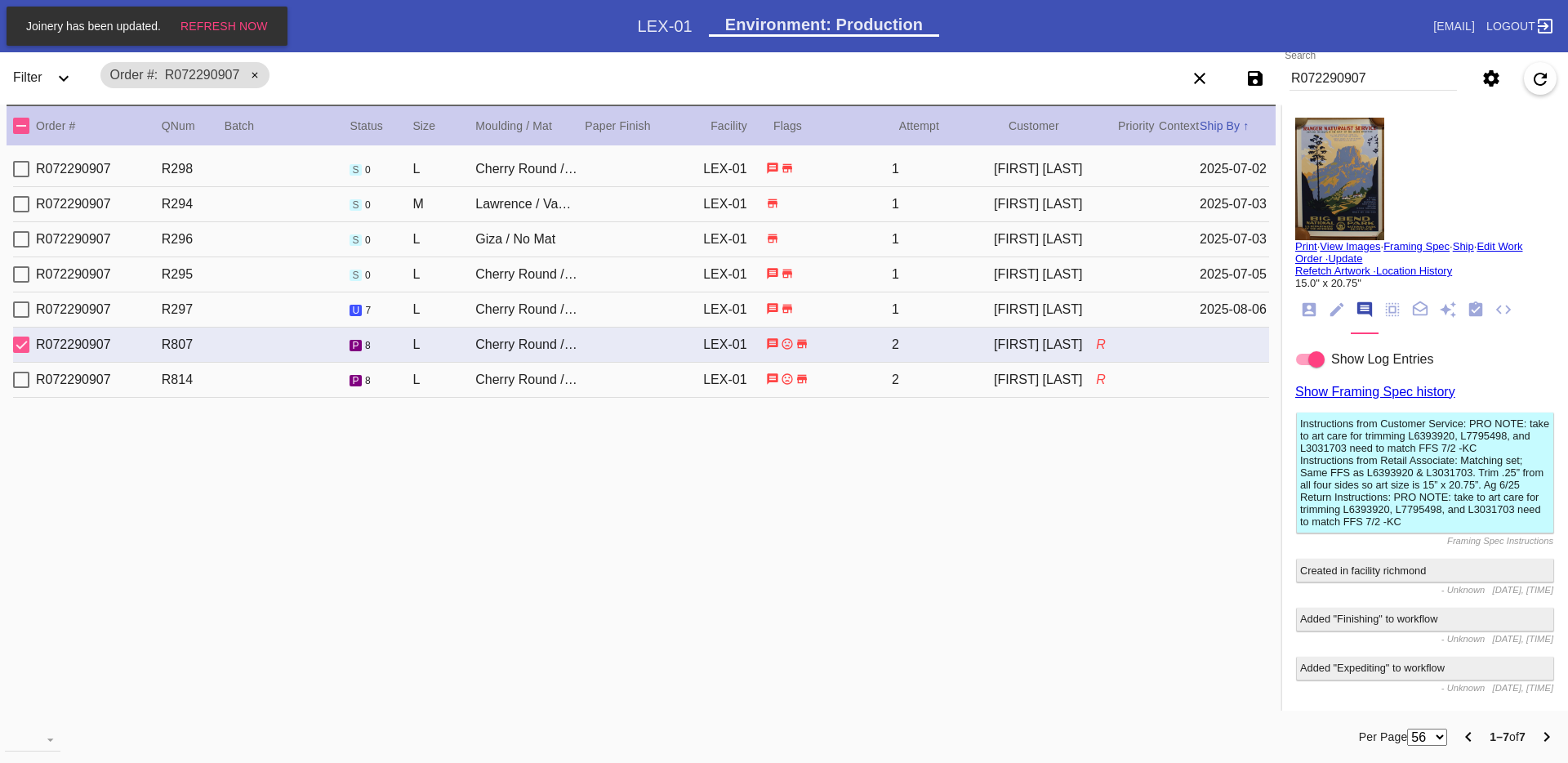 click on "R072290907 R814 p   8 L Cherry Round / No Mat LEX-01 2 [FIRST] [LAST]
R" at bounding box center (641, 380) 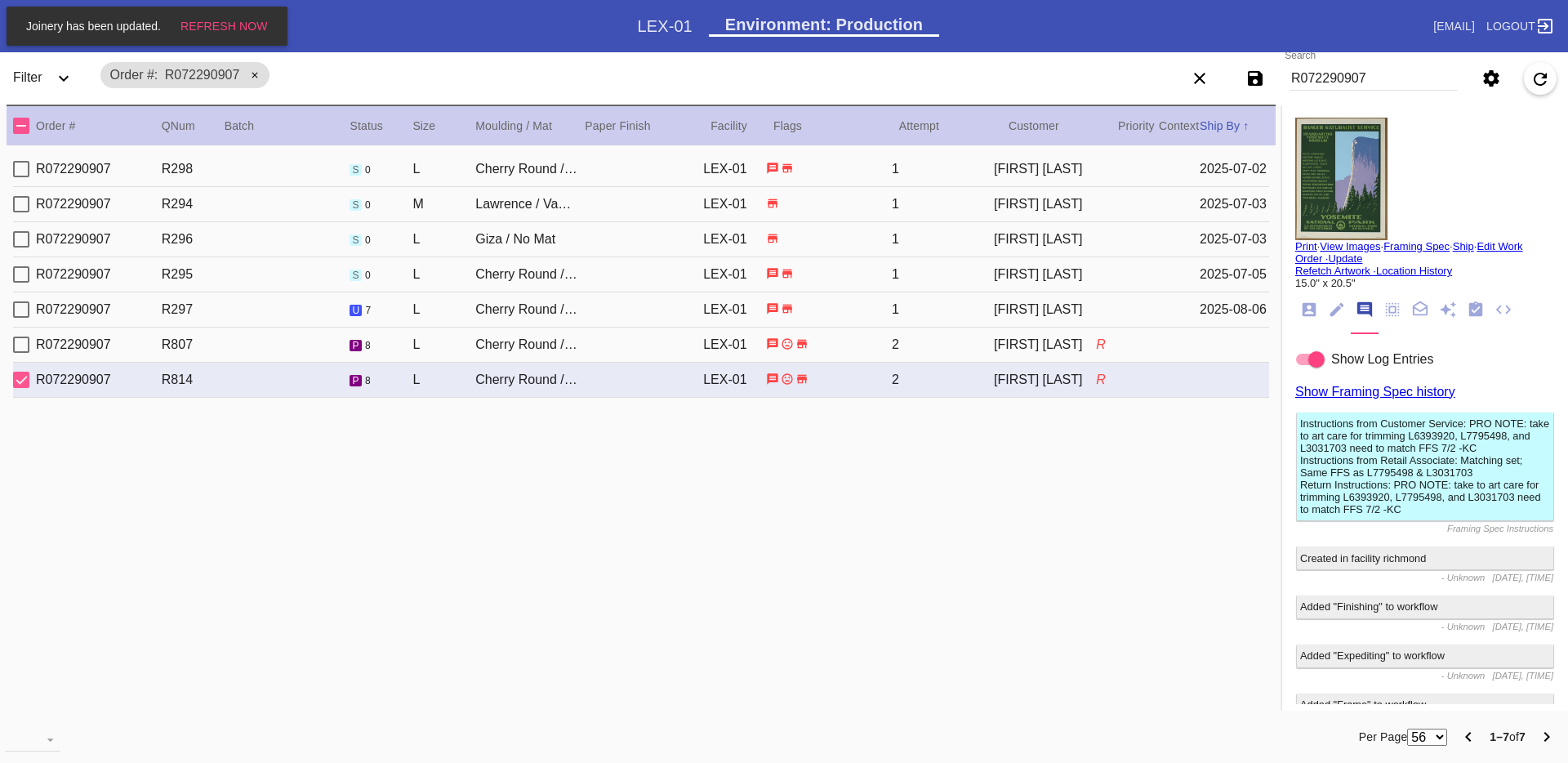 click on "R072290907 R296 s   0 L Giza / No Mat LEX-01 1 [FIRST] [LAST]
[DATE]" at bounding box center [641, 239] 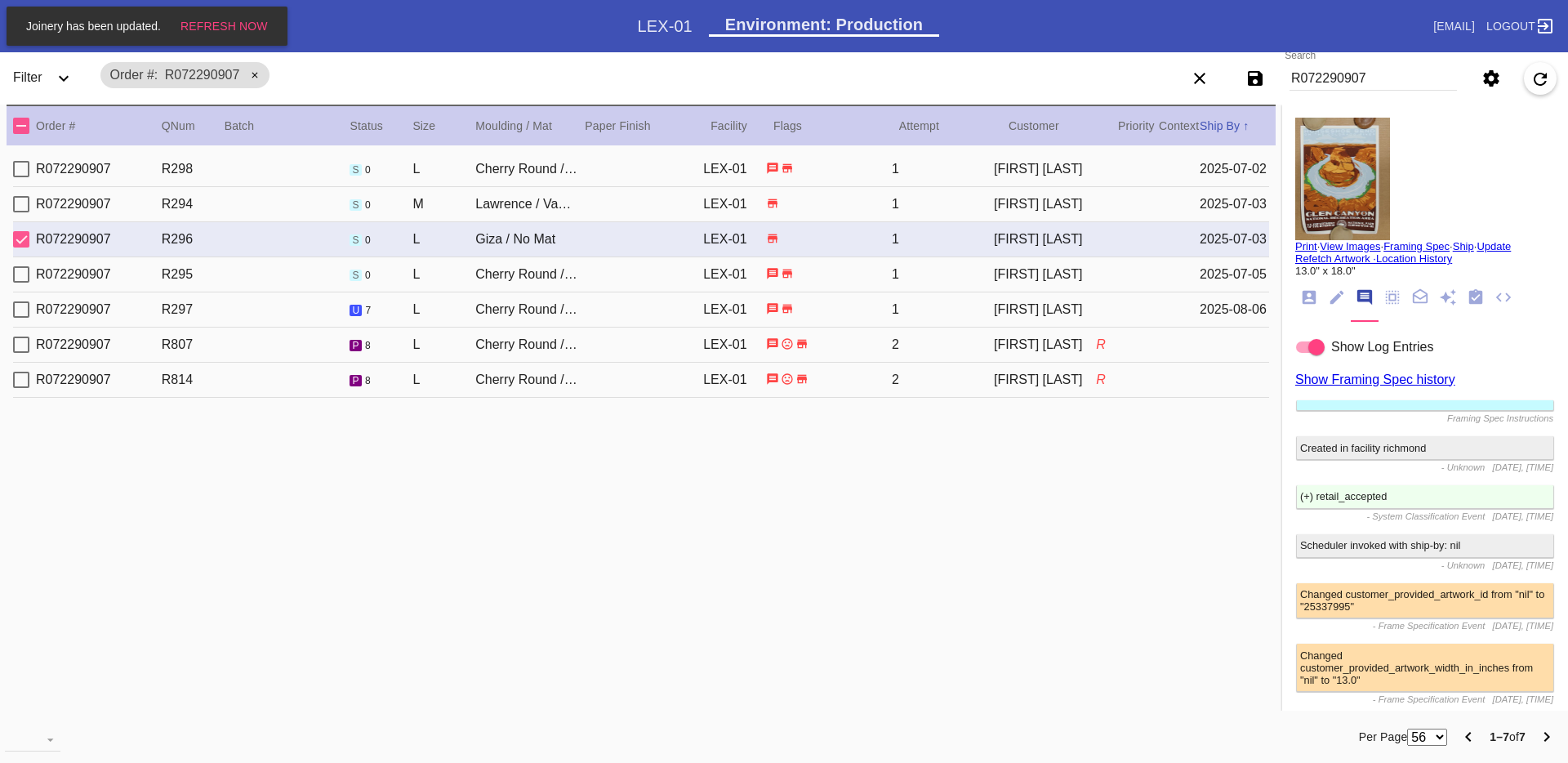 click on "R072290907 R295 s   0 L Cherry Round / No Mat LEX-01 1 [FIRST] [LAST]
[DATE]" at bounding box center (641, 274) 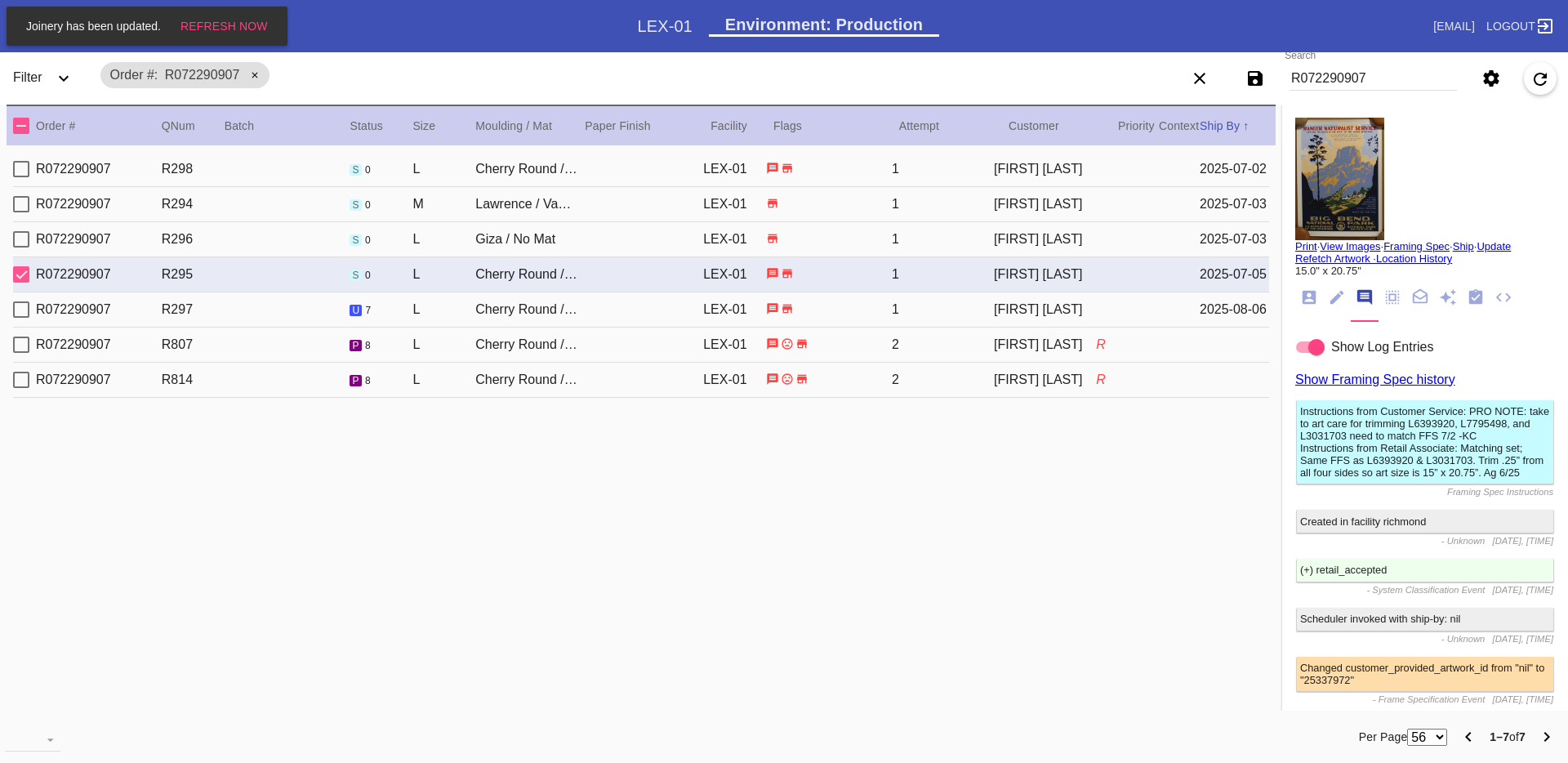 click on "R072290907 R296 s   0 L Giza / No Mat LEX-01 1 [FIRST] [LAST]
[DATE]" at bounding box center [641, 239] 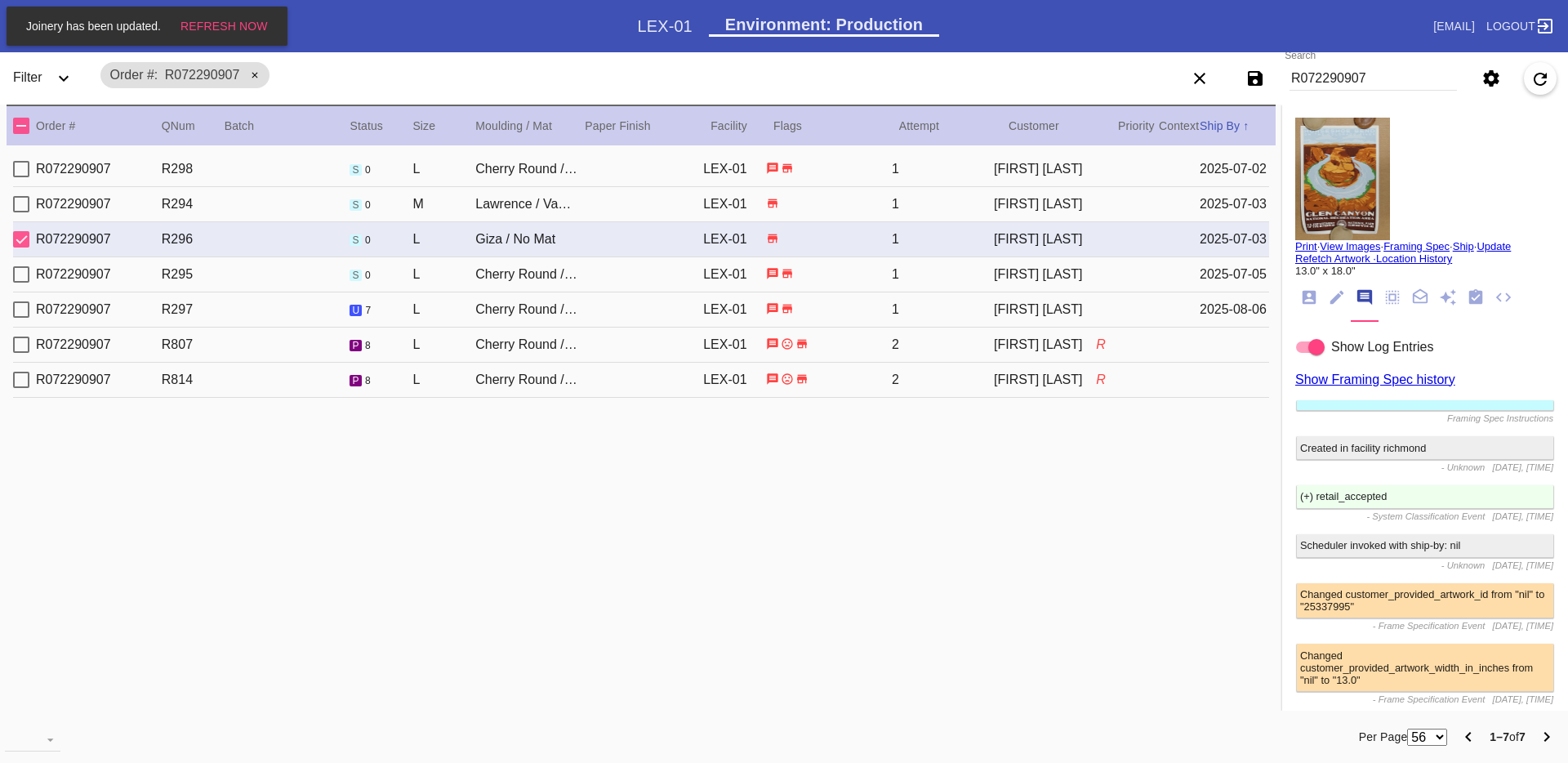 click on "R072290907 R297 u   7 L Cherry Round / No Mat LEX-01 1 [FIRST] [LAST]
[DATE]" at bounding box center (641, 310) 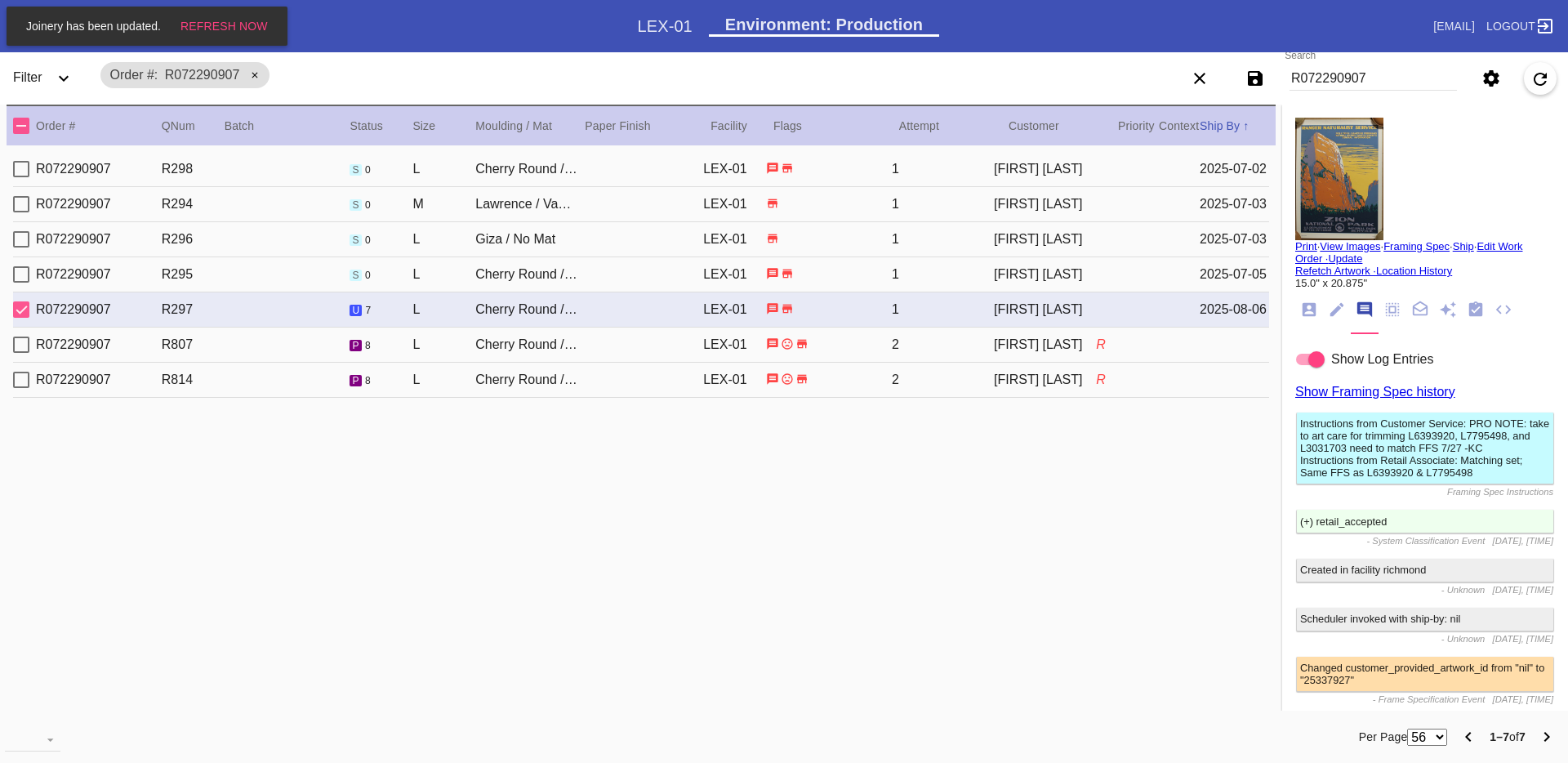 click 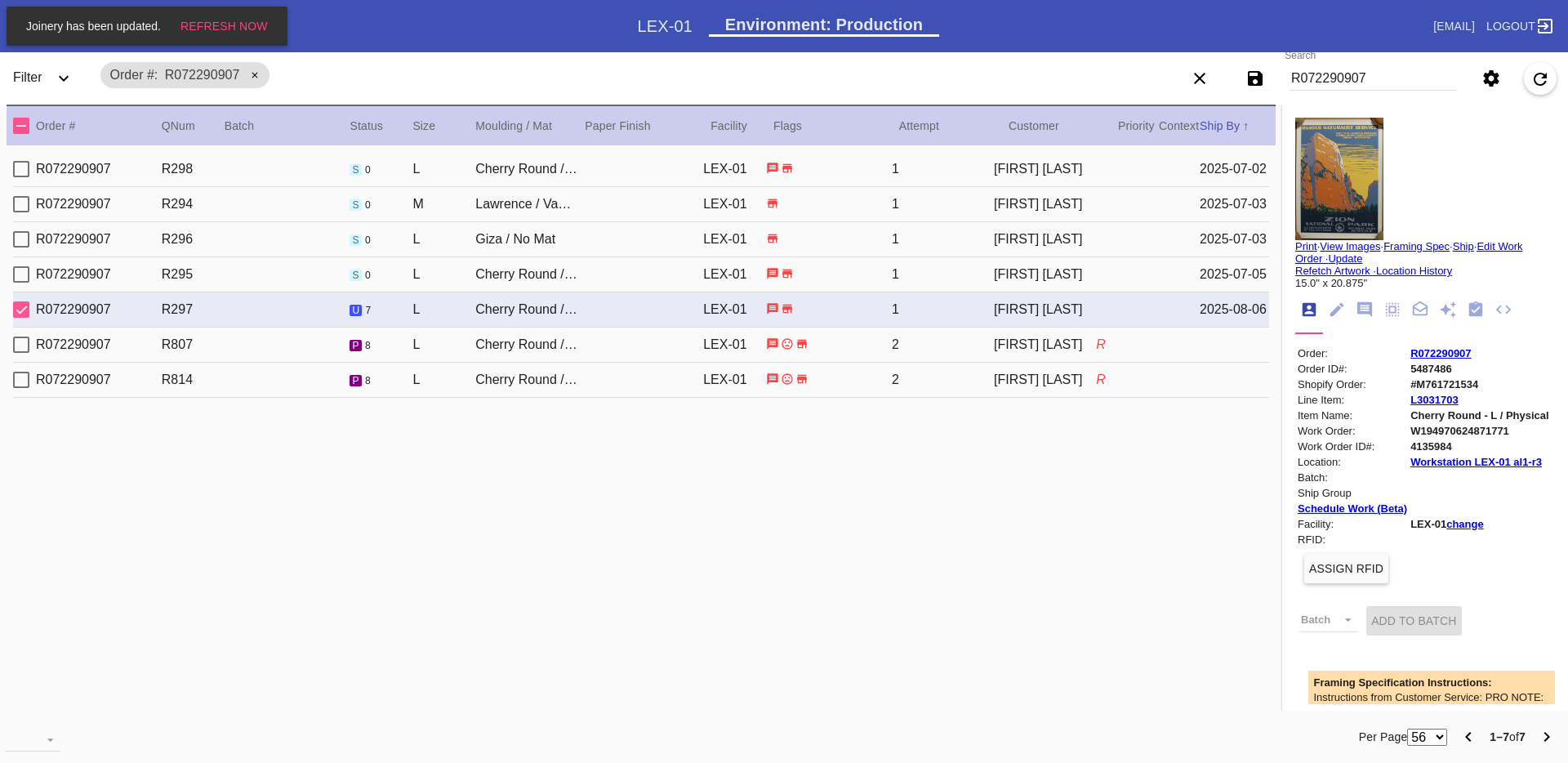 click on "L3031703" at bounding box center [1434, 399] 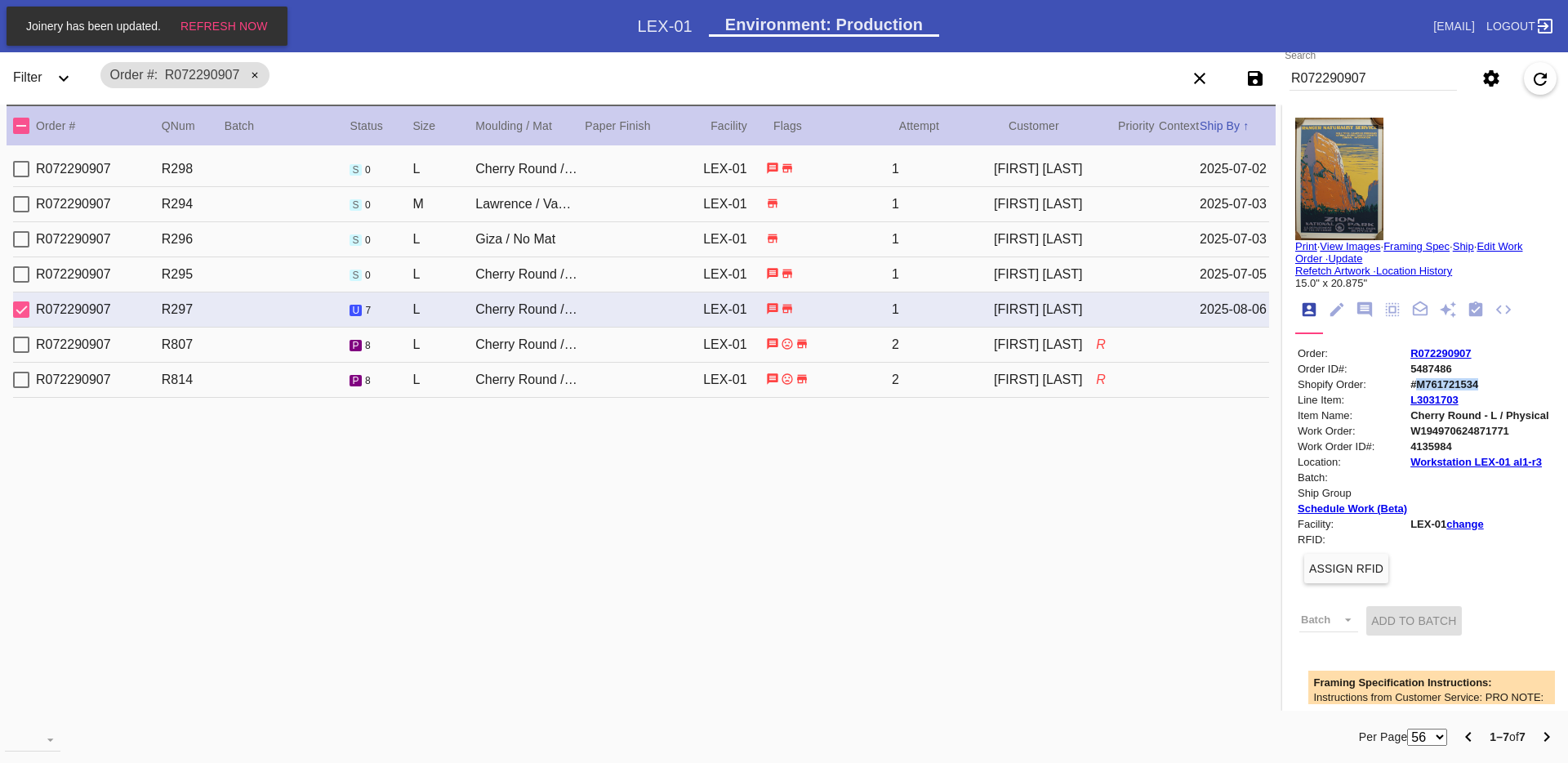 click on "#M761721534" at bounding box center [1480, 384] 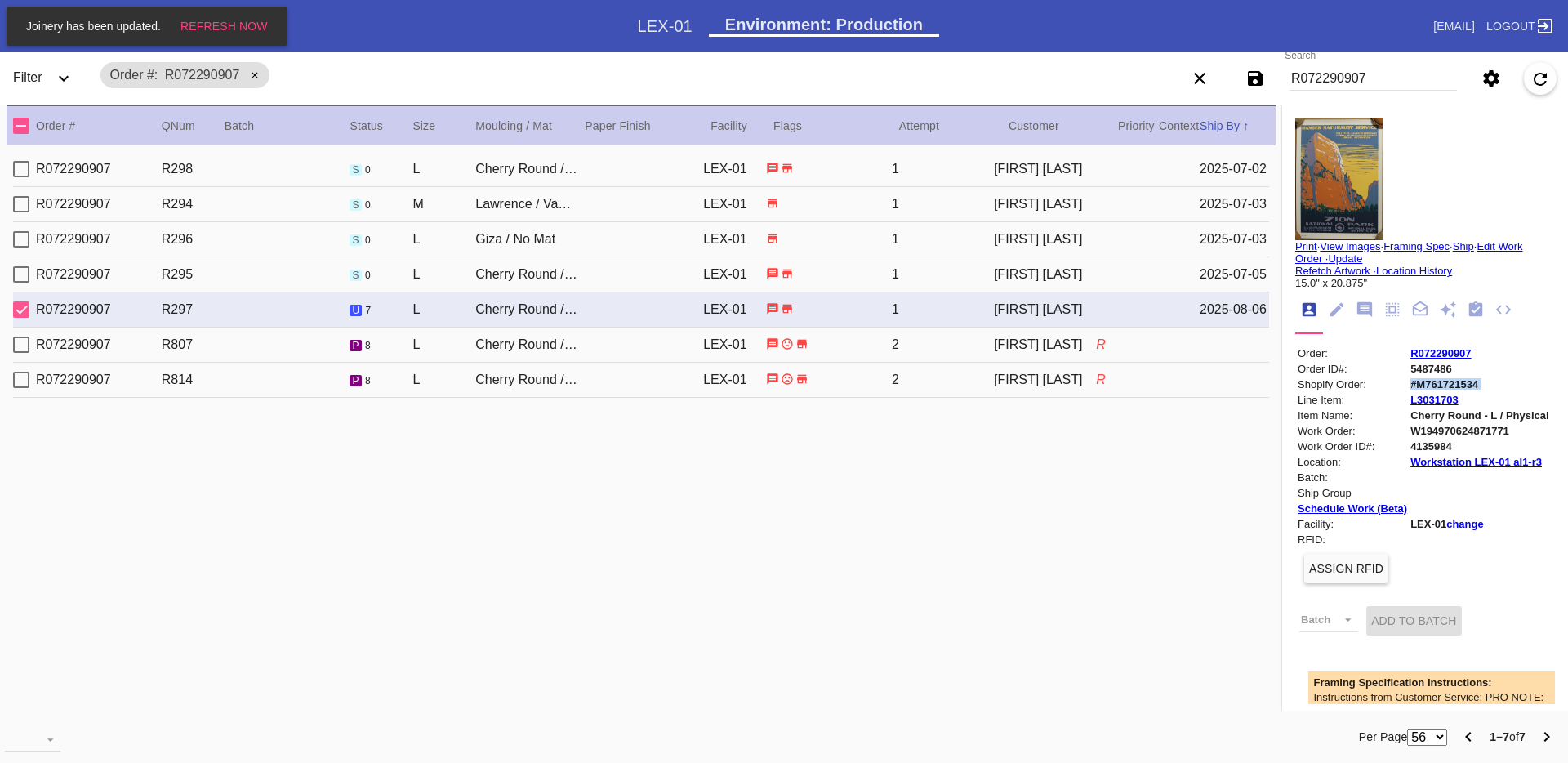 click on "#M761721534" at bounding box center [1480, 384] 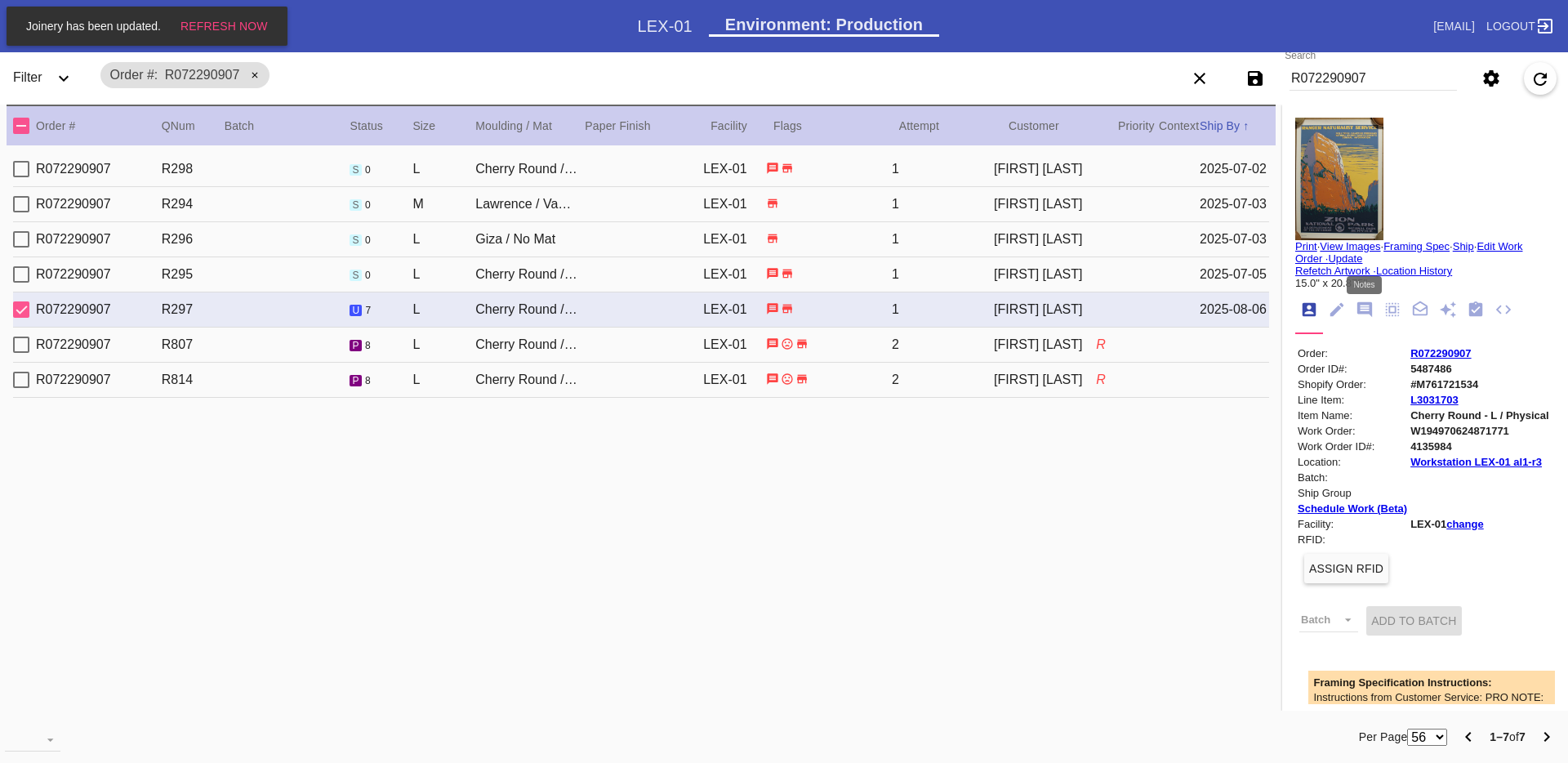 click 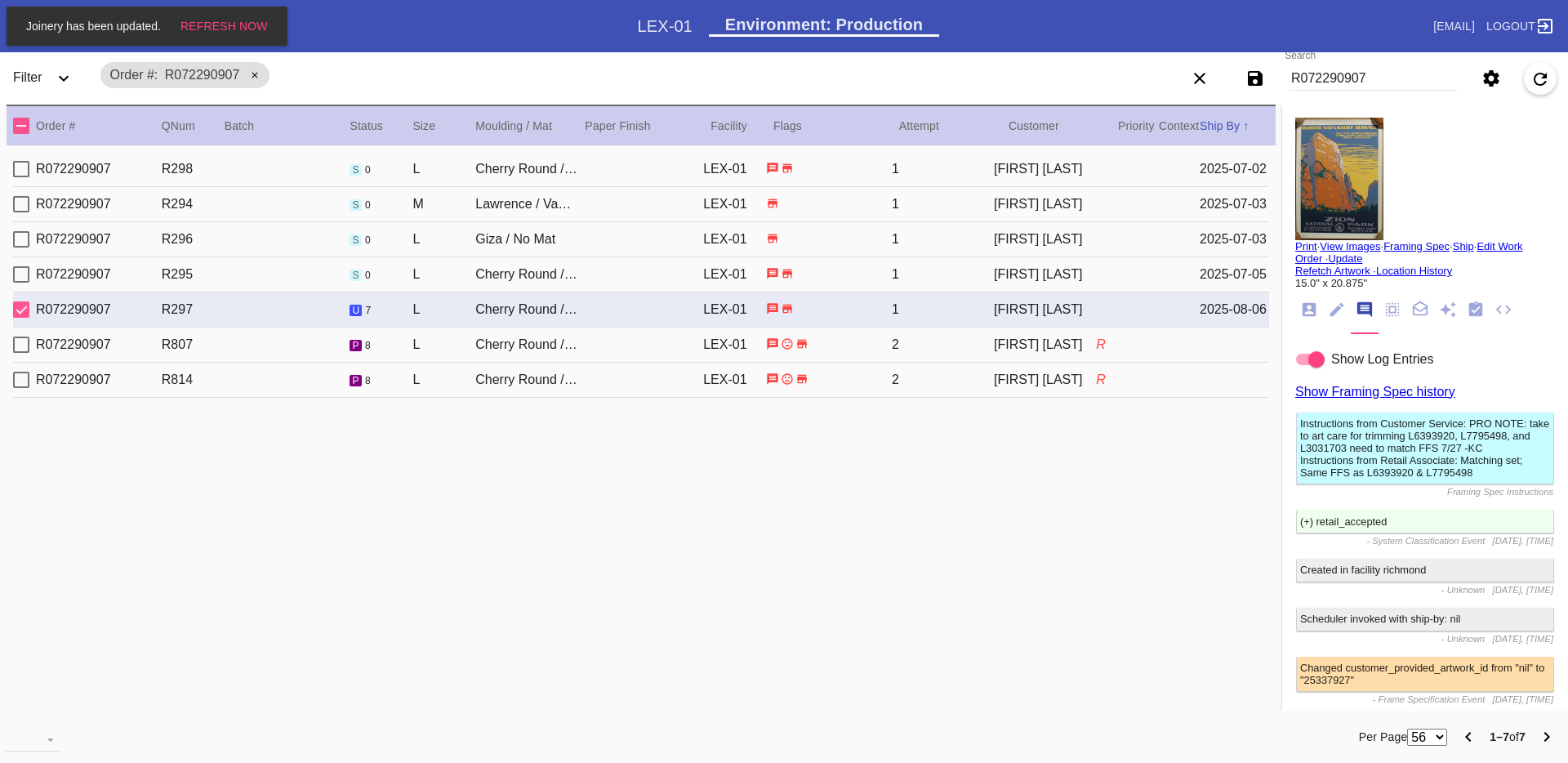 click on "Print" at bounding box center (1306, 246) 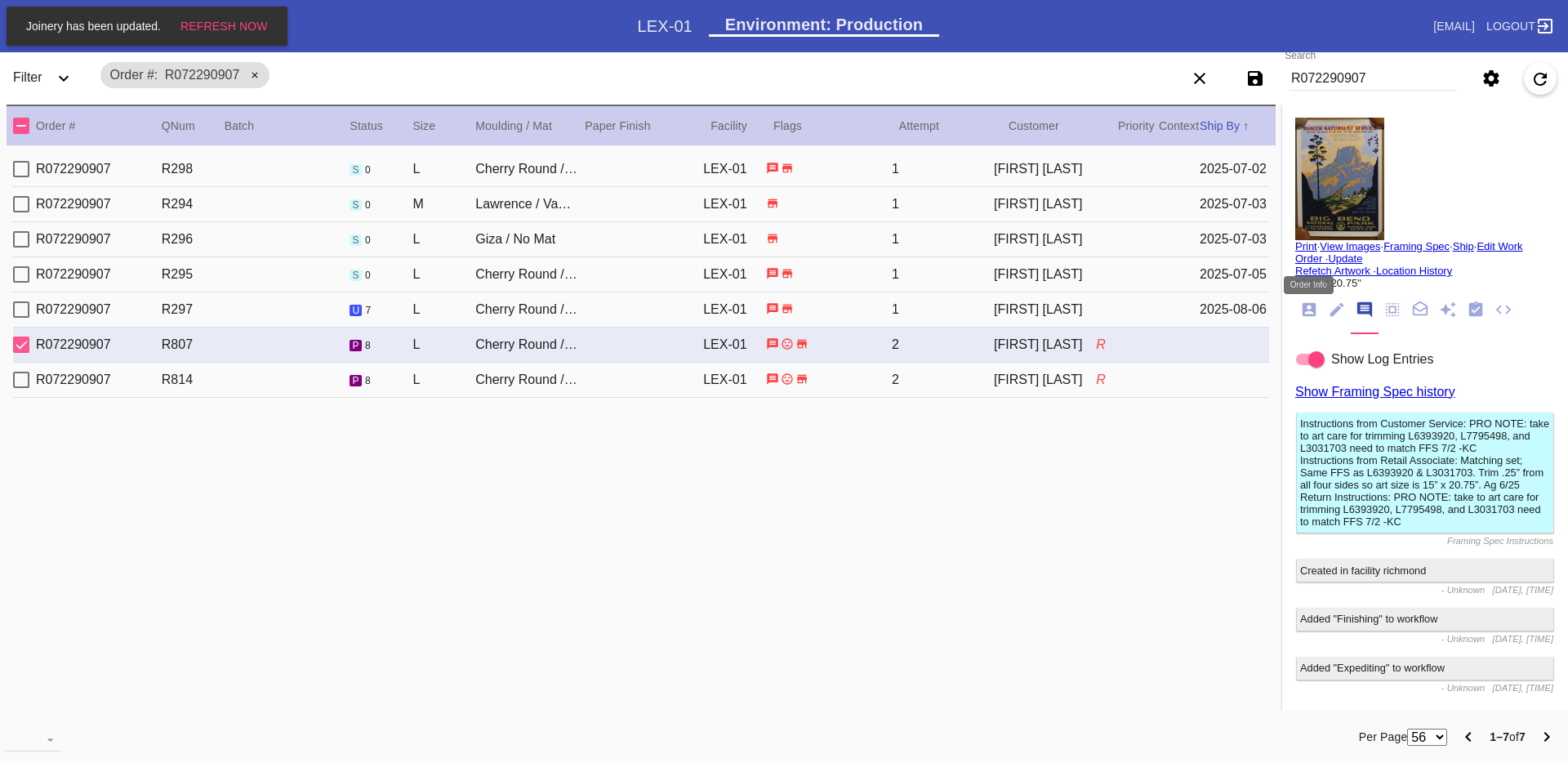 click 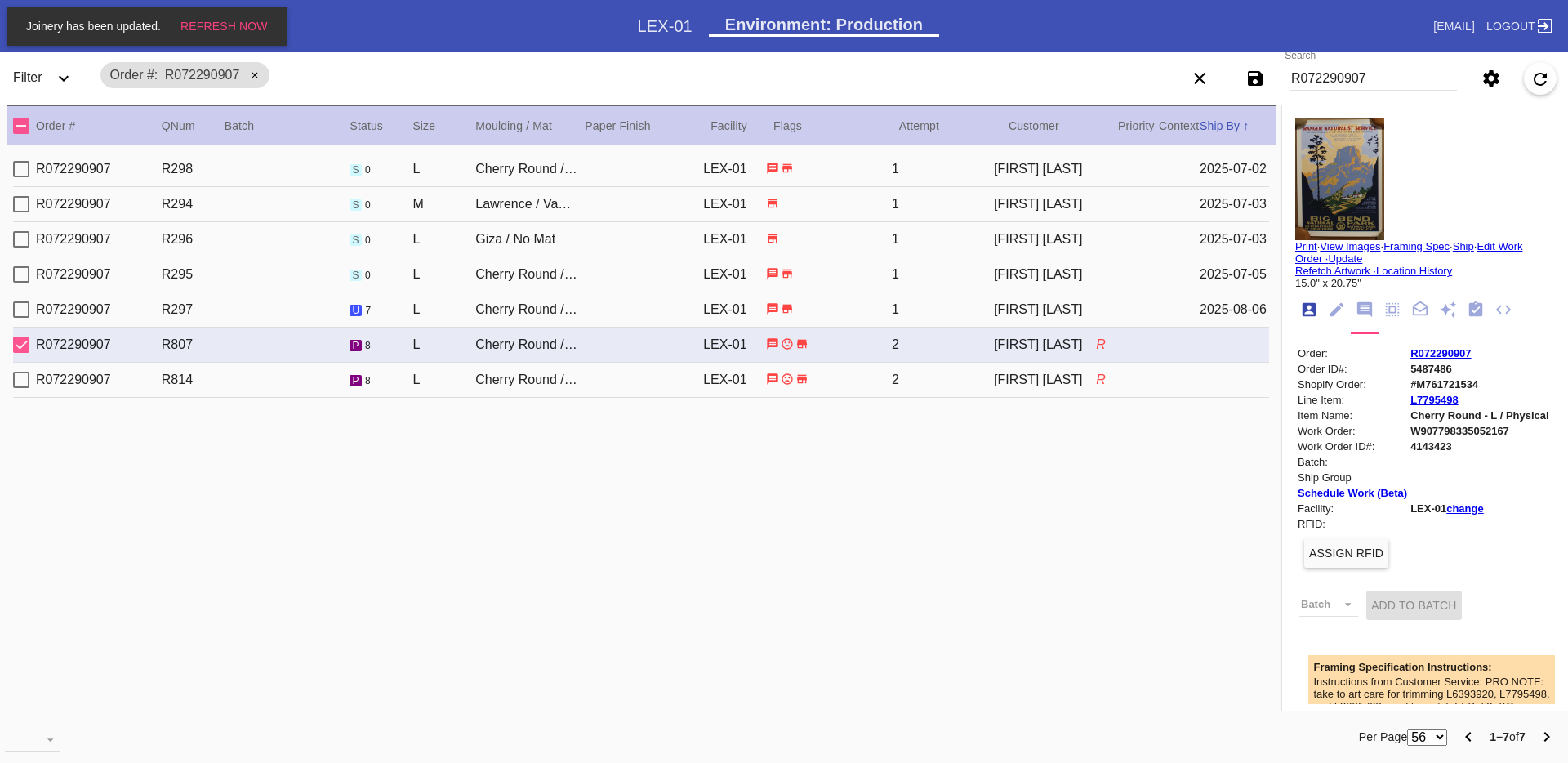 scroll, scrollTop: 20, scrollLeft: 0, axis: vertical 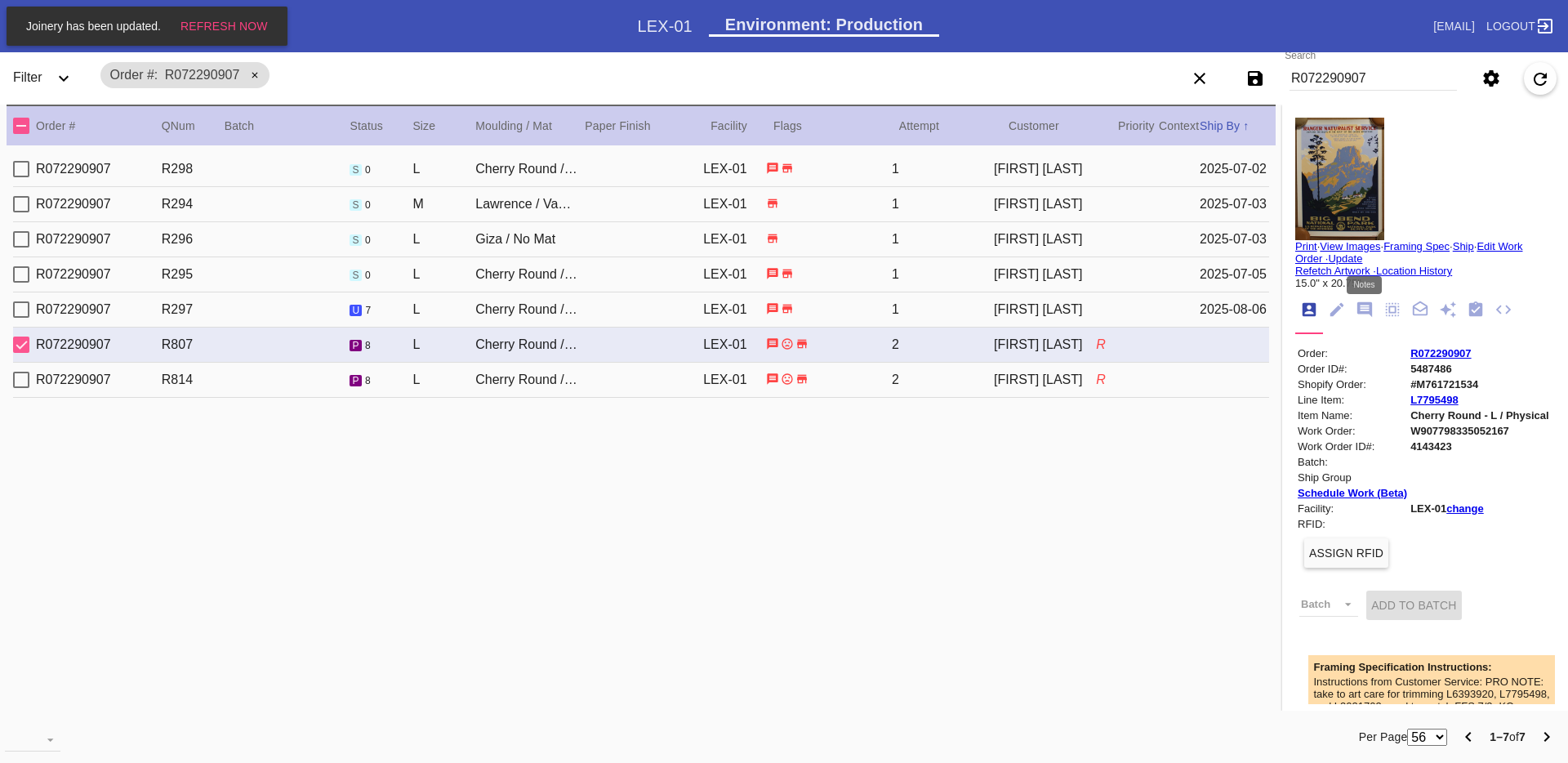 click 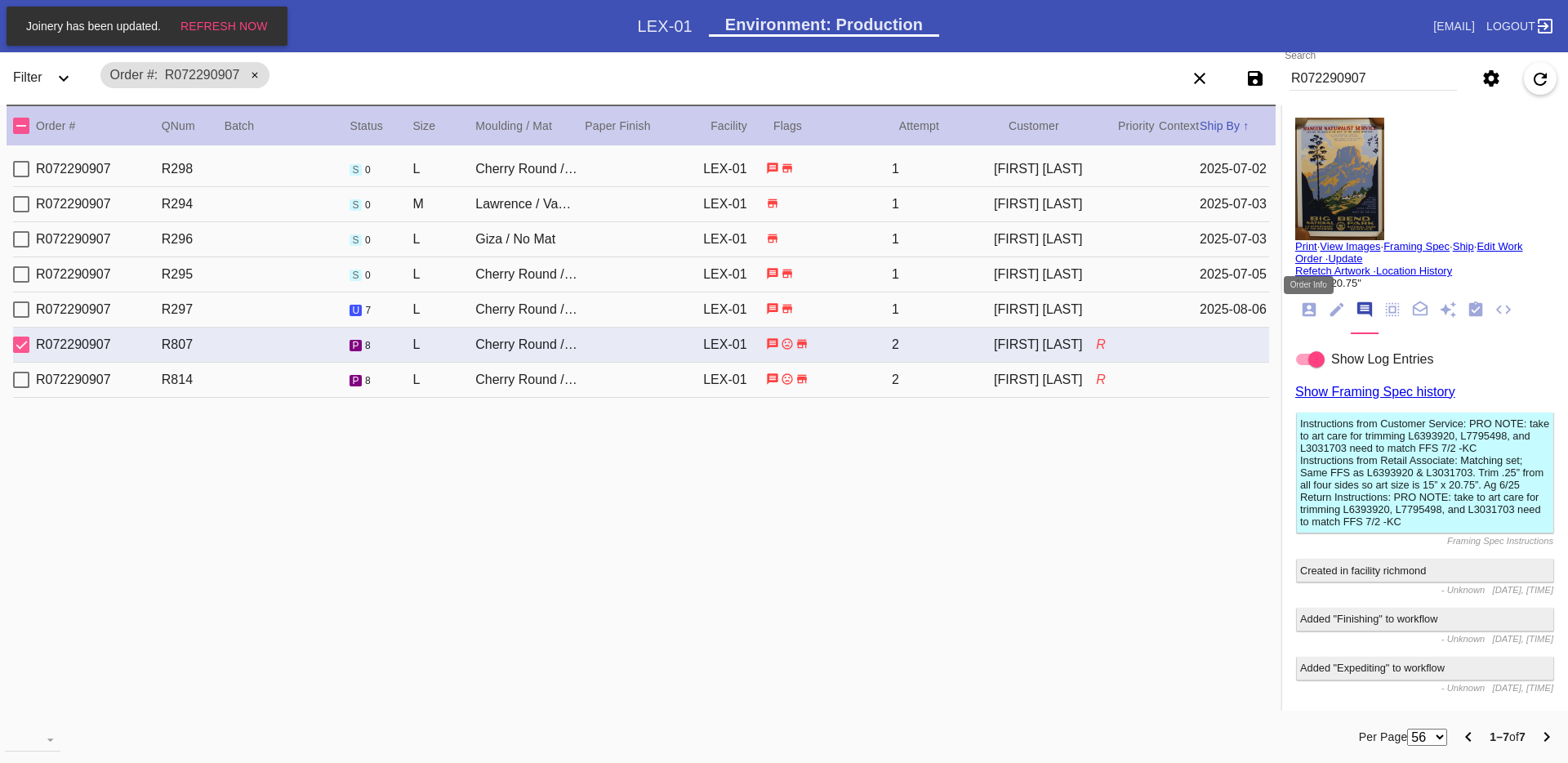 click 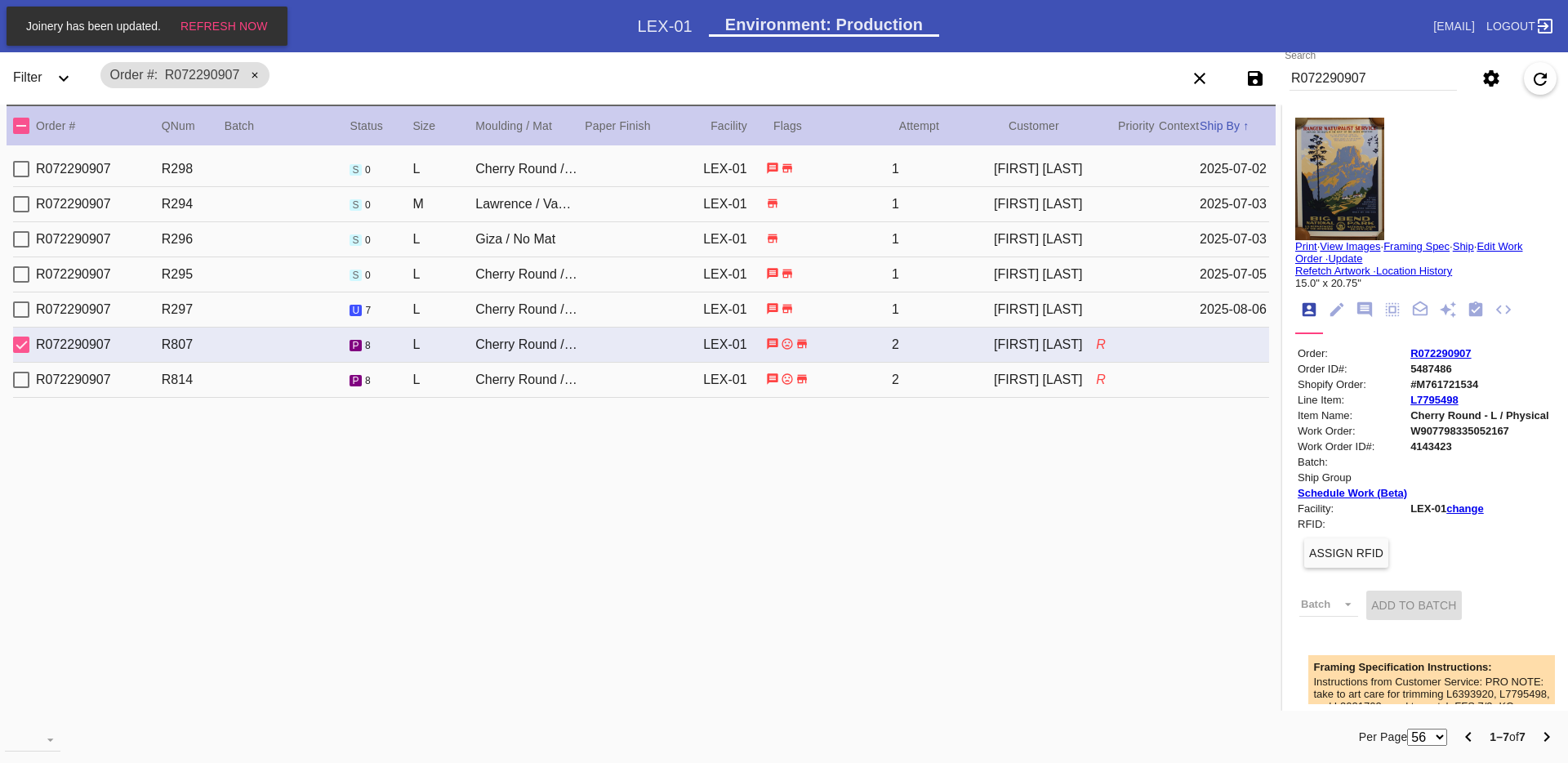 click on "R072290907 R814 p   8 L Cherry Round / No Mat LEX-01 2 [FIRST] [LAST]
R" at bounding box center [641, 380] 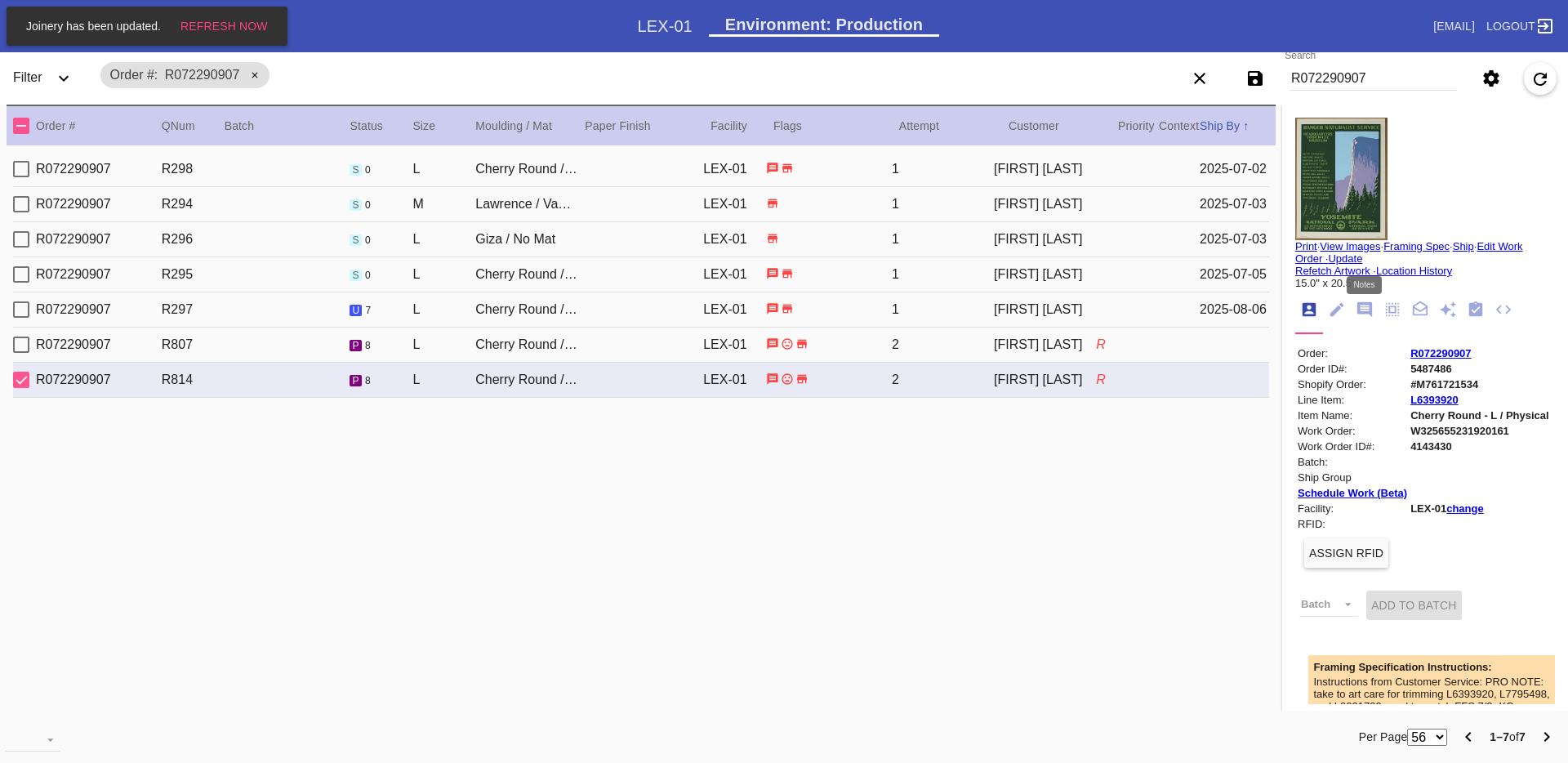 click 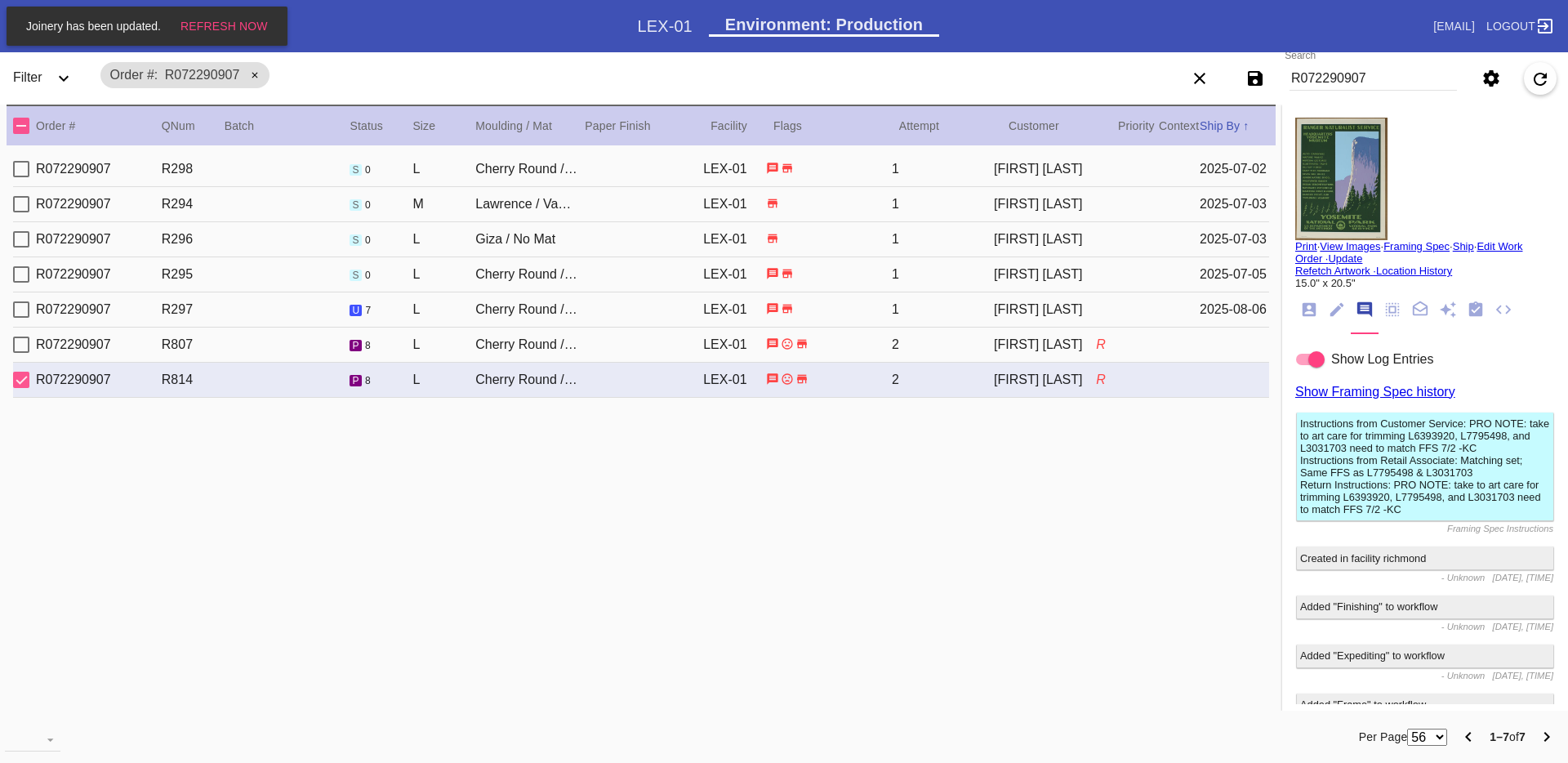 click on "R072290907 R807 p   8 L Cherry Round / No Mat LEX-01 2 Paige Tyler
R" at bounding box center (641, 345) 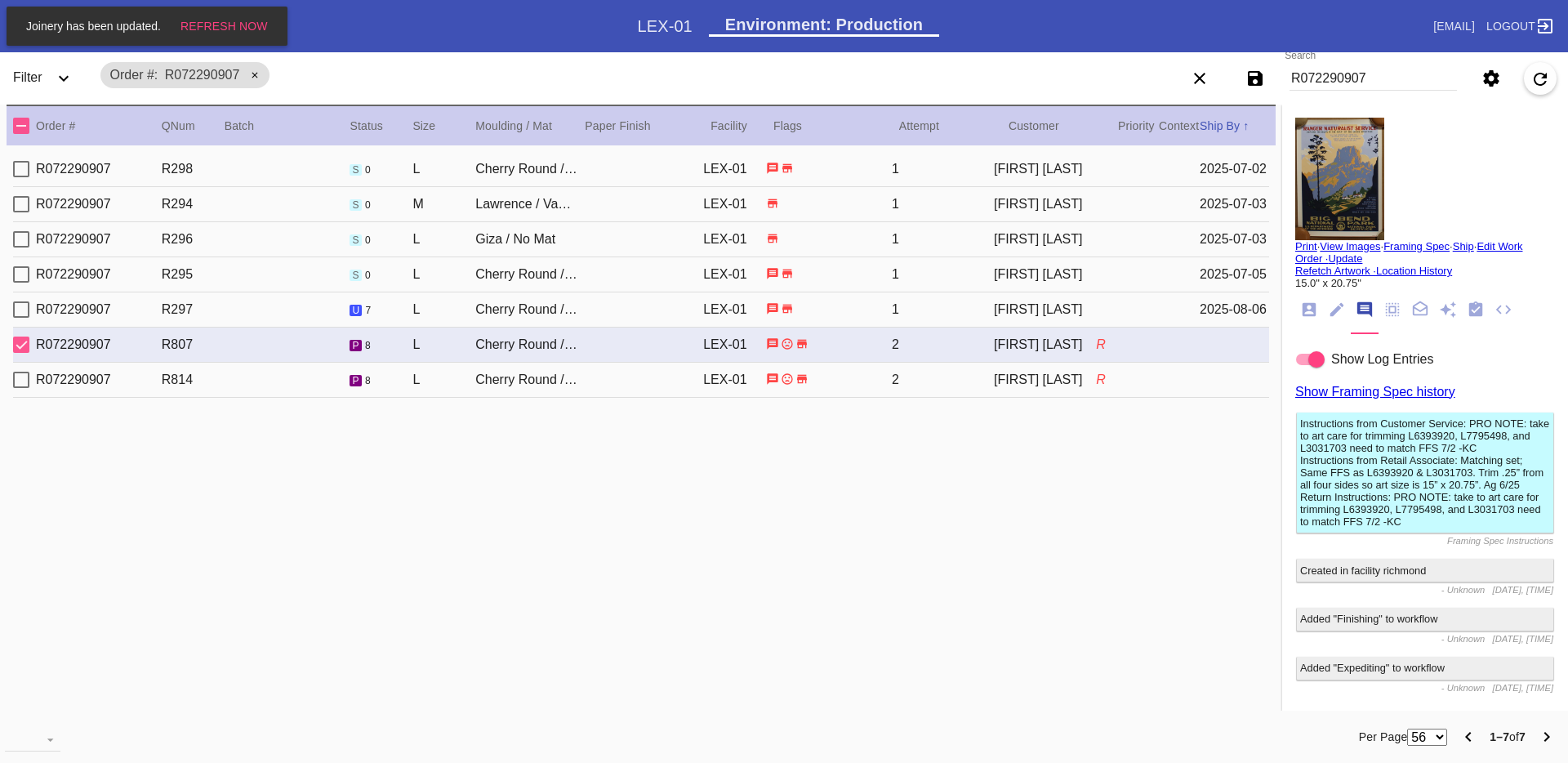 click on "R072290907 R814 p   8 L Cherry Round / No Mat LEX-01 2 [FIRST] [LAST]
R" at bounding box center [641, 380] 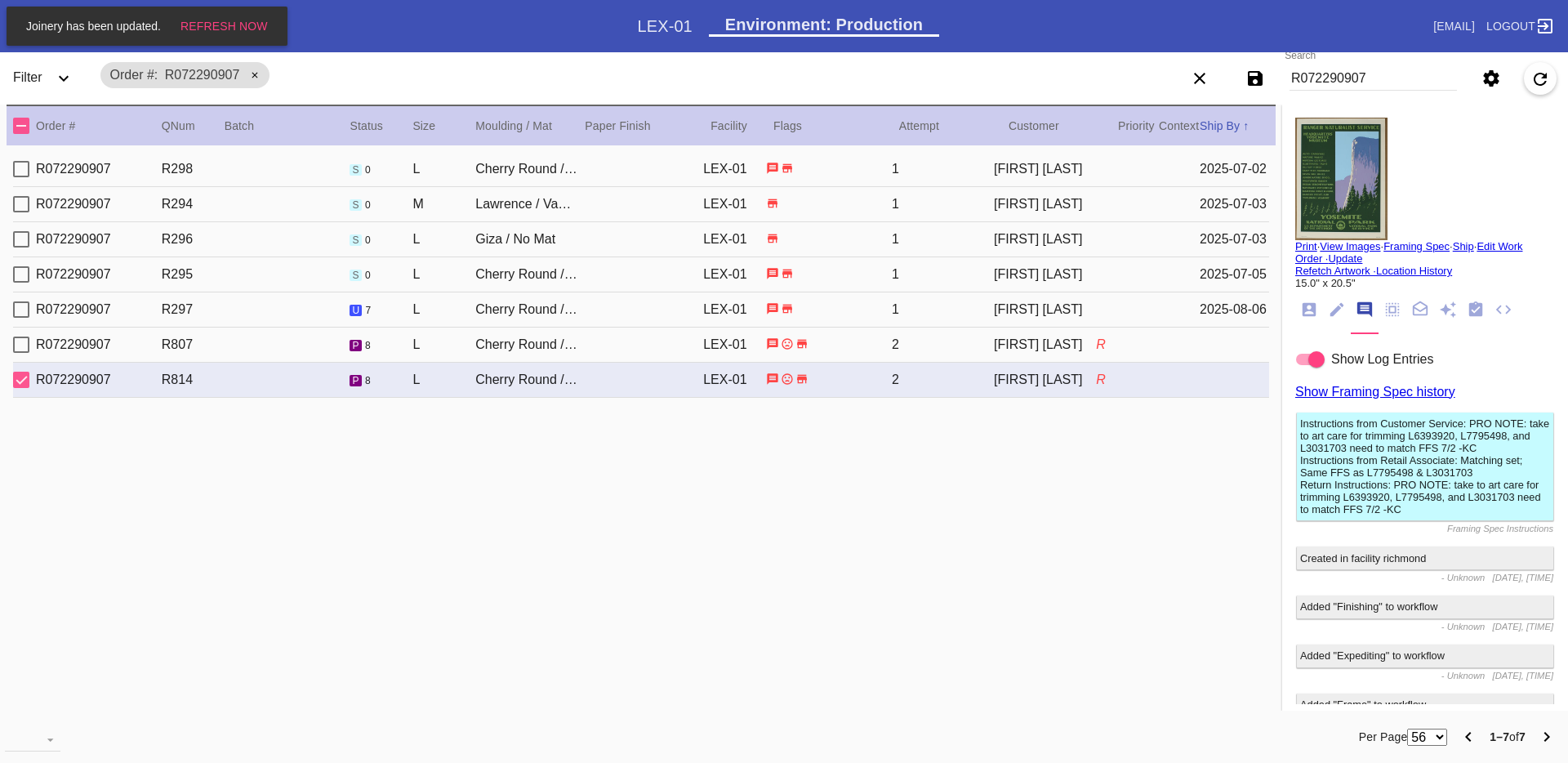 click on "2025-08-06" at bounding box center [1234, 310] 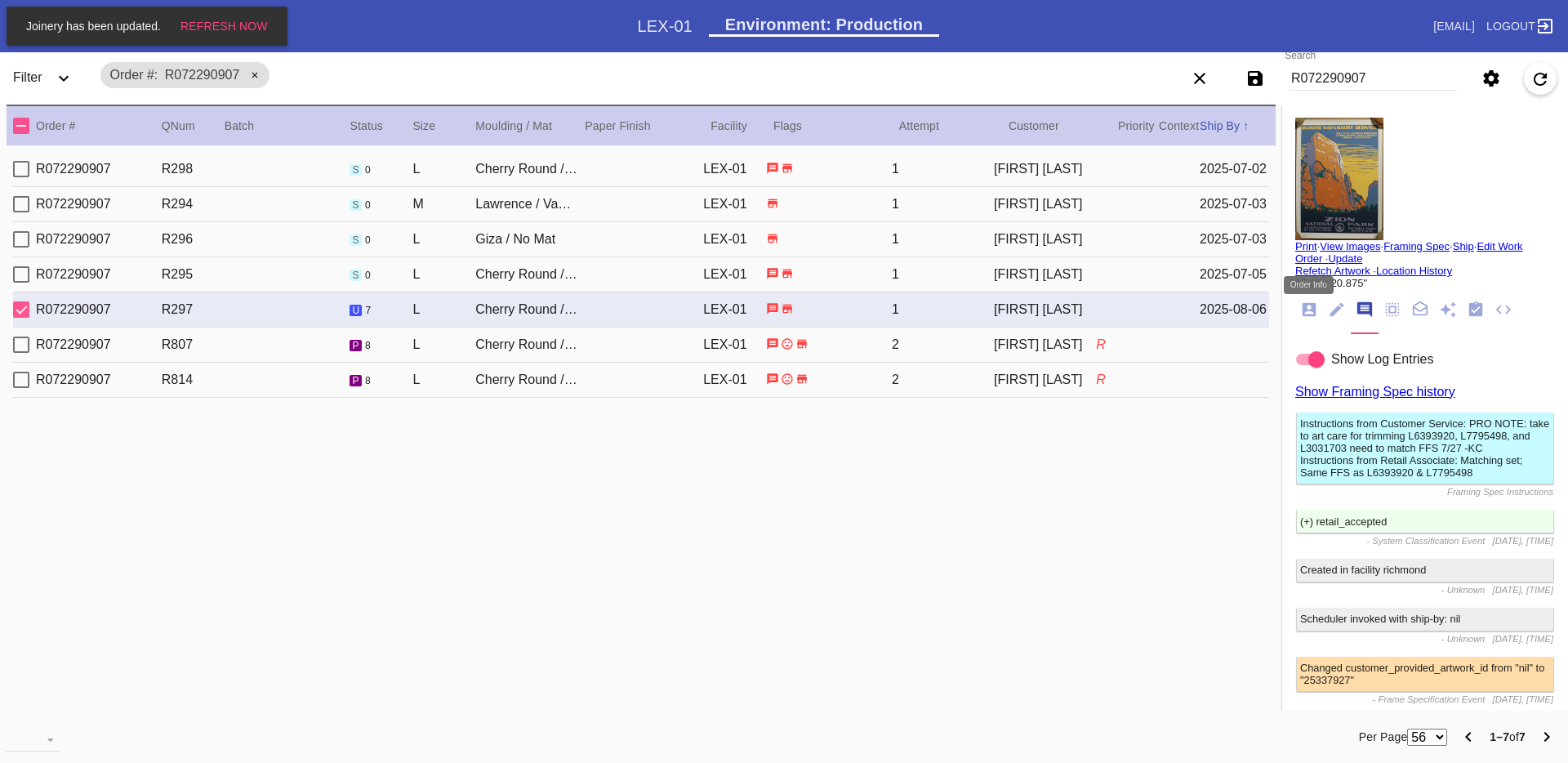click 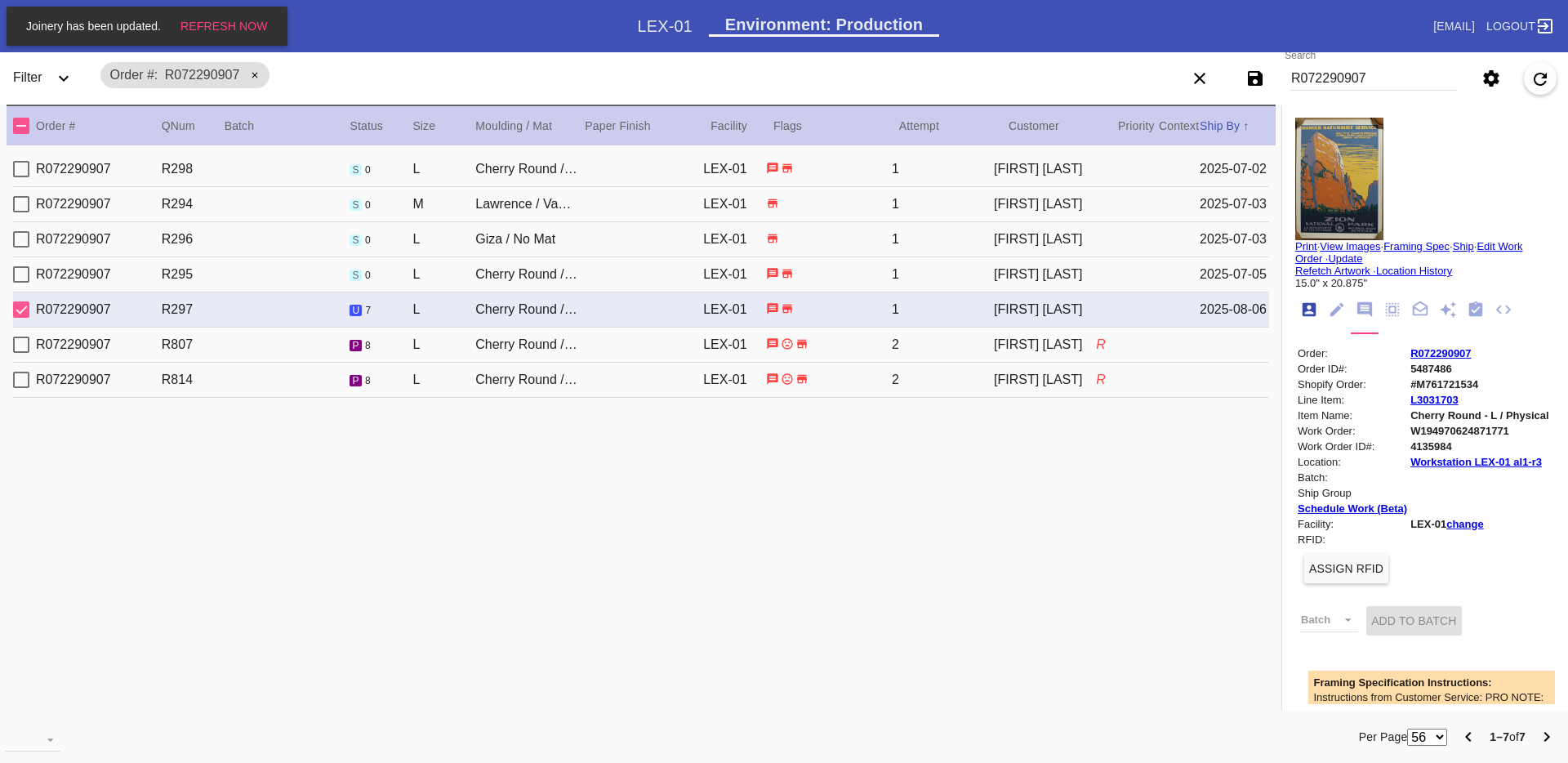scroll, scrollTop: 20, scrollLeft: 0, axis: vertical 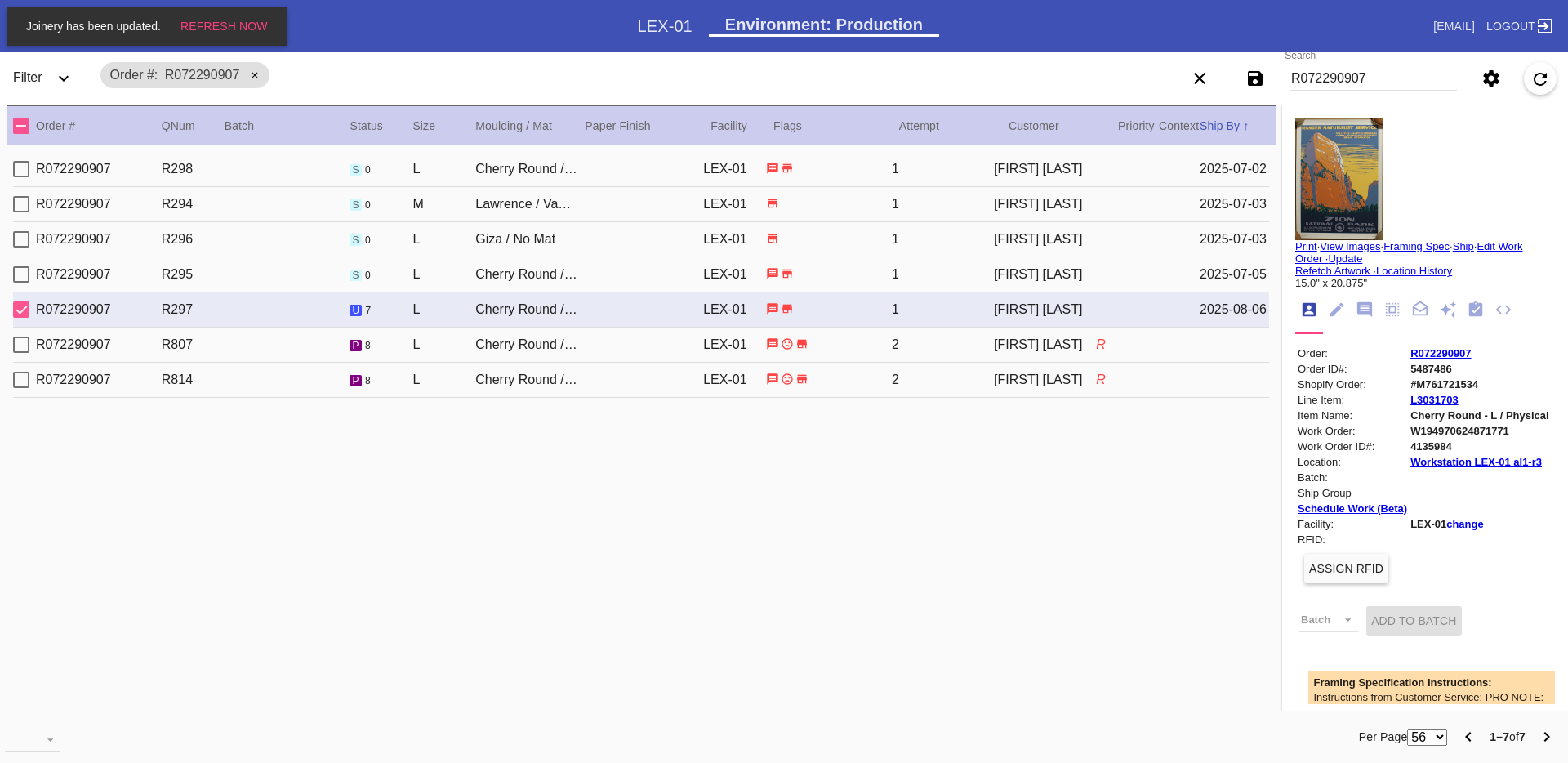 click on "R072290907 R814 p   8 L Cherry Round / No Mat LEX-01 2 [FIRST] [LAST]
R" at bounding box center (641, 380) 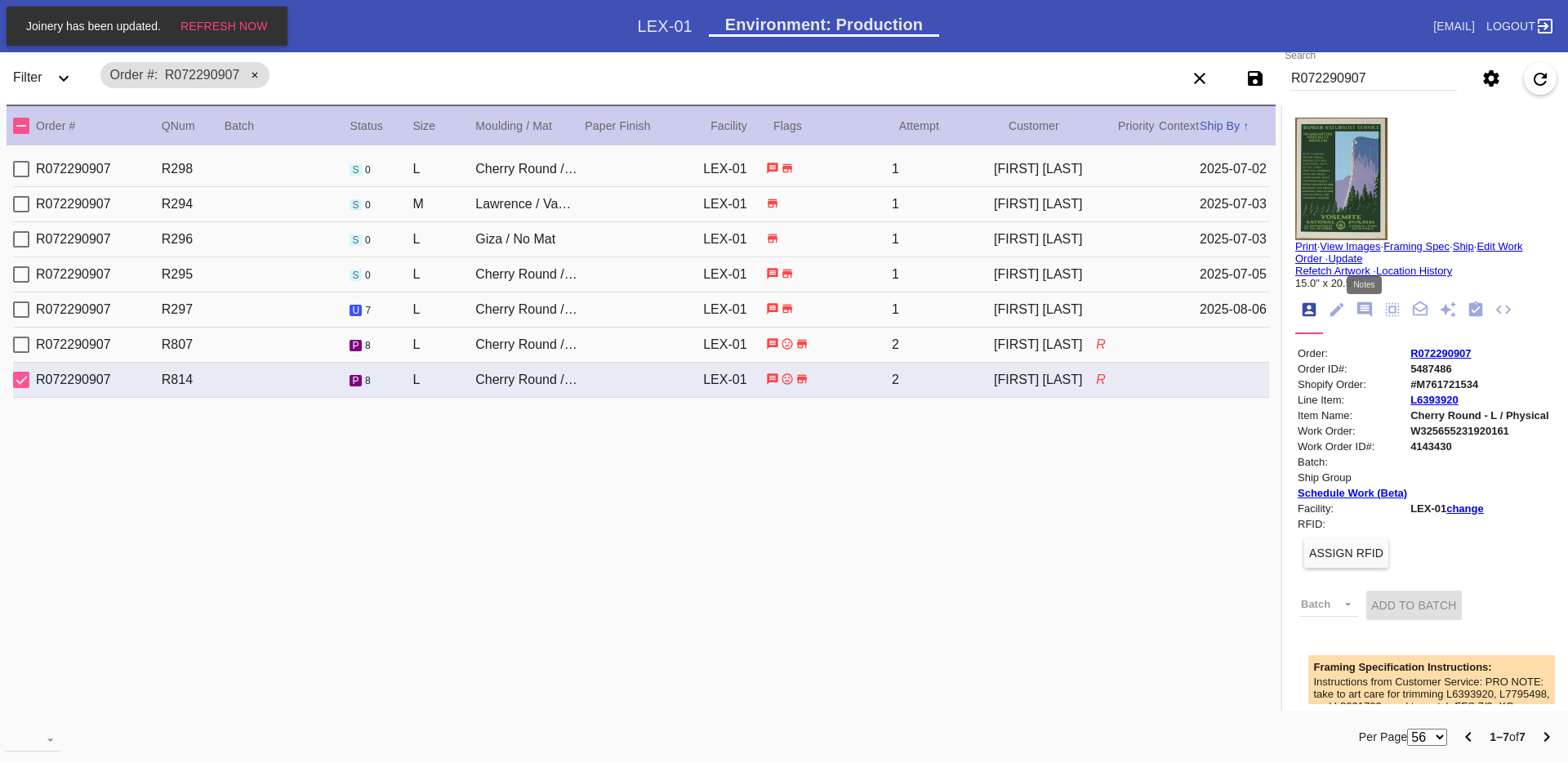 click 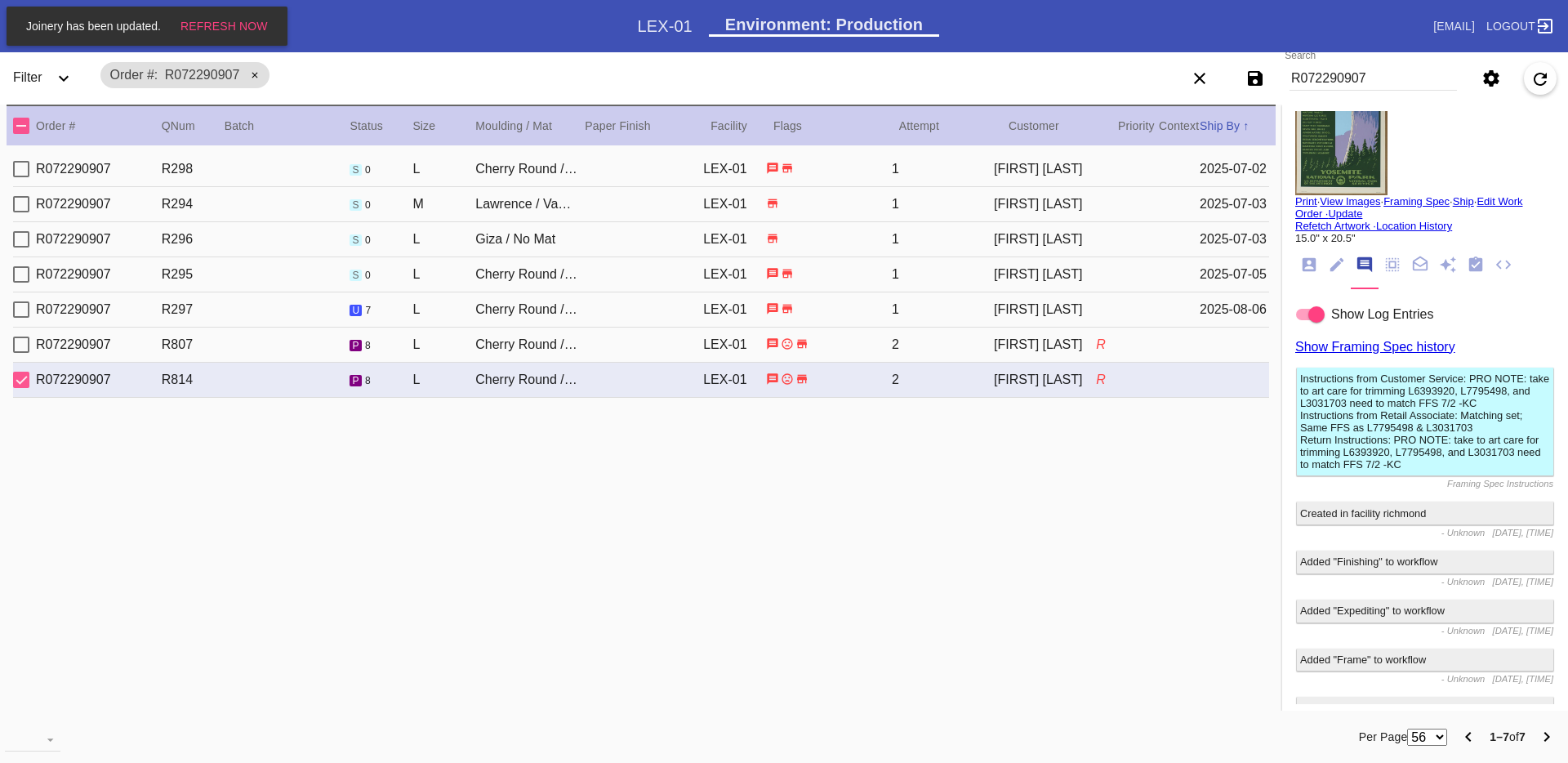 scroll, scrollTop: 50, scrollLeft: 0, axis: vertical 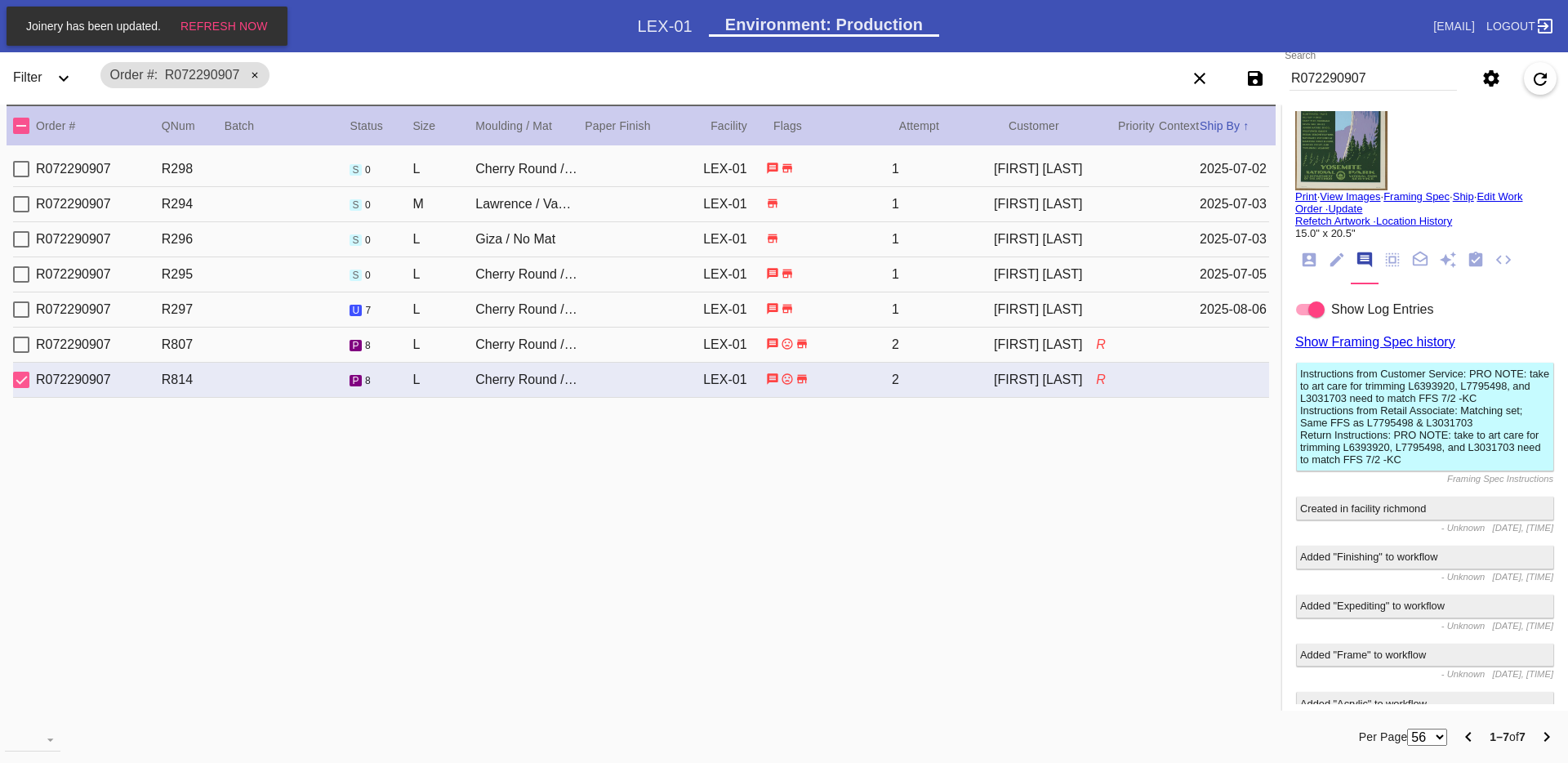 click on "R072290907 R297 u   7 L Cherry Round / No Mat LEX-01 1 [FIRST] [LAST]
[DATE]" at bounding box center (641, 310) 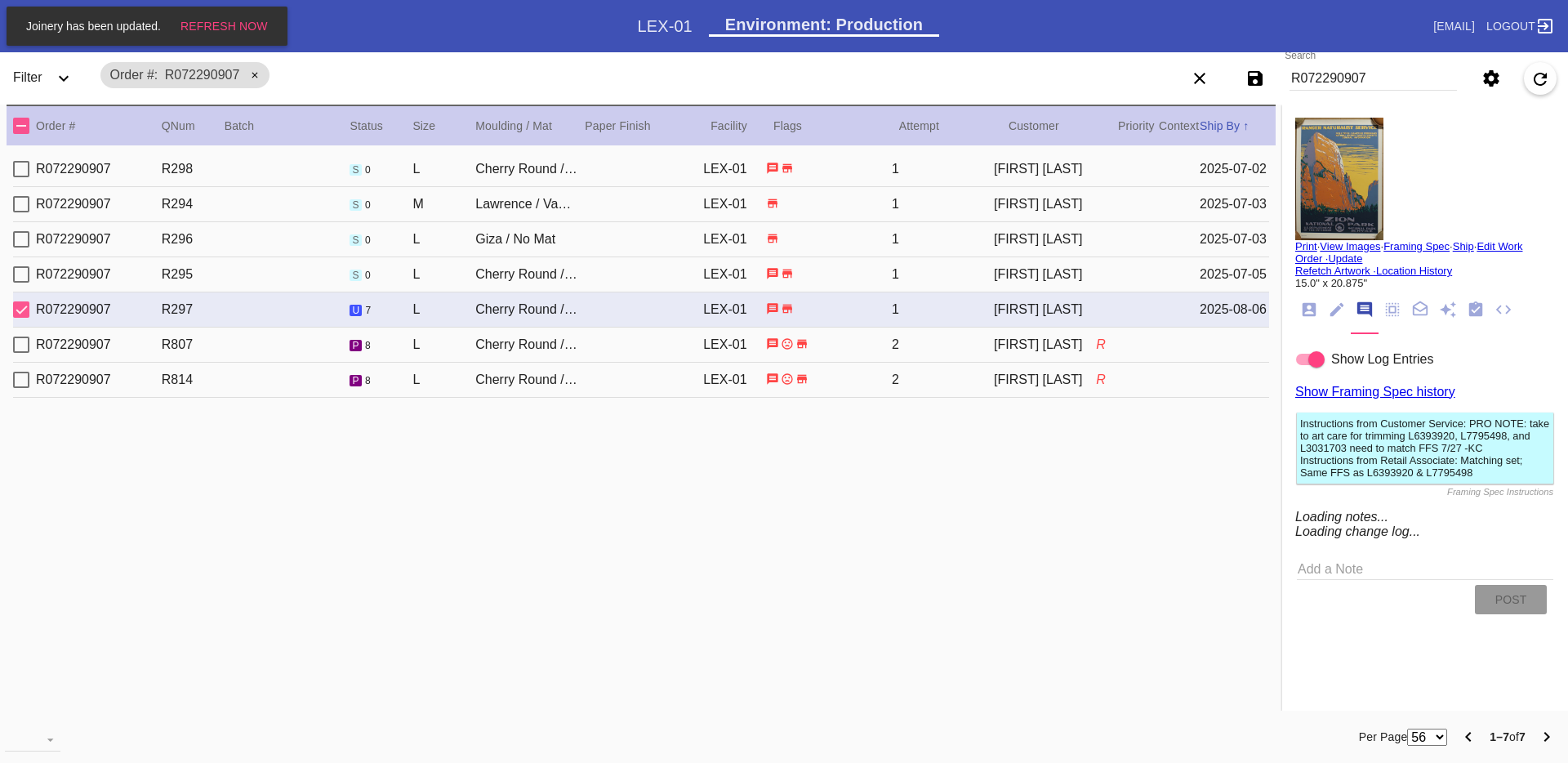 scroll, scrollTop: 0, scrollLeft: 0, axis: both 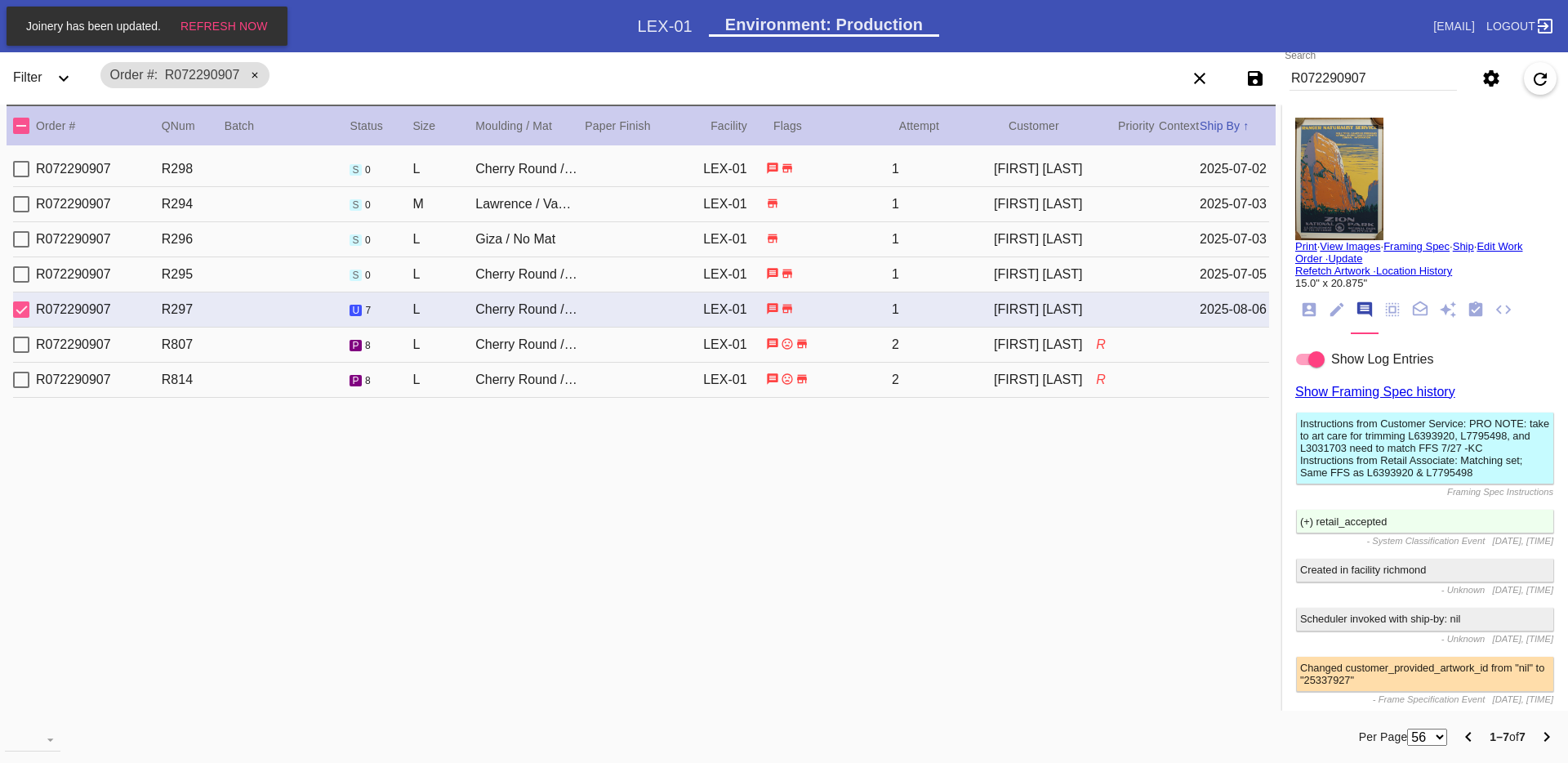 click on "R" at bounding box center (1127, 345) 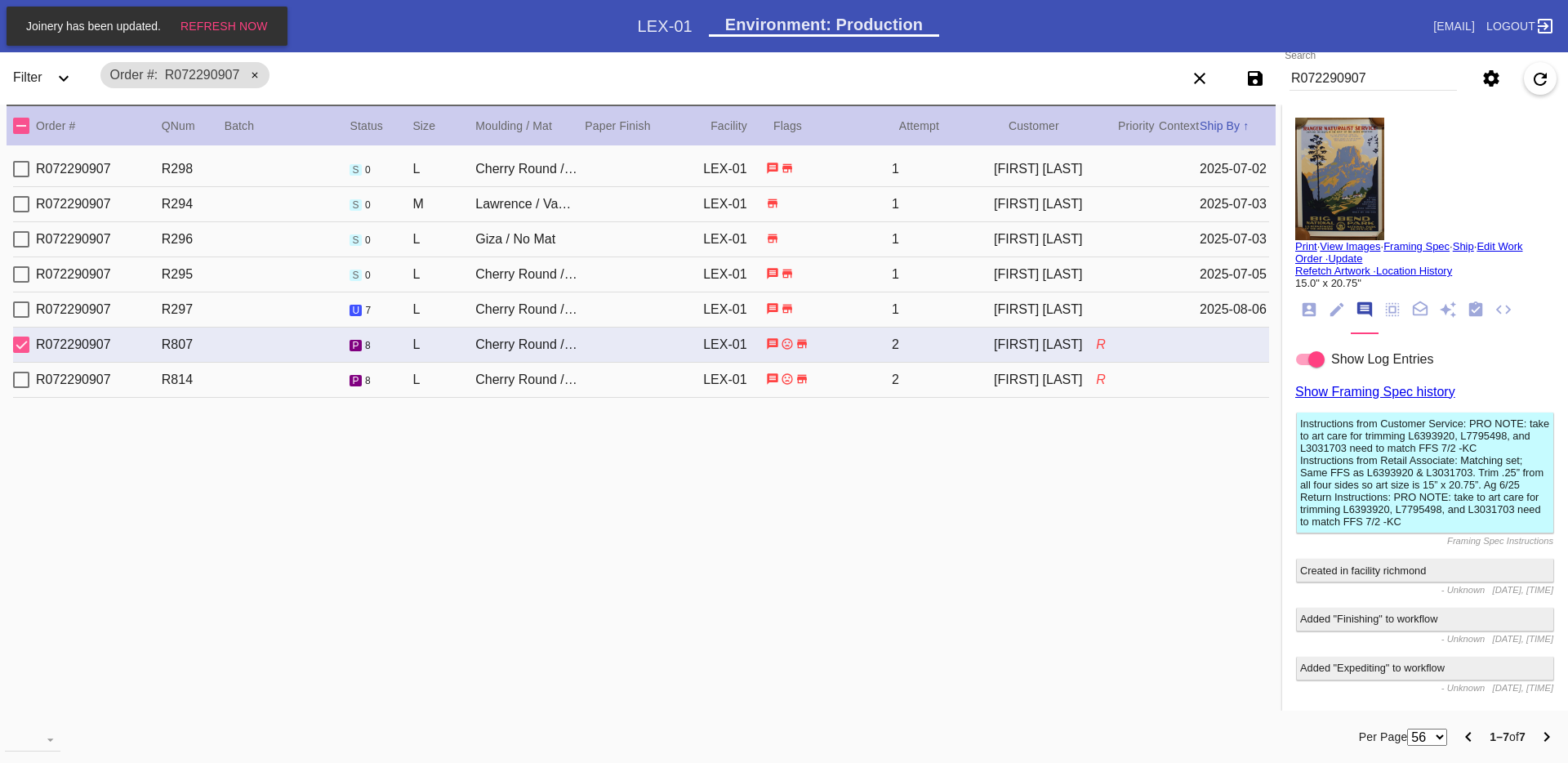 click on "R" at bounding box center (1127, 380) 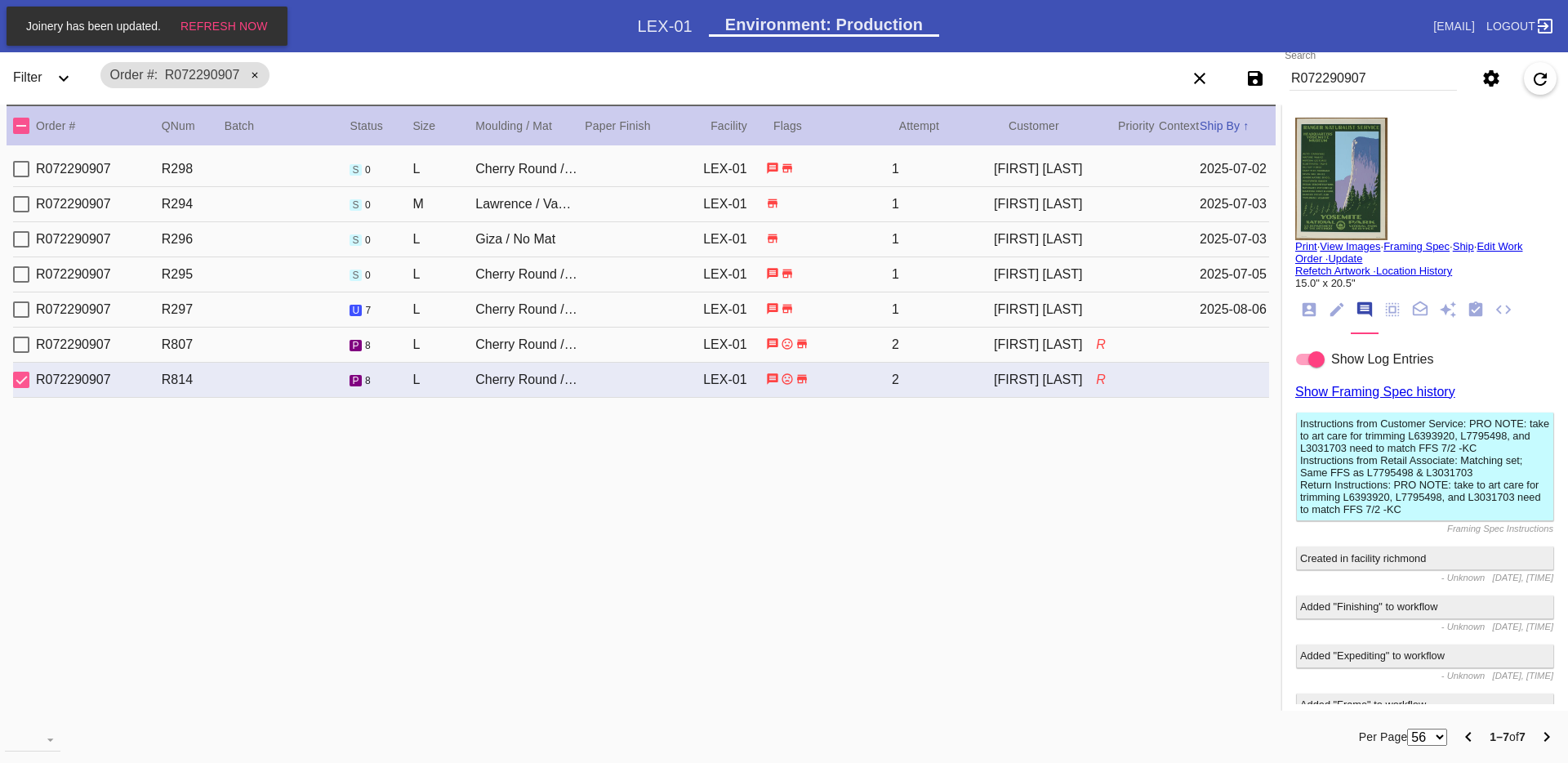 click on "R072290907 R807 p   8 L Cherry Round / No Mat LEX-01 2 Paige Tyler
R" at bounding box center [641, 345] 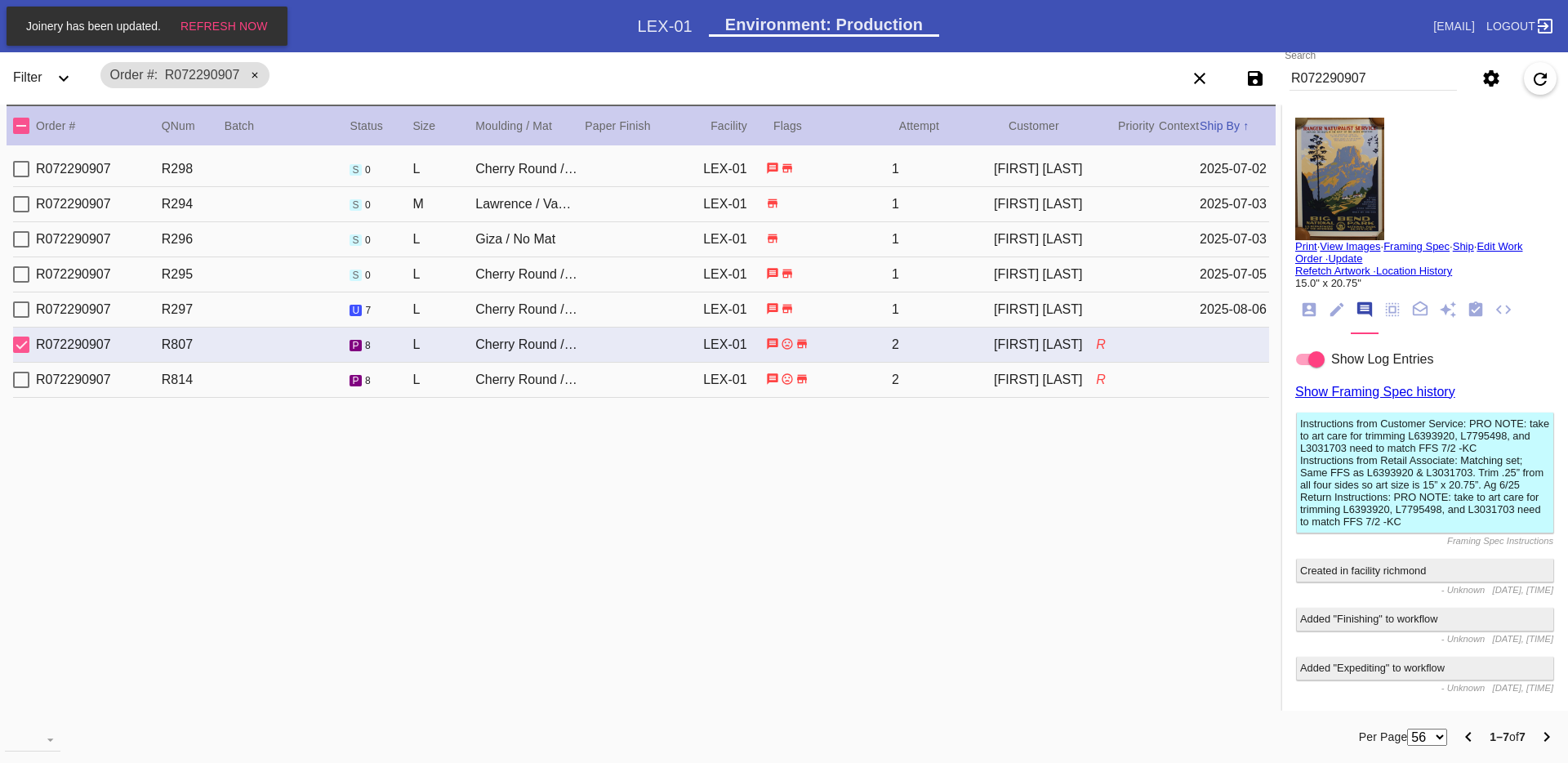 click on "2025-08-06" at bounding box center [1234, 310] 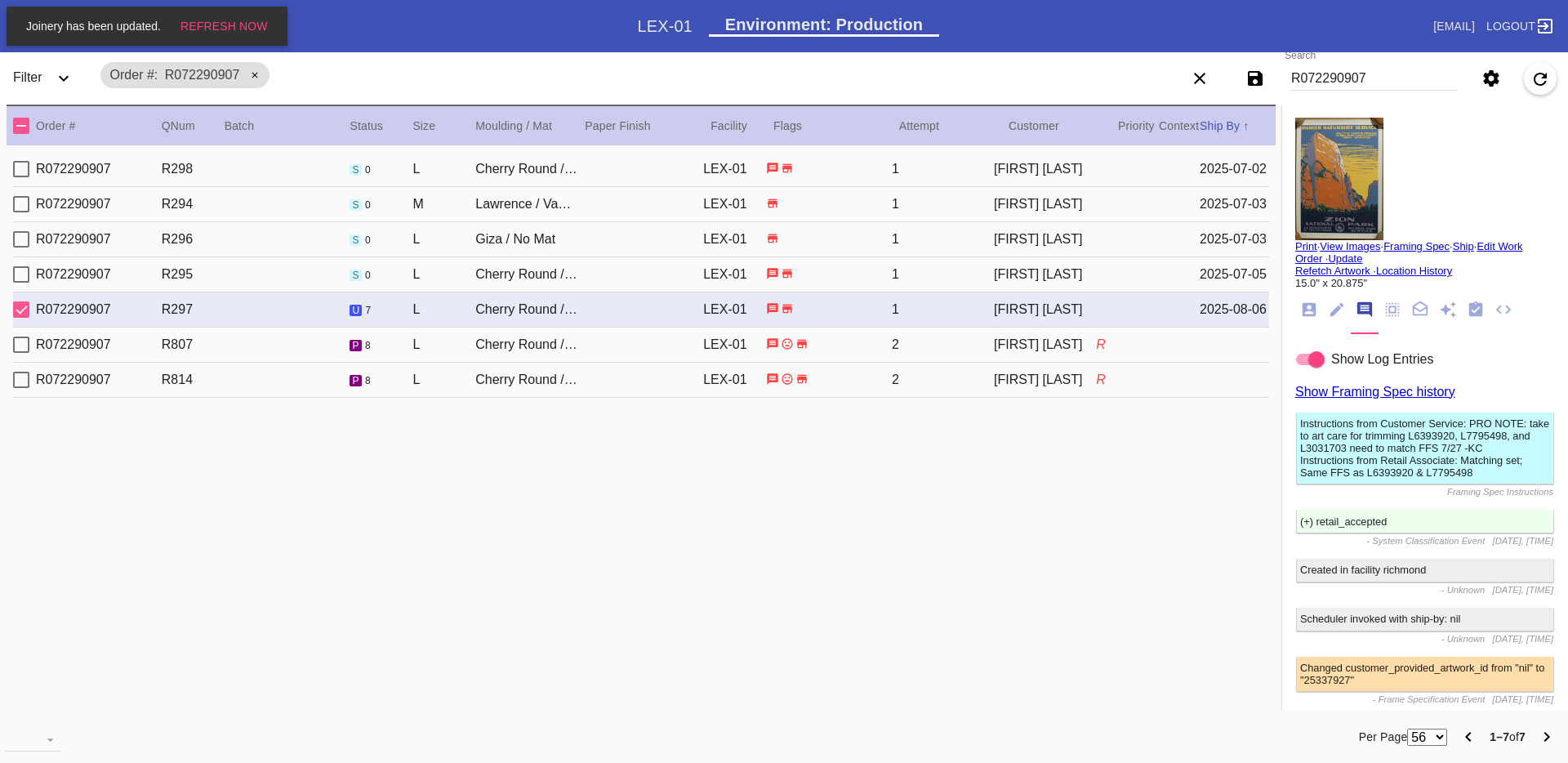 click on "R072290907 R295 s   0 L Cherry Round / No Mat LEX-01 1 [FIRST] [LAST]
[DATE]" at bounding box center [641, 274] 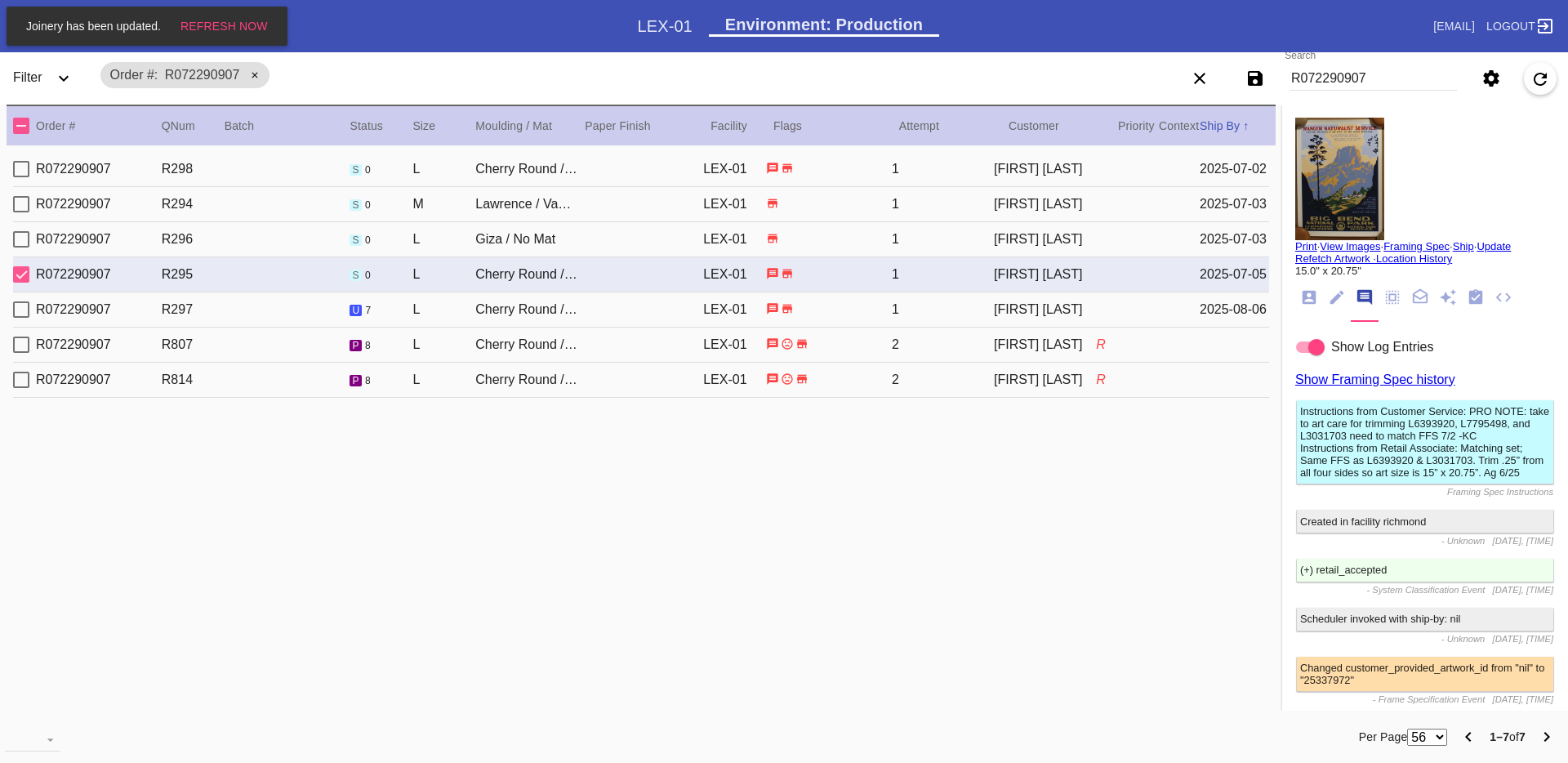 click on "R072290907 R296 s   0 L Giza / No Mat LEX-01 1 [FIRST] [LAST]
[DATE]" at bounding box center (641, 239) 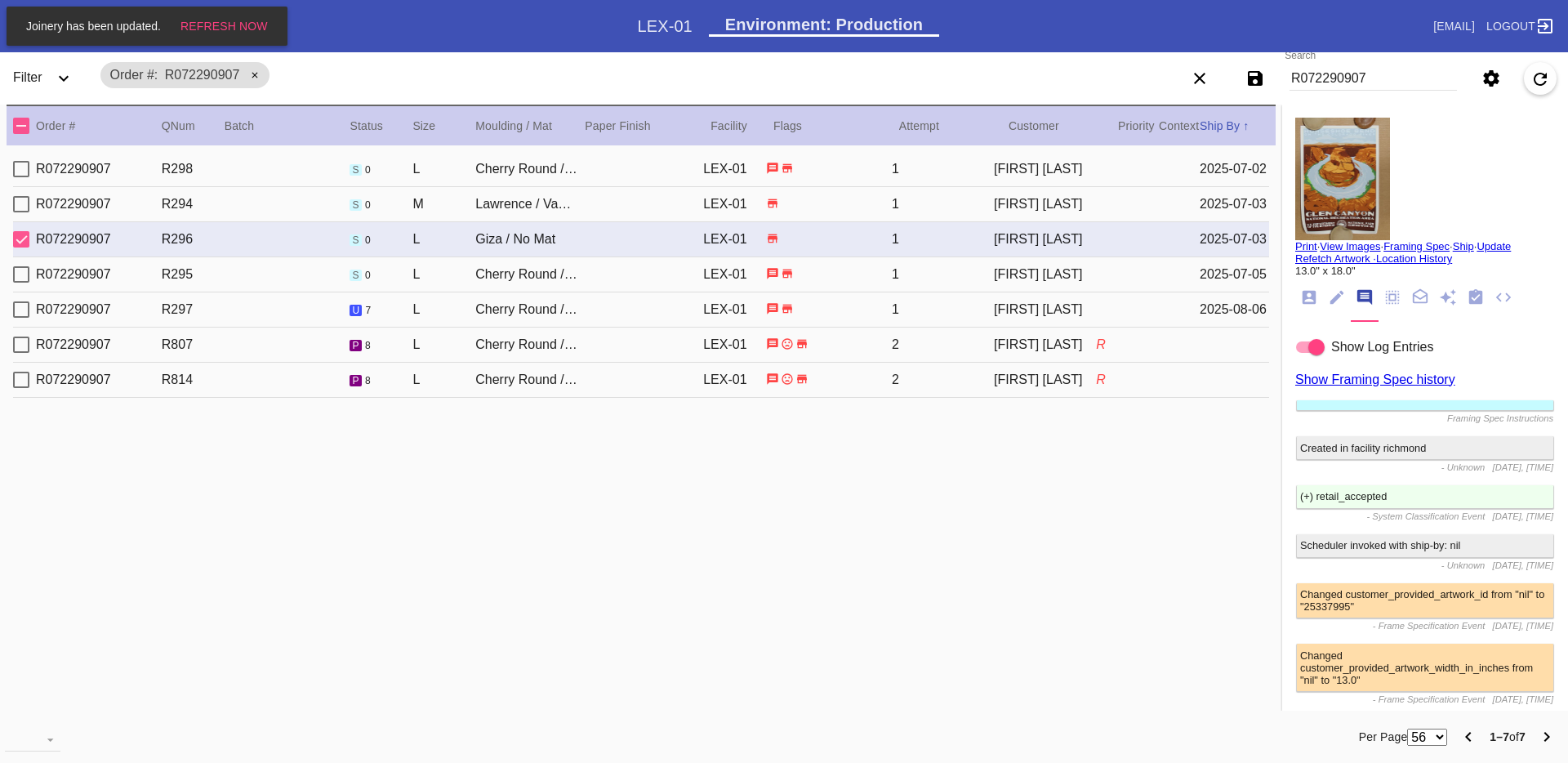 click on "R072290907 R294 s   0 M Lawrence / Vanilla LEX-01 1 [FIRST] [LAST]
[DATE]" at bounding box center (641, 204) 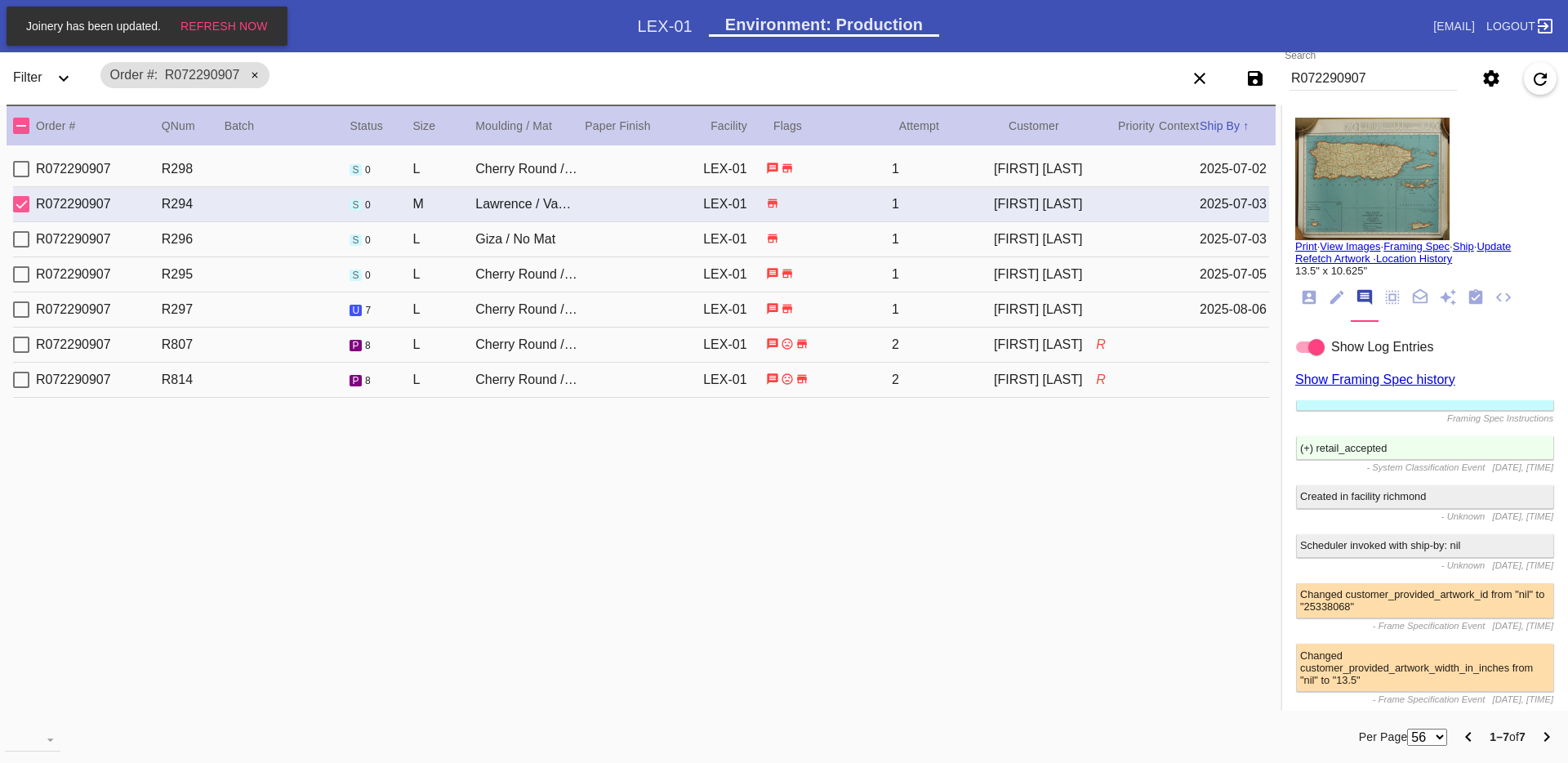 click on "R072290907 R296 s   0 L Giza / No Mat LEX-01 1 [FIRST] [LAST]
[DATE]" at bounding box center [641, 239] 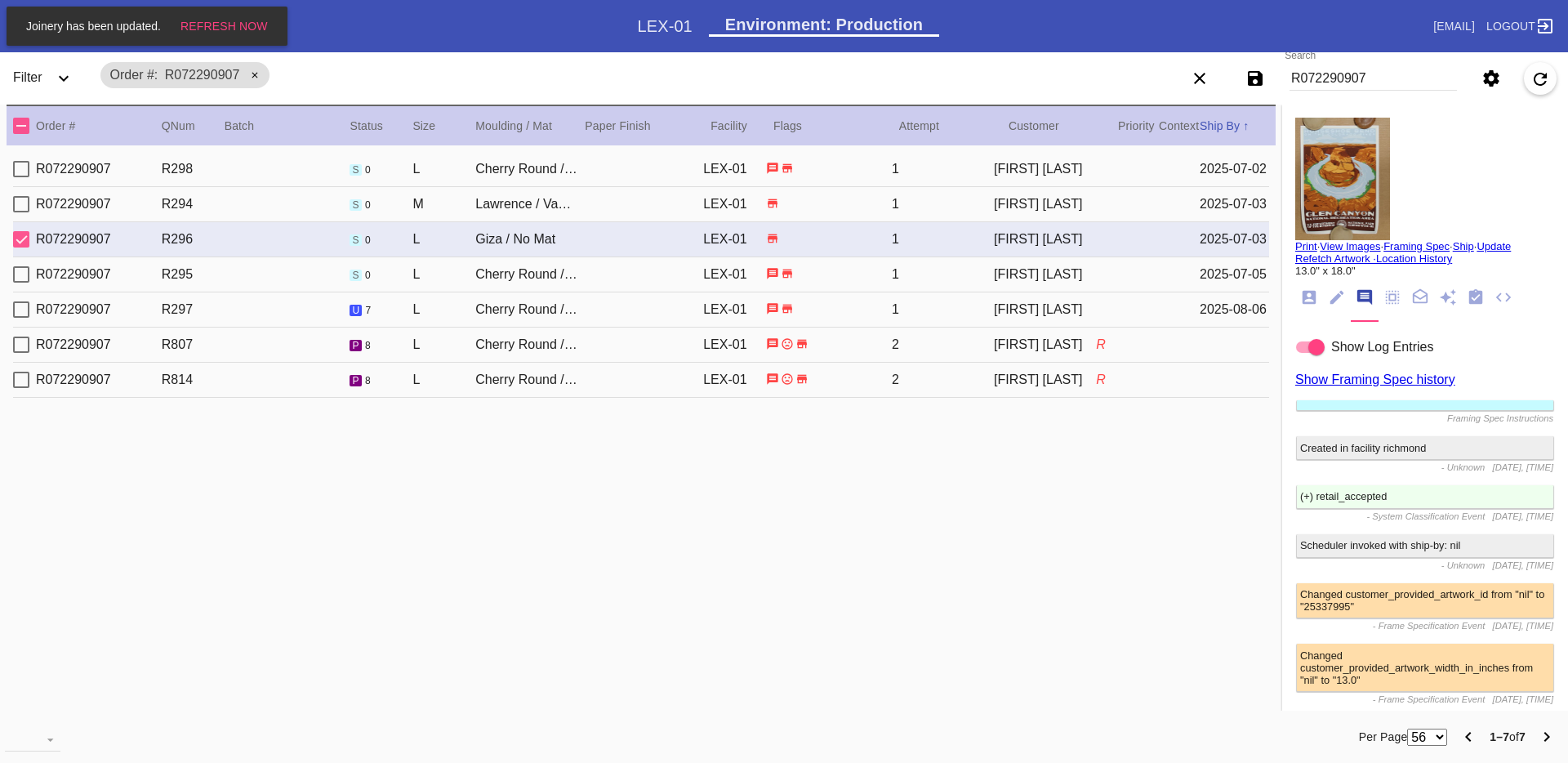 click on "Show Log Entries" at bounding box center (1382, 346) 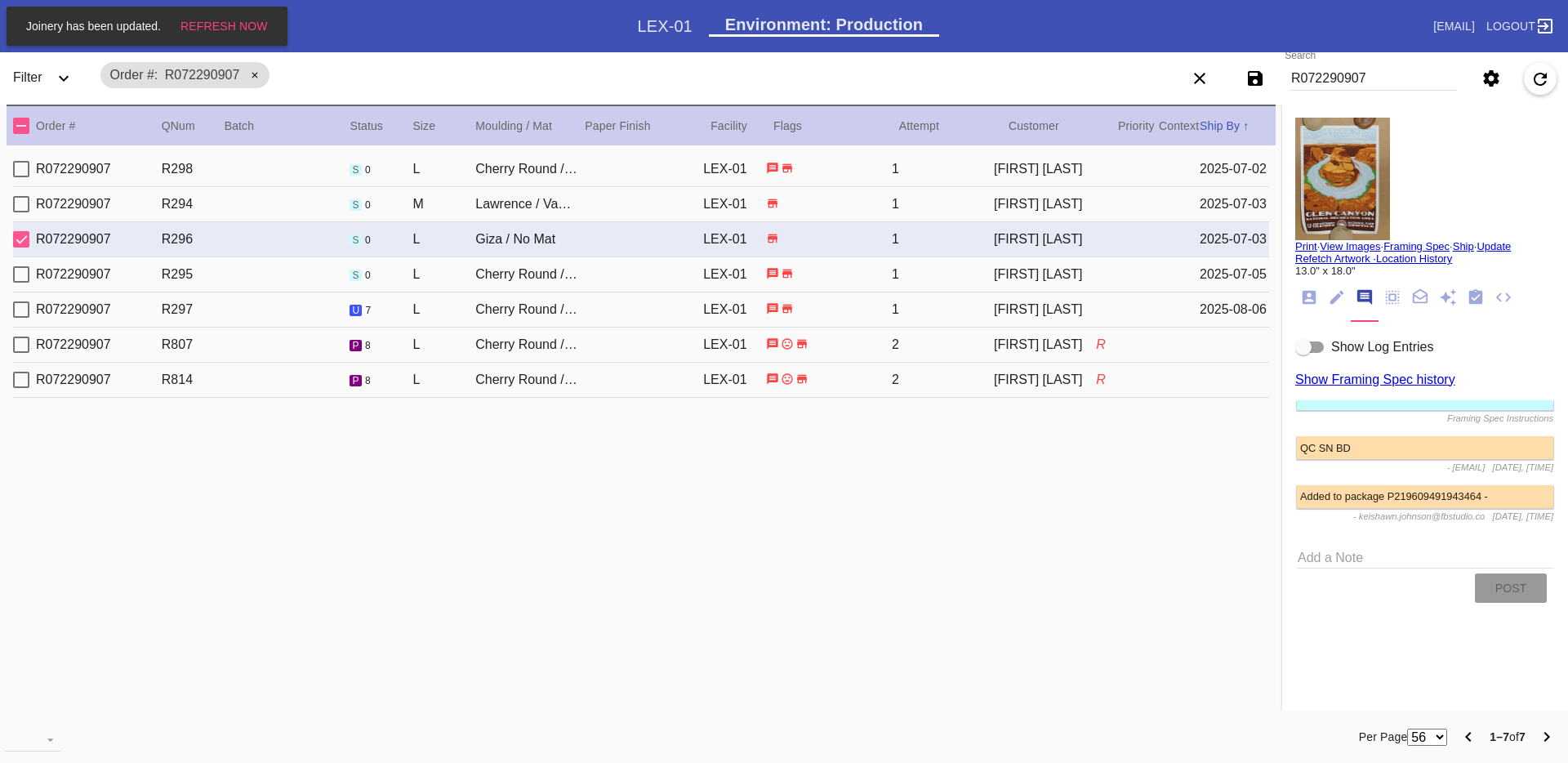 click at bounding box center [1343, 179] 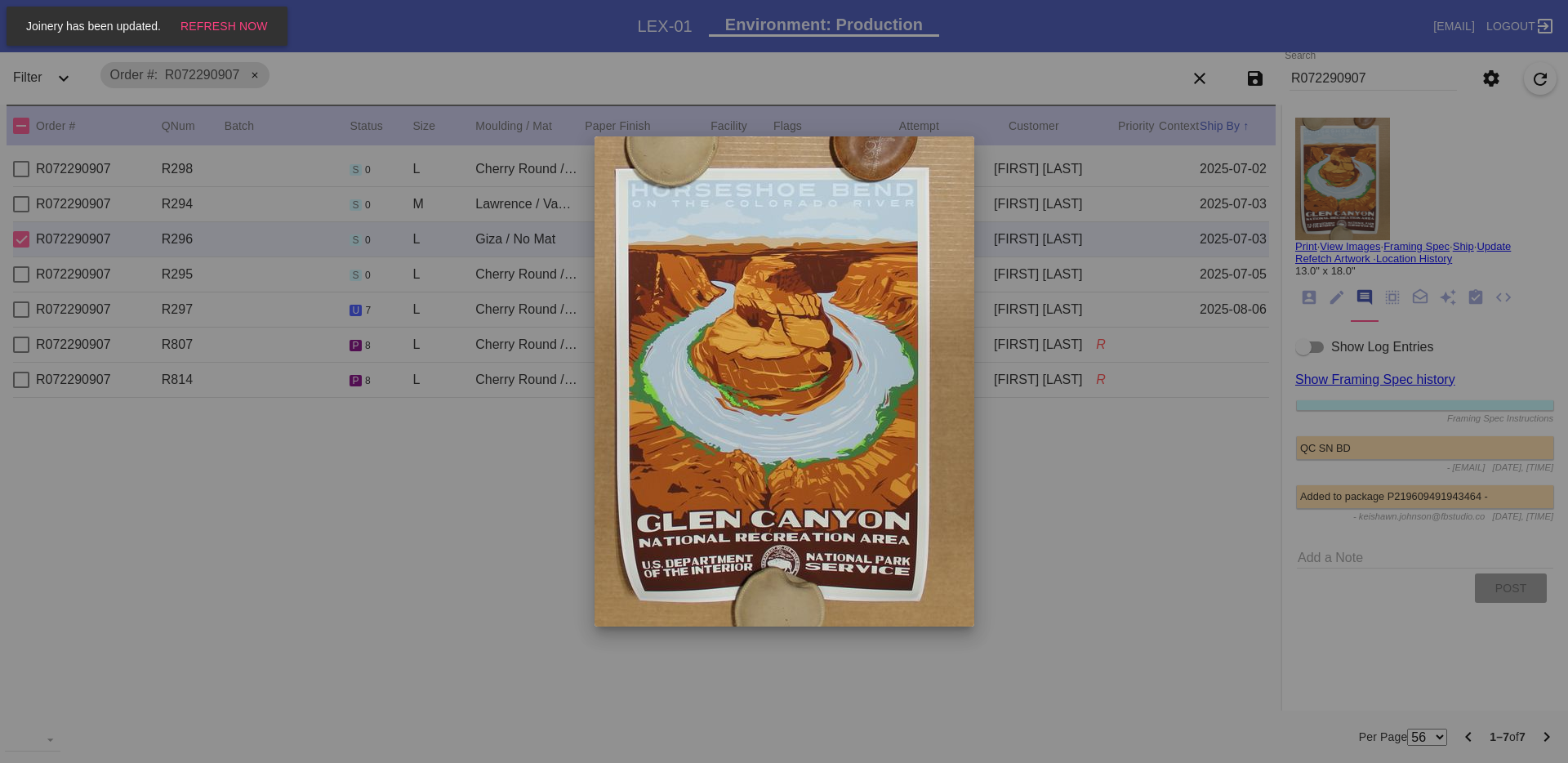 click at bounding box center (784, 382) 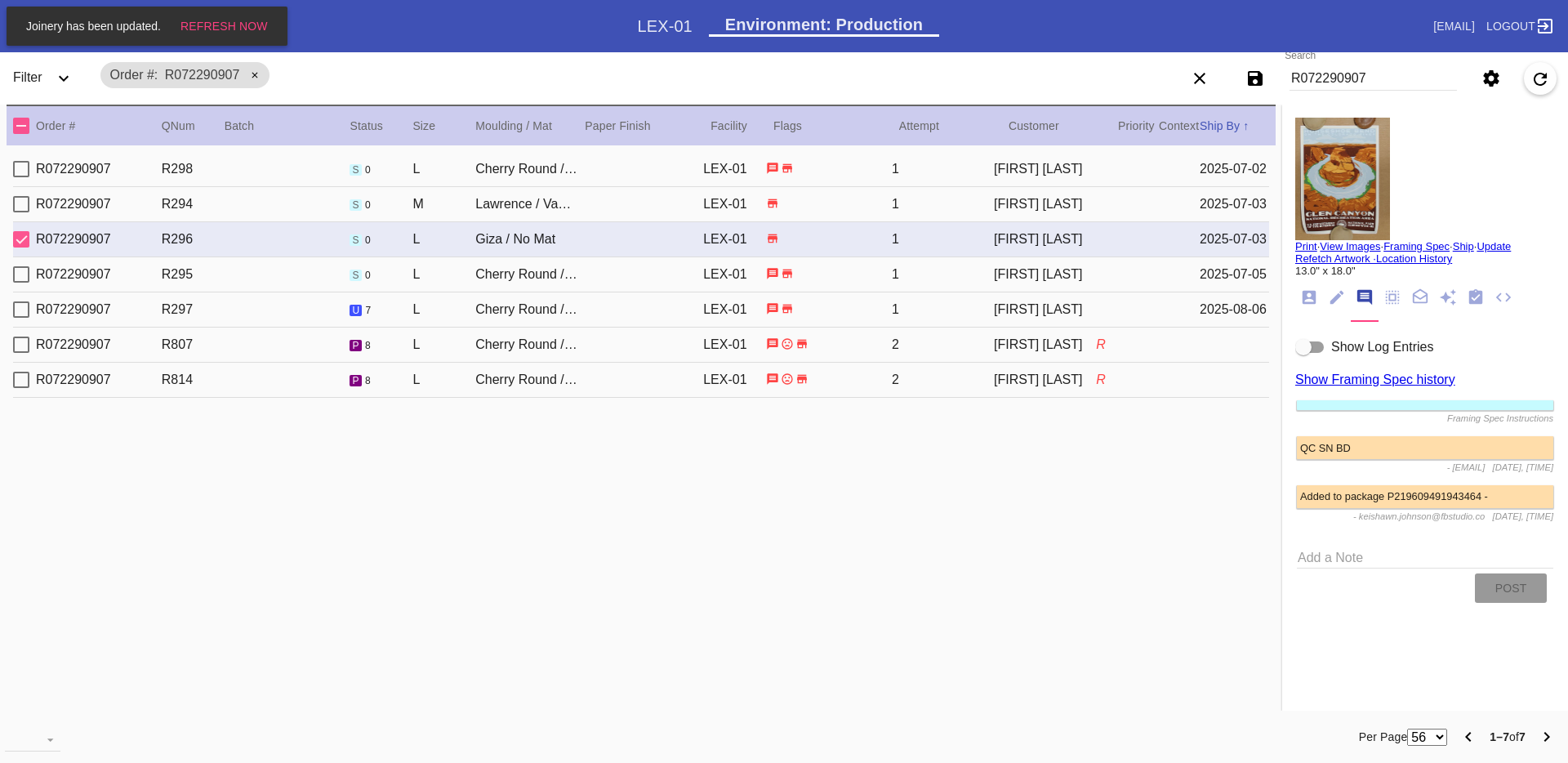 click on "R072290907 R814 p   8 L Cherry Round / No Mat LEX-01 2 [FIRST] [LAST]
R" at bounding box center (641, 380) 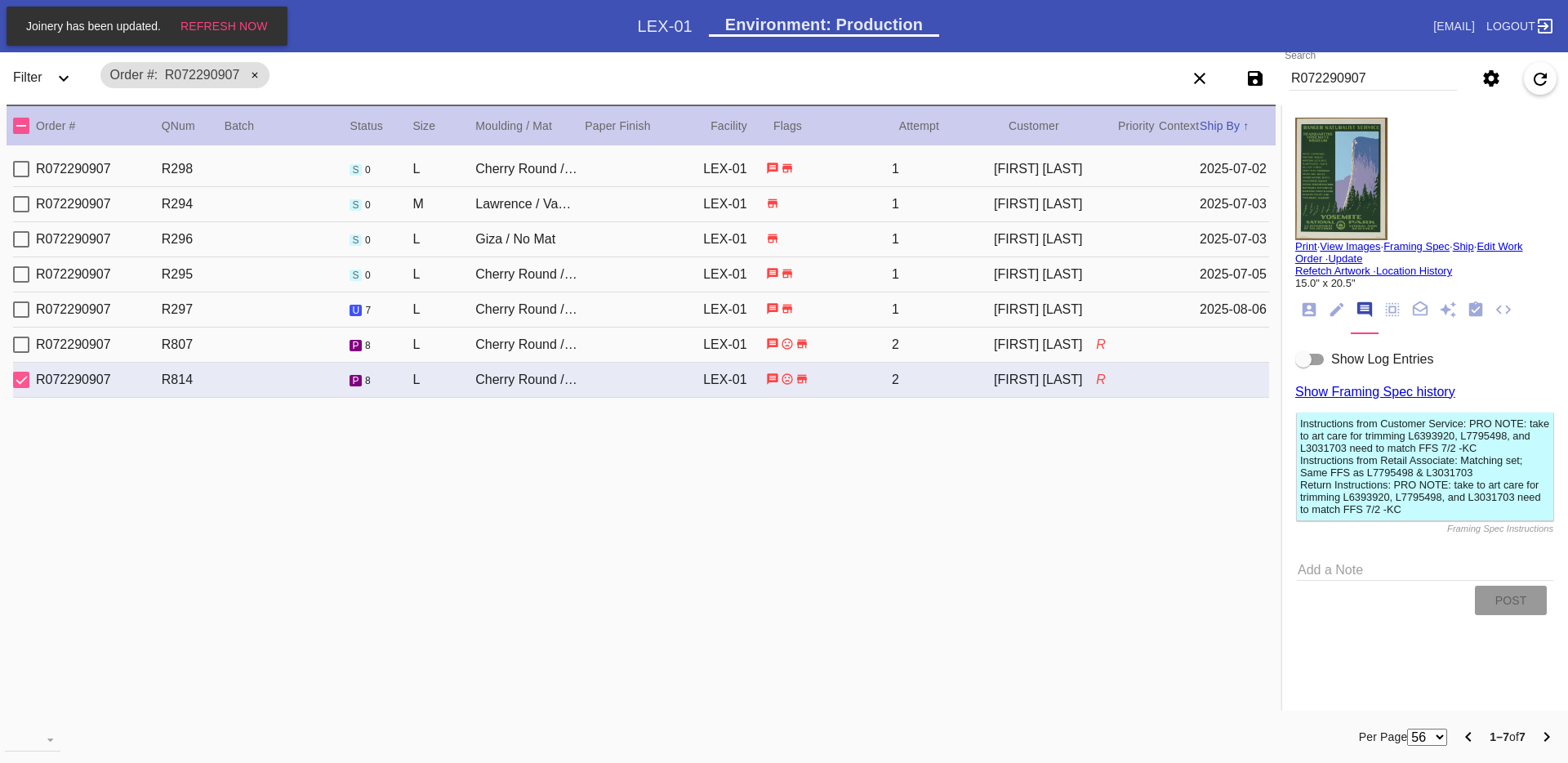 click on "R072290907 R807 p   8 L Cherry Round / No Mat LEX-01 2 Paige Tyler
R" at bounding box center [641, 345] 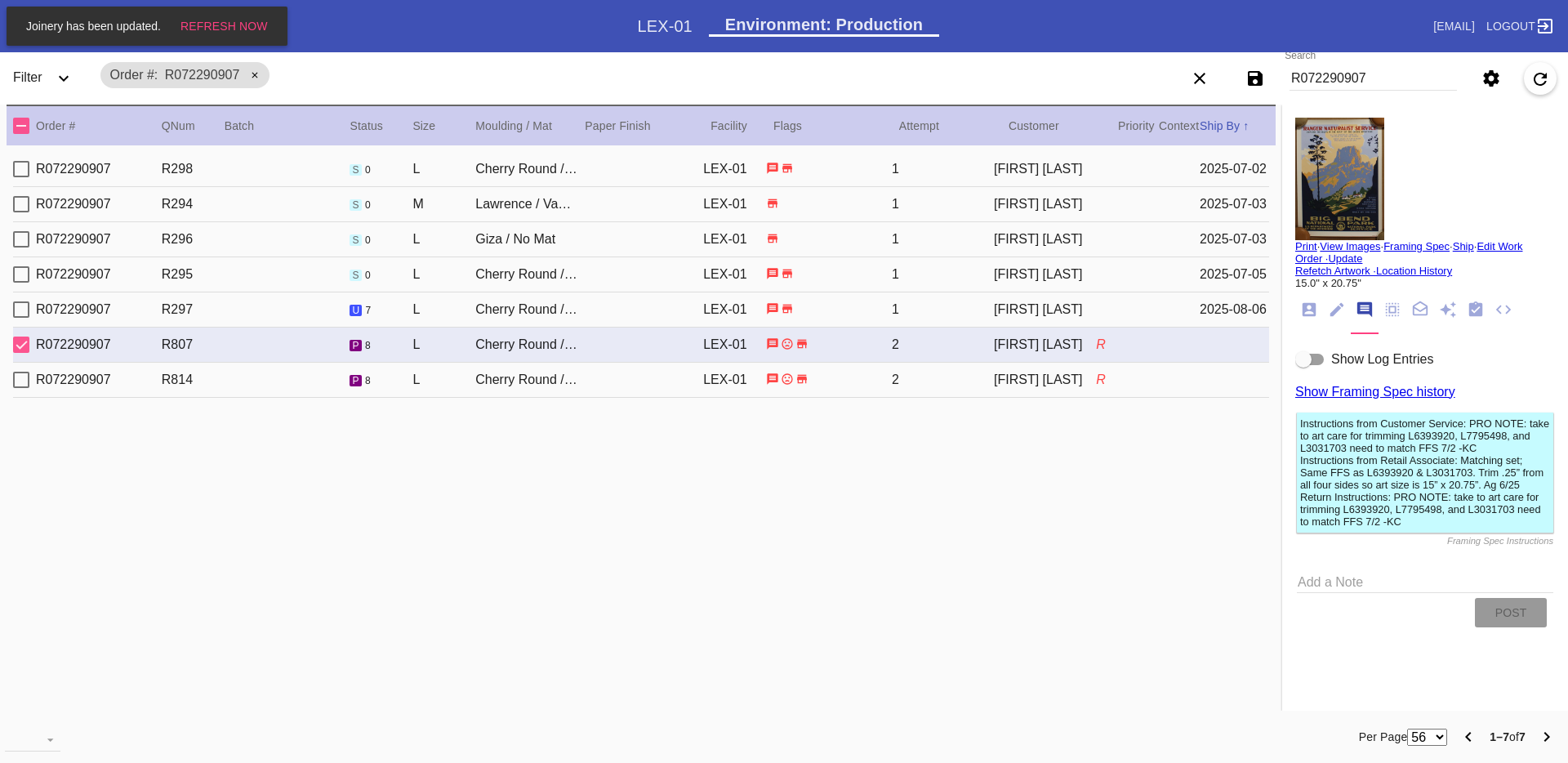 click on "R072290907 R297 u   7 L Cherry Round / No Mat LEX-01 1 [FIRST] [LAST]
[DATE]" at bounding box center [641, 310] 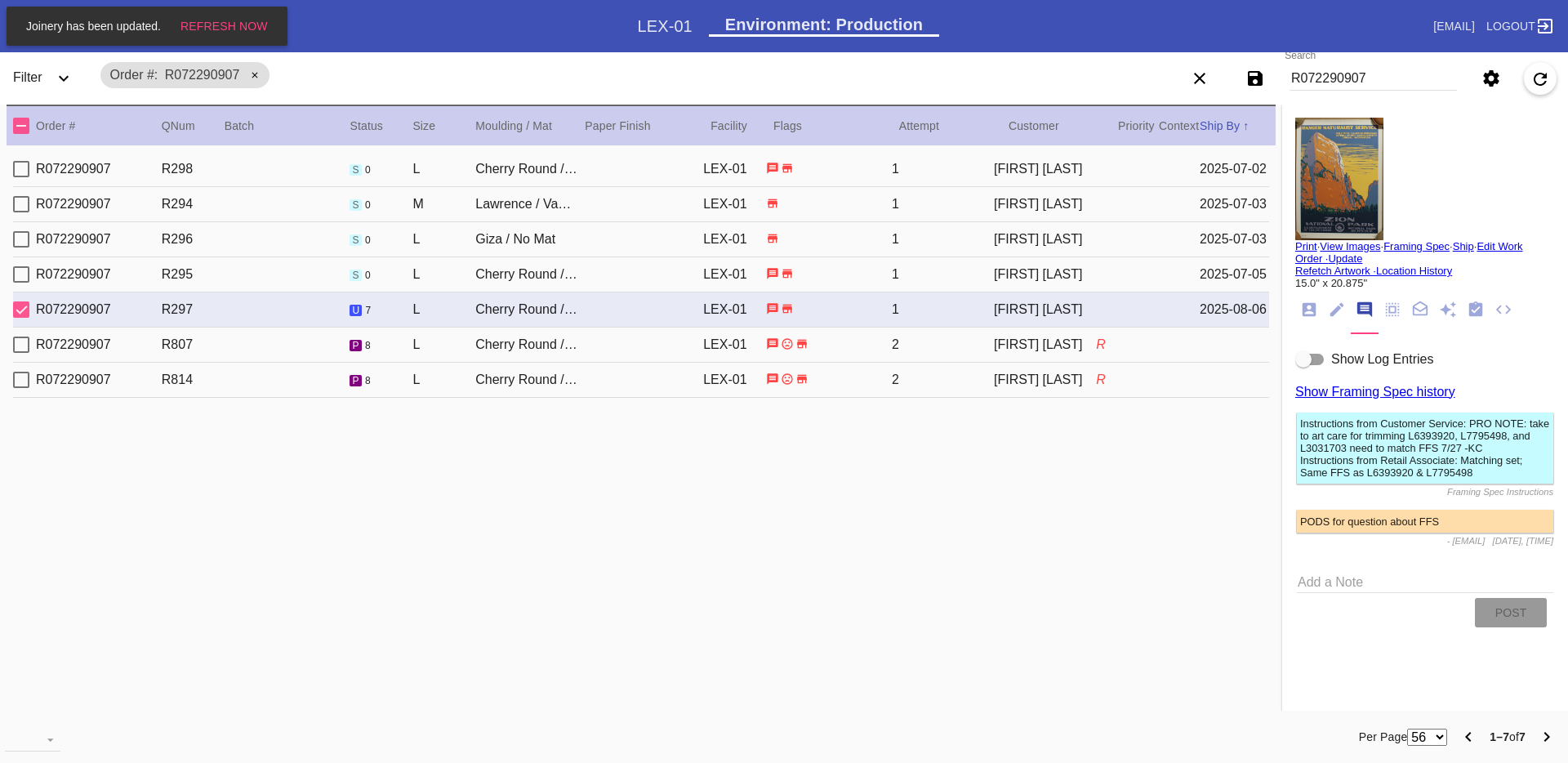 click on "R072290907 R295 s   0 L Cherry Round / No Mat LEX-01 1 [FIRST] [LAST]
[DATE]" at bounding box center (641, 274) 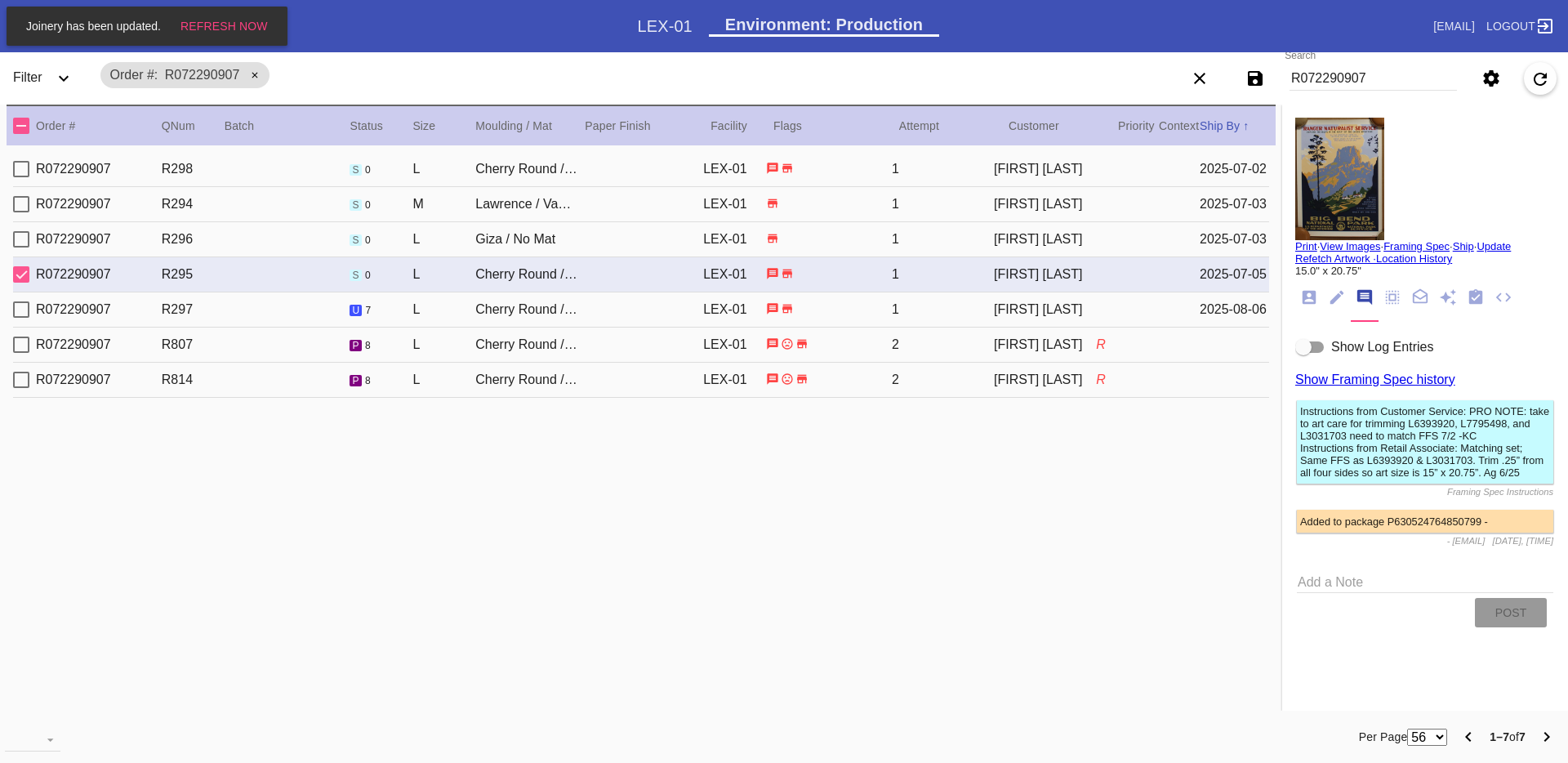 click on "R072290907 R296 s   0 L Giza / No Mat LEX-01 1 [FIRST] [LAST]
[DATE]" at bounding box center [641, 239] 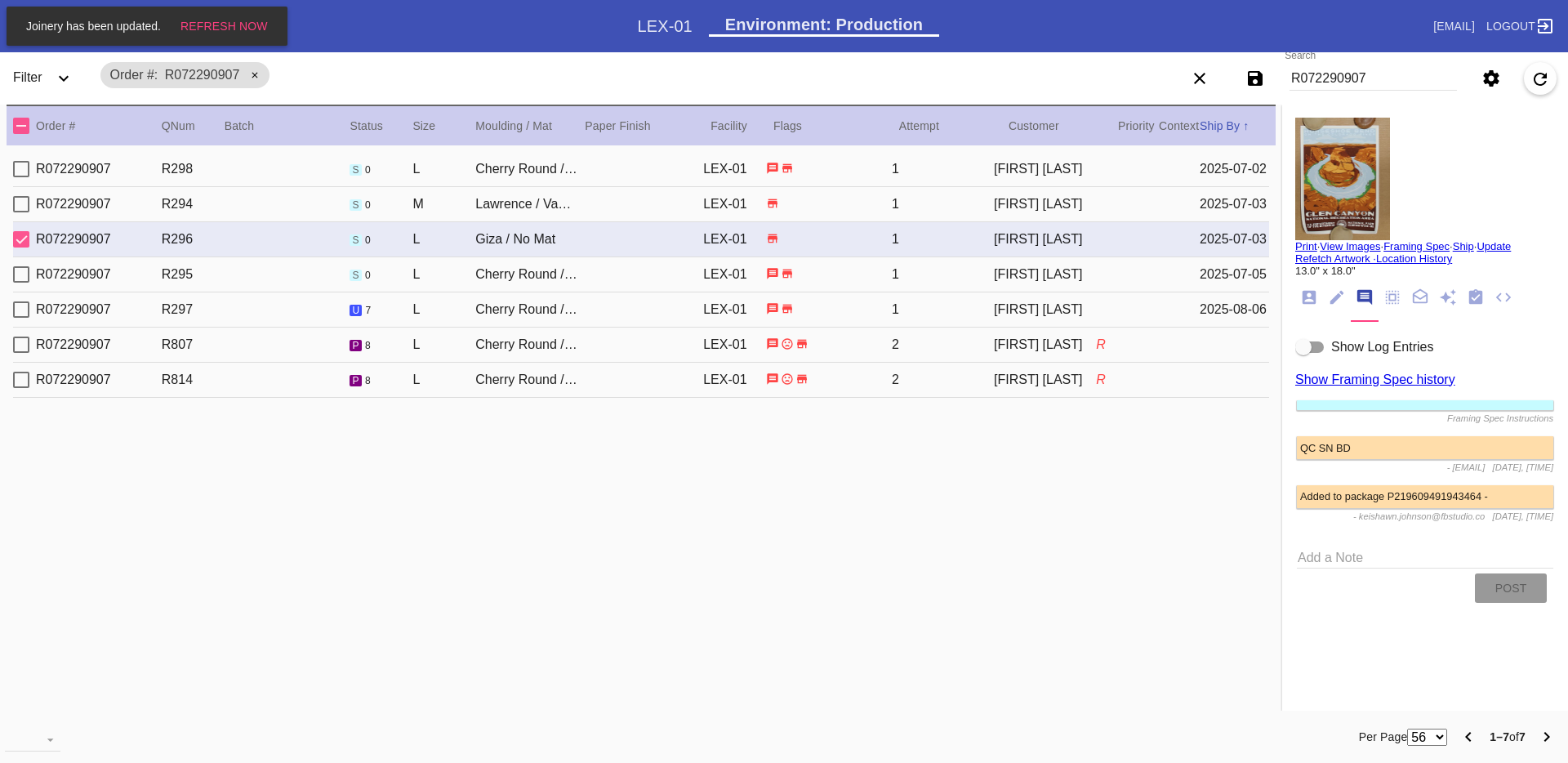 click on "R072290907 R295 s   0 L Cherry Round / No Mat LEX-01 1 [FIRST] [LAST]
[DATE]" at bounding box center [641, 274] 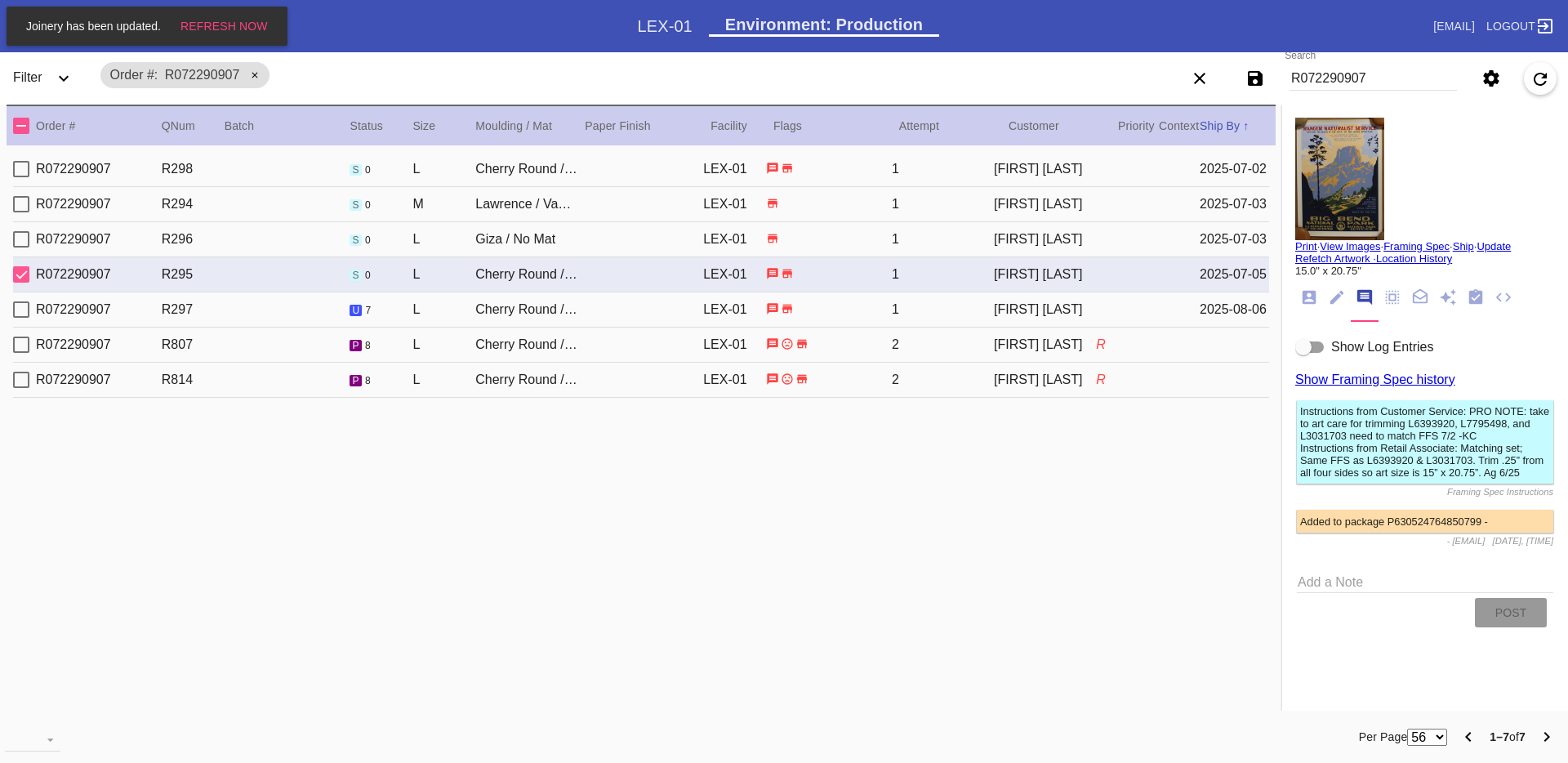 click on "R072290907 R297 u   7 L Cherry Round / No Mat LEX-01 1 [FIRST] [LAST]
[DATE]" at bounding box center (641, 310) 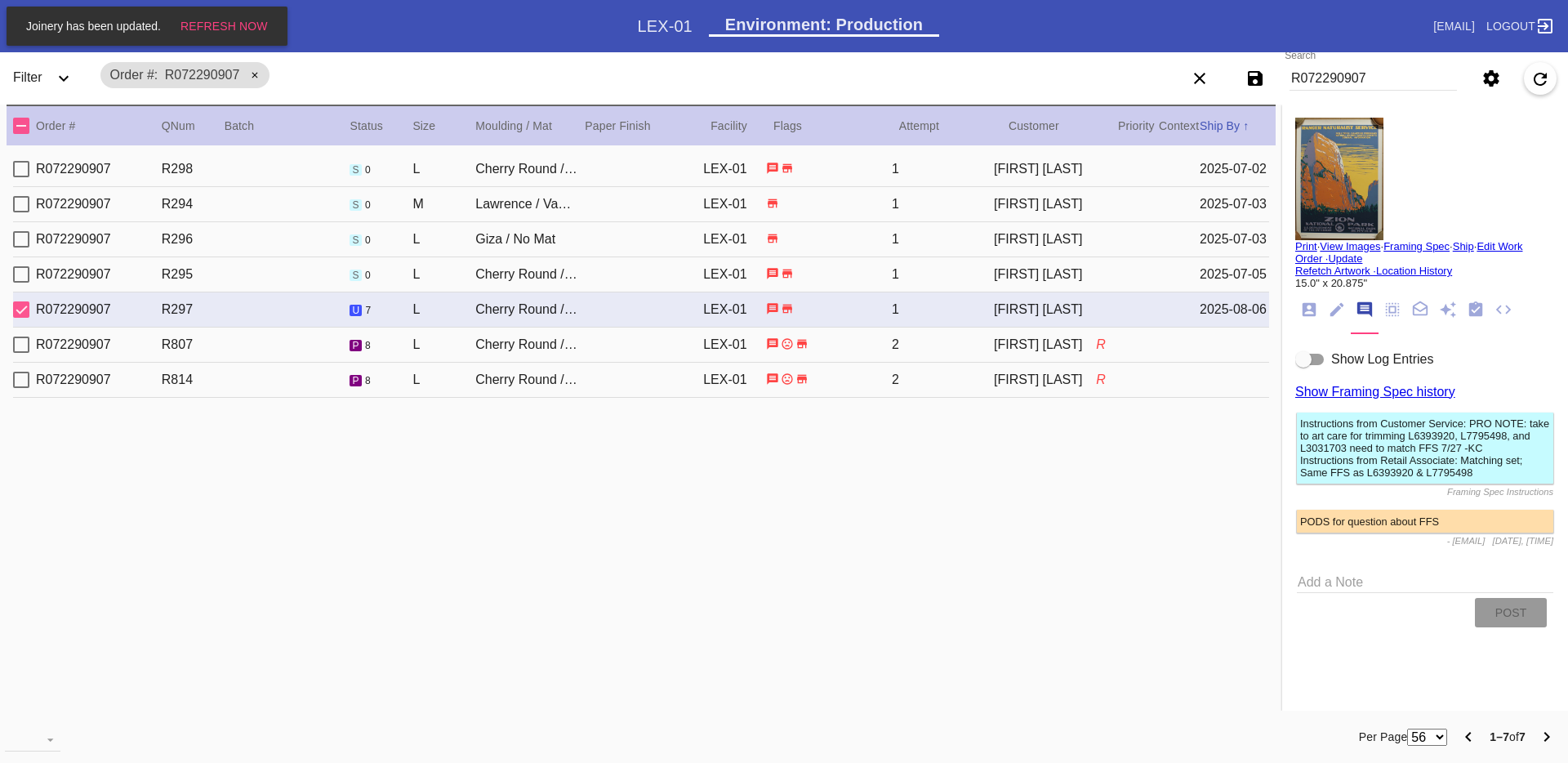 click on "R072290907 R807 p   8 L Cherry Round / No Mat LEX-01 2 Paige Tyler
R" at bounding box center (641, 345) 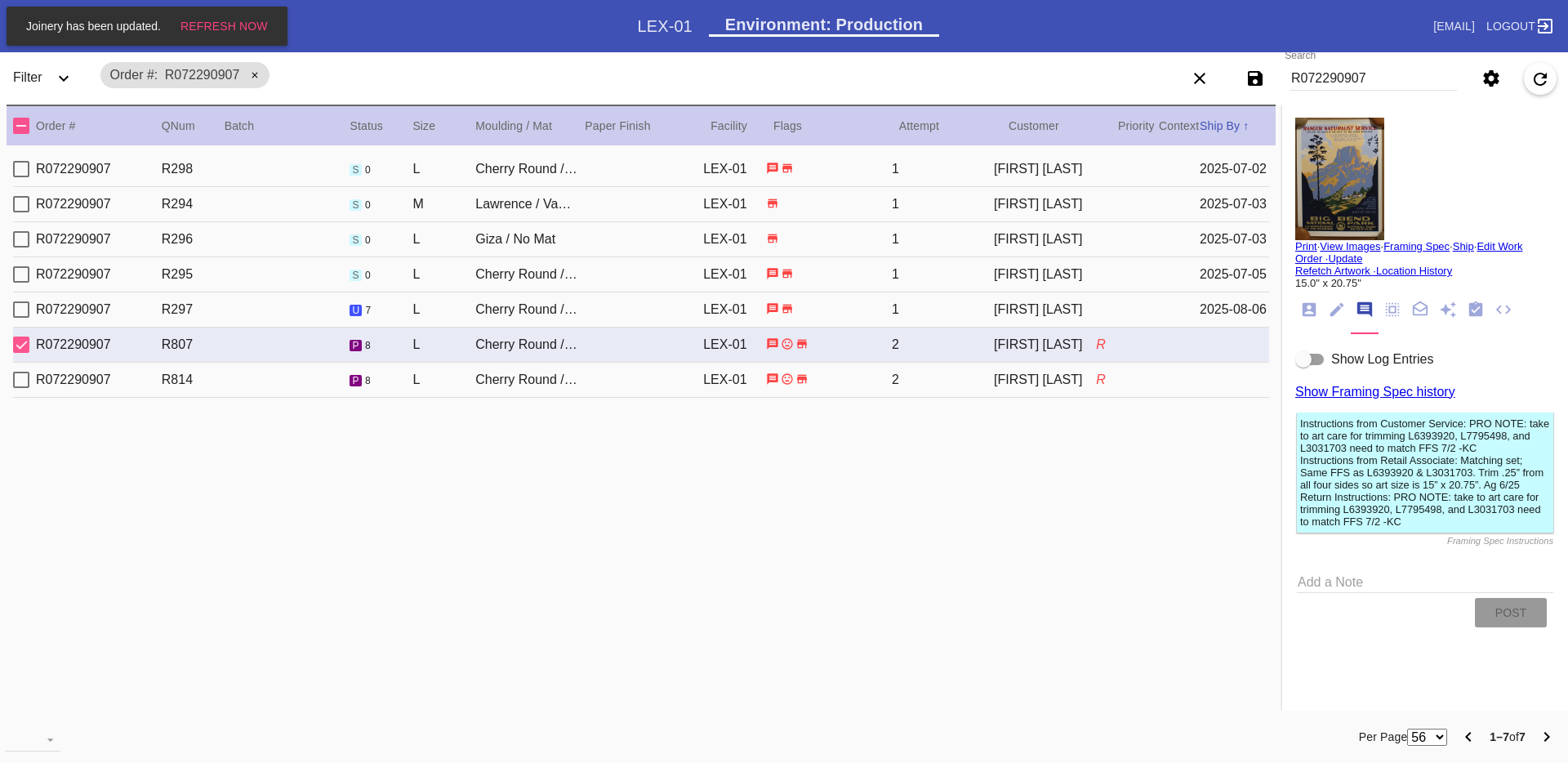 click on "R072290907 R814 p   8 L Cherry Round / No Mat LEX-01 2 [FIRST] [LAST]
R" at bounding box center [641, 380] 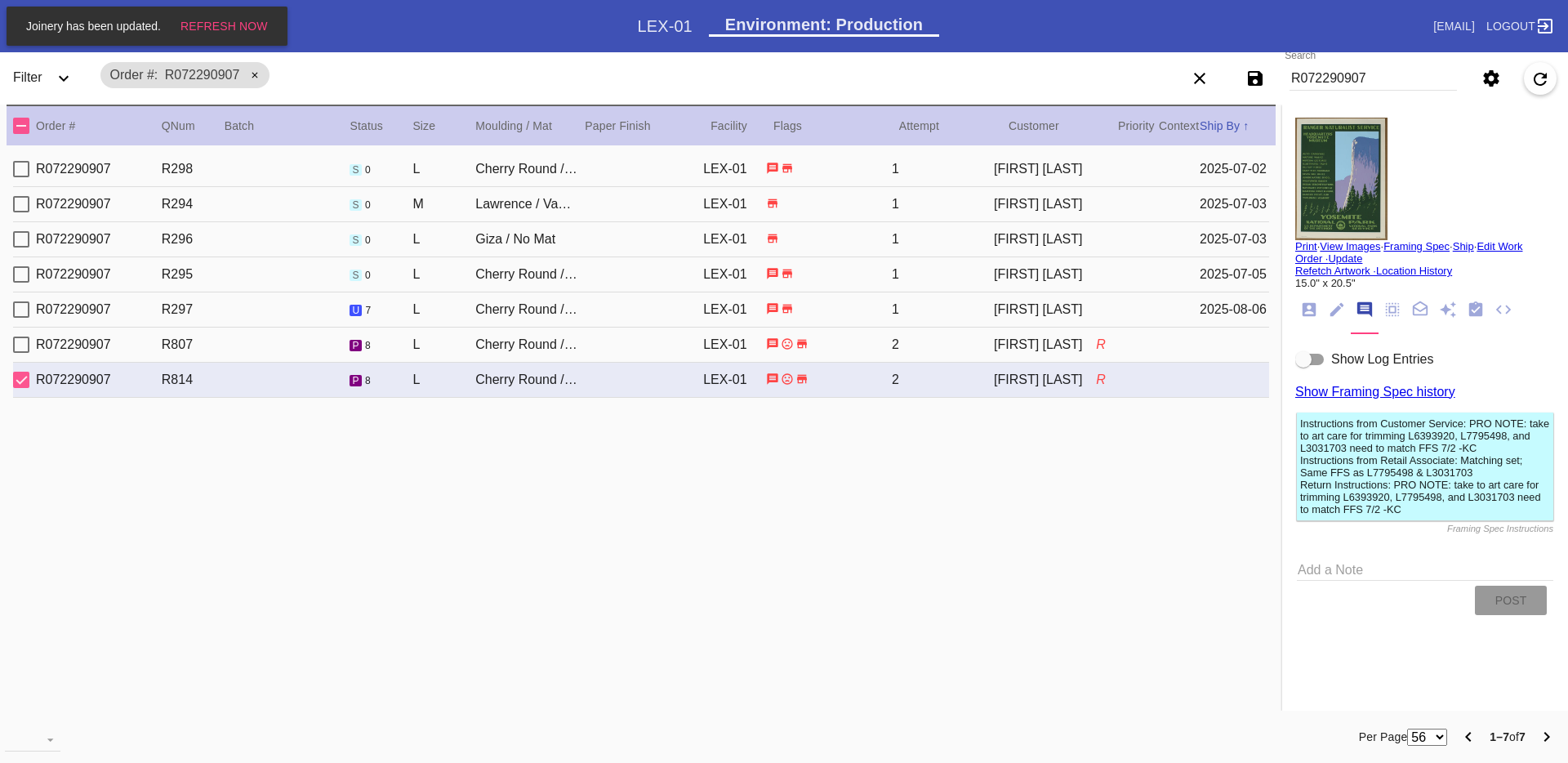 click on "R072290907 R295 s   0 L Cherry Round / No Mat LEX-01 1 [FIRST] [LAST]
[DATE]" at bounding box center (641, 274) 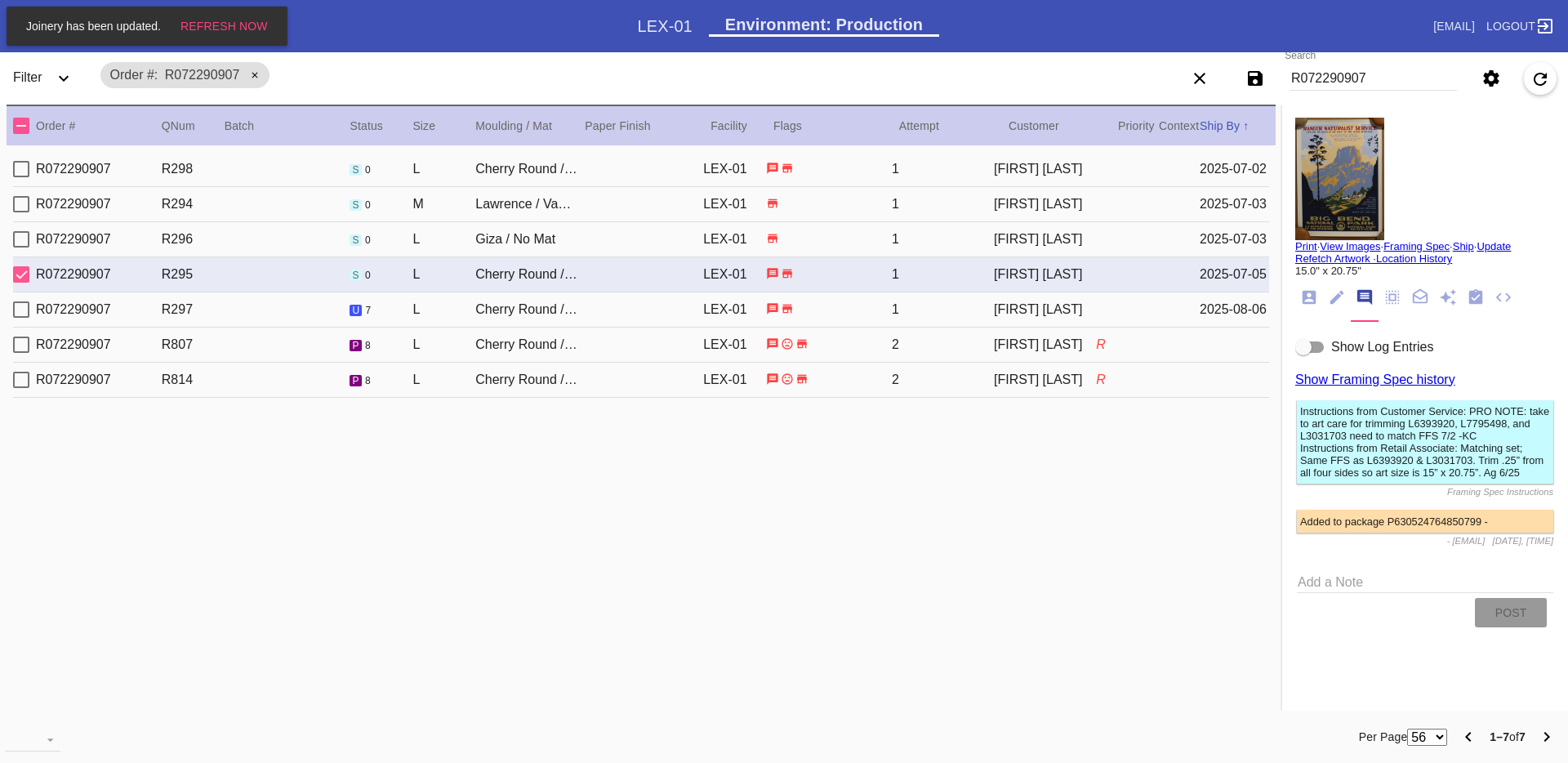 click on "R072290907 R296 s   0 L Giza / No Mat LEX-01 1 [FIRST] [LAST]
[DATE]" at bounding box center [641, 239] 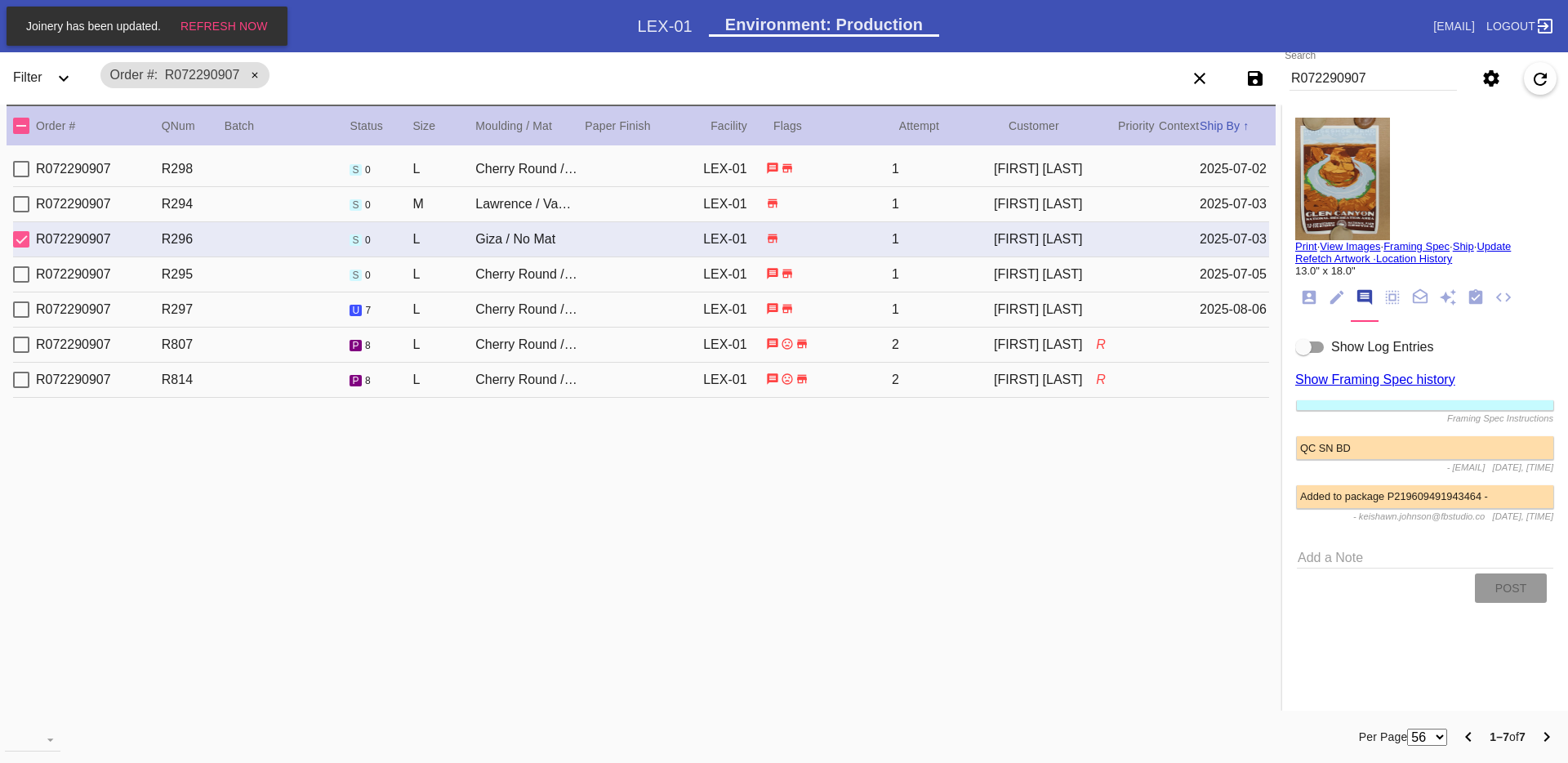 click on "R072290907 R297 u   7 L Cherry Round / No Mat LEX-01 1 [FIRST] [LAST]
[DATE]" at bounding box center [641, 310] 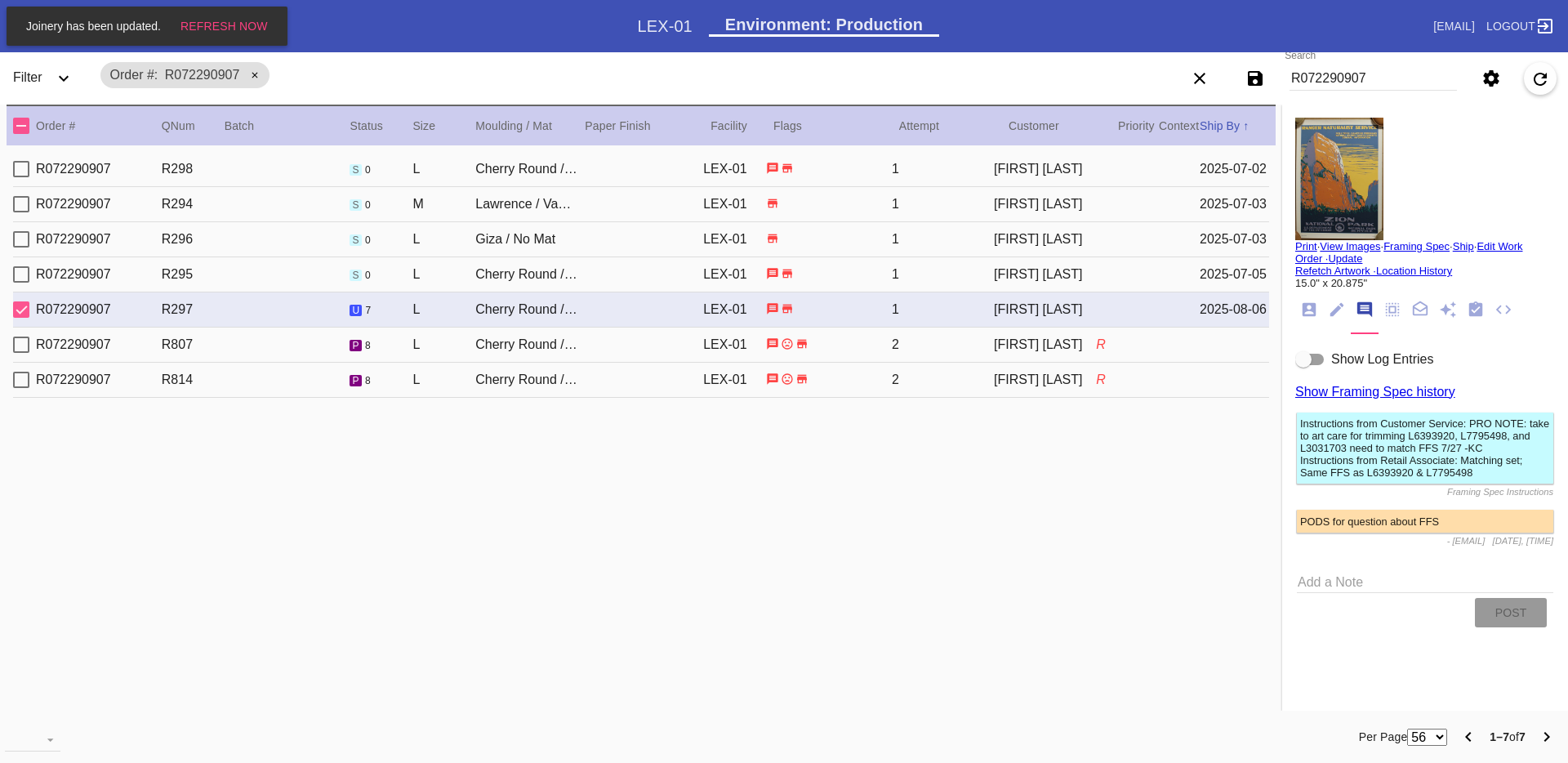 click on "R" at bounding box center [1127, 345] 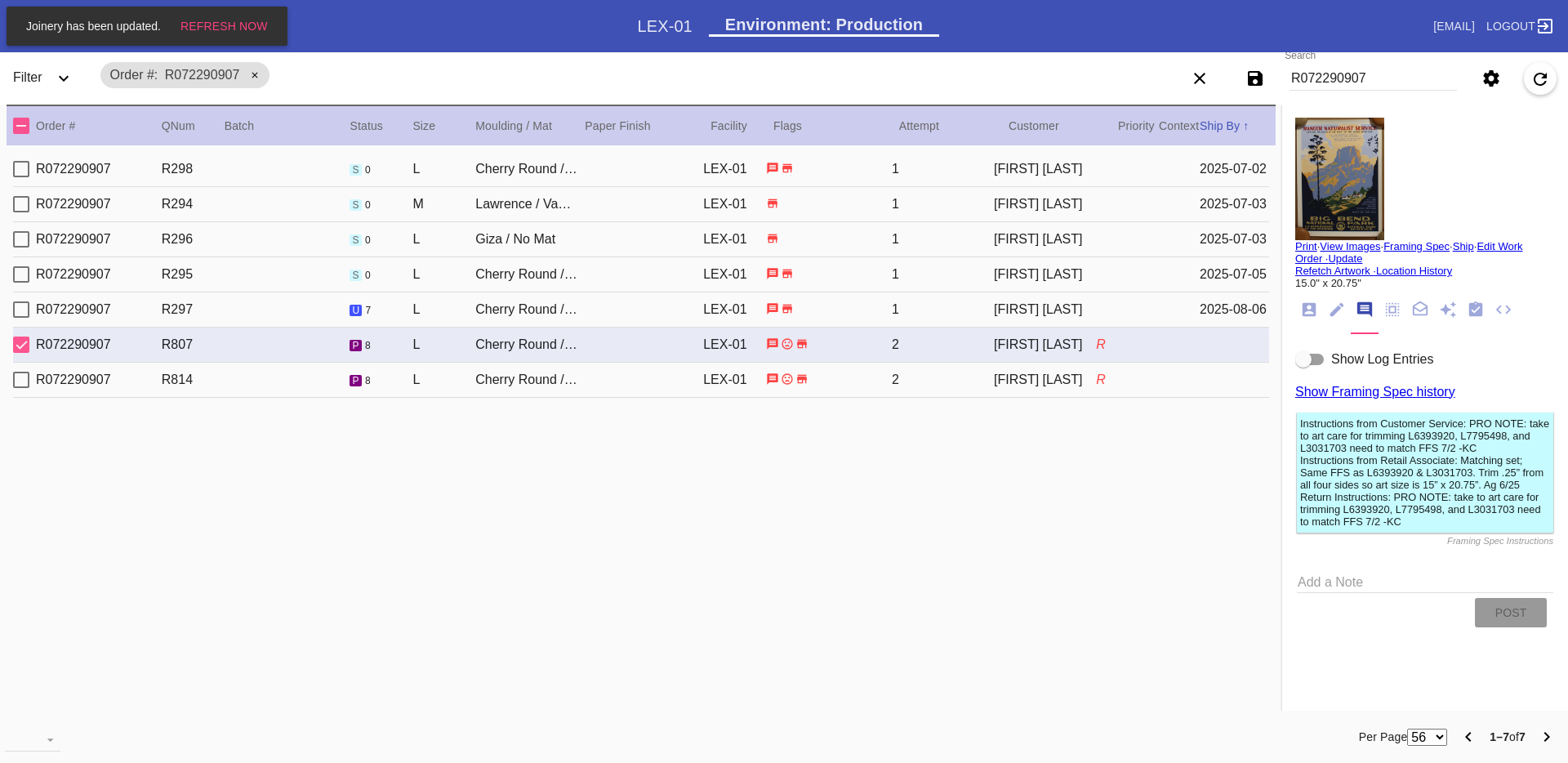 click on "Show Log Entries" at bounding box center [1382, 359] 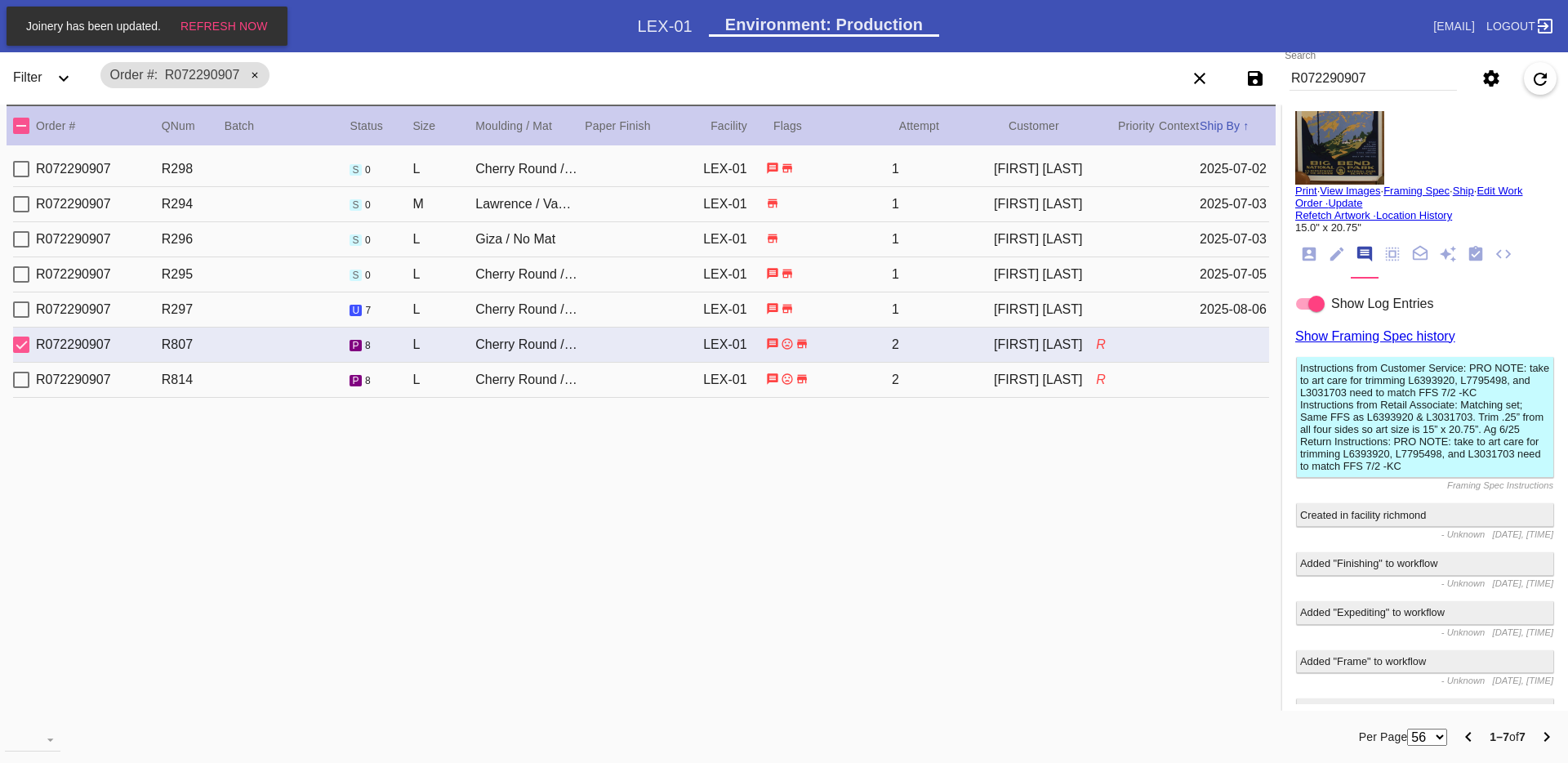 scroll, scrollTop: 0, scrollLeft: 0, axis: both 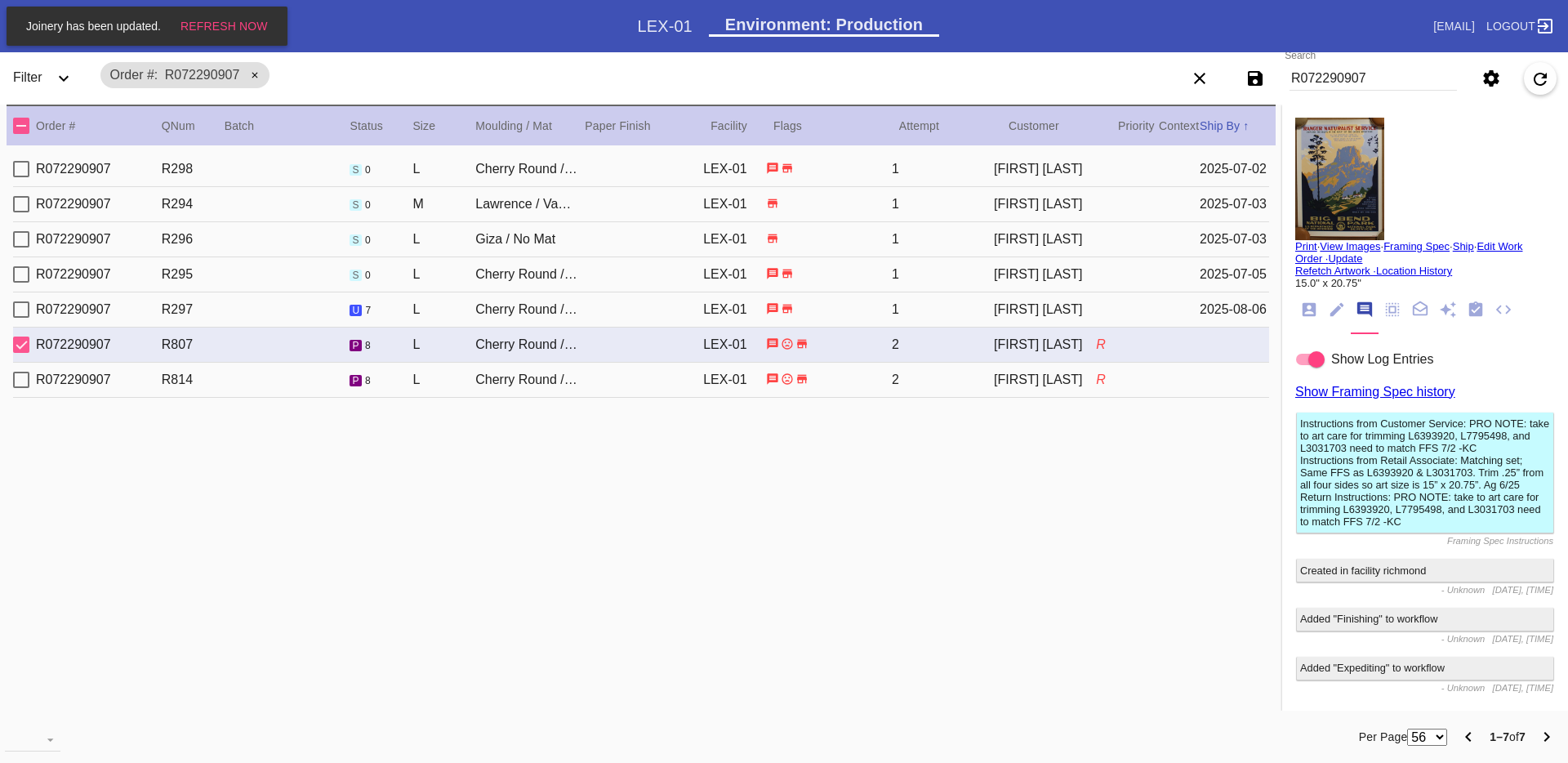 click on "R072290907 R807 p   8 L Cherry Round / No Mat LEX-01 2 Paige Tyler
R" at bounding box center [641, 345] 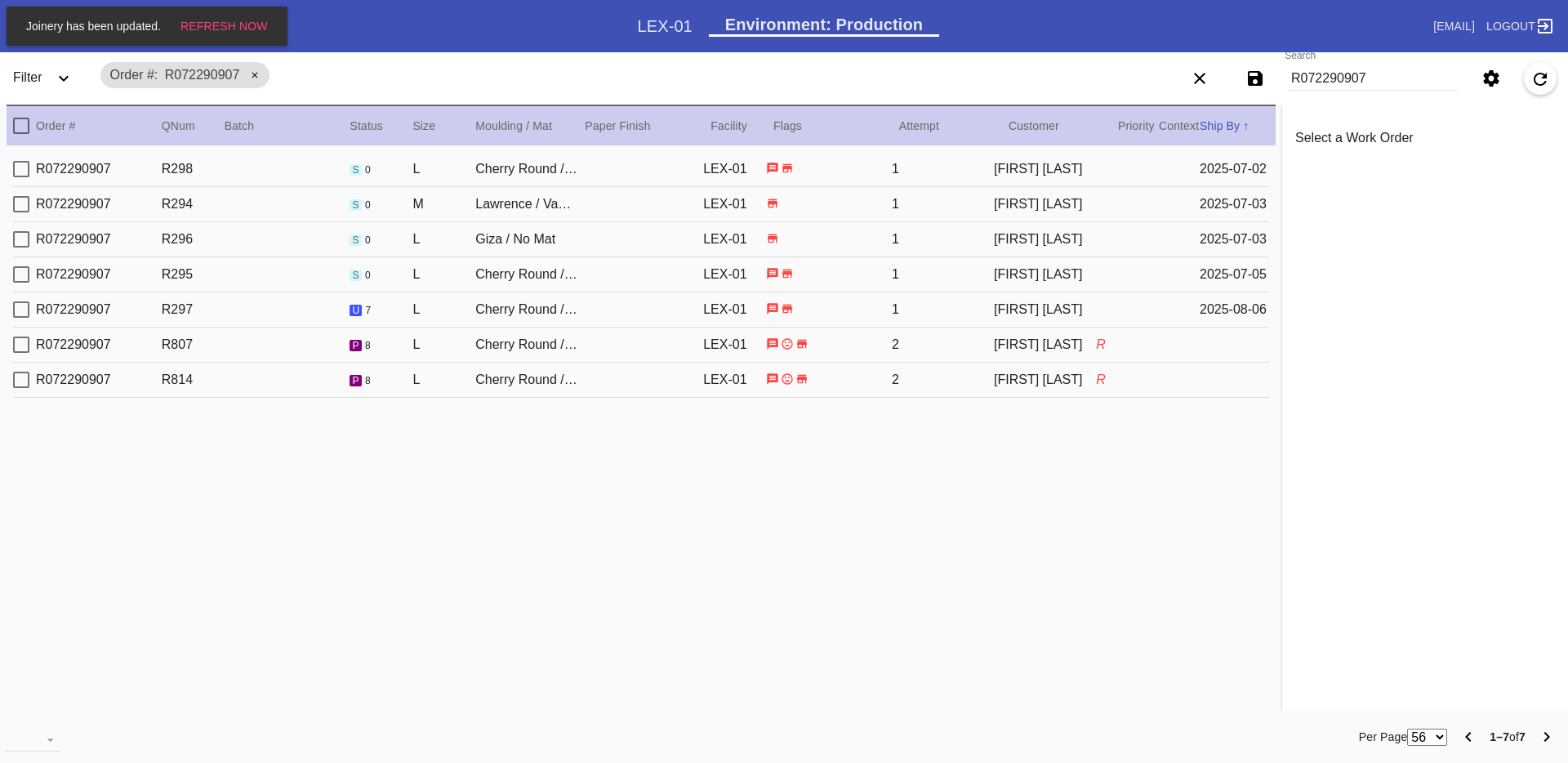 click on "R072290907 R814 p   8 L Cherry Round / No Mat LEX-01 2 [FIRST] [LAST]
R" at bounding box center [641, 380] 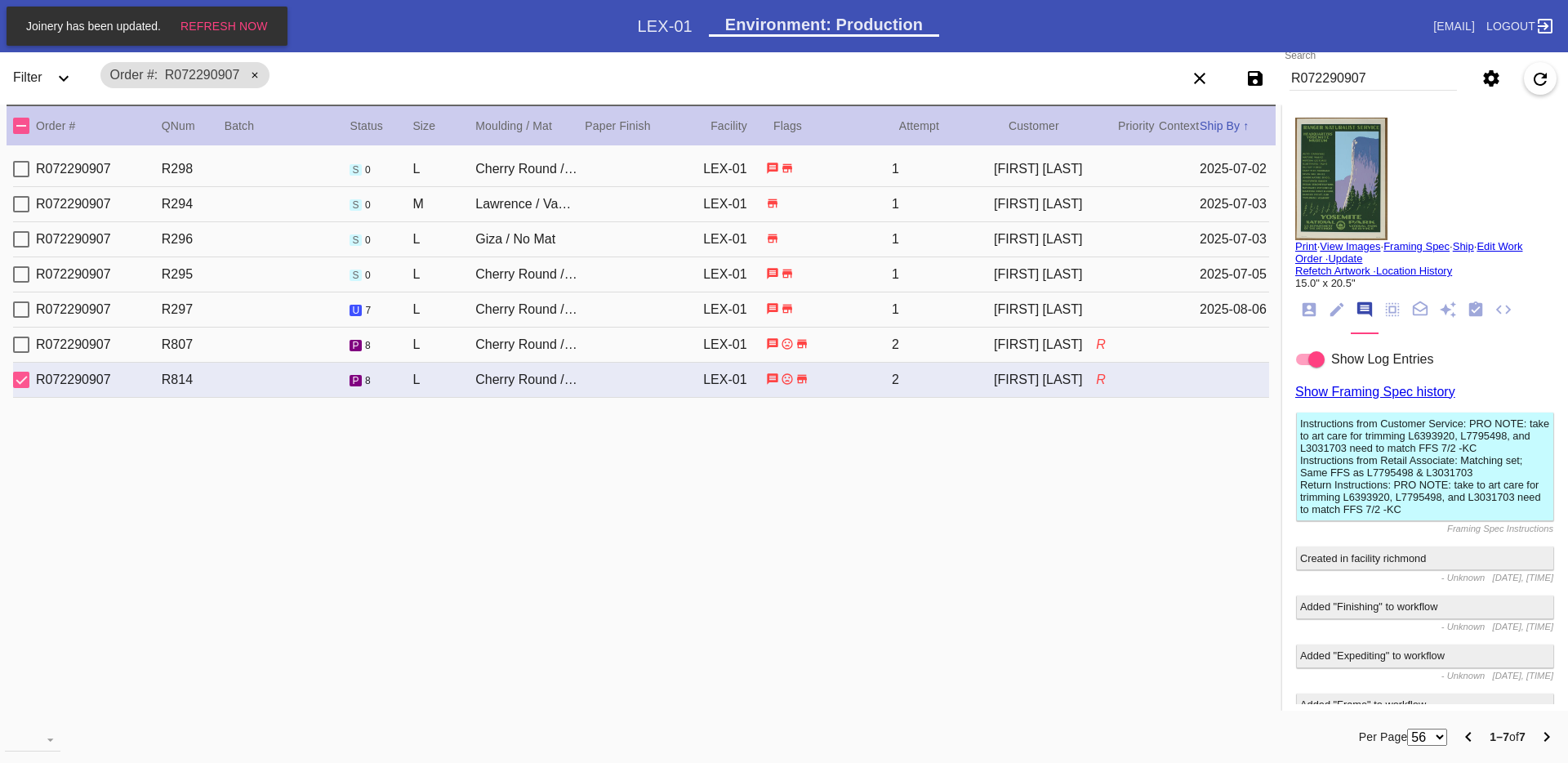 click on "1" at bounding box center (942, 239) 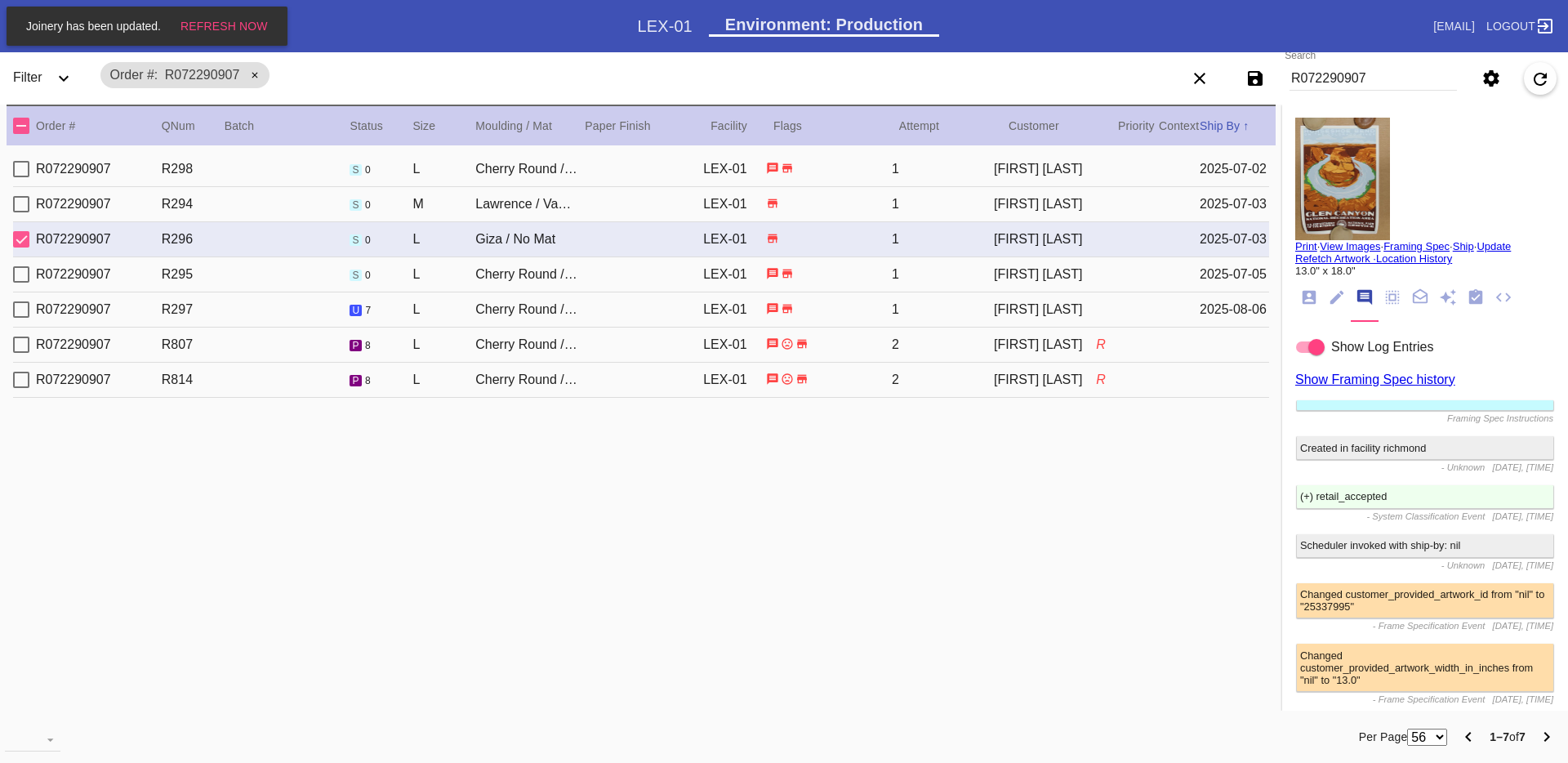click on "R072290907 R296 s   0 L Giza / No Mat LEX-01 1 [FIRST] [LAST]
[DATE]" at bounding box center (641, 239) 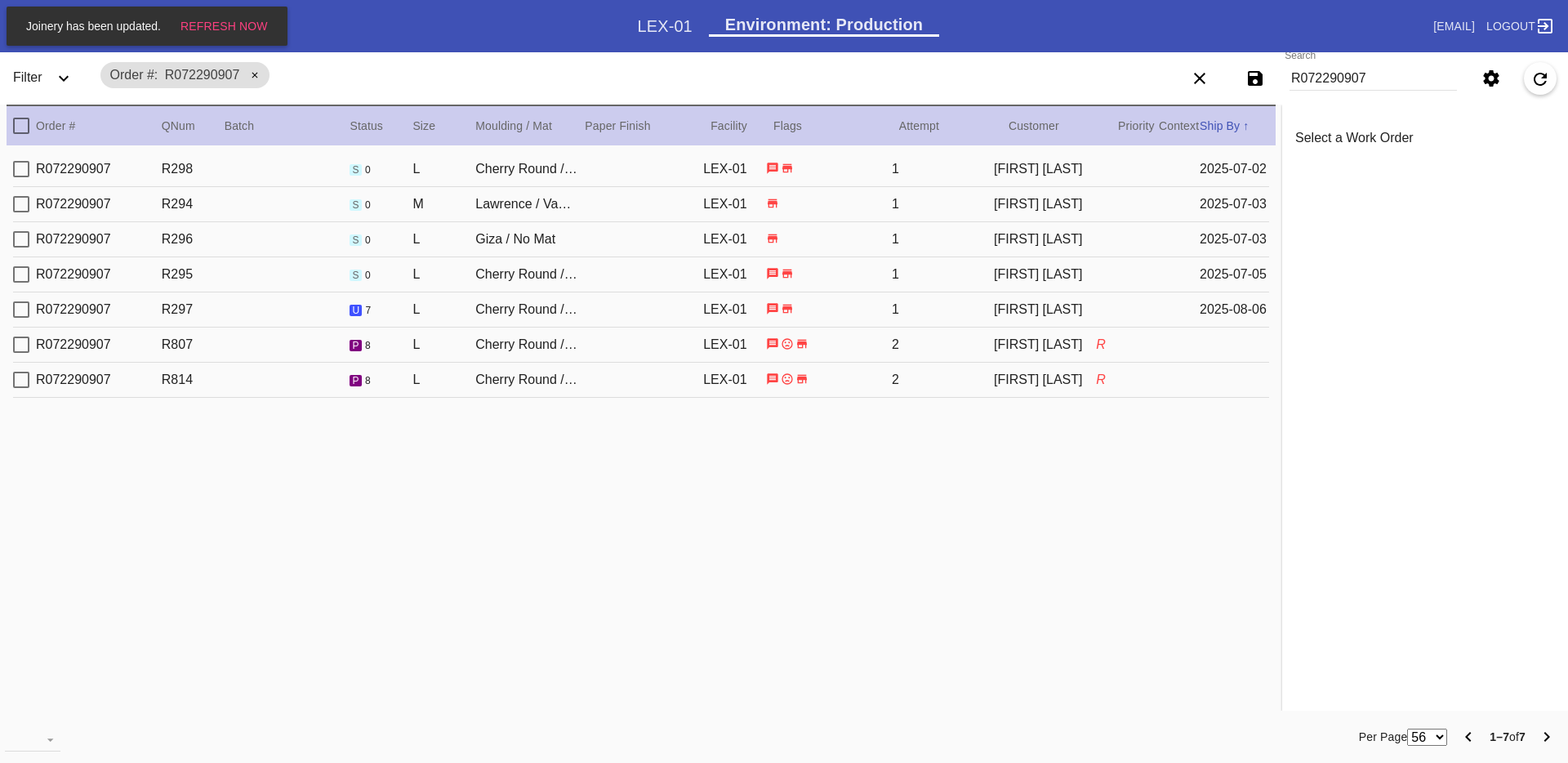 click on "R072290907 R295 s   0 L Cherry Round / No Mat LEX-01 1 [FIRST] [LAST]
[DATE]" at bounding box center (641, 274) 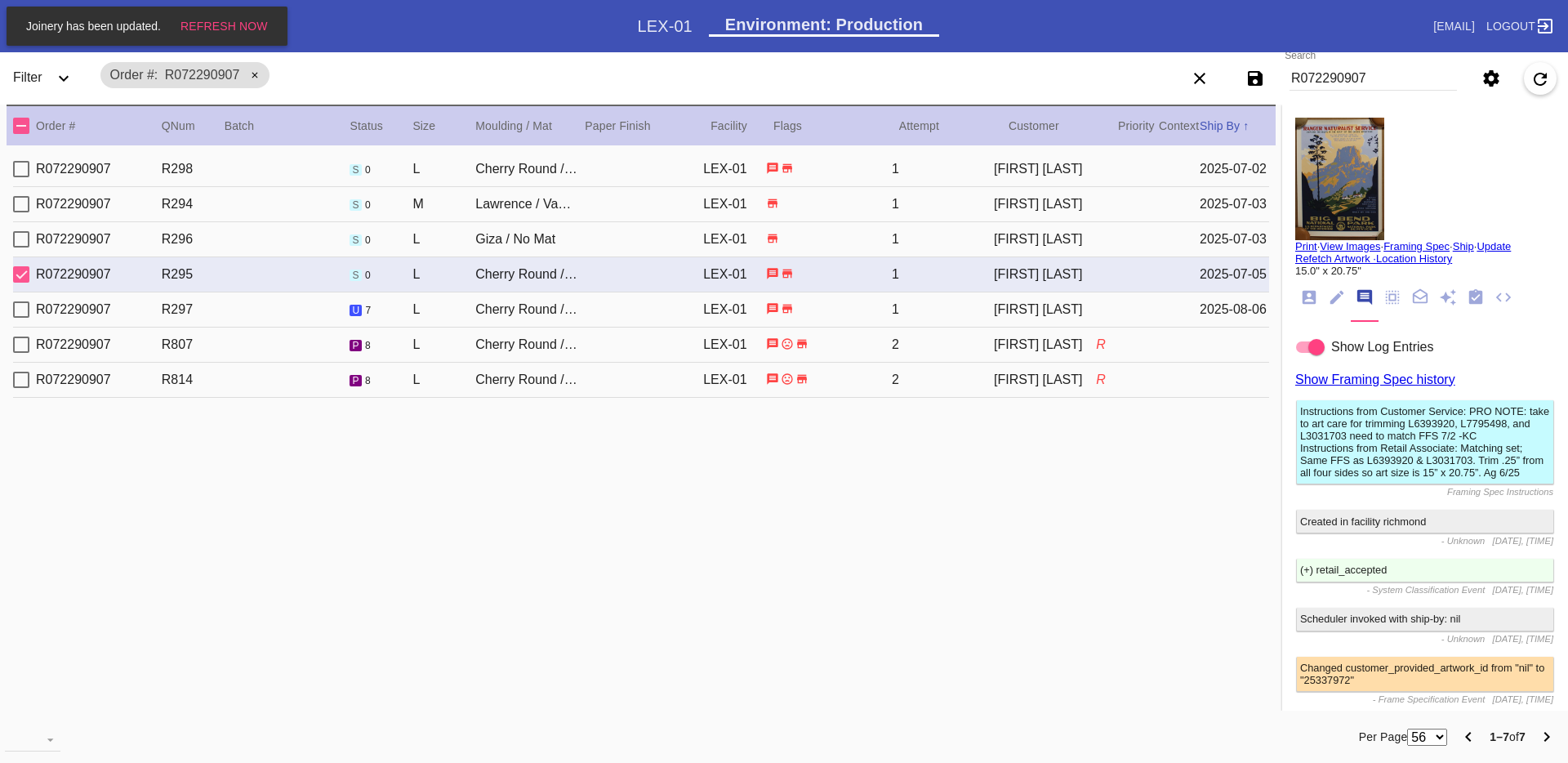 click 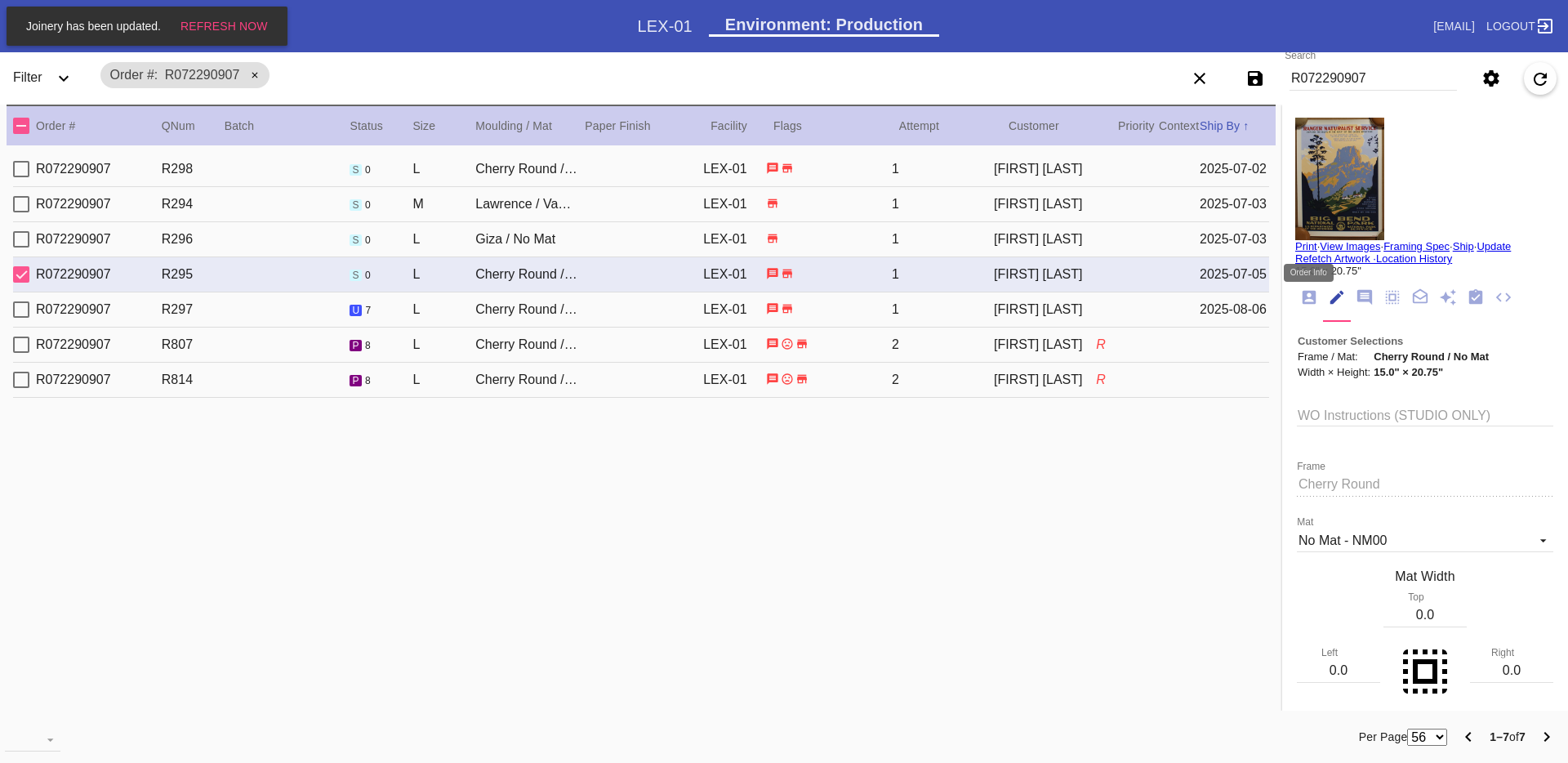 click 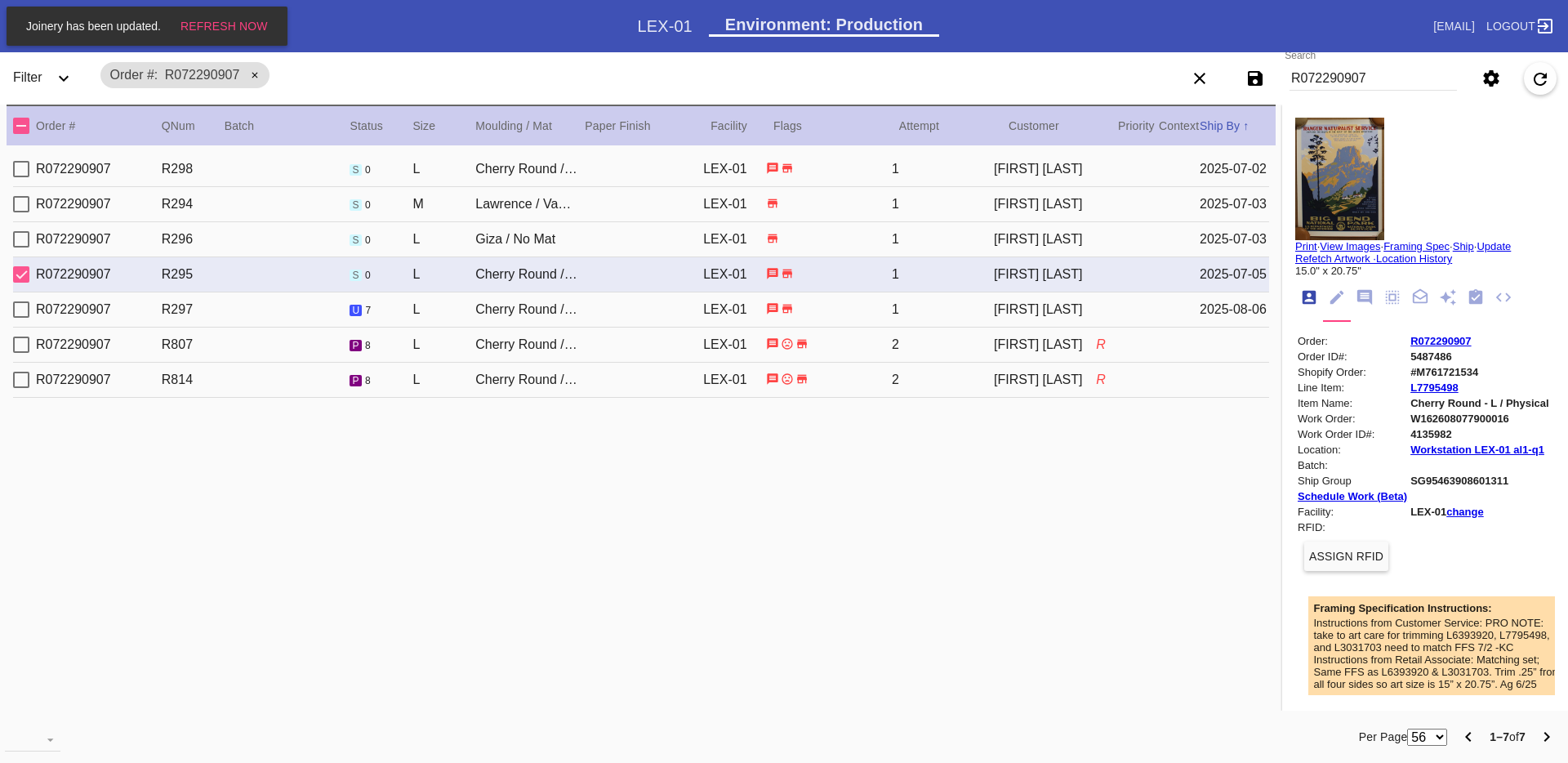 scroll, scrollTop: 20, scrollLeft: 0, axis: vertical 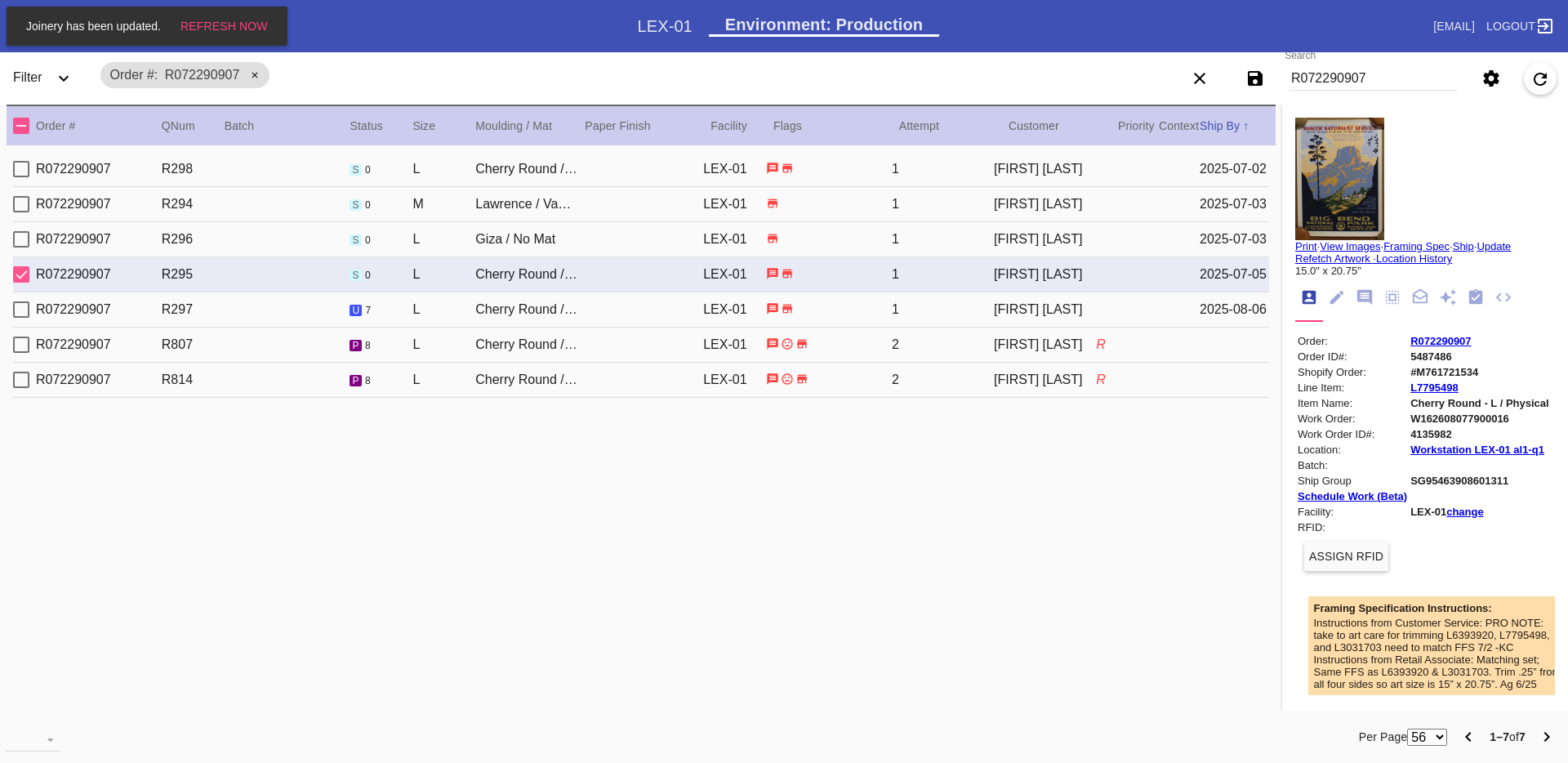 click on "1" at bounding box center (942, 204) 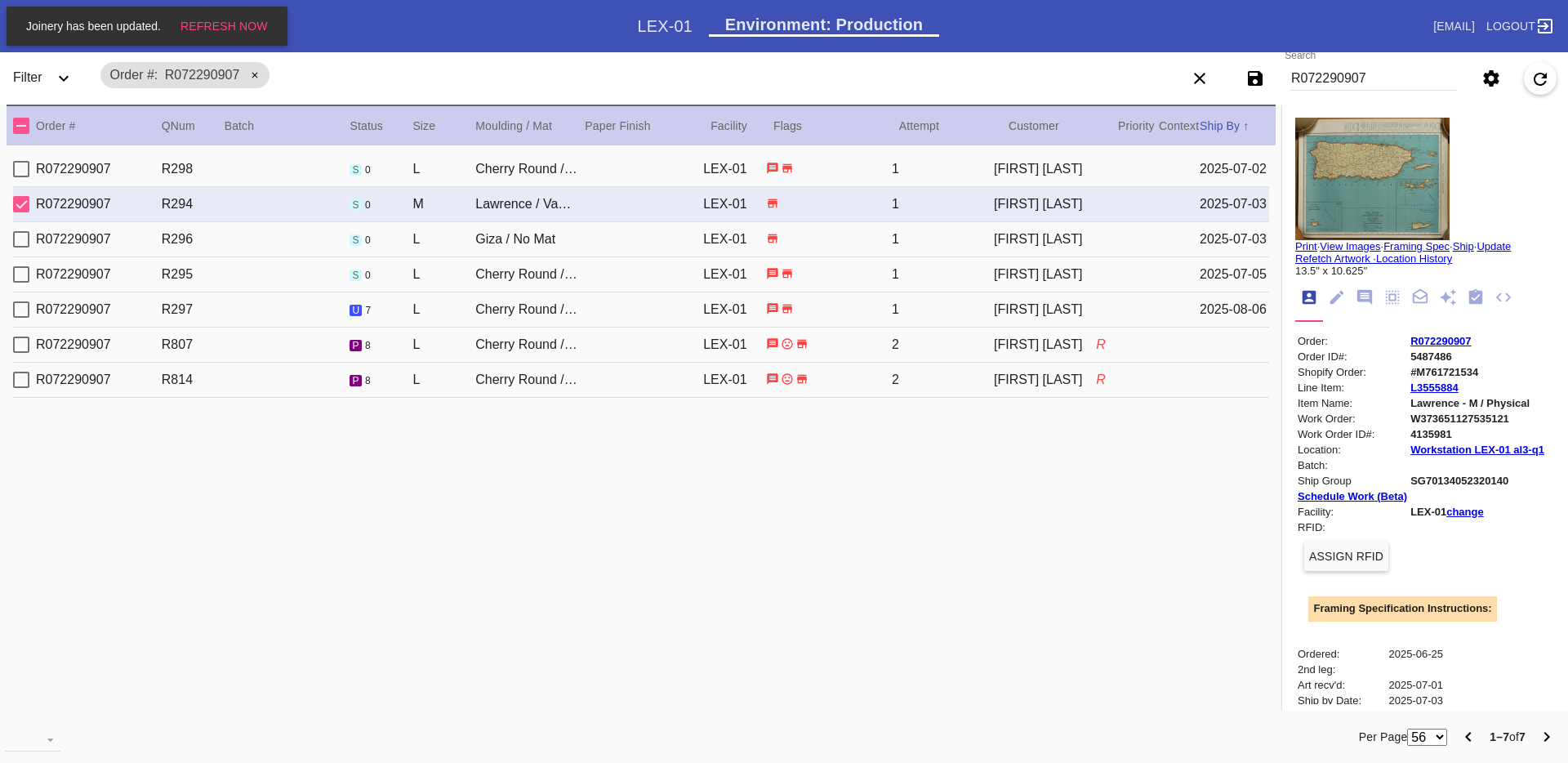 click on "R072290907 R298 s   0 L Cherry Round / No Mat LEX-01 1 [FIRST] [LAST]
[DATE]" at bounding box center (641, 169) 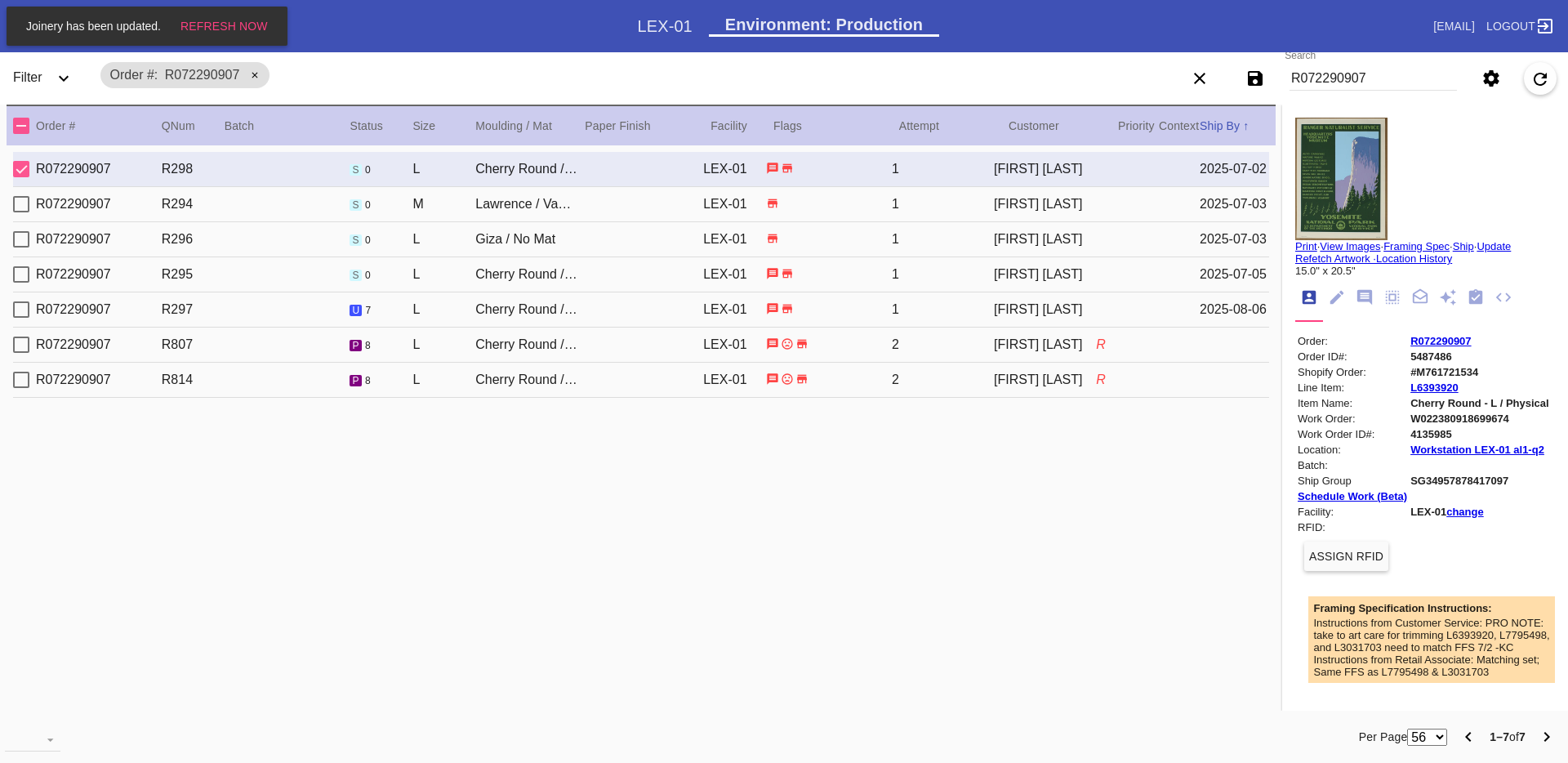 click on "1" at bounding box center (942, 239) 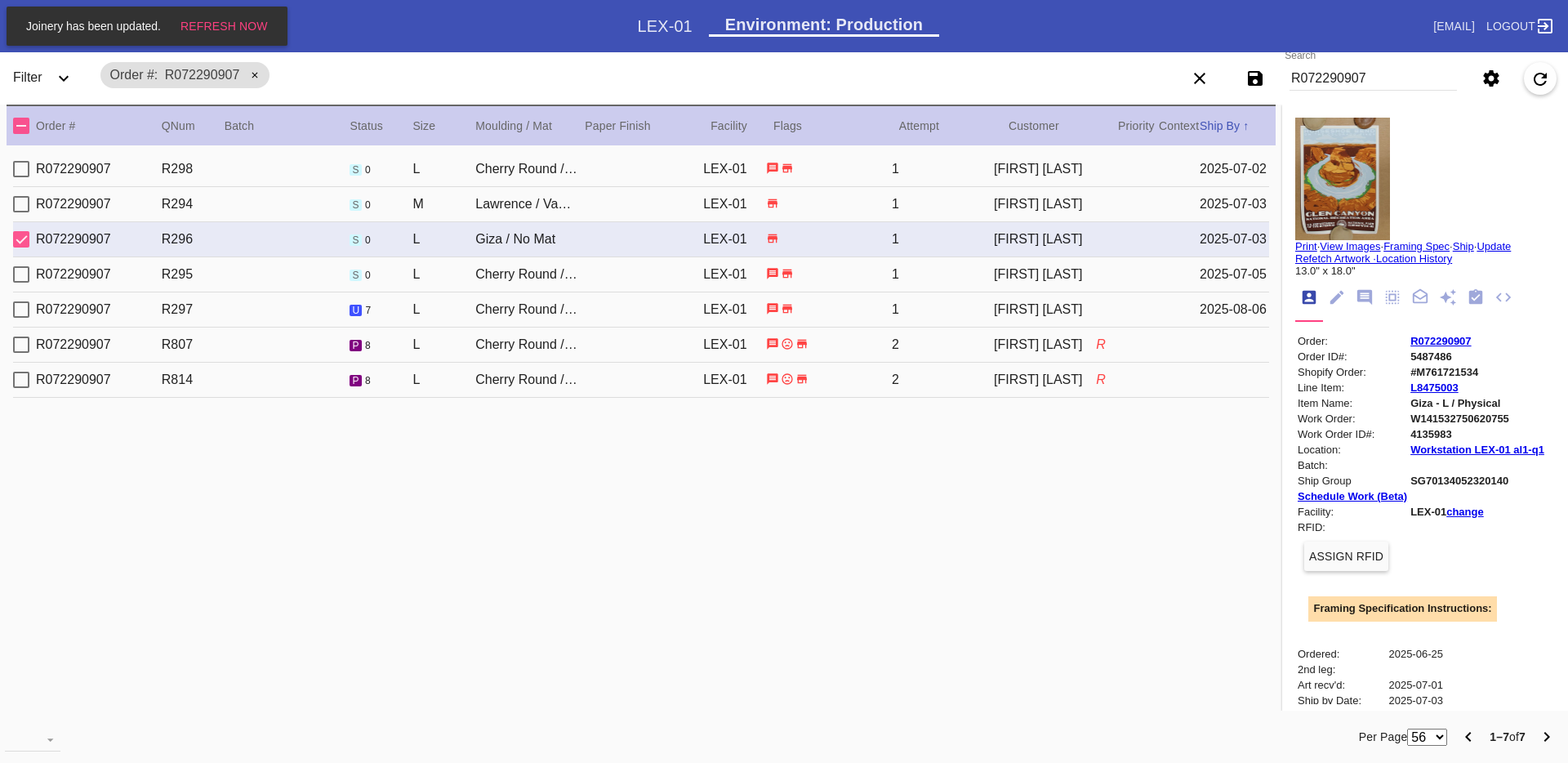 click on "1" at bounding box center (942, 310) 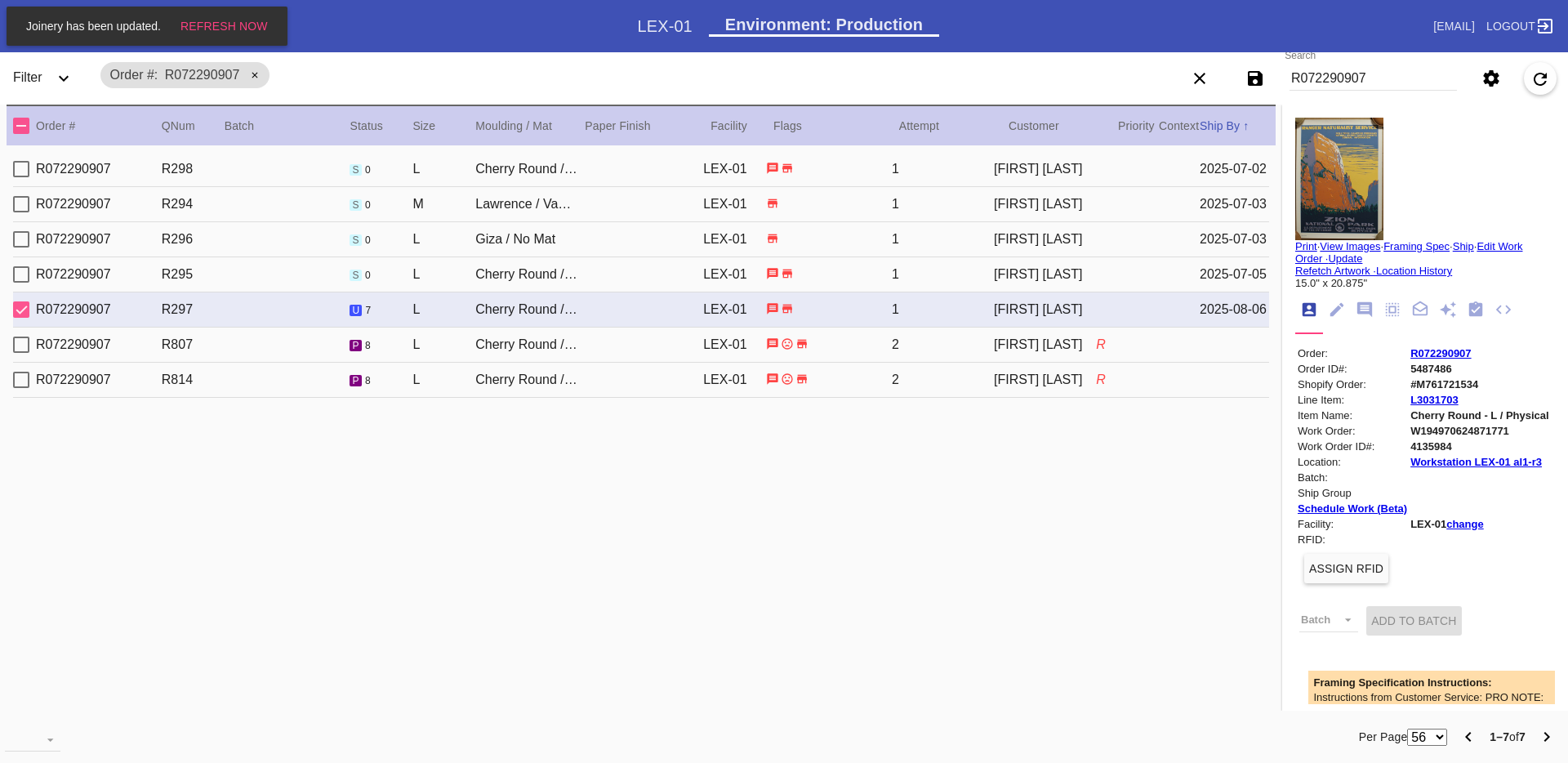 click on "2" at bounding box center [942, 345] 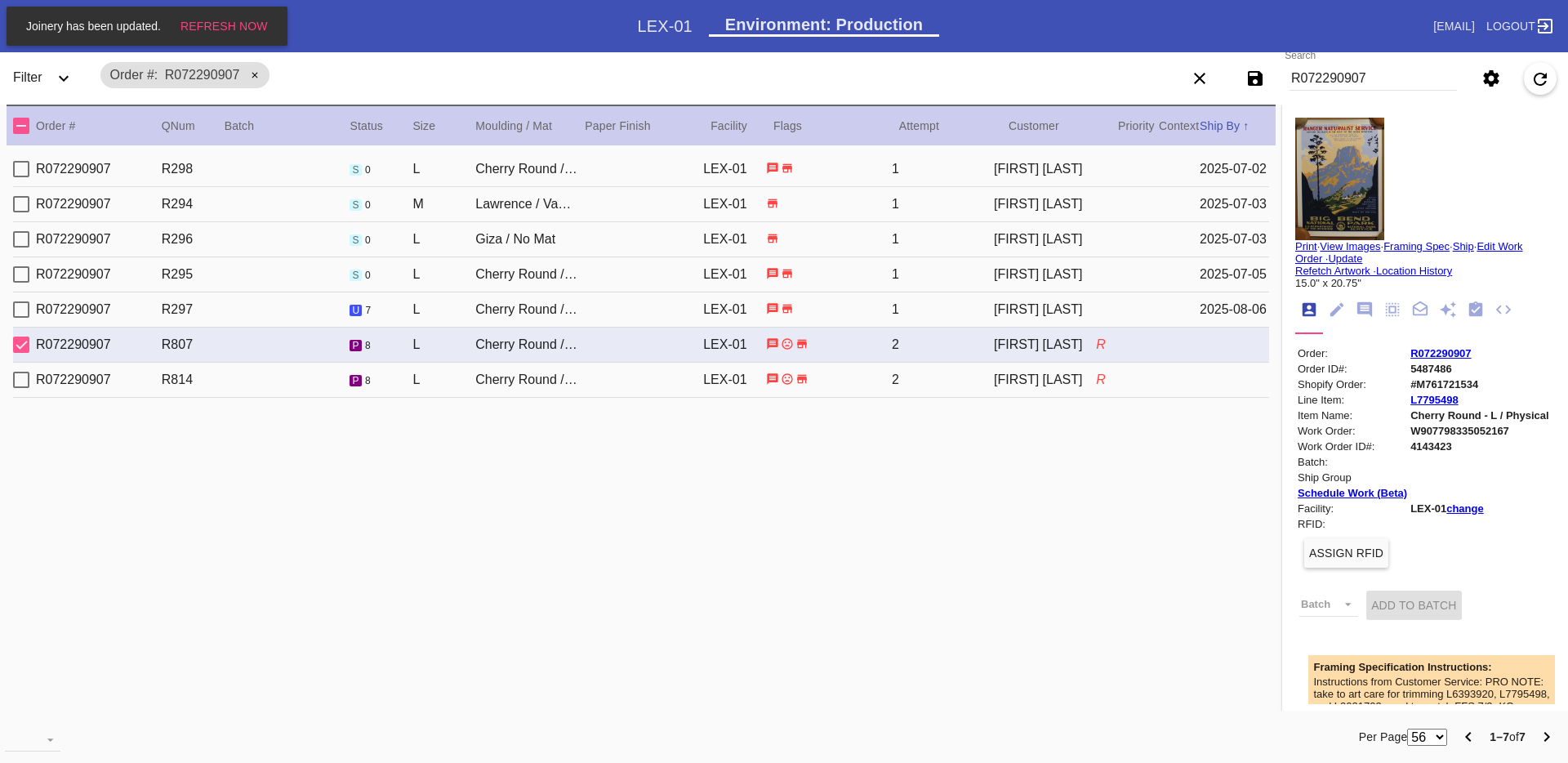 click on "2" at bounding box center (942, 380) 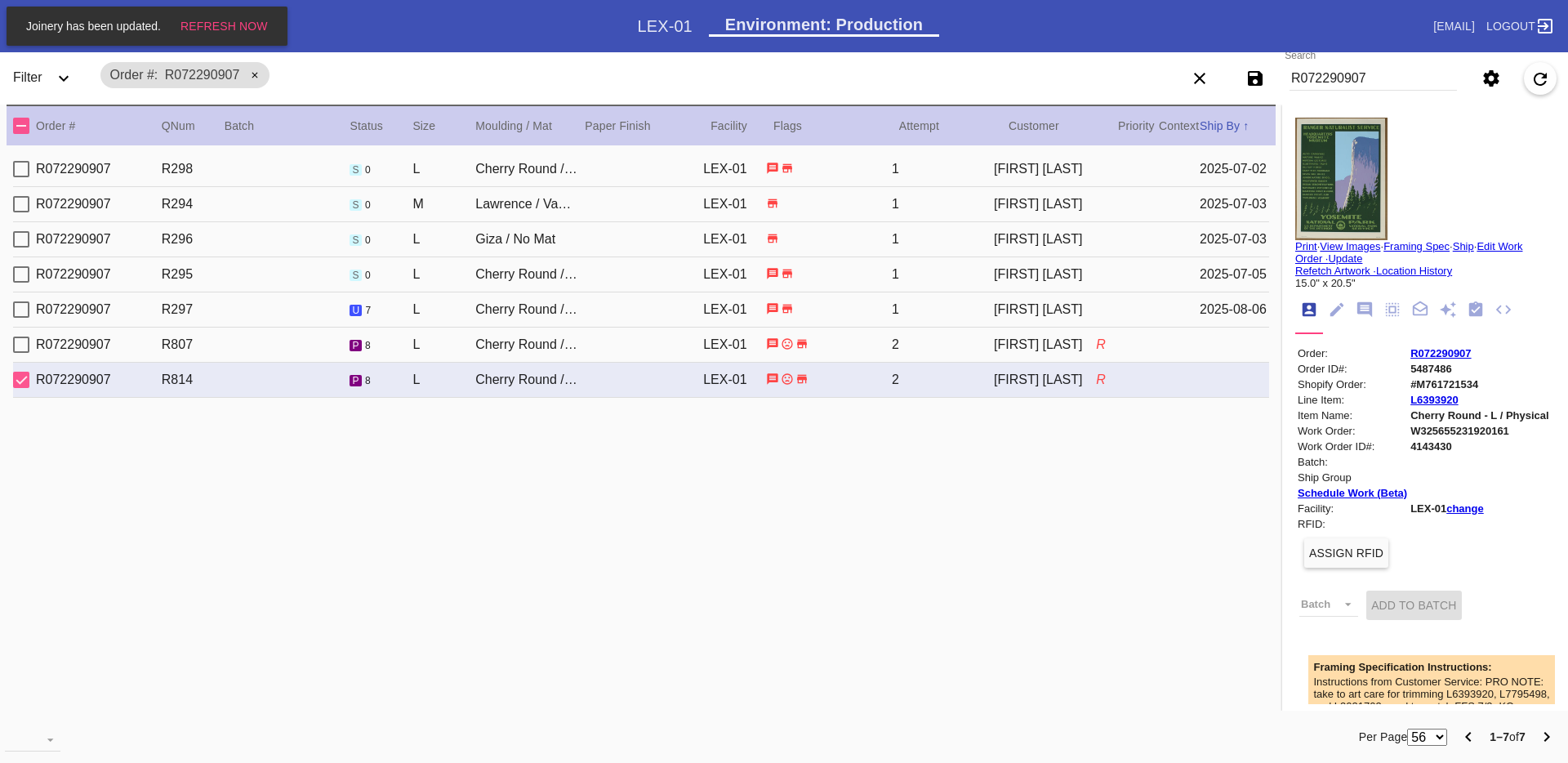click on "R072290907 R295 s   0 L Cherry Round / No Mat LEX-01 1 [FIRST] [LAST]
[DATE]" at bounding box center [641, 274] 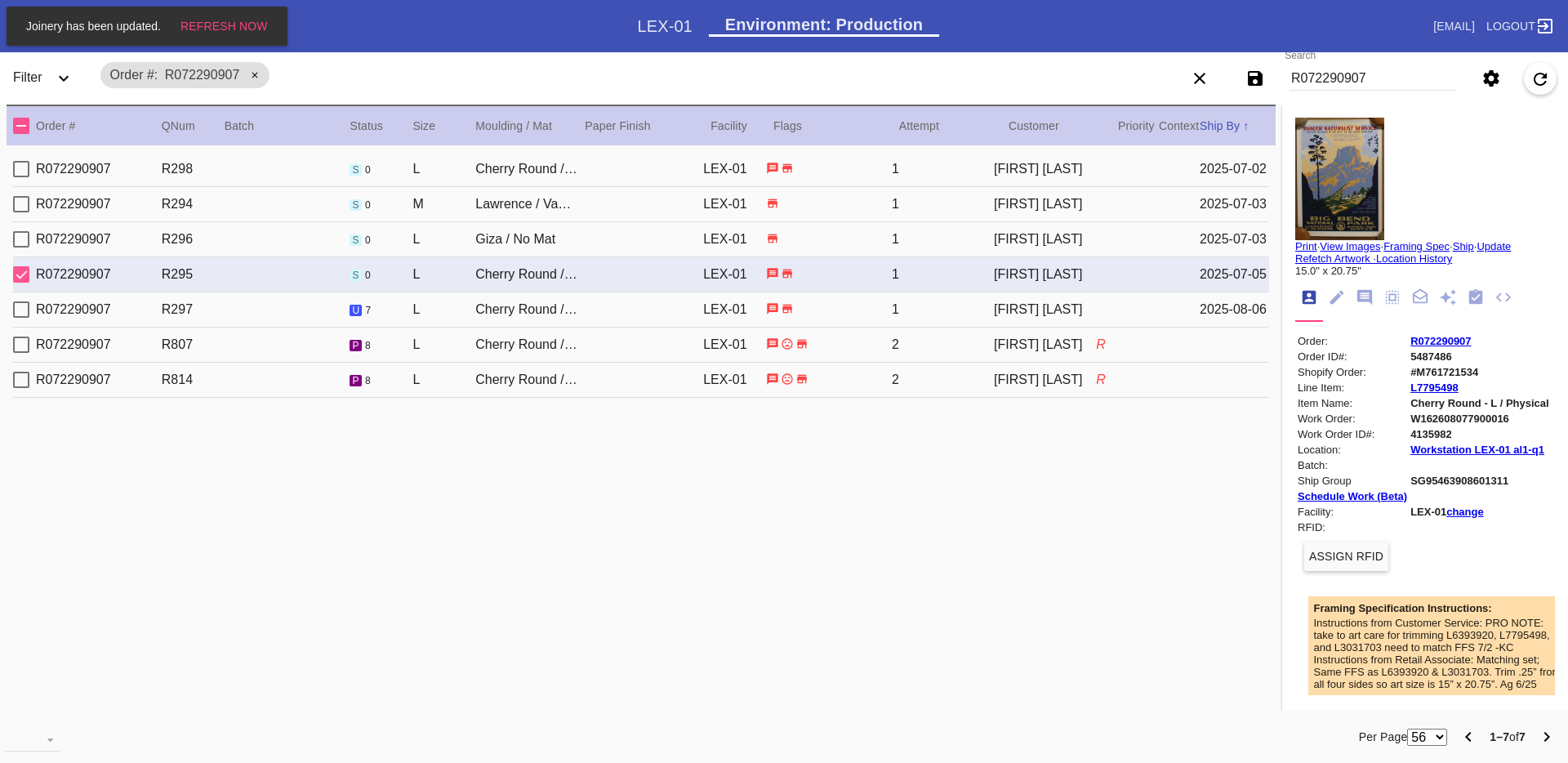 click on "1" at bounding box center [942, 239] 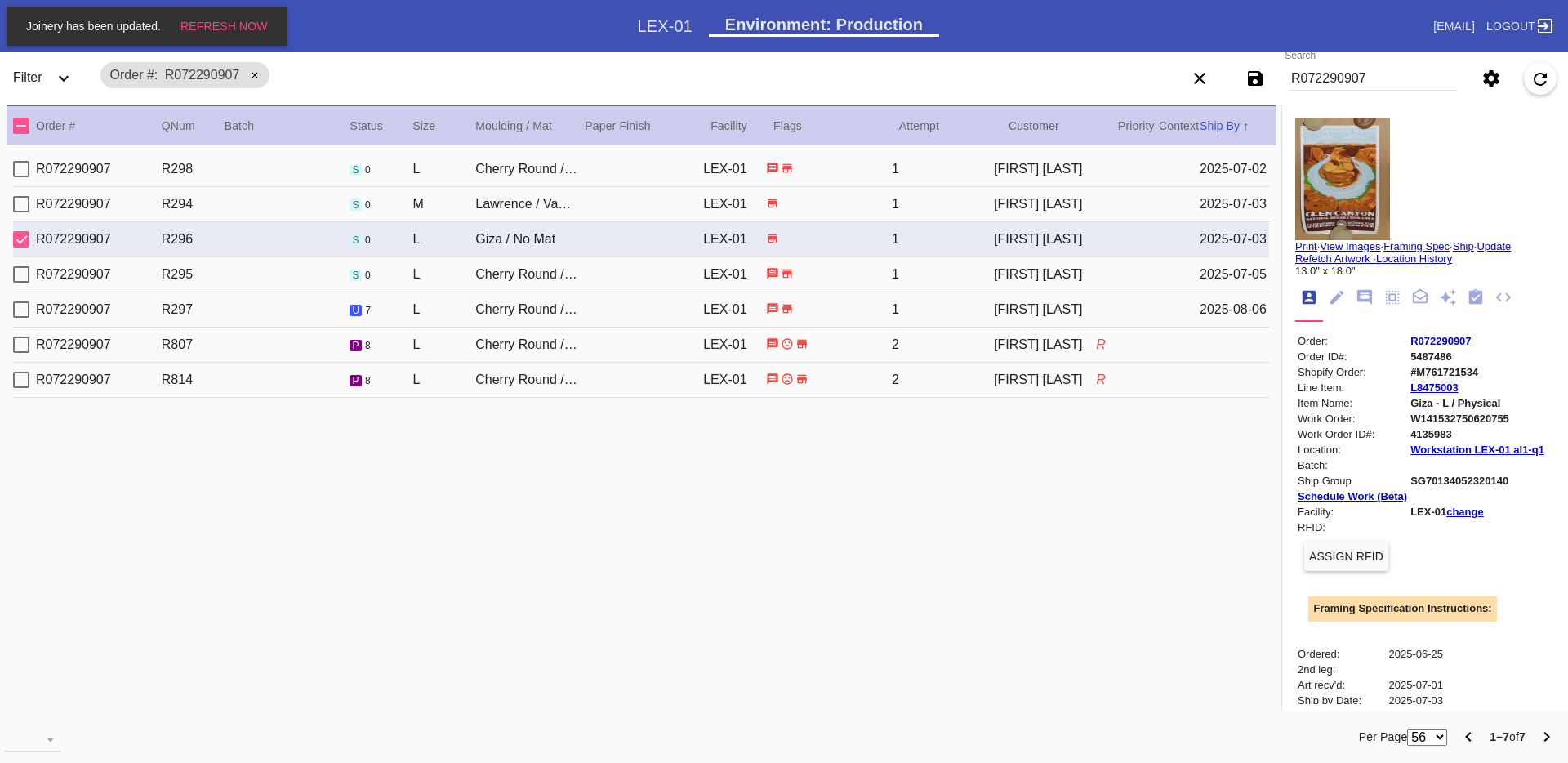 click on "R072290907 R294 s   0 M Lawrence / Vanilla LEX-01 1 [FIRST] [LAST]
[DATE]" at bounding box center (641, 204) 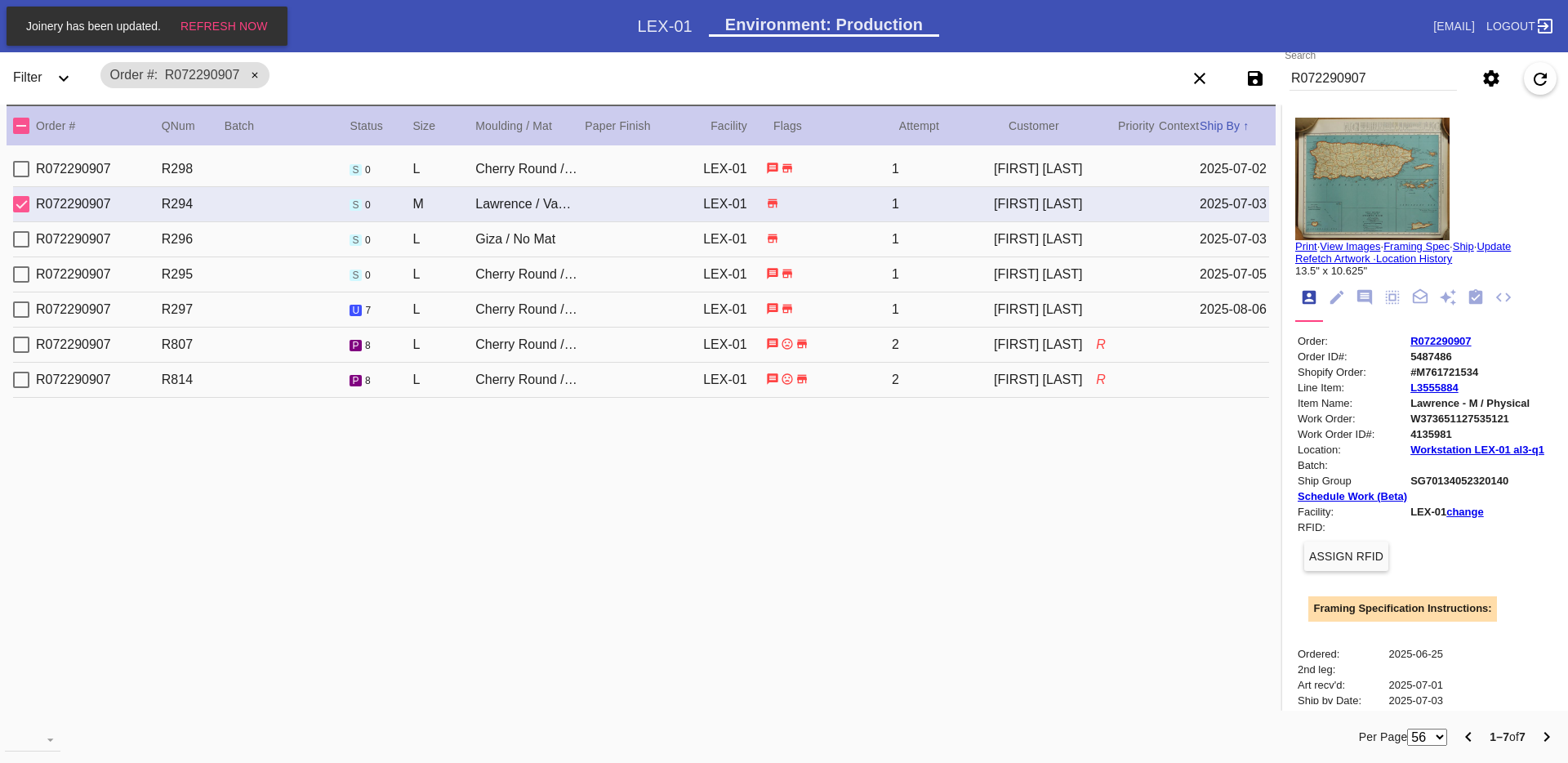 click on "1" at bounding box center (942, 169) 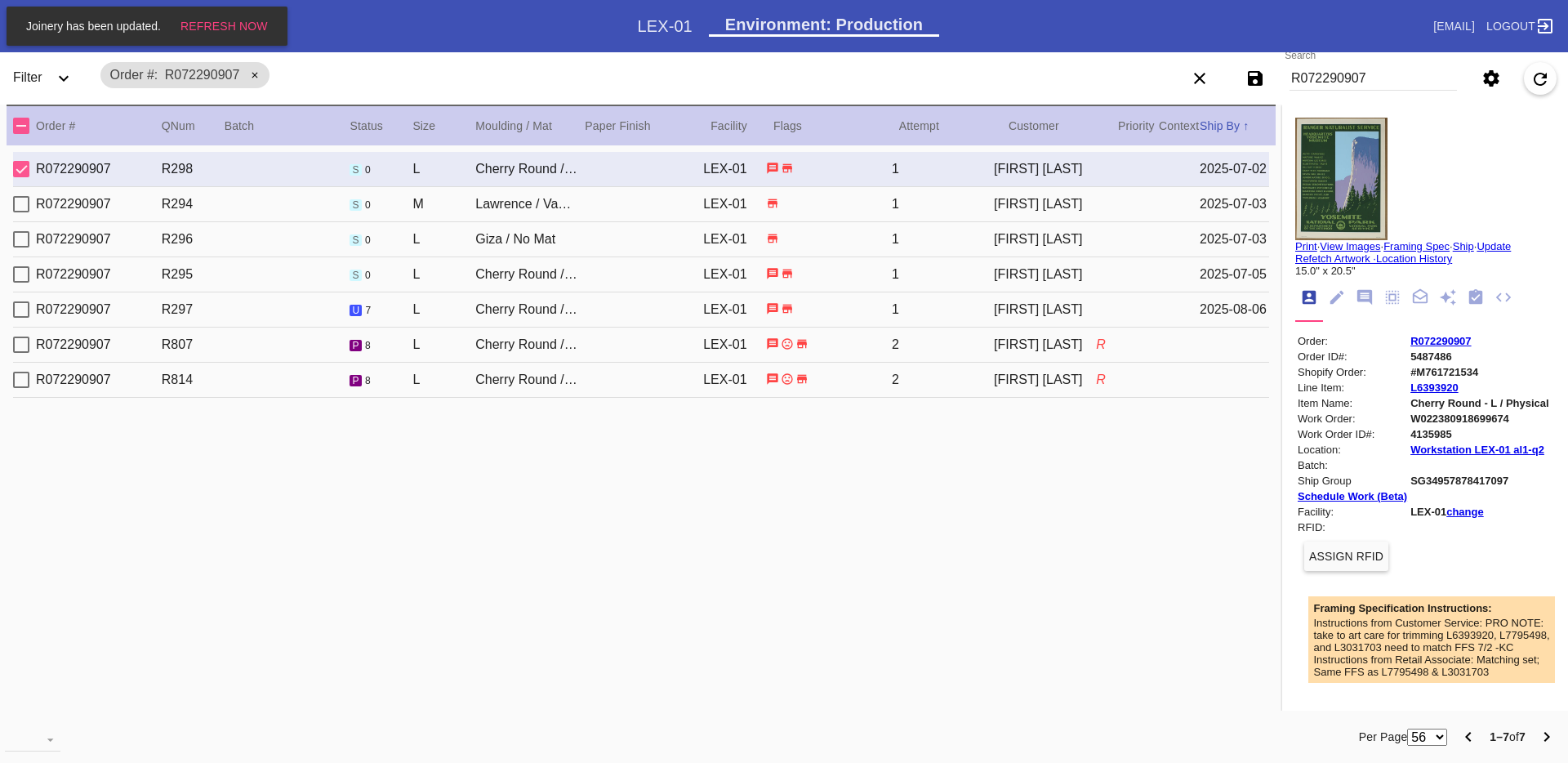click at bounding box center (1341, 179) 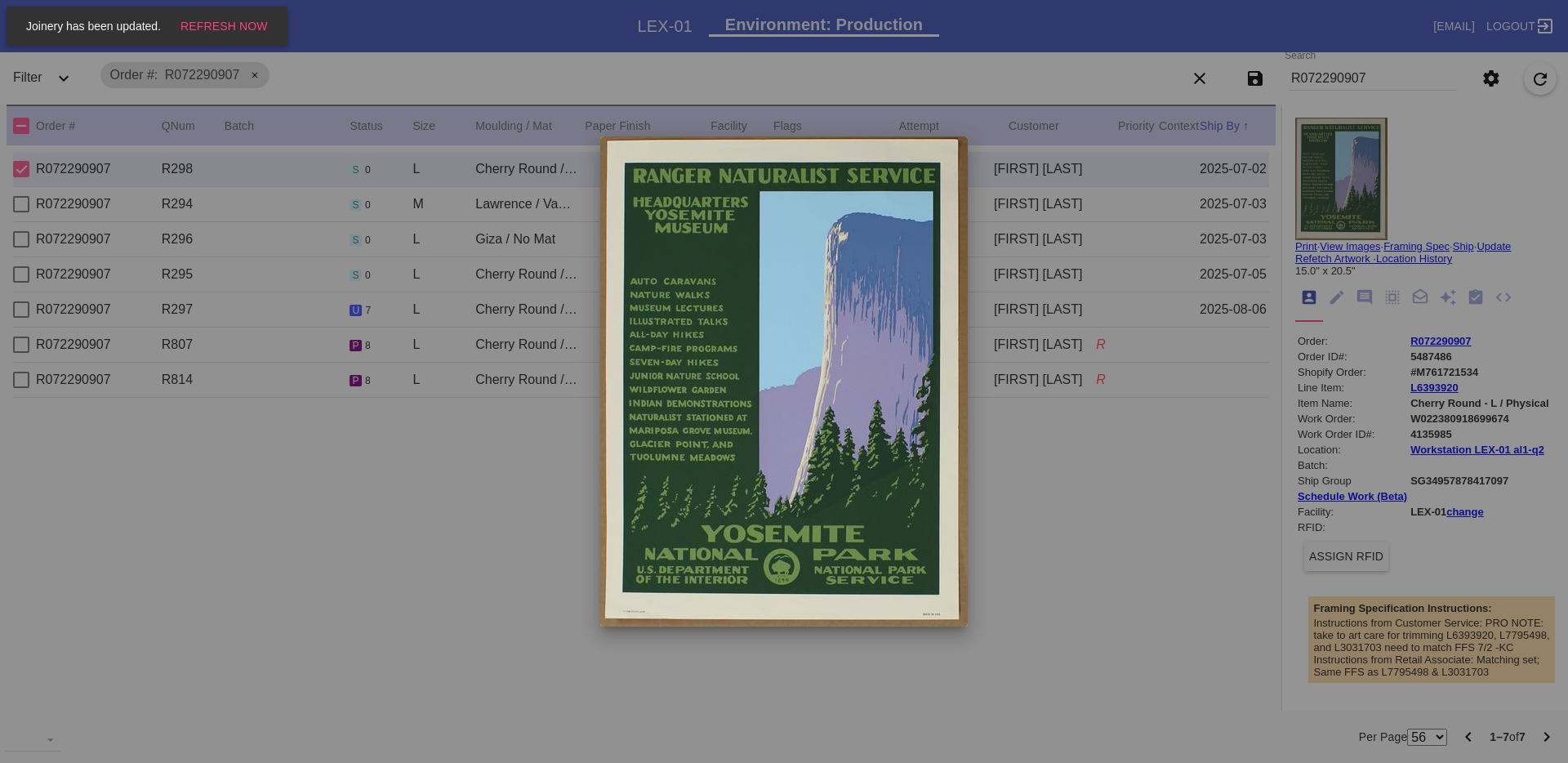 click at bounding box center (784, 382) 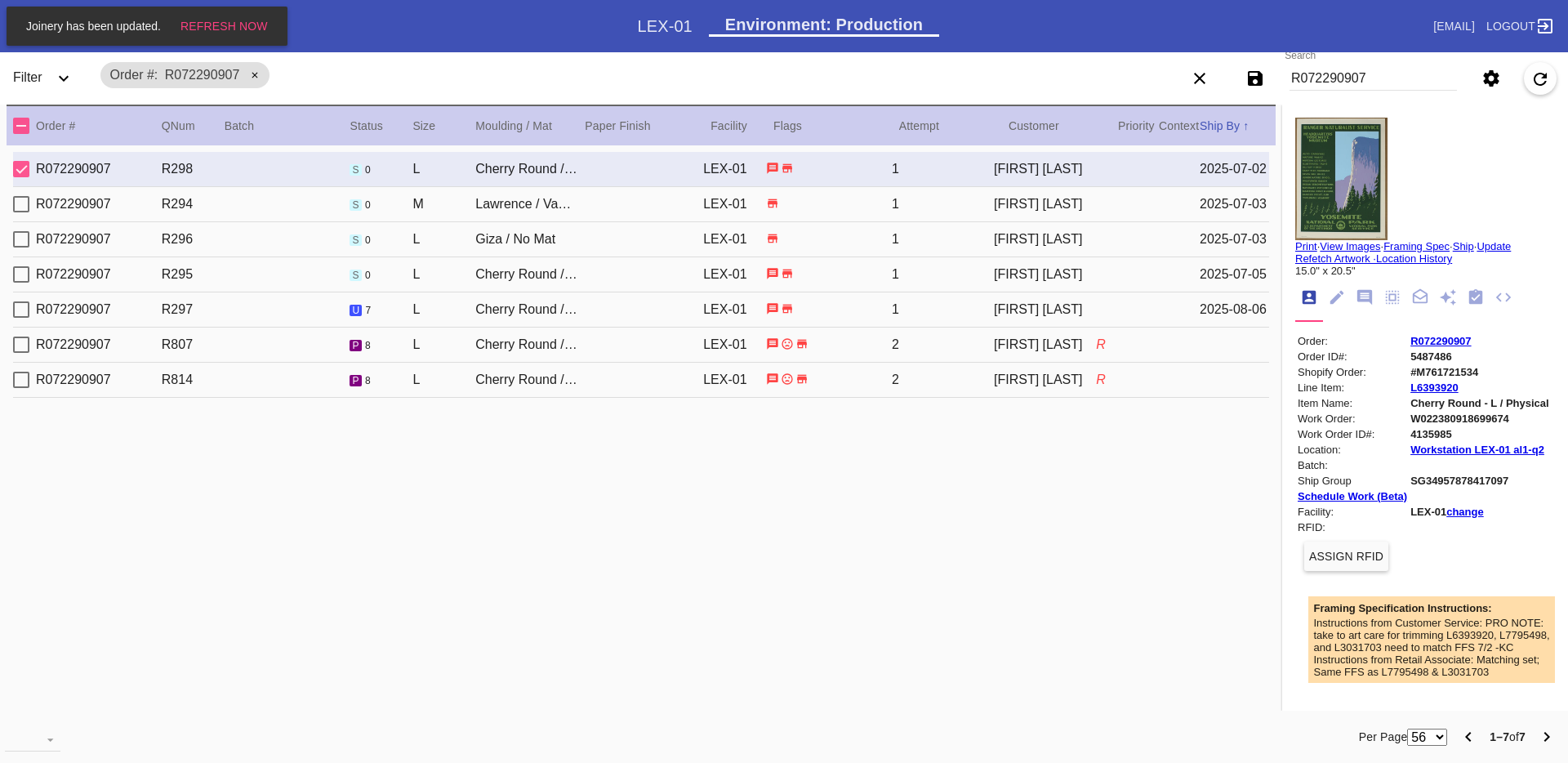 scroll, scrollTop: 20, scrollLeft: 0, axis: vertical 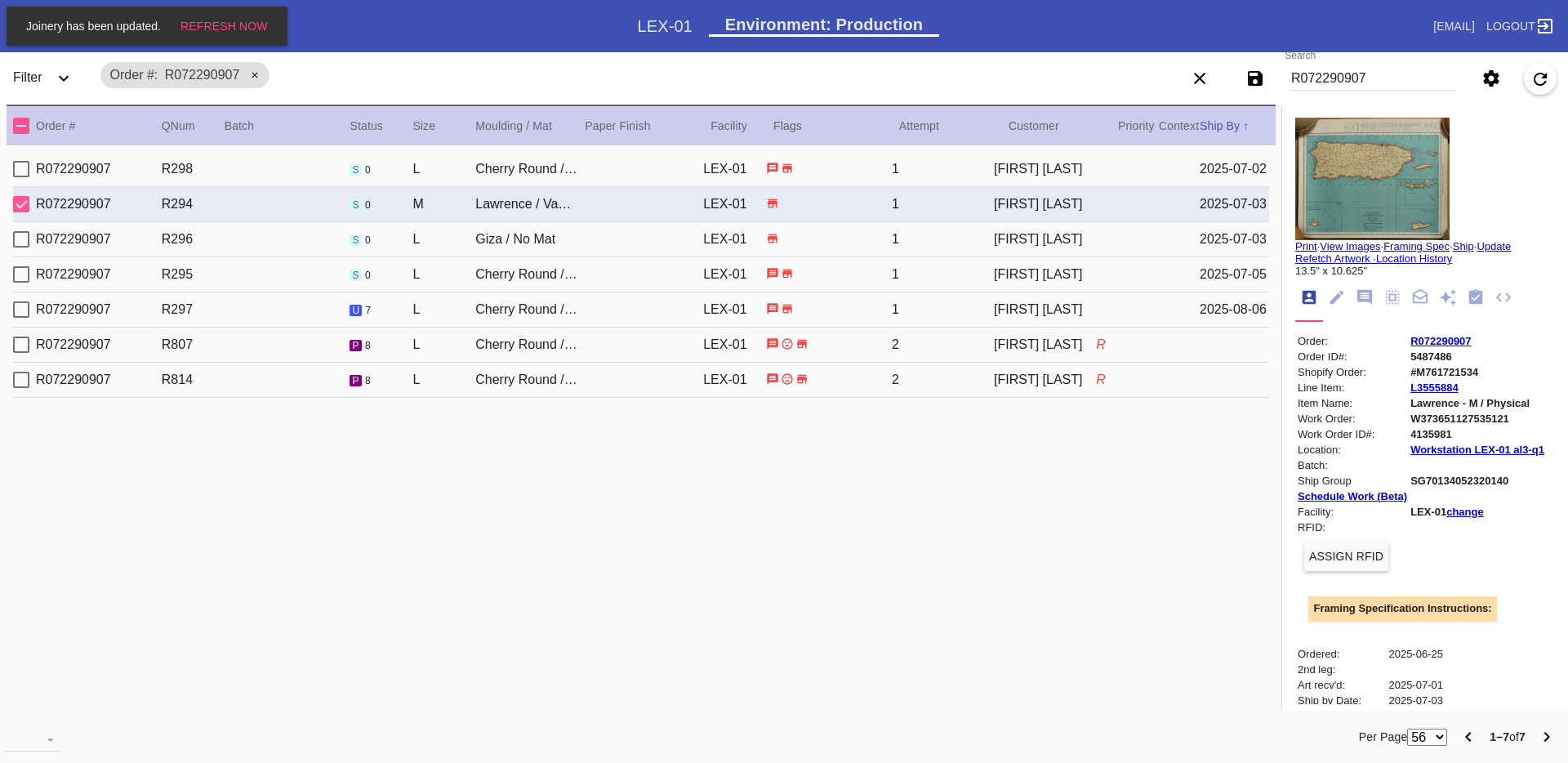 click on "R072290907 R807 p   8 L Cherry Round / No Mat LEX-01 2 Paige Tyler
R" at bounding box center [641, 345] 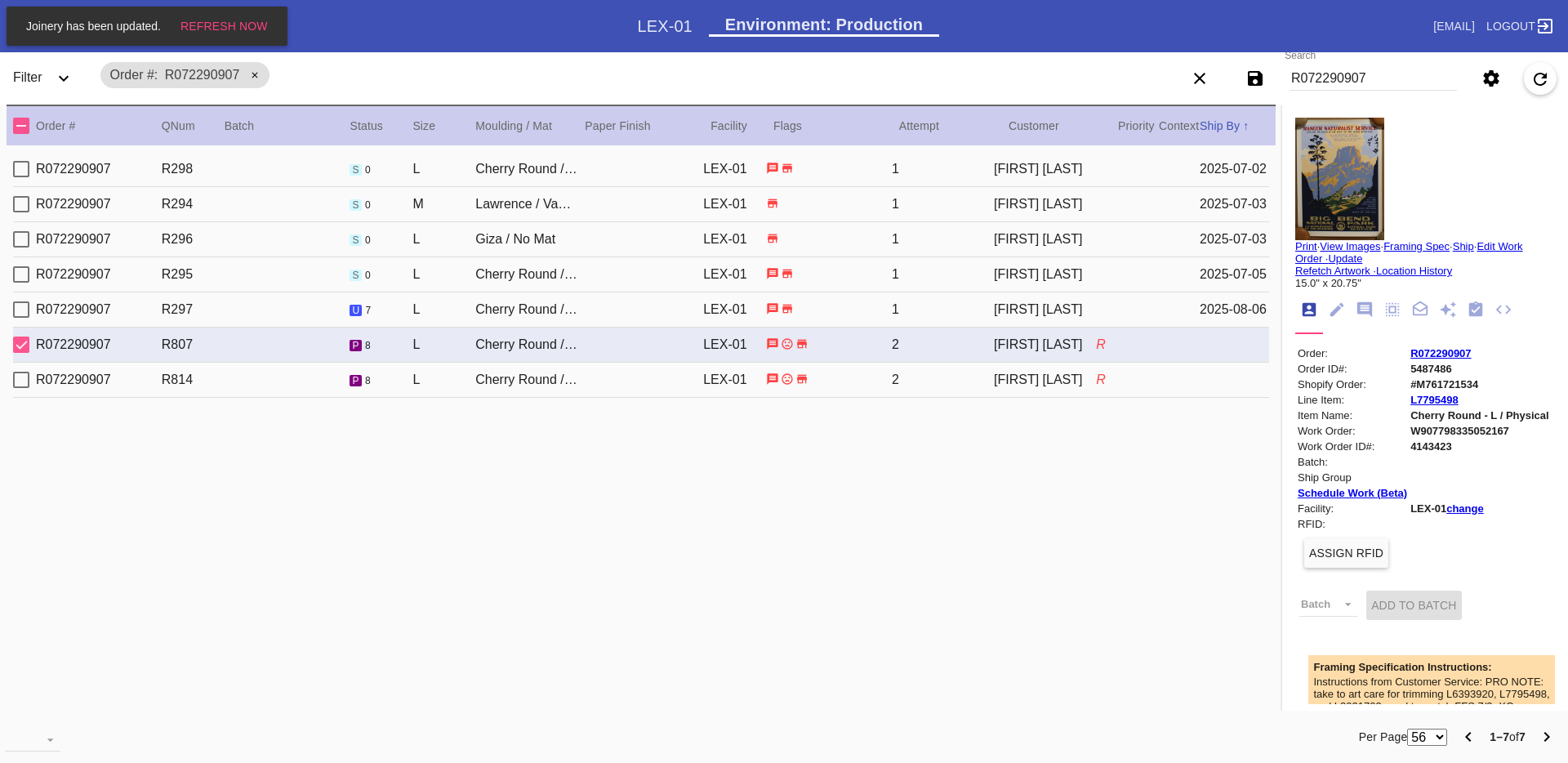 click on "R072290907 R814 p   8 L Cherry Round / No Mat LEX-01 2 [FIRST] [LAST]
R" at bounding box center [641, 380] 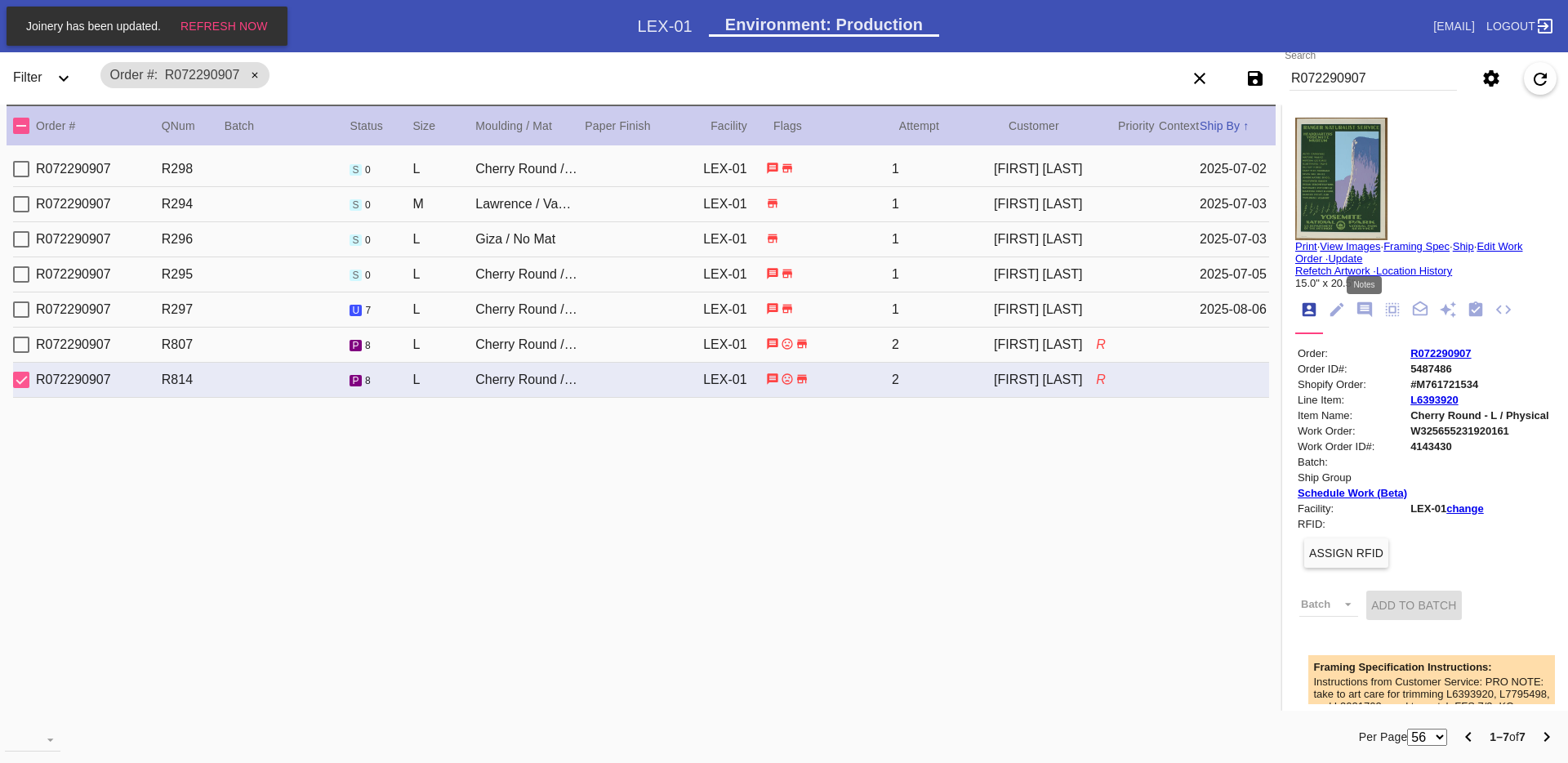 click 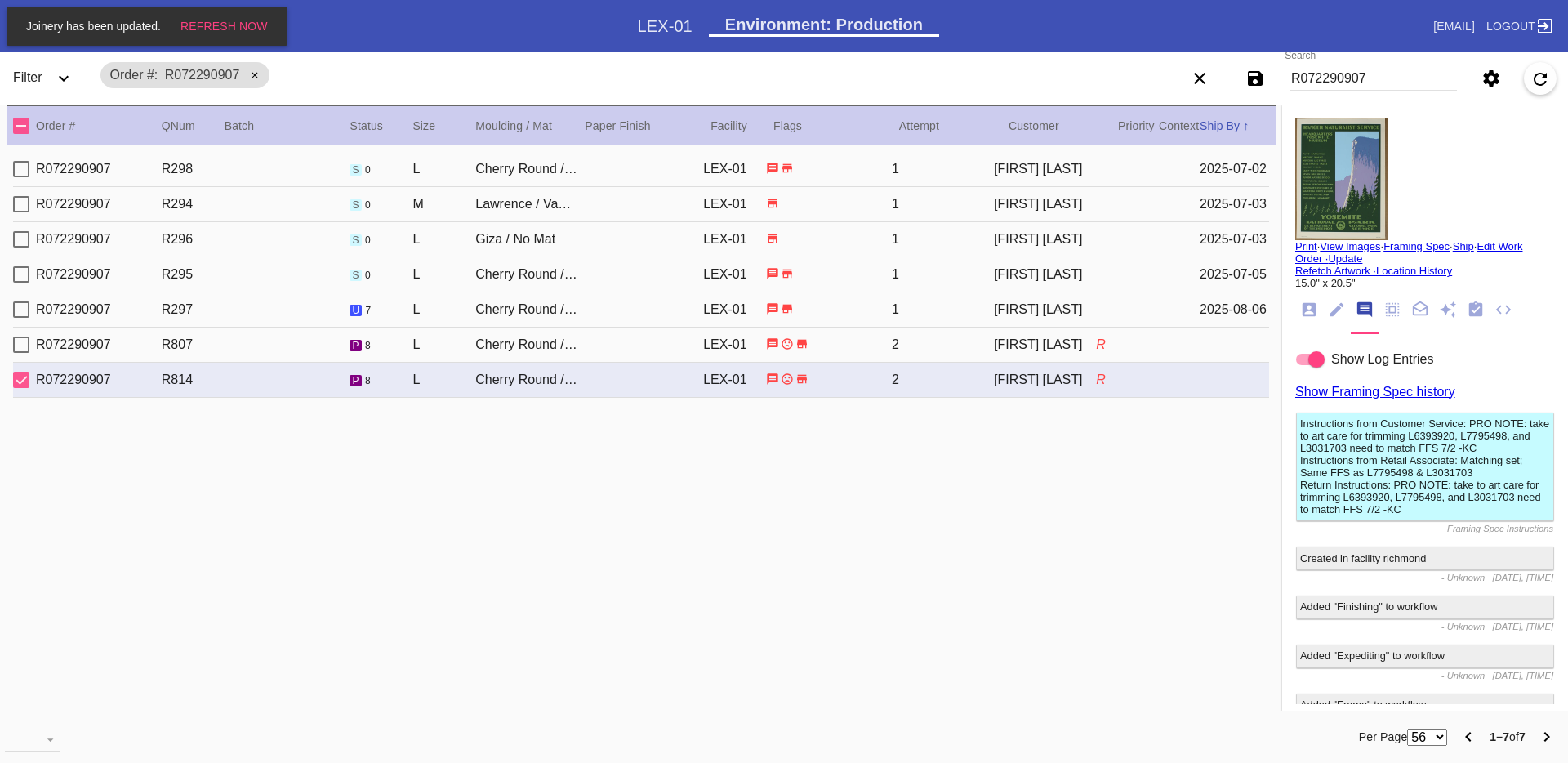 click on "R072290907 R807 p   8 L Cherry Round / No Mat LEX-01 2 Paige Tyler
R" at bounding box center [641, 345] 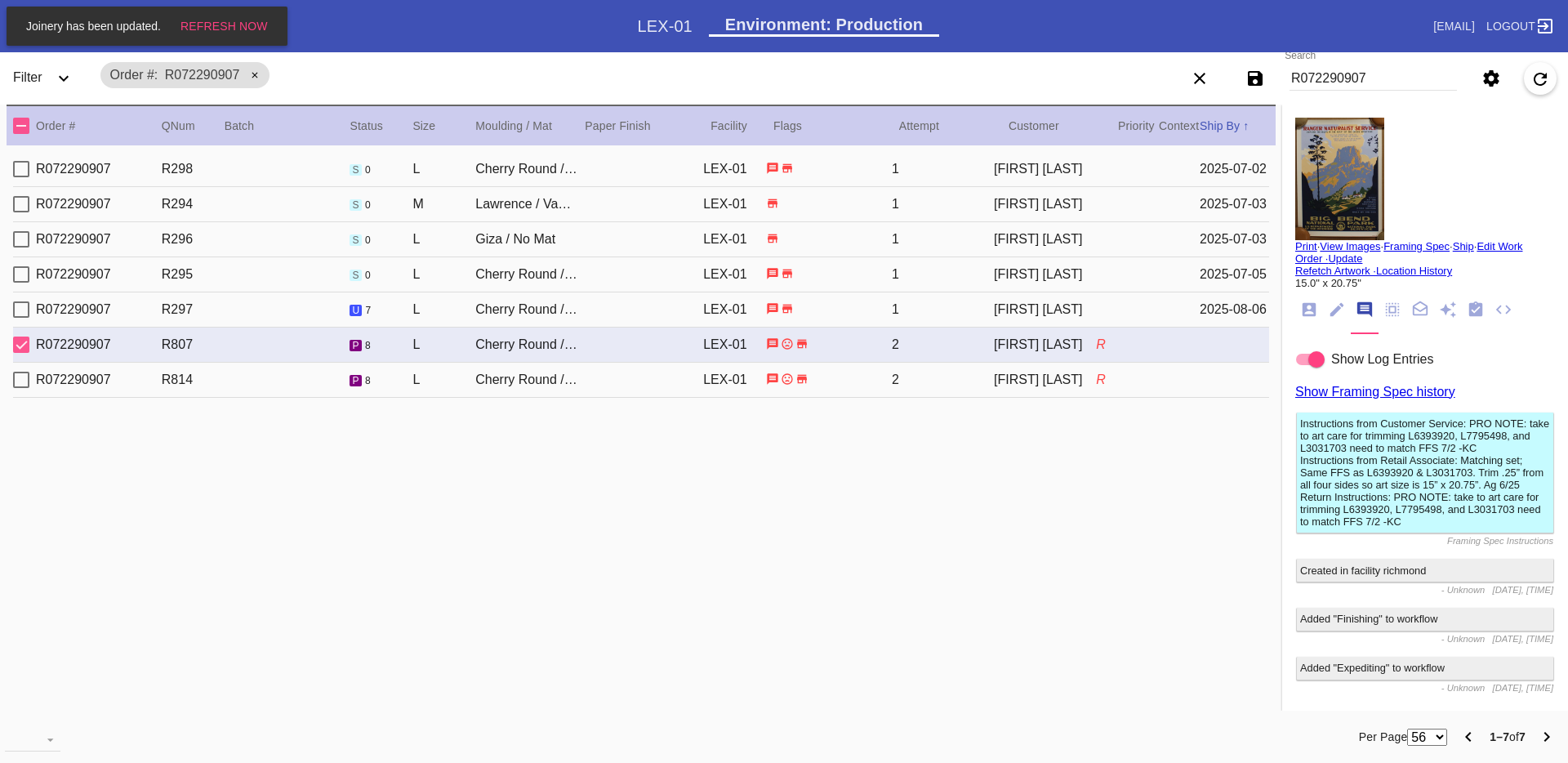 click on "R072290907 R297 u   7 L Cherry Round / No Mat LEX-01 1 [FIRST] [LAST]
[DATE]" at bounding box center [641, 310] 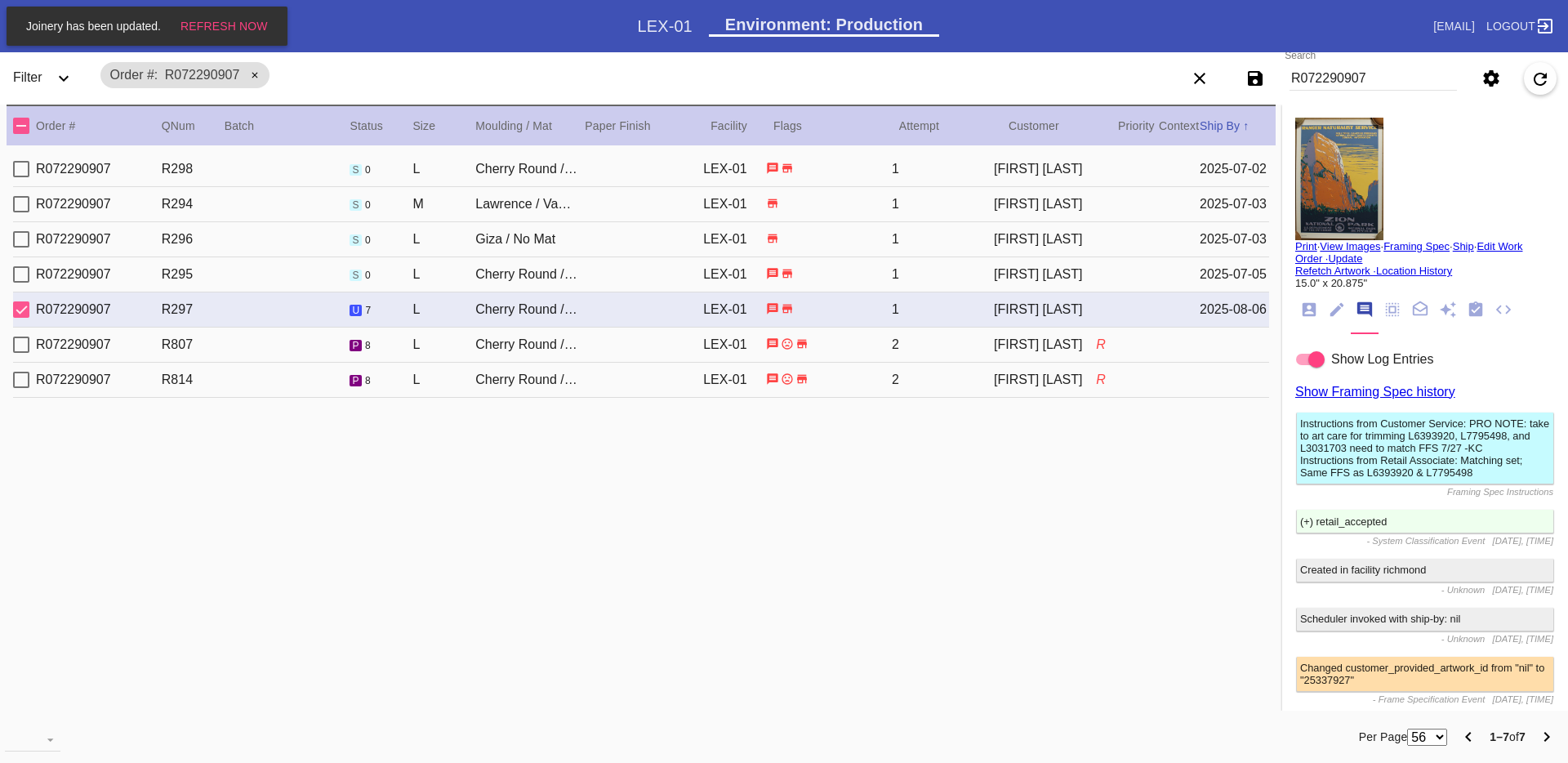 click on "R" at bounding box center [1127, 345] 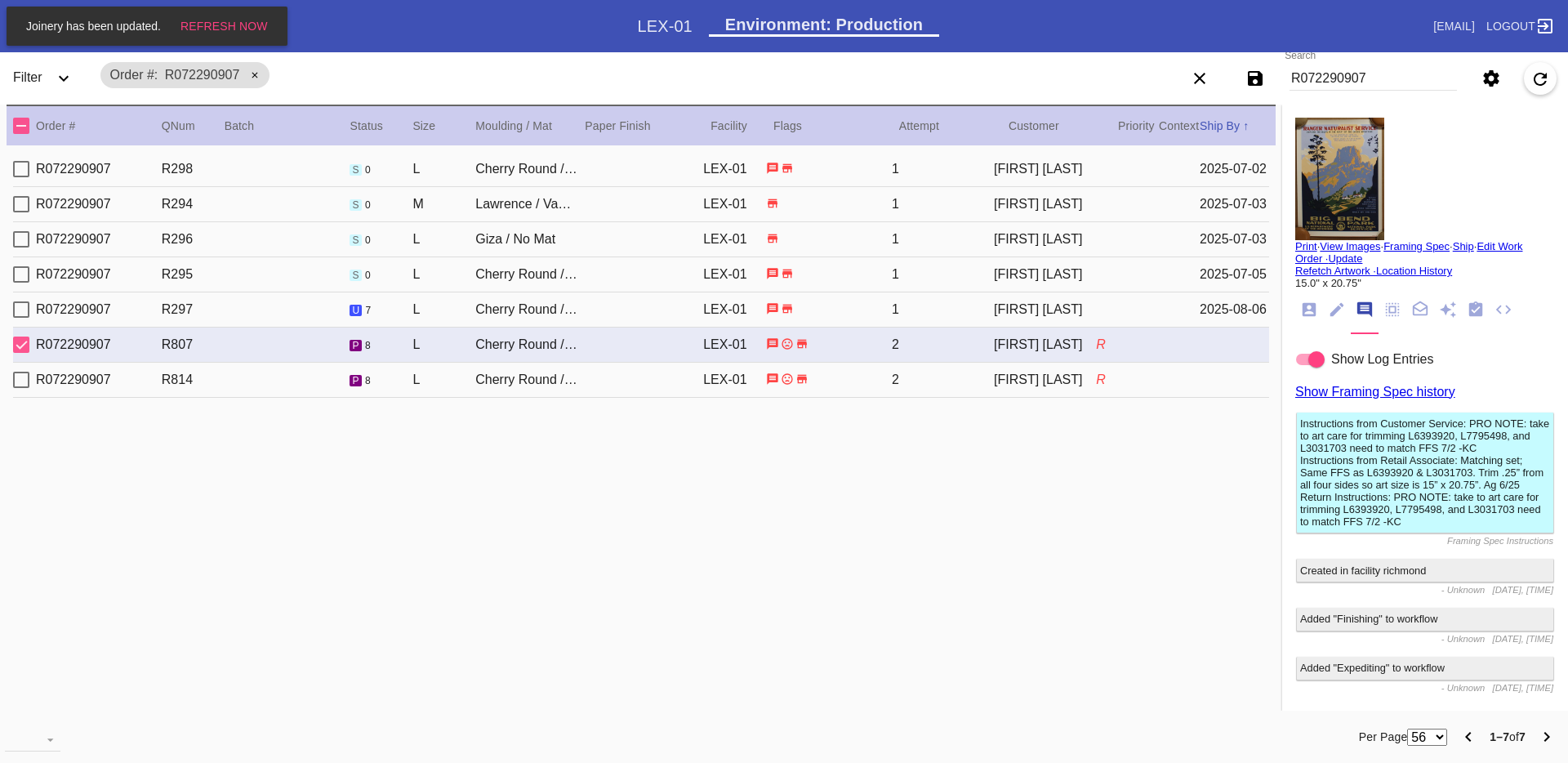 click on "R072290907 R298 s   0 L Cherry Round / No Mat LEX-01 1 [FIRST] [LAST]
[DATE] R072290907 R294 s   0 M Lawrence / Vanilla LEX-01 1 [FIRST] [LAST]
[DATE] R072290907 R296 s   0 L Giza / No Mat LEX-01 1 [FIRST] [LAST]
[DATE] R072290907 R295 s   0 L Cherry Round / No Mat LEX-01 1 [FIRST] [LAST]
[DATE] R072290907 R297 u   7 L Cherry Round / No Mat LEX-01 1 [FIRST] [LAST]
[DATE] R072290907 R807 p   8 L Cherry Round / No Mat LEX-01 2 [FIRST] [LAST]
R
R072290907 R814 p   8 L Cherry Round / No Mat LEX-01 2 [FIRST] [LAST]
R" at bounding box center [641, 425] 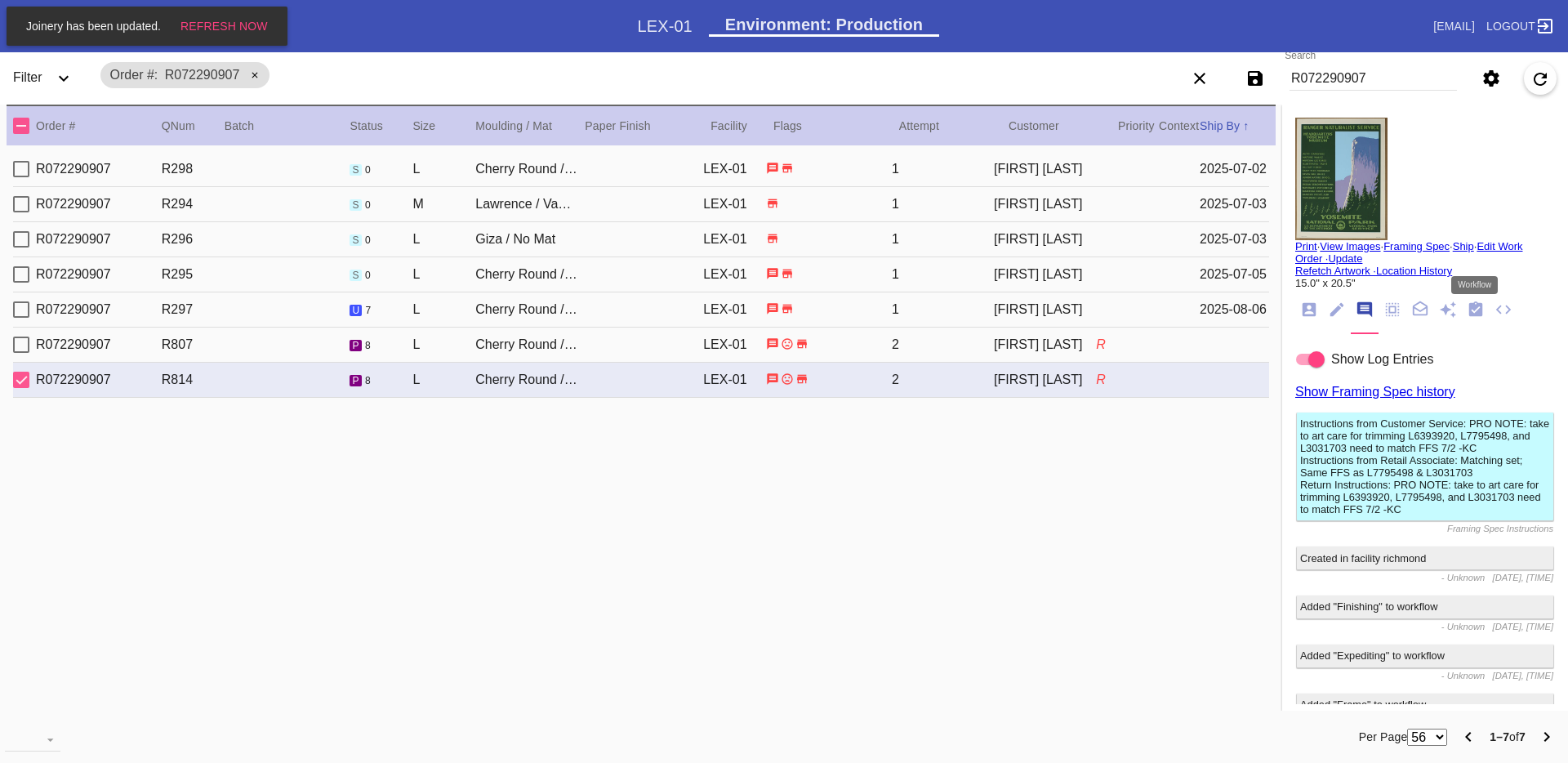 click 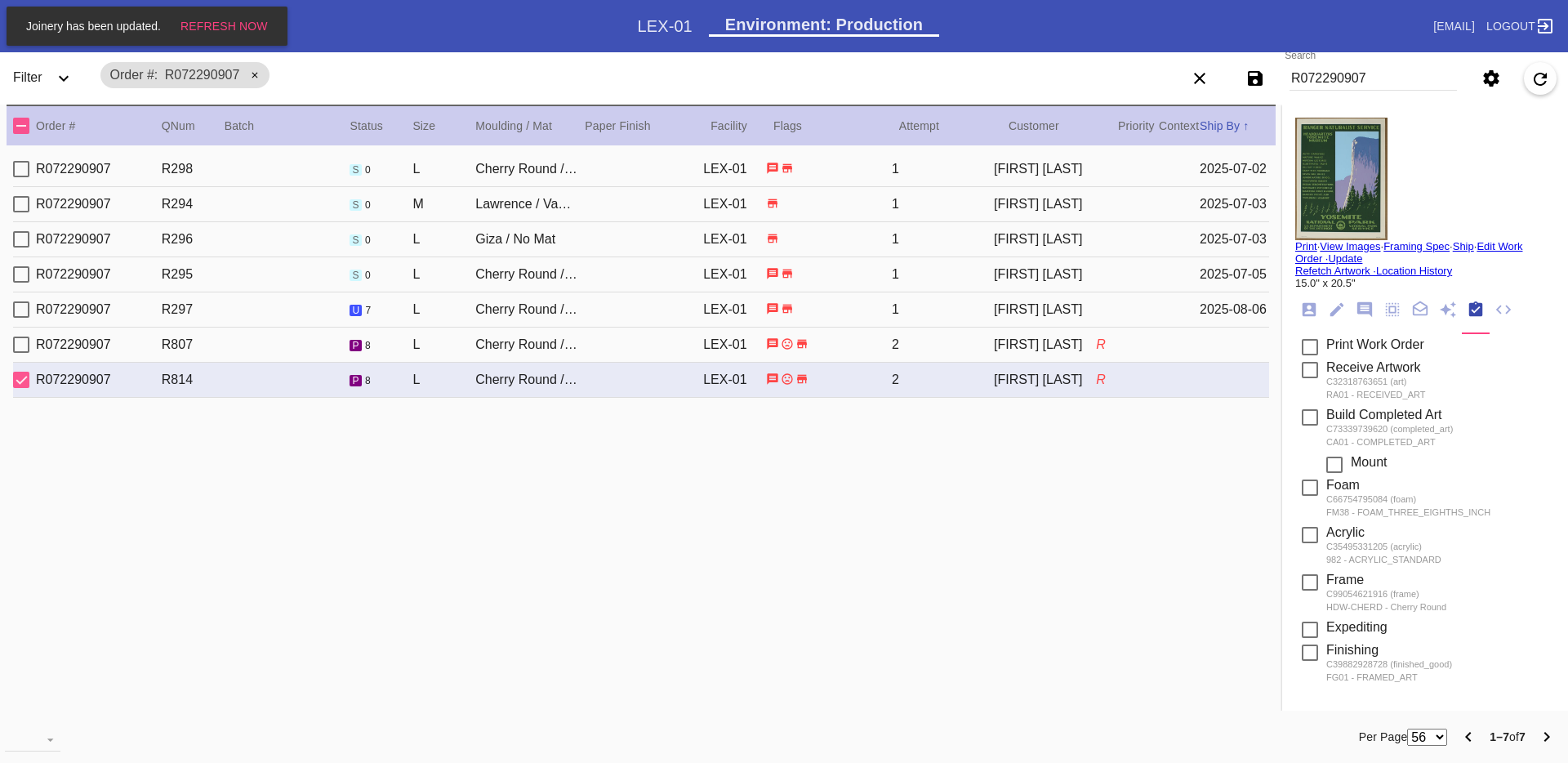 scroll, scrollTop: 59, scrollLeft: 0, axis: vertical 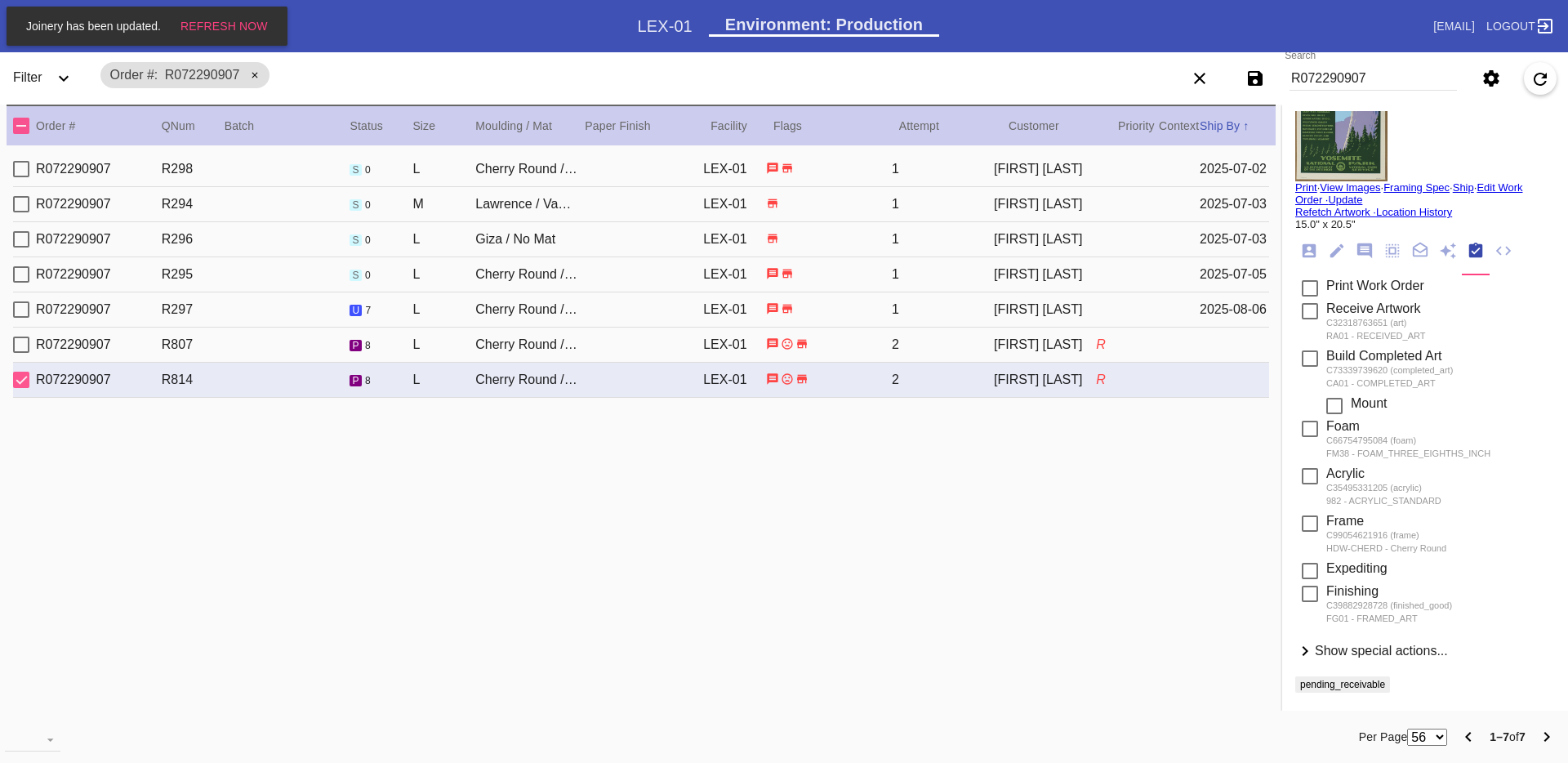 click on "Show special actions..." at bounding box center [1381, 650] 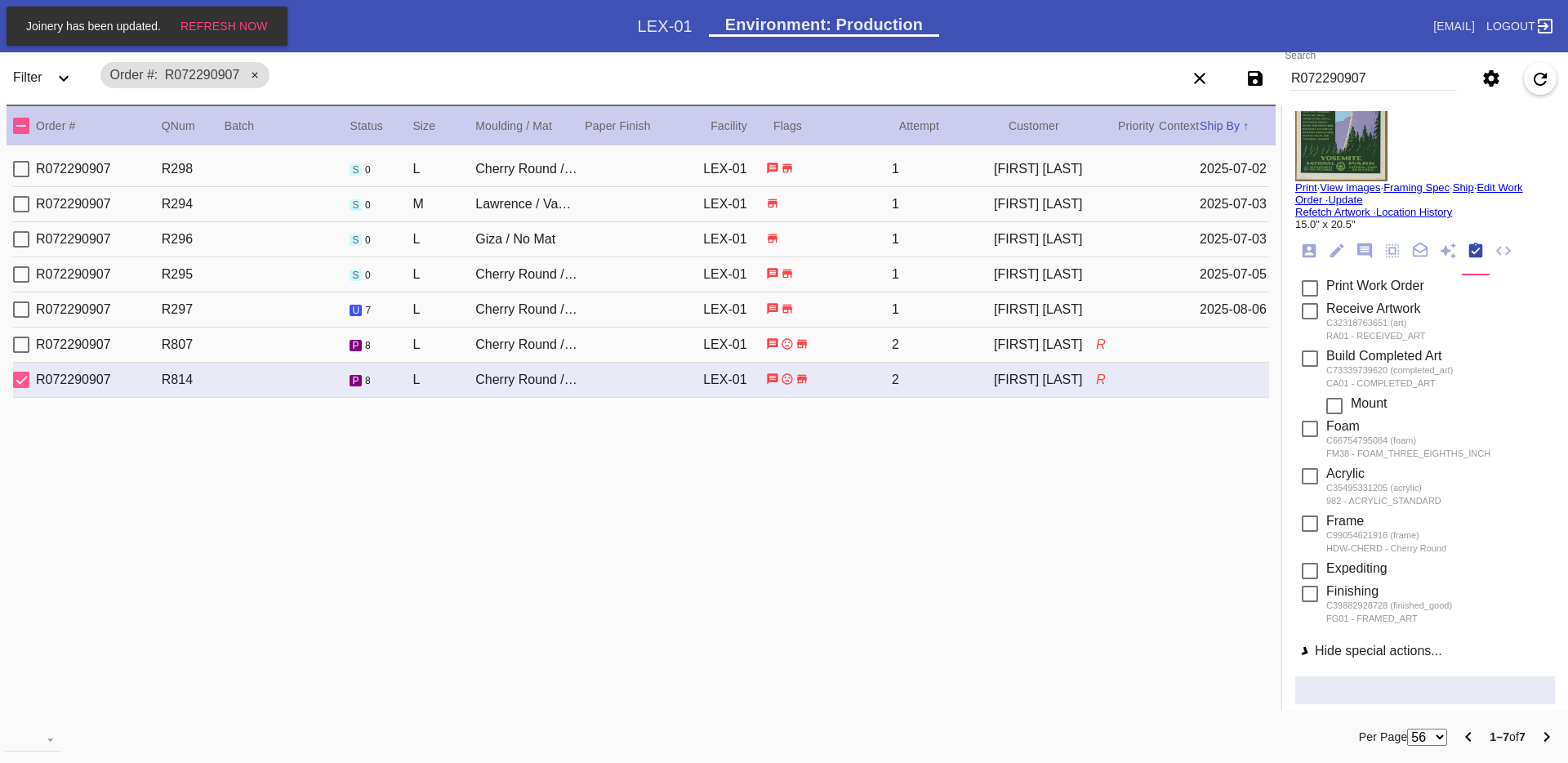 scroll, scrollTop: 475, scrollLeft: 0, axis: vertical 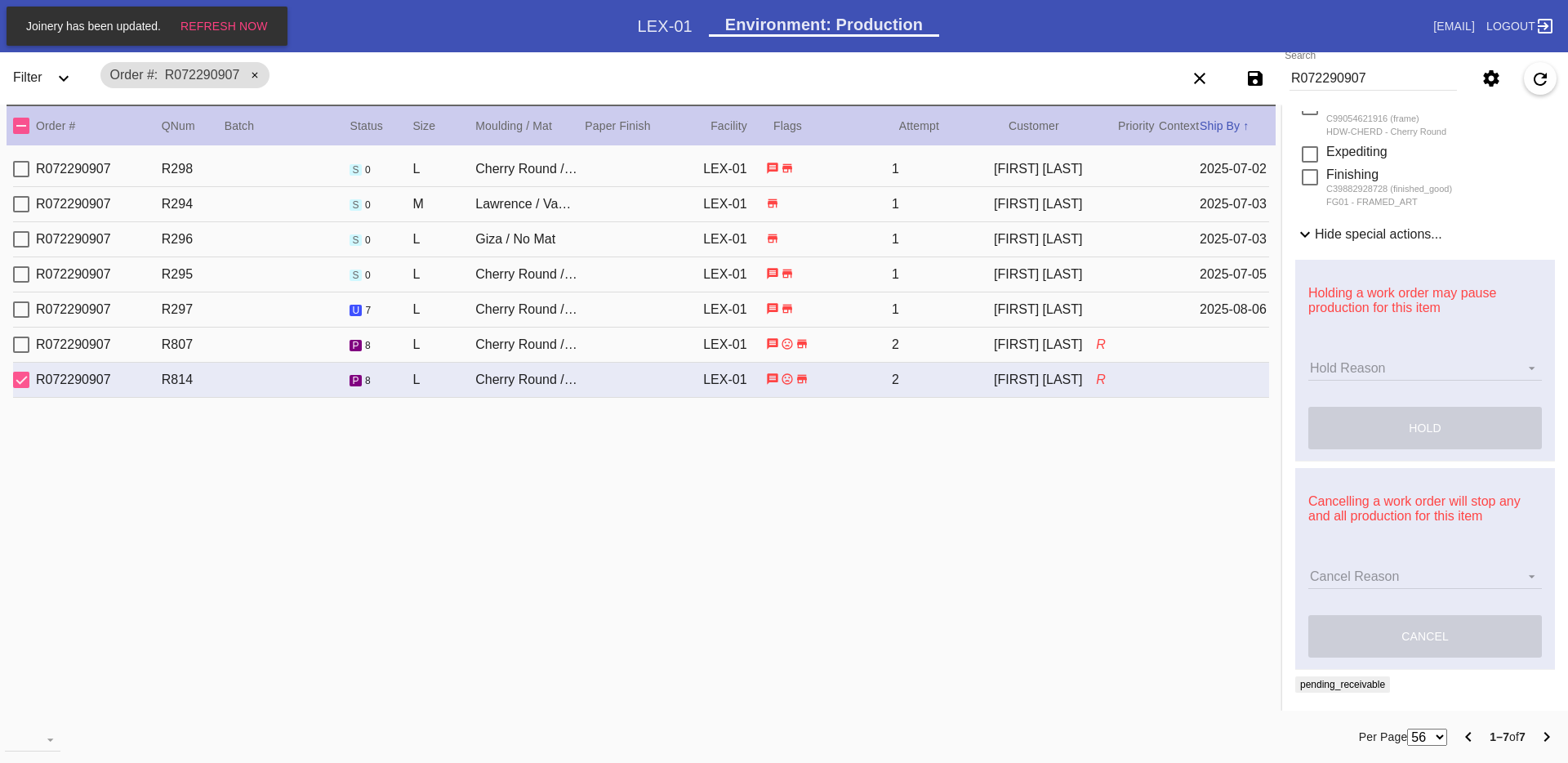 click on "Cancel Reason Cancel Reason Customer mid-stream change: Accent mat addition Customer mid-stream change: Add frame stand Customer mid-stream change: Conveyance type change Customer mid-stream change: Designer's choice change Customer mid-stream change: Image change Customer mid-stream change: Mat width change Customer mid-stream change: Mounting type change Customer mid-stream change: Overnight shipping speed Customer mid-stream change: Personalized mat change Customer mid-stream change: Size change Framebridge Cancel: Frame kit not offered Framebridge Cancel: Material too delicate Framebridge Cancel: Material too heavy Framebridge Cancel: Mounting type not offered Framebridge Cancel: Not necessary Framebridge Cancel: Oversize piece Framebridge Cancel: Piece too thick (shadowbox) Framebridge Cancel: Print quality Framebridge Cancel: Turn buttons not offered Other: Customer changed mind Other: Lost/Damaged art - no replacement available Other: Lost/Damaged art - no replacement desired" at bounding box center [1425, 577] 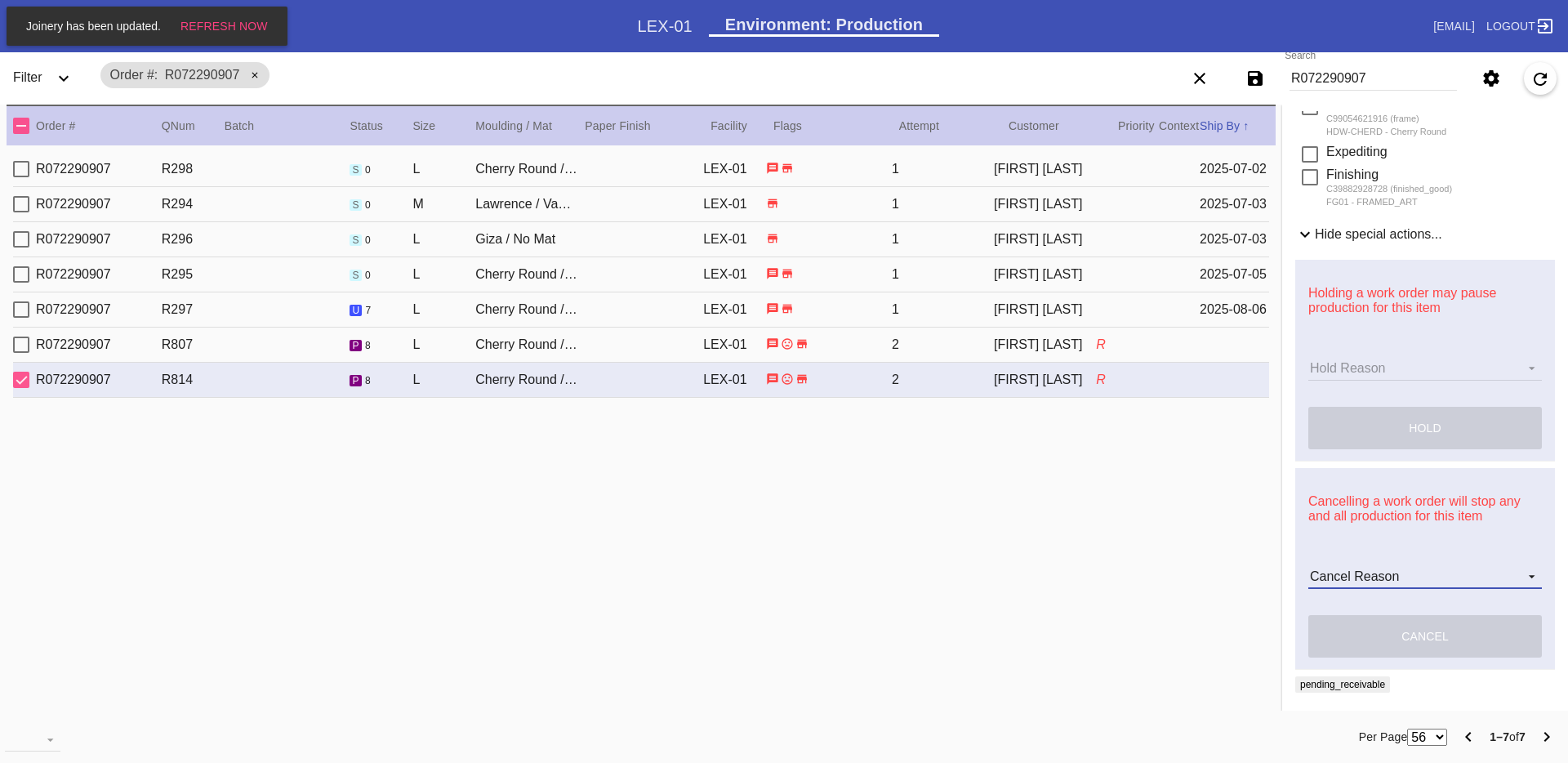 click on "Cancel Reason Customer mid-stream change: Accent mat addition Customer mid-stream change: Add frame stand Customer mid-stream change: Conveyance type change Customer mid-stream change: Designer's choice change Customer mid-stream change: Image change Customer mid-stream change: Mat width change Customer mid-stream change: Mounting type change Customer mid-stream change: Overnight shipping speed Customer mid-stream change: Personalized mat change Customer mid-stream change: Size change Framebridge Cancel: Frame kit not offered Framebridge Cancel: Material too delicate Framebridge Cancel: Material too heavy Framebridge Cancel: Mounting type not offered Framebridge Cancel: Not necessary Framebridge Cancel: Oversize piece Framebridge Cancel: Piece too thick (shadowbox) Framebridge Cancel: Print quality Framebridge Cancel: Turn buttons not offered Other: Customer changed mind Other: Lost/Damaged art - no replacement available Other: Lost/Damaged art - no replacement desired" at bounding box center (1425, 577) 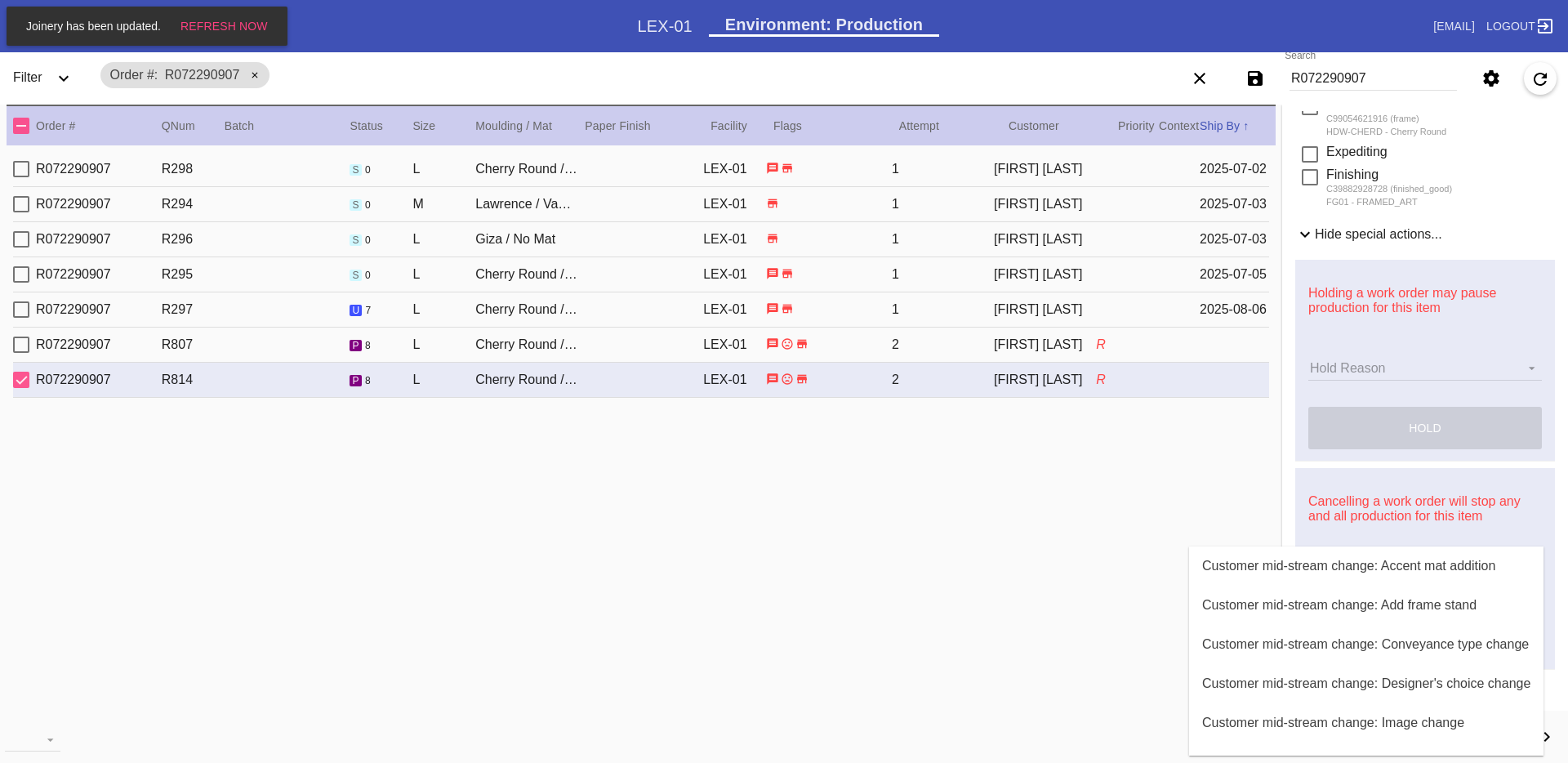 scroll, scrollTop: 654, scrollLeft: 0, axis: vertical 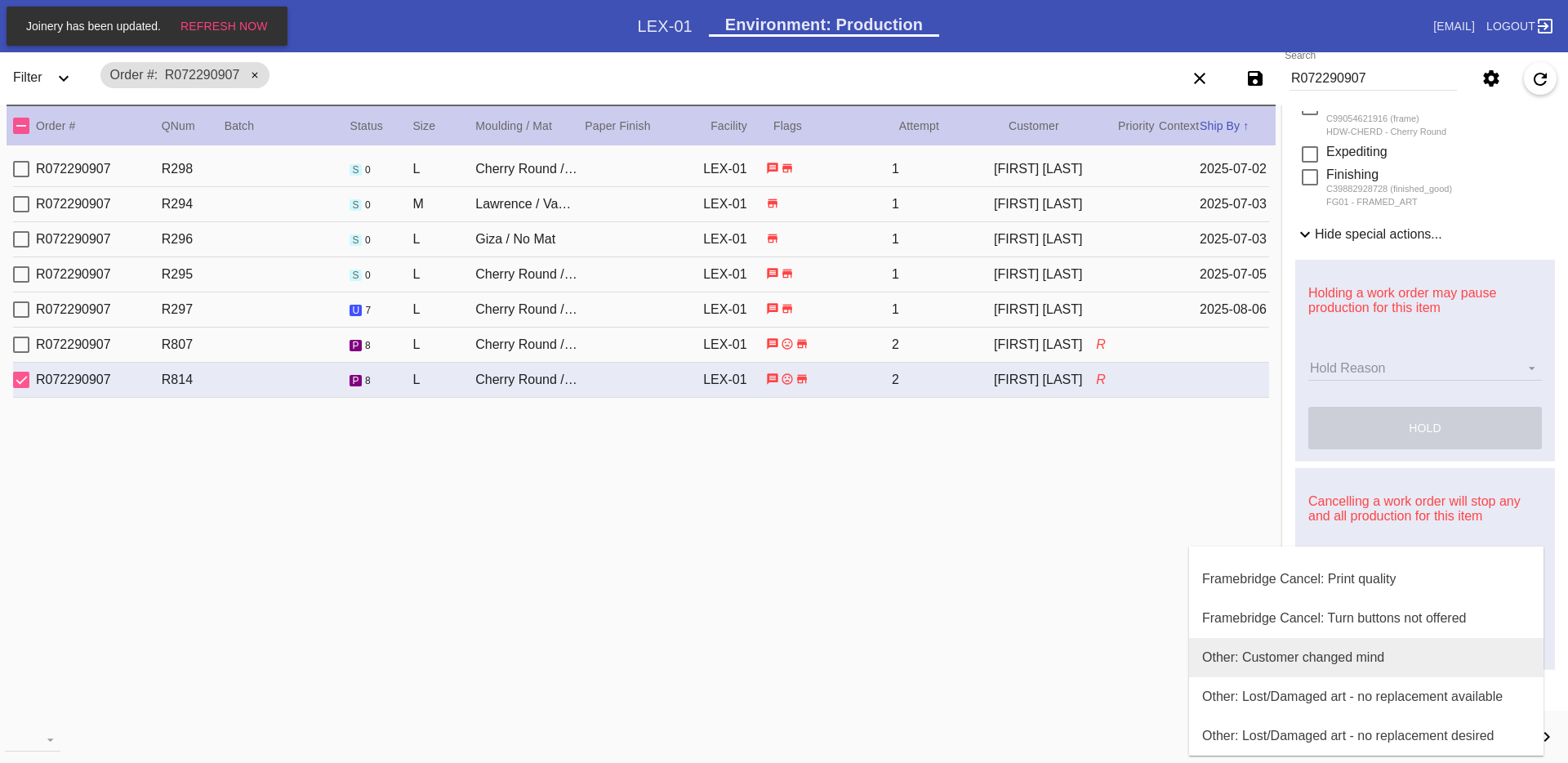 click on "Other: Customer changed mind" at bounding box center [1366, 658] 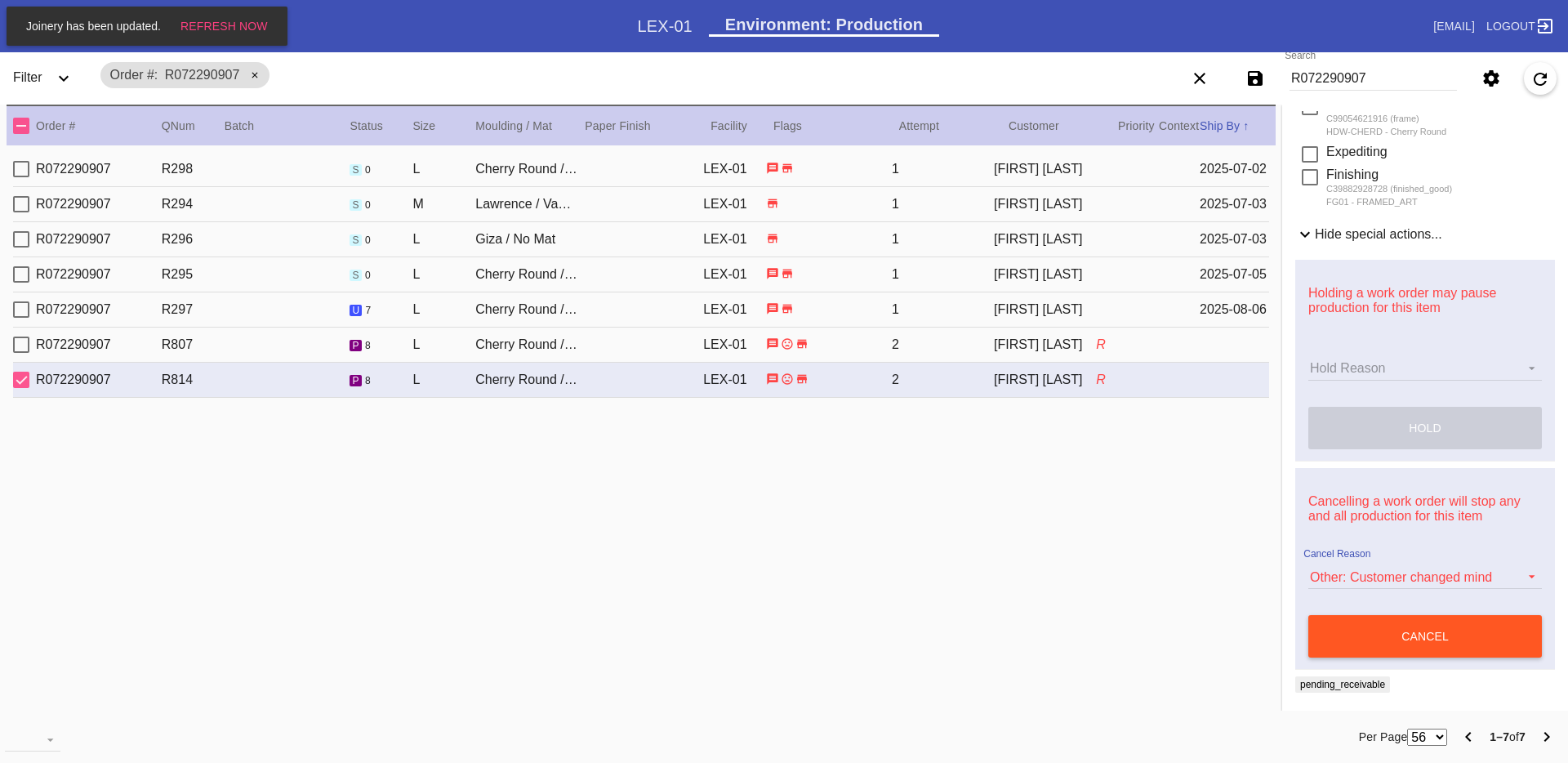 click on "Cancelling a work order will stop any and all production for this item Cancel Reason Other: Customer changed mind cancel" at bounding box center [1425, 569] 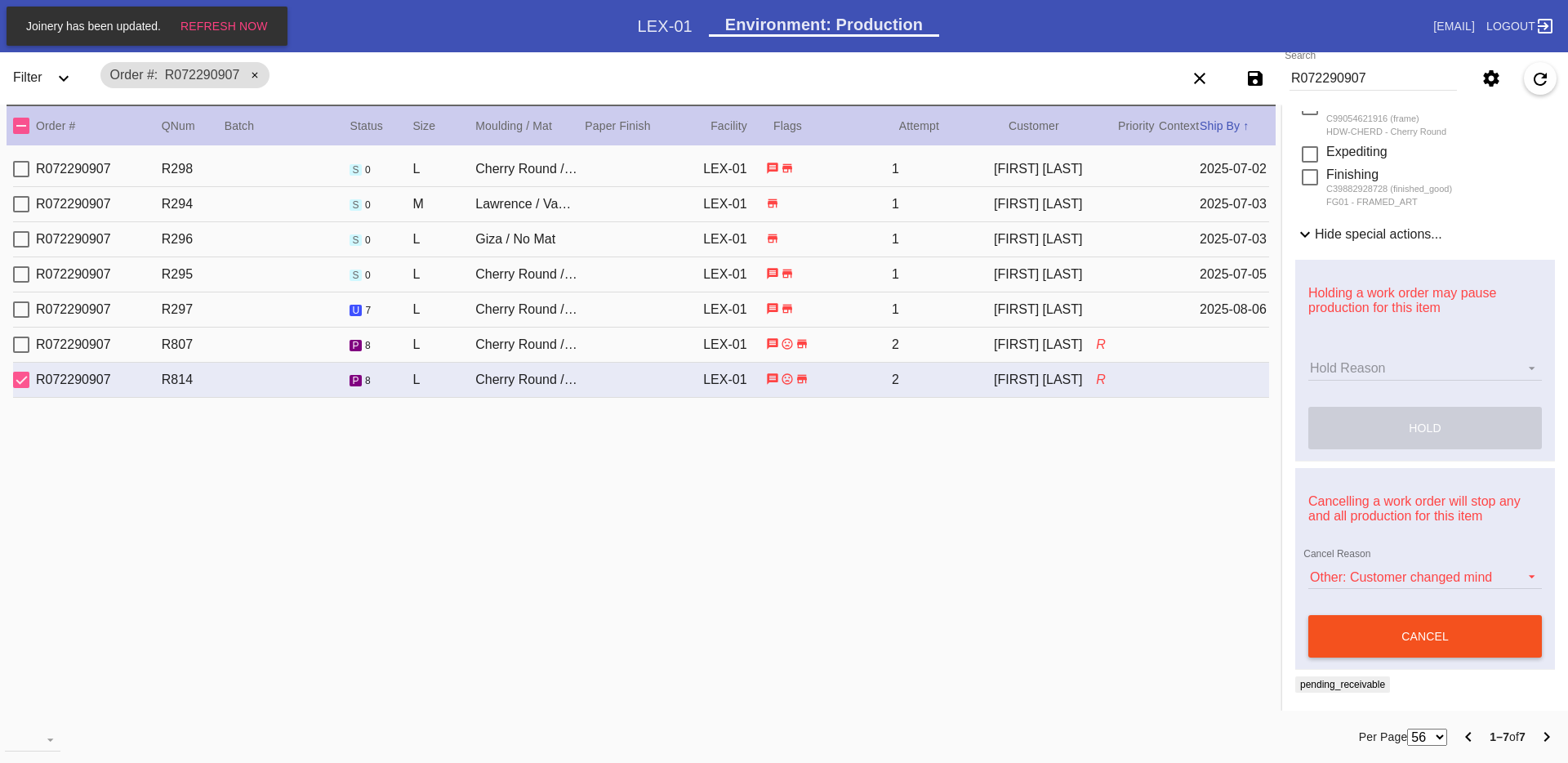 click on "cancel" at bounding box center (1425, 636) 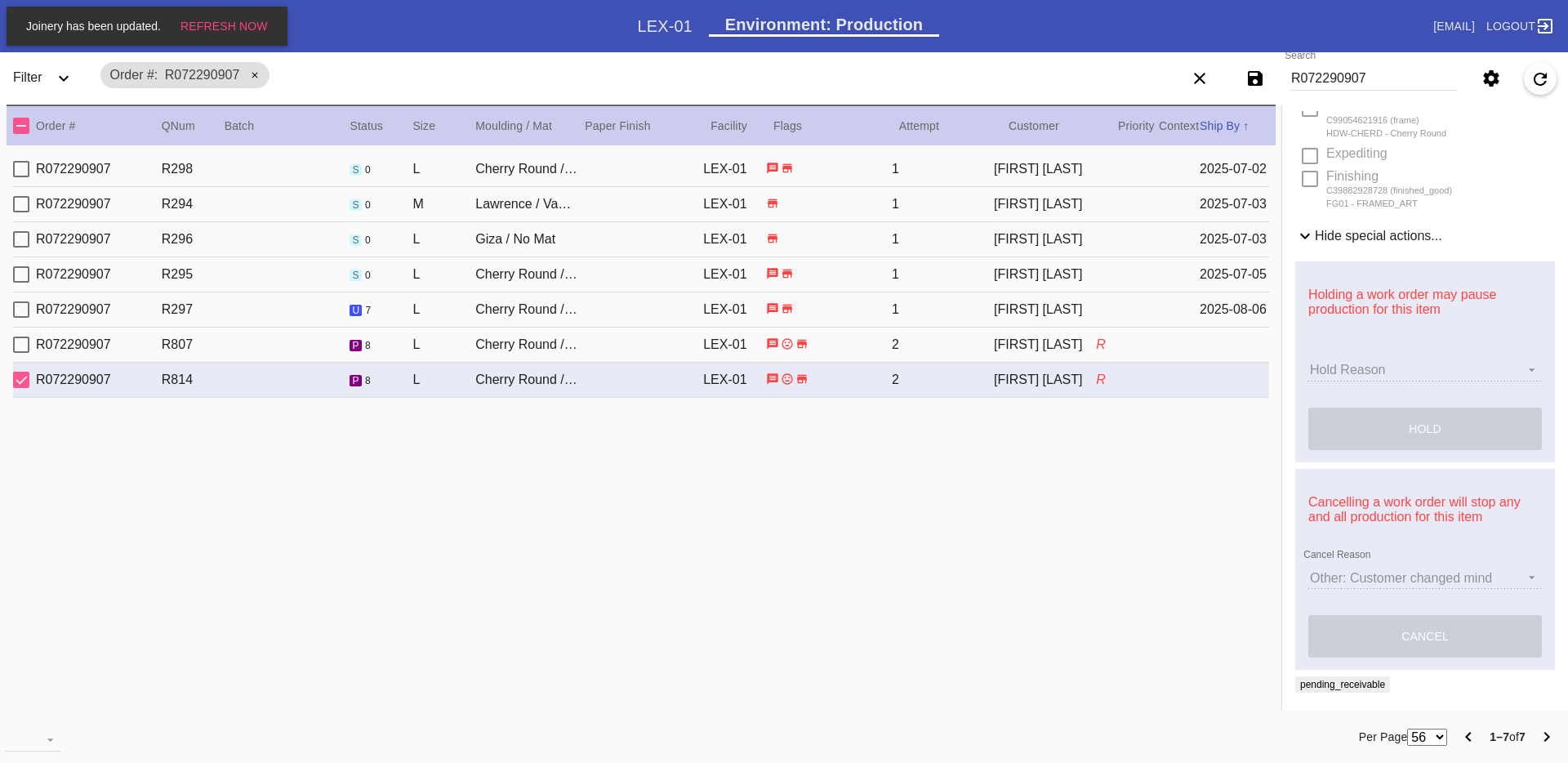 scroll, scrollTop: 474, scrollLeft: 0, axis: vertical 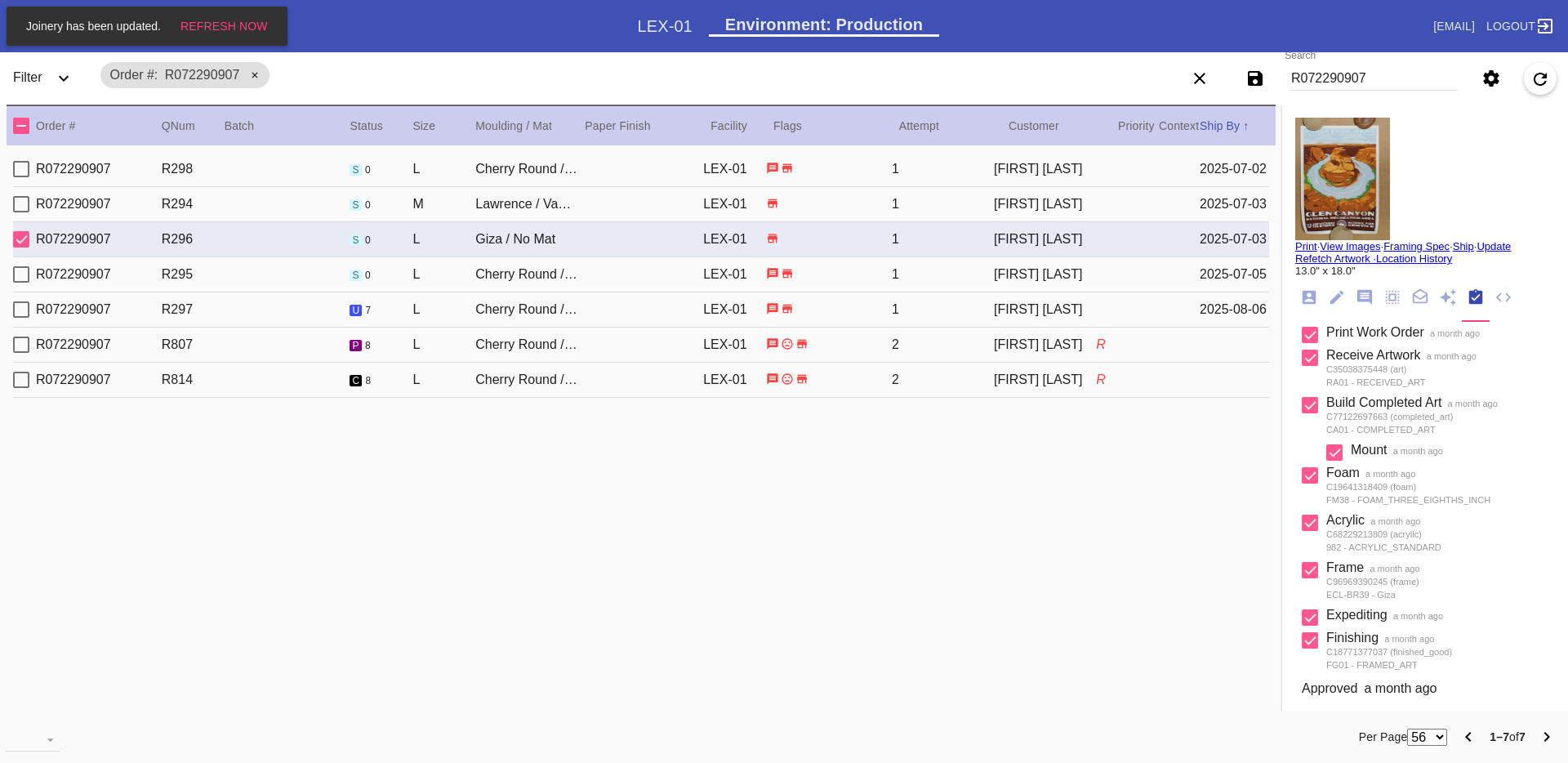 click 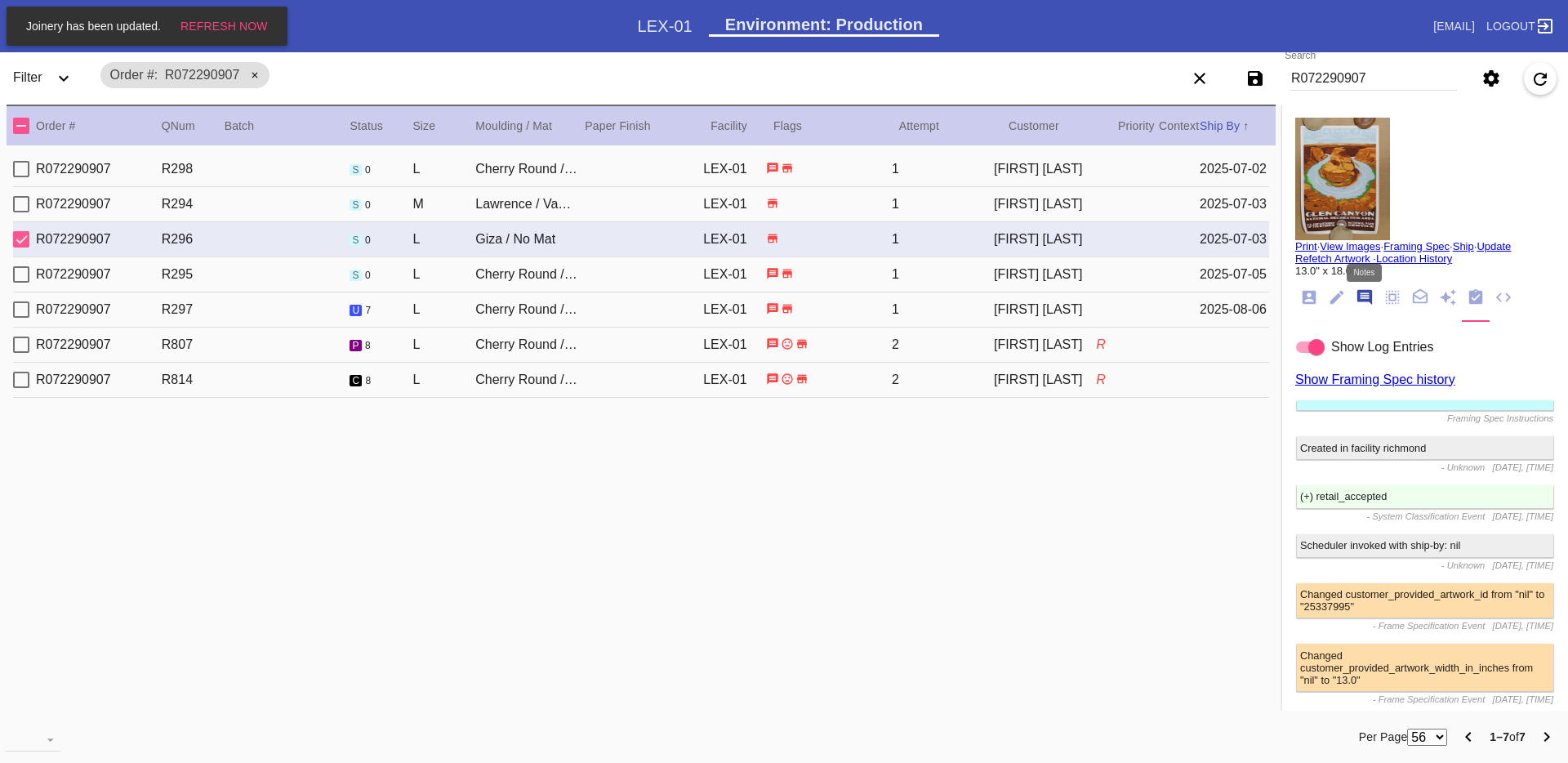 scroll, scrollTop: 100, scrollLeft: 0, axis: vertical 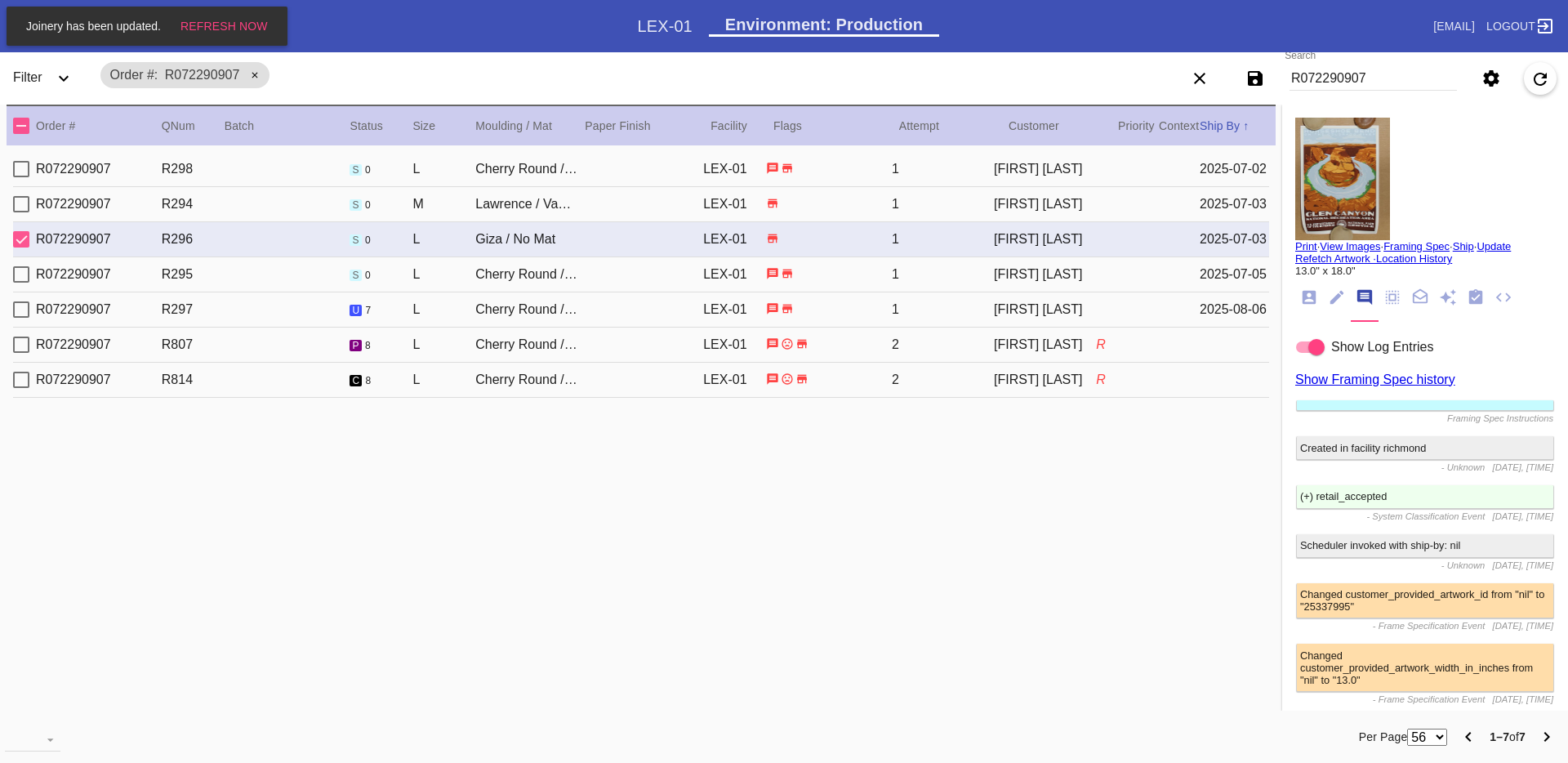 click on "Show Log Entries" at bounding box center [1382, 346] 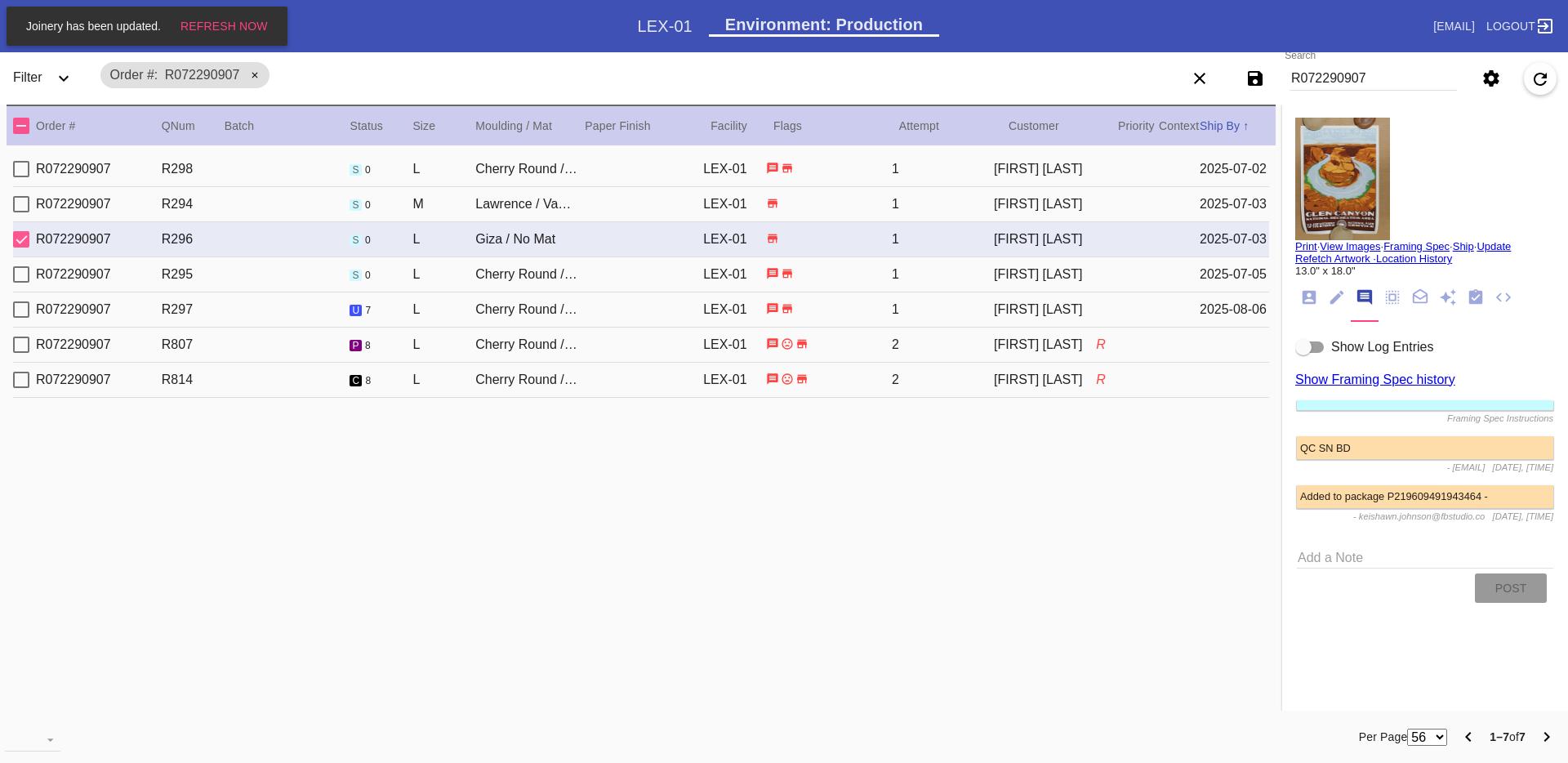 click on "Show Log Entries" at bounding box center (1382, 346) 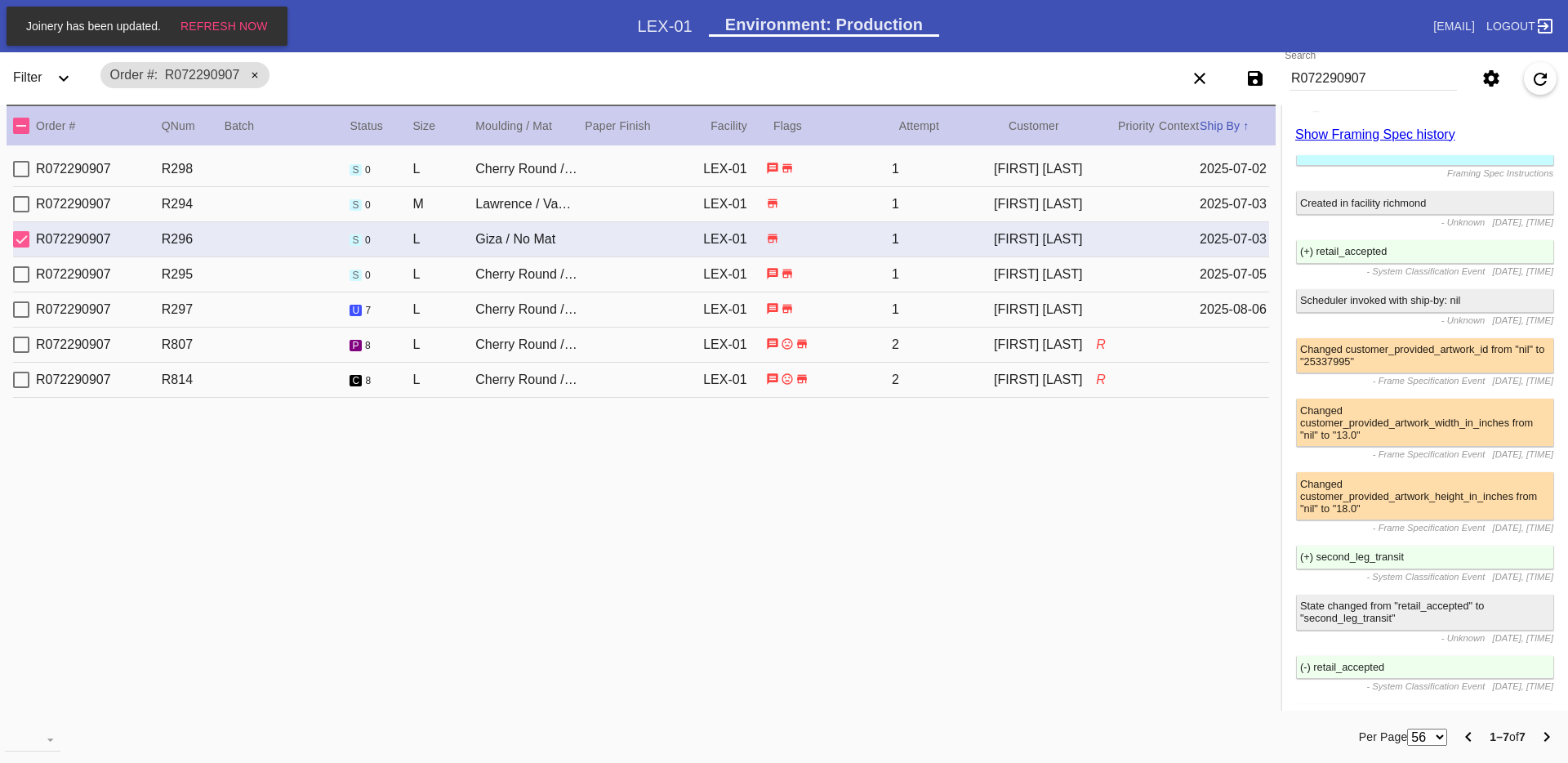 scroll, scrollTop: 0, scrollLeft: 0, axis: both 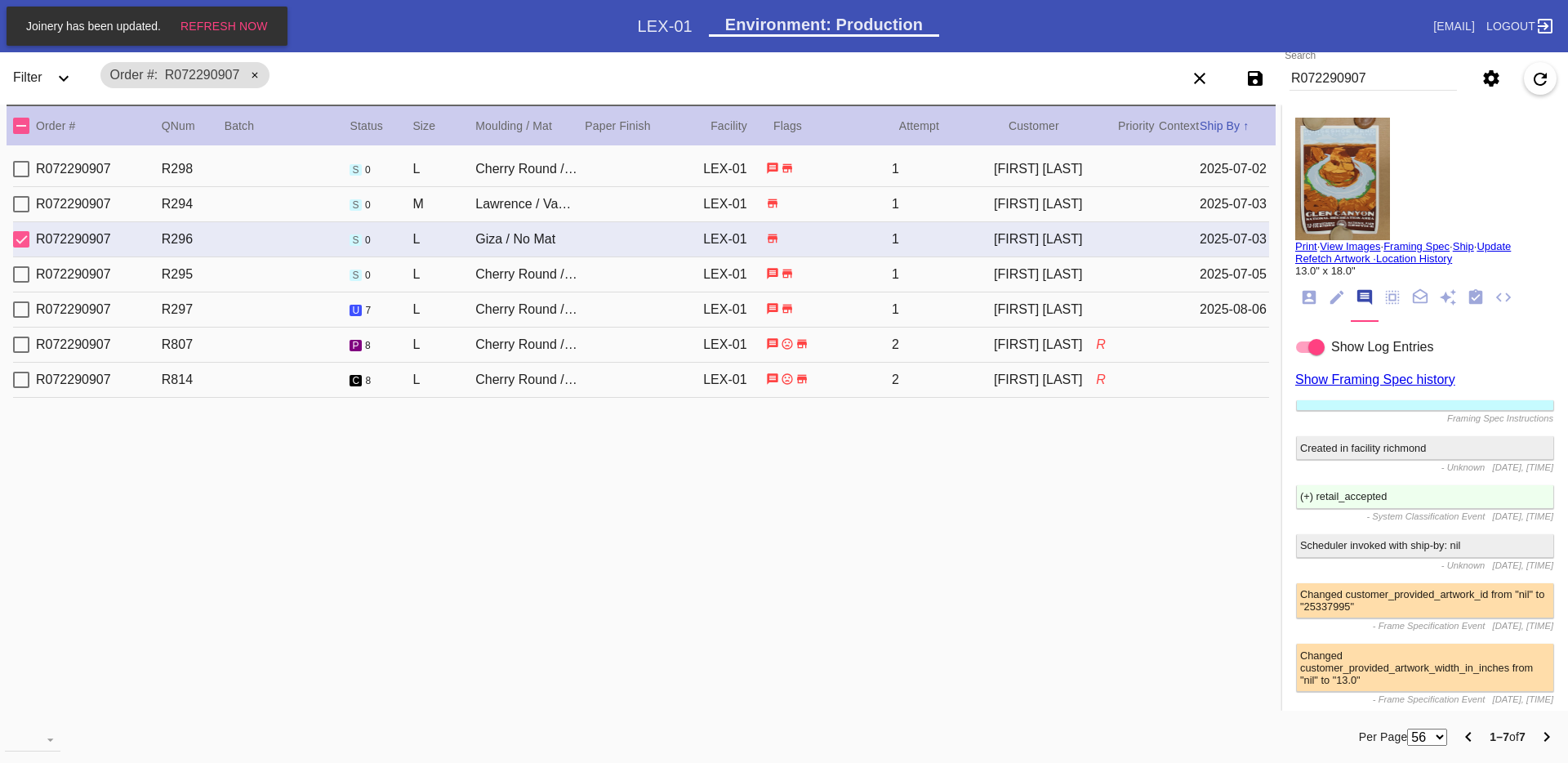 click on "Show Log Entries" at bounding box center [1382, 346] 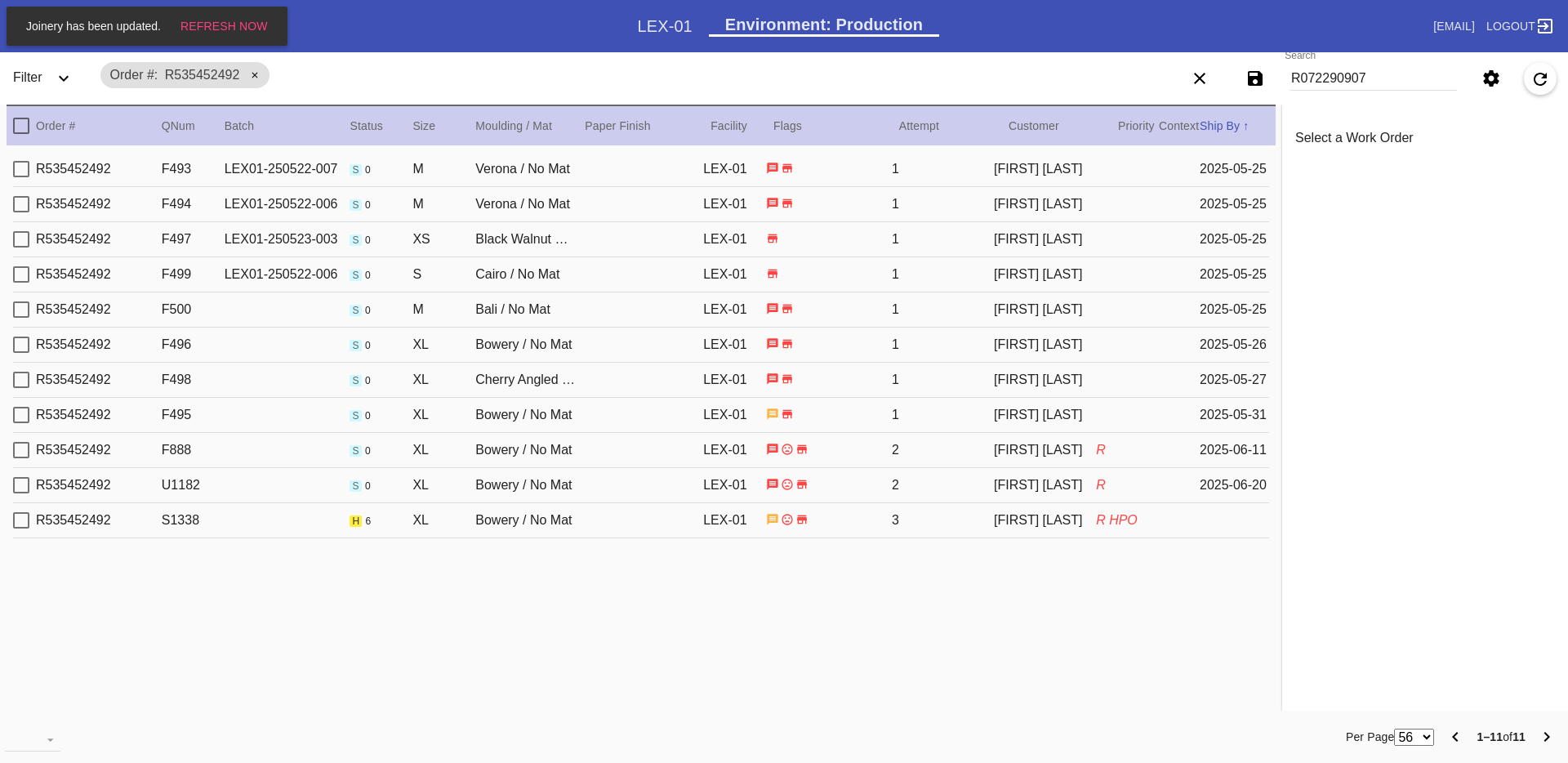 click on "R535452492 S1338 h   6 XL Bowery / No Mat LEX-01 3 [FIRST] [LAST]
R
HPO" at bounding box center (641, 520) 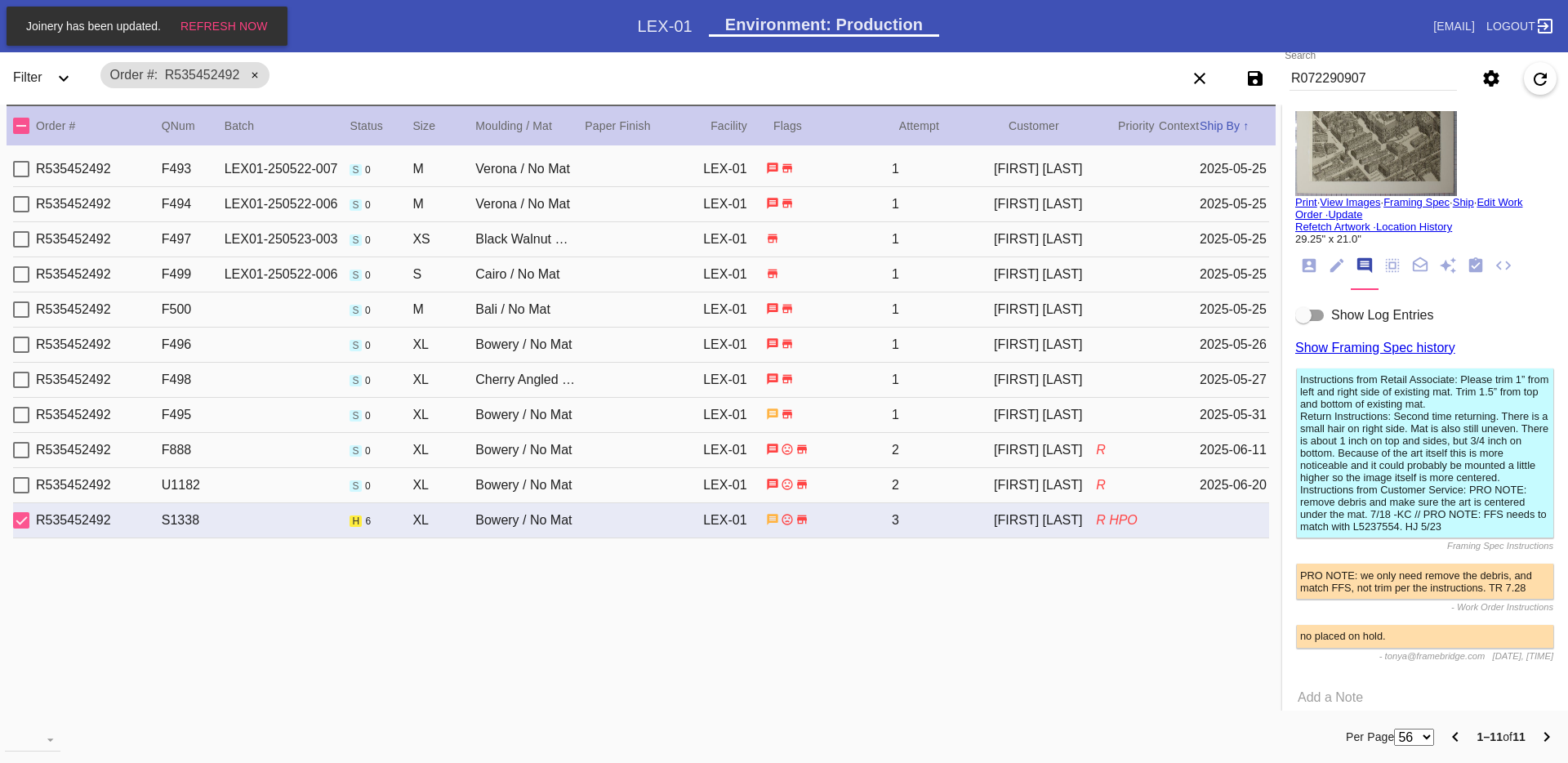 scroll, scrollTop: 0, scrollLeft: 0, axis: both 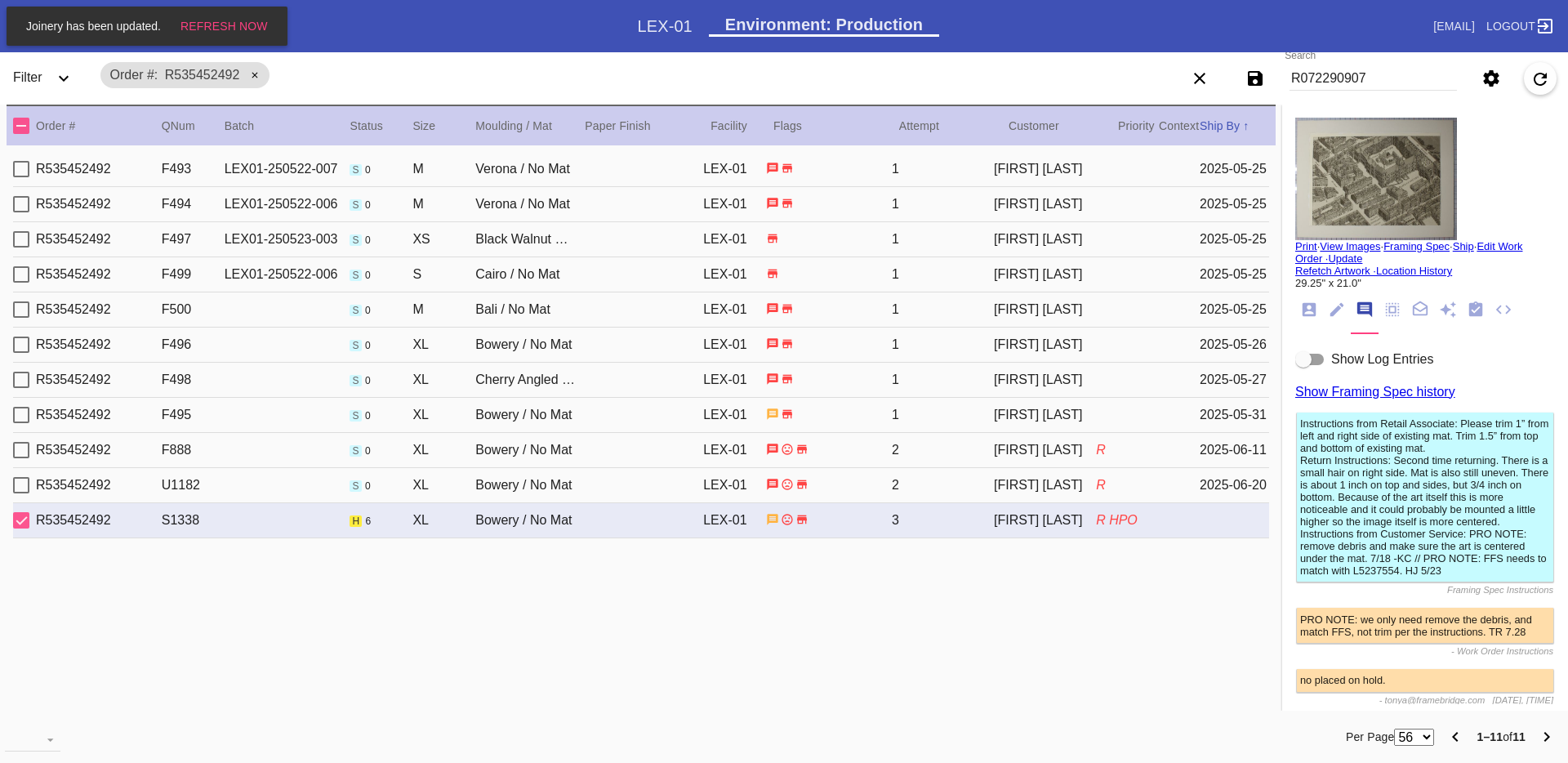 click 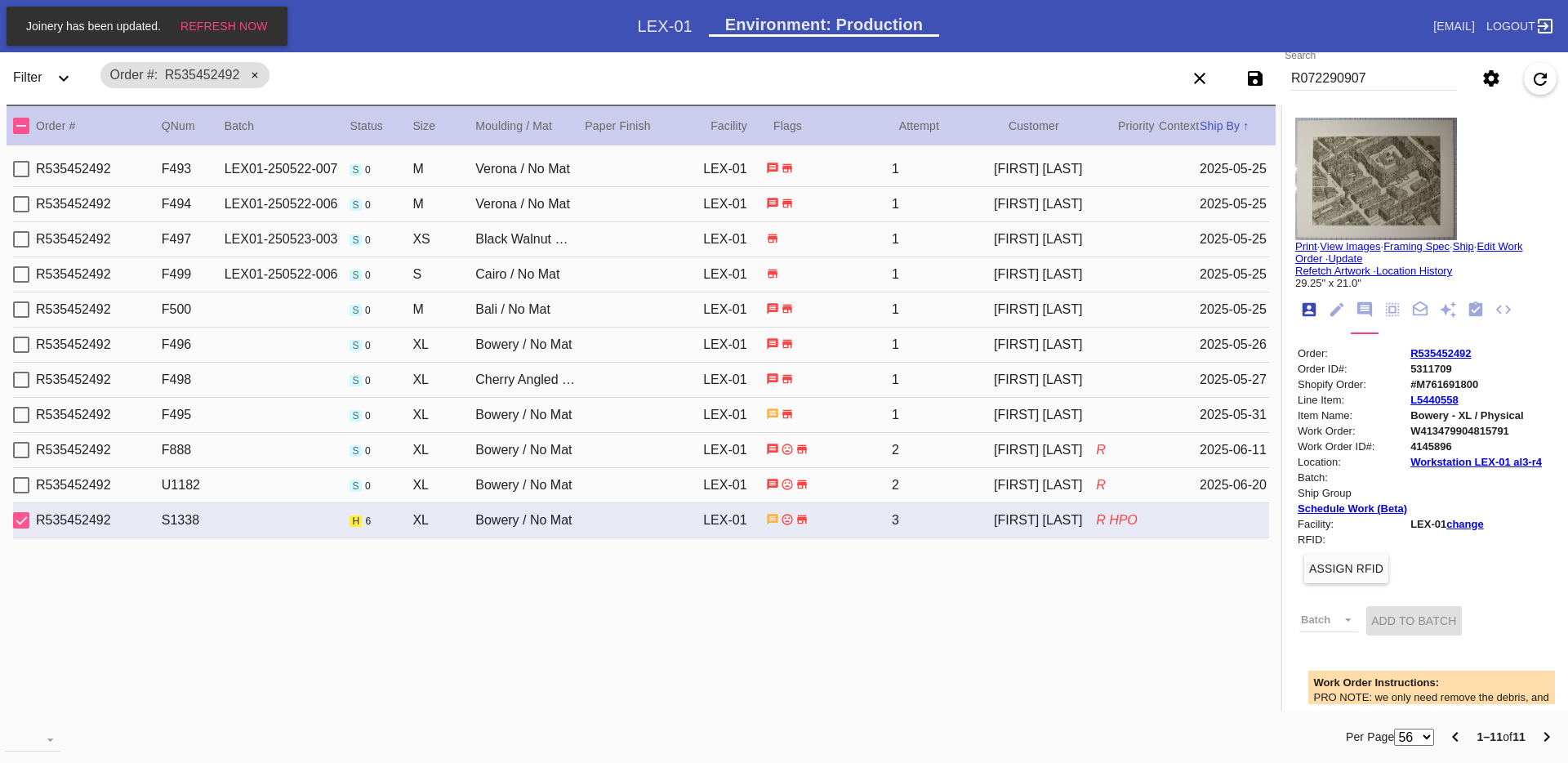 scroll, scrollTop: 20, scrollLeft: 0, axis: vertical 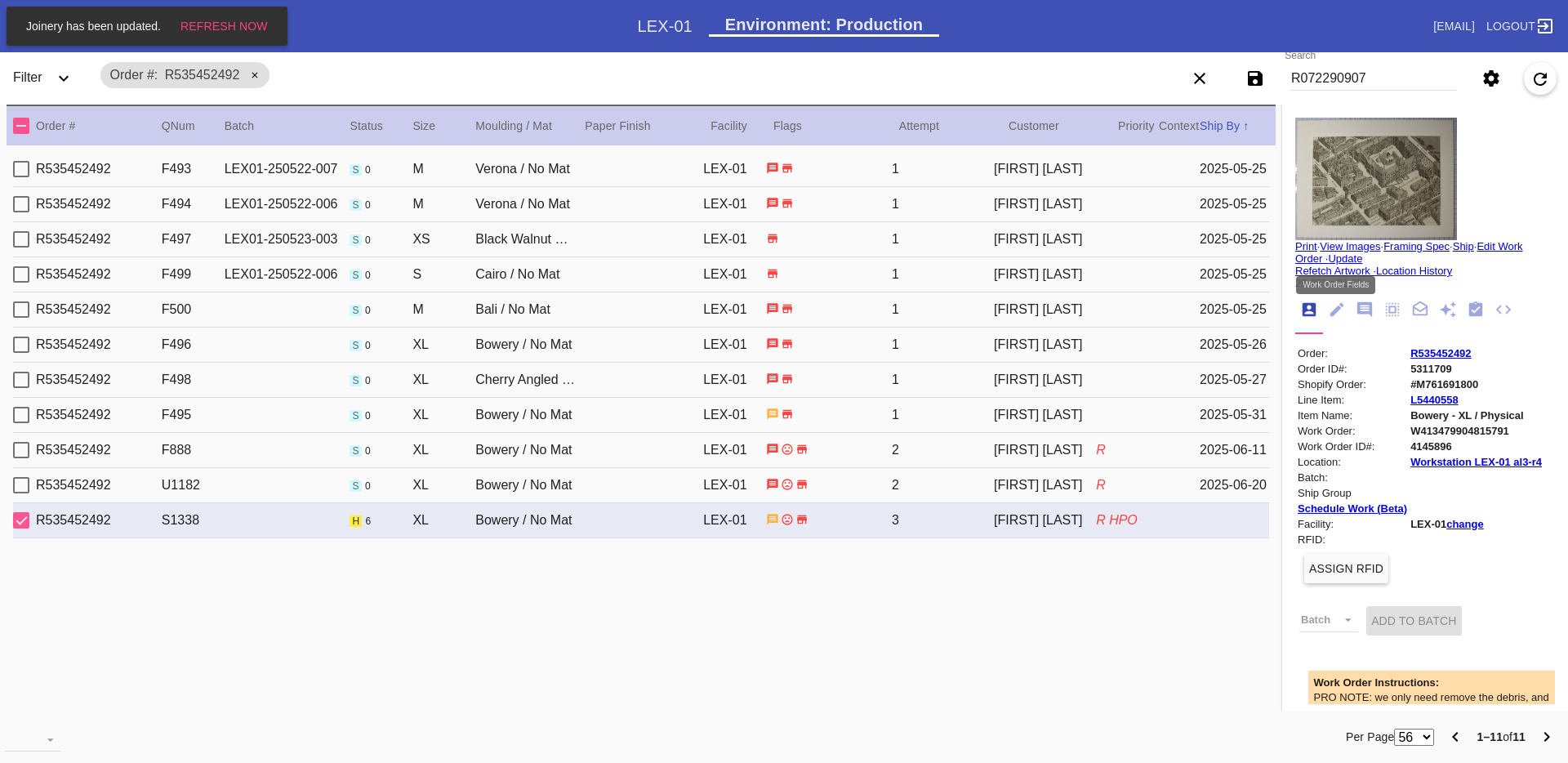 click 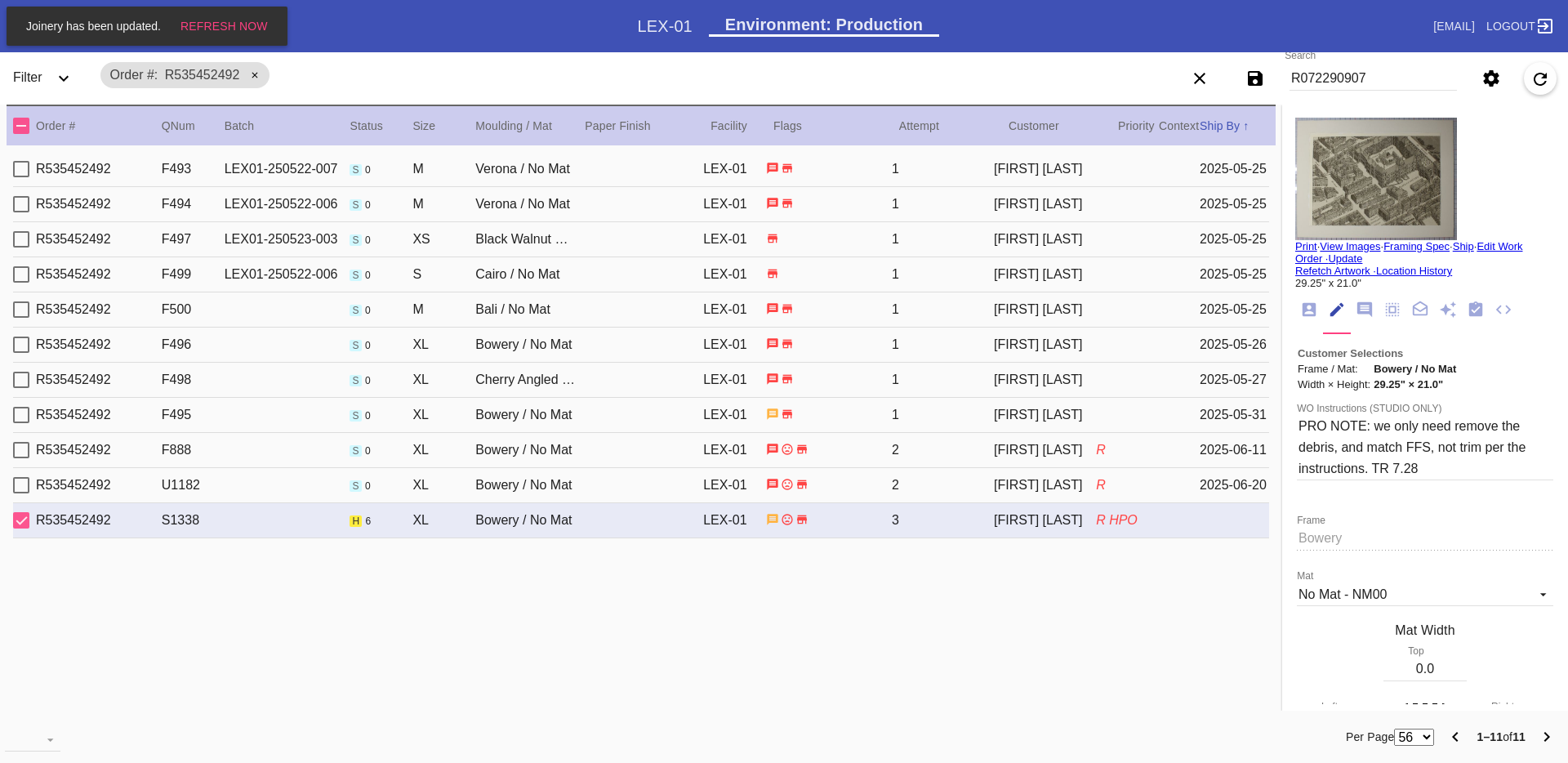click on "PRO NOTE: we only need remove the debris, and match FFS, not trim per the instructions. TR 7.28" at bounding box center [1425, 447] 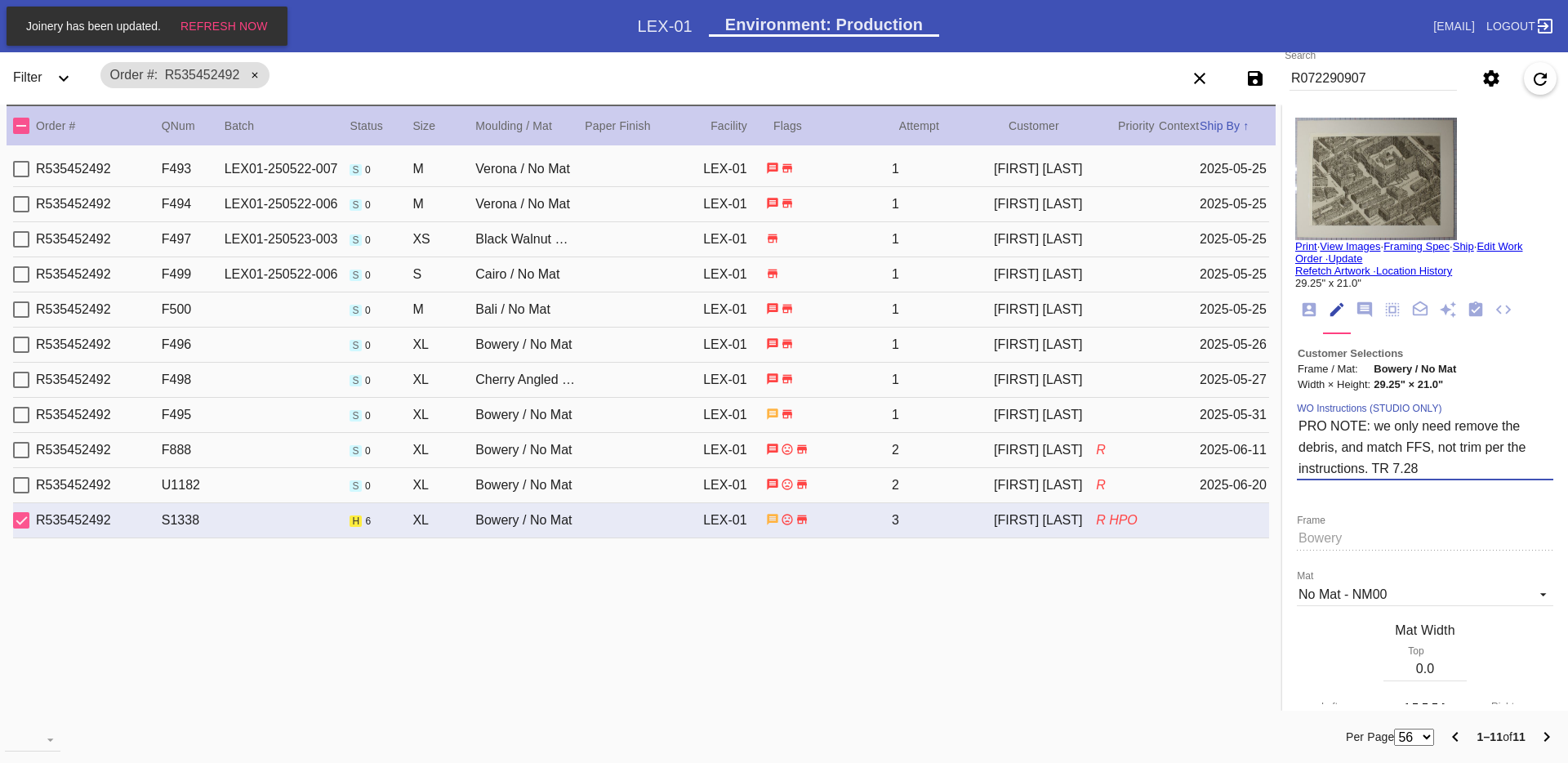 click on "PRO NOTE: we only need remove the debris, and match FFS, not trim per the instructions. TR 7.28" at bounding box center [1425, 447] 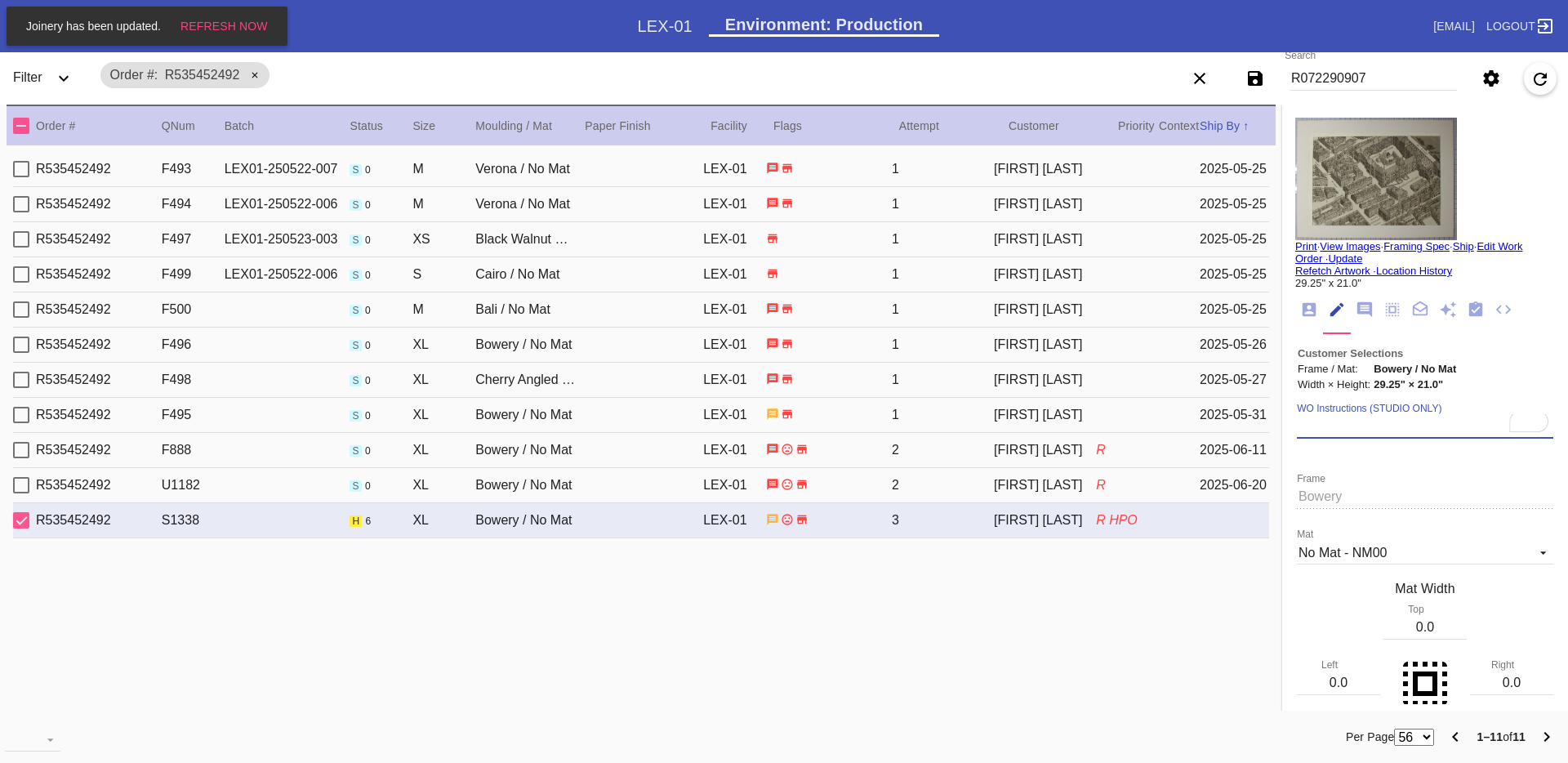 click on "Customer Selections Frame / Mat: Bowery / No Mat Width × Height: 29.25" × 21.0"" at bounding box center [1425, 366] 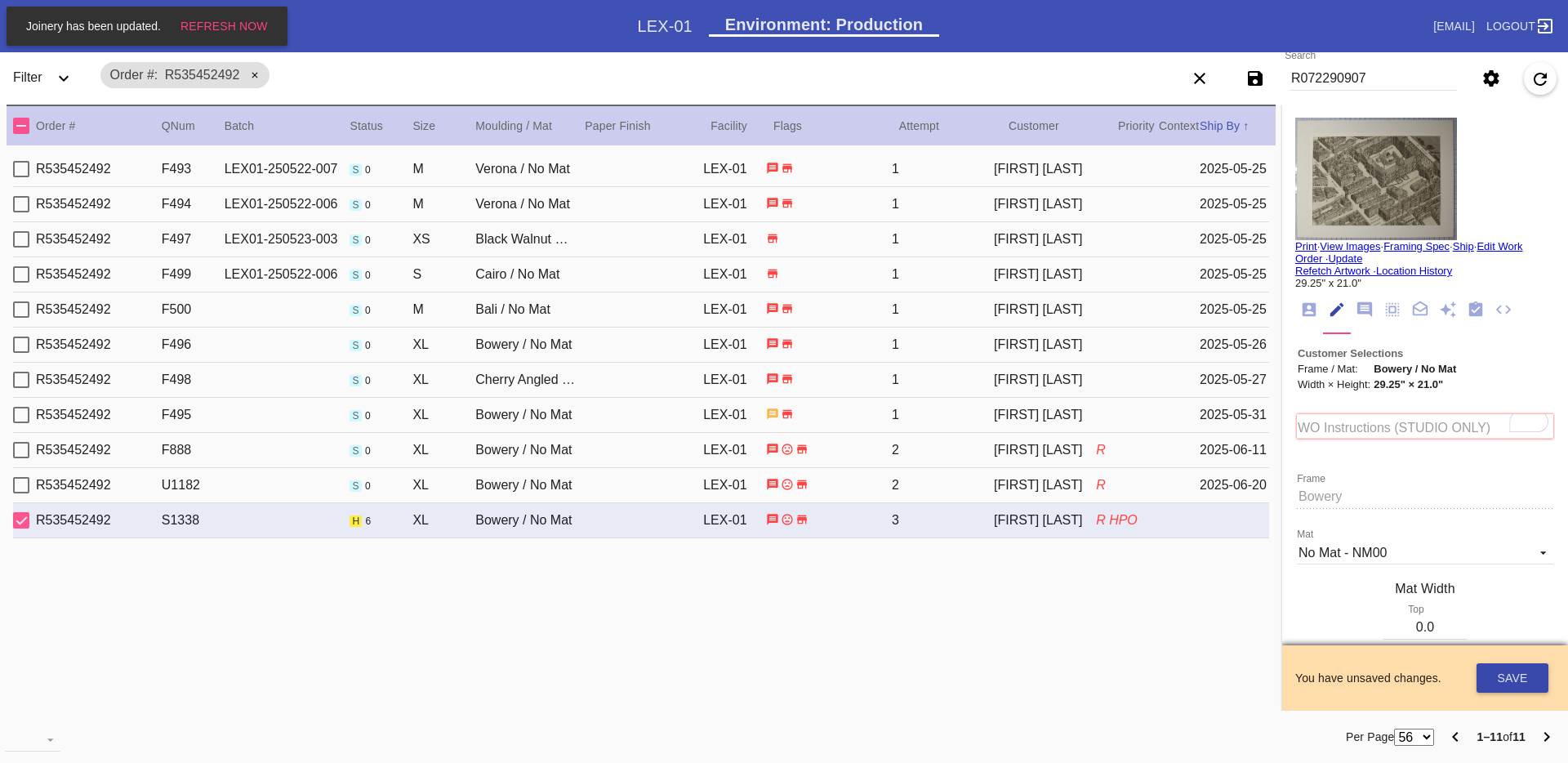 click on "Save" at bounding box center [1512, 678] 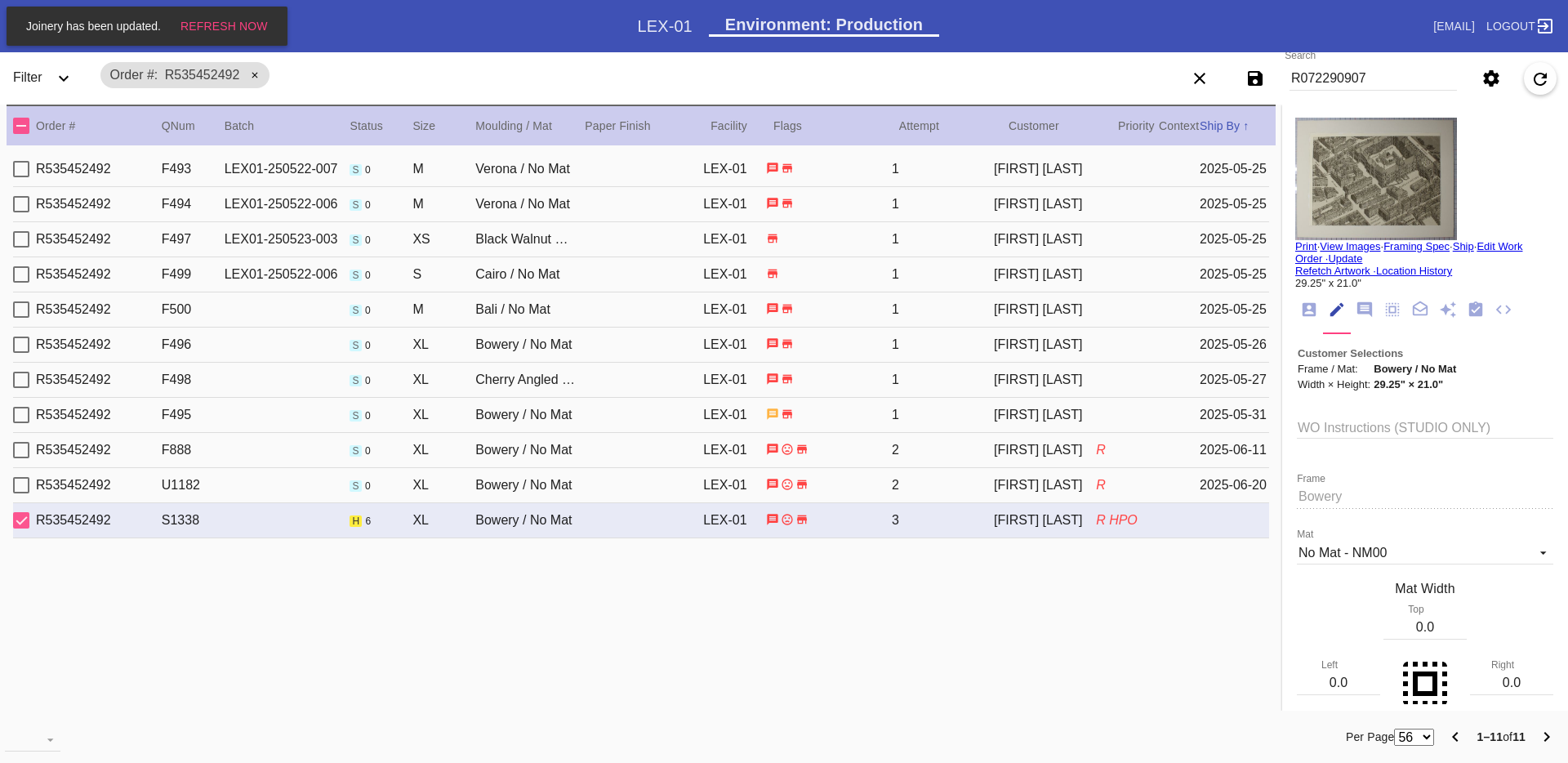 click 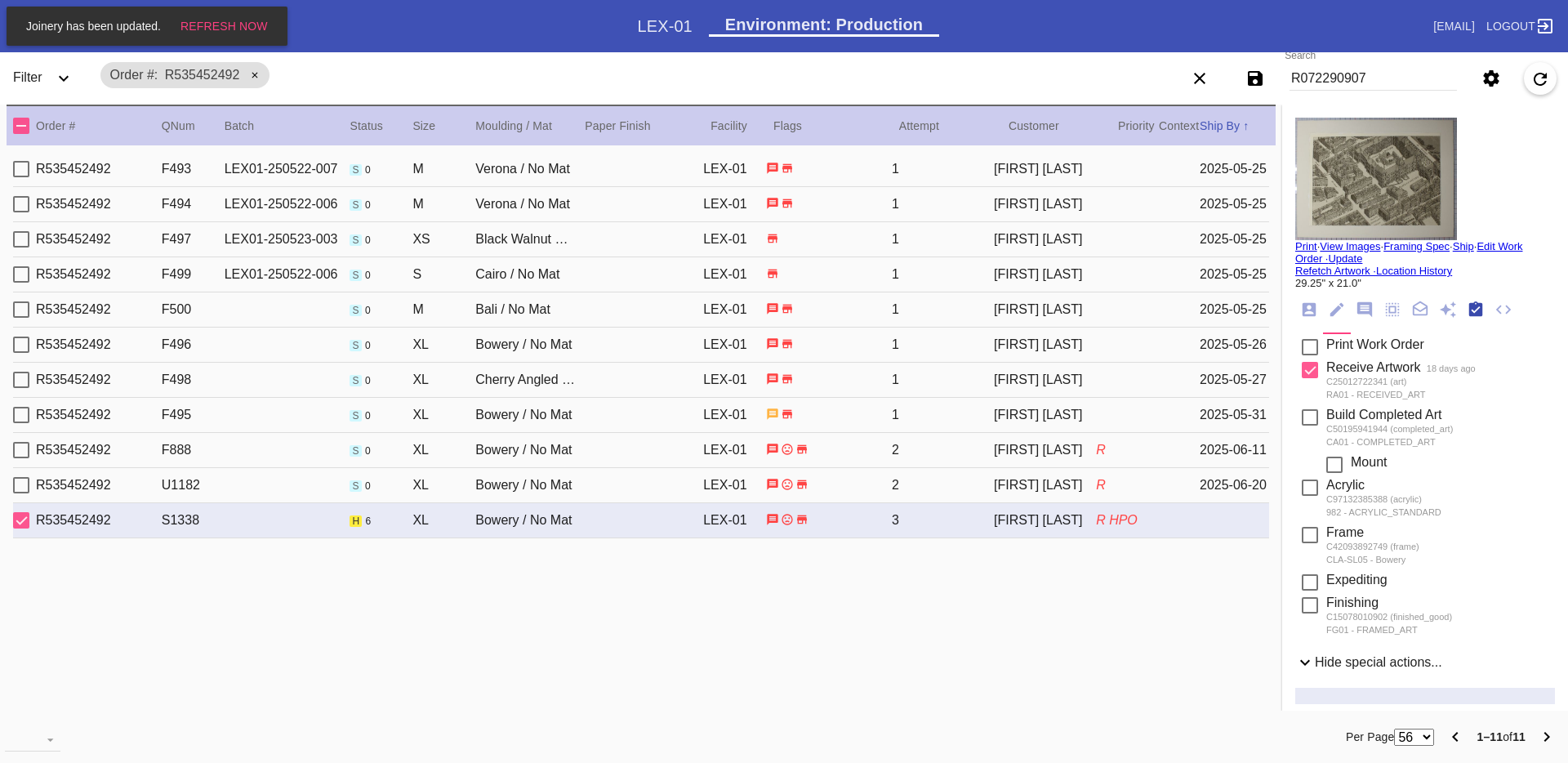 scroll, scrollTop: 261, scrollLeft: 0, axis: vertical 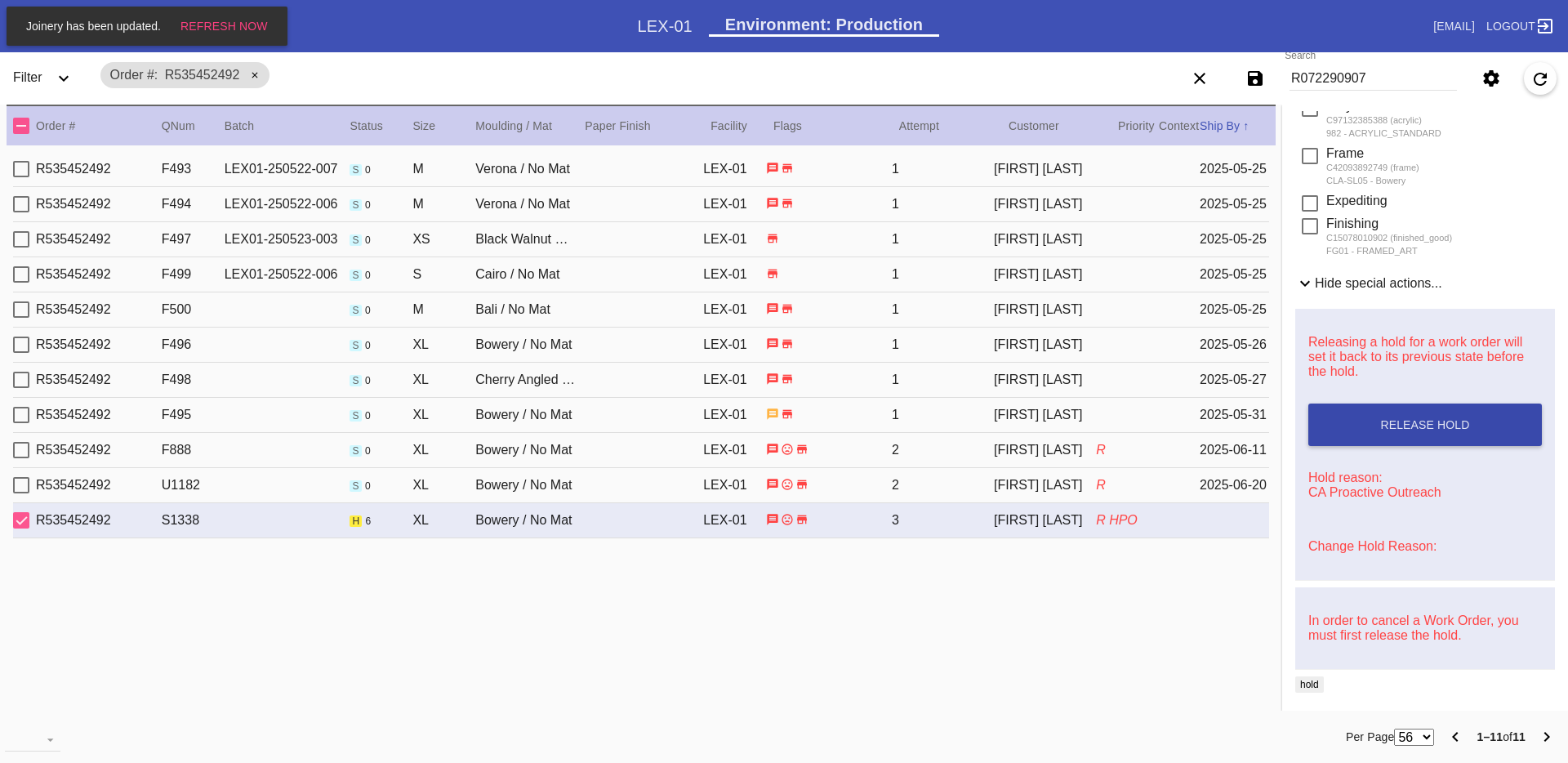 click on "Release Hold" at bounding box center (1425, 425) 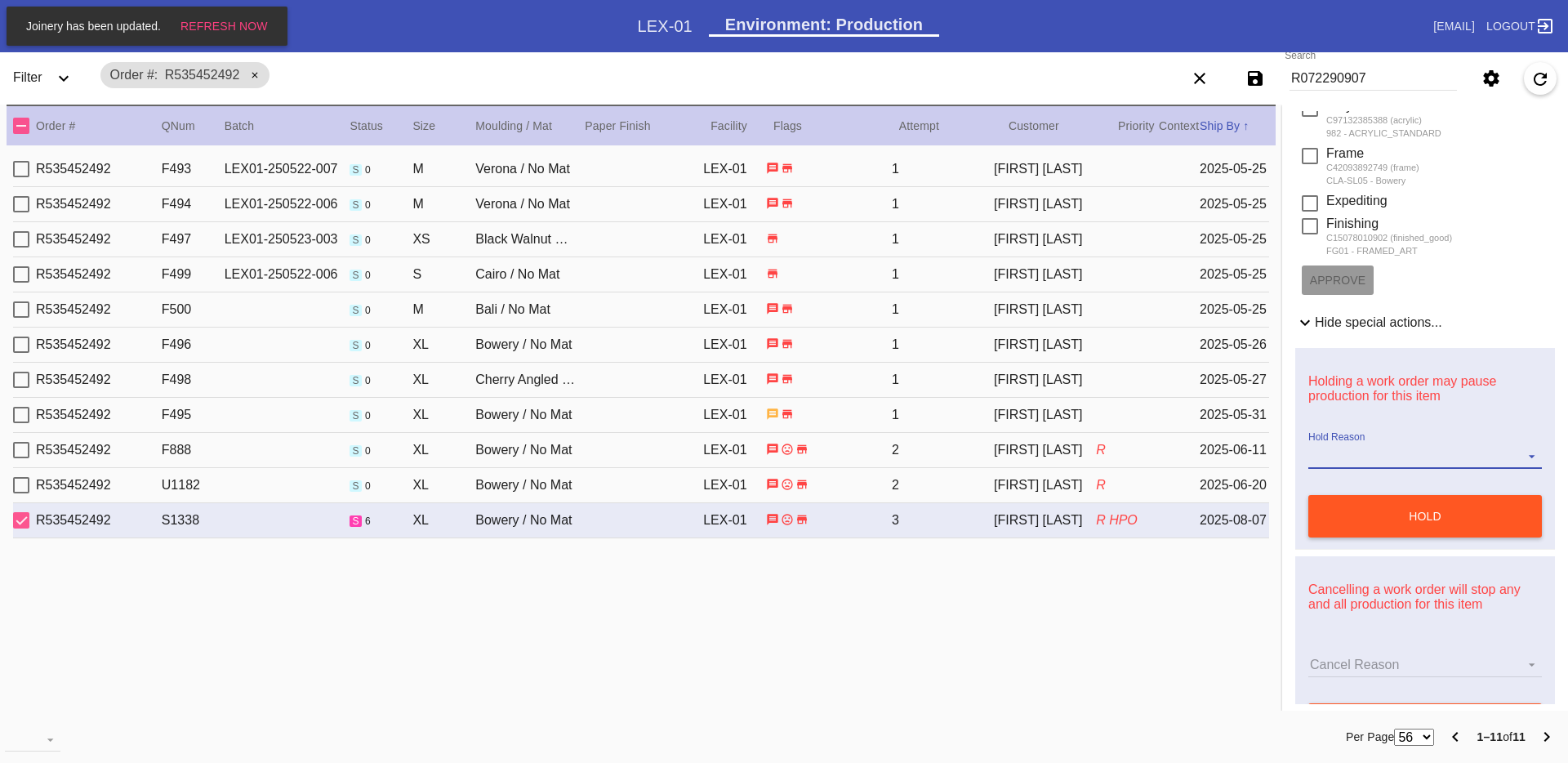 click on "Hold Reason Artcare Artwork Review CA Proactive Outreach CX Artwork Review CX Asset Protection Review Embedded Mat Plaque F4B Order Update FB Internal Sample Facility Out of Stock HPO Not Received Ops Question Submitted Order Change Request Out of Stock Pull for Production Replacement Ordered Retail NSOGW Search and Rescue Update Work Order" at bounding box center [1425, 457] 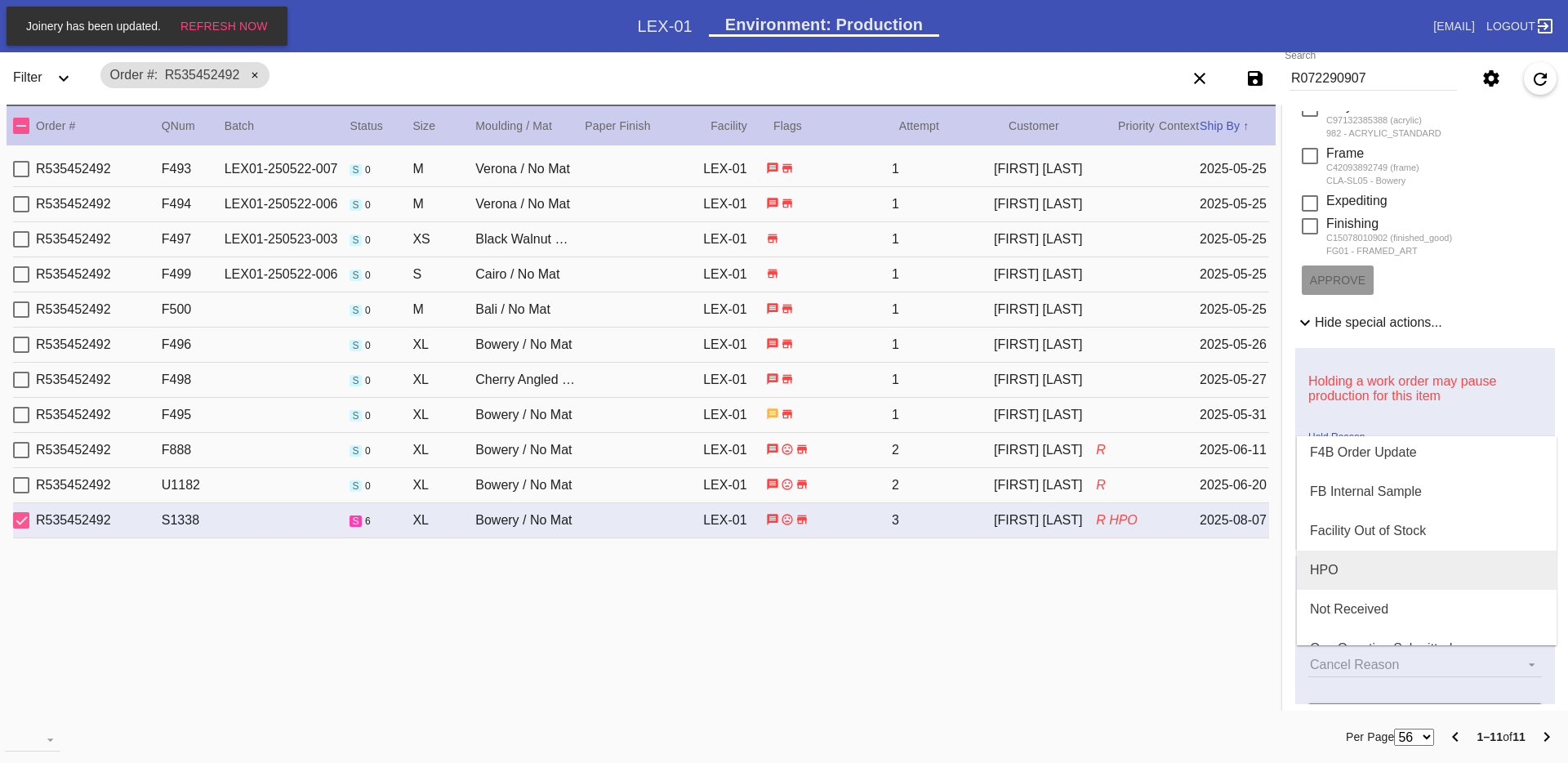 scroll, scrollTop: 219, scrollLeft: 0, axis: vertical 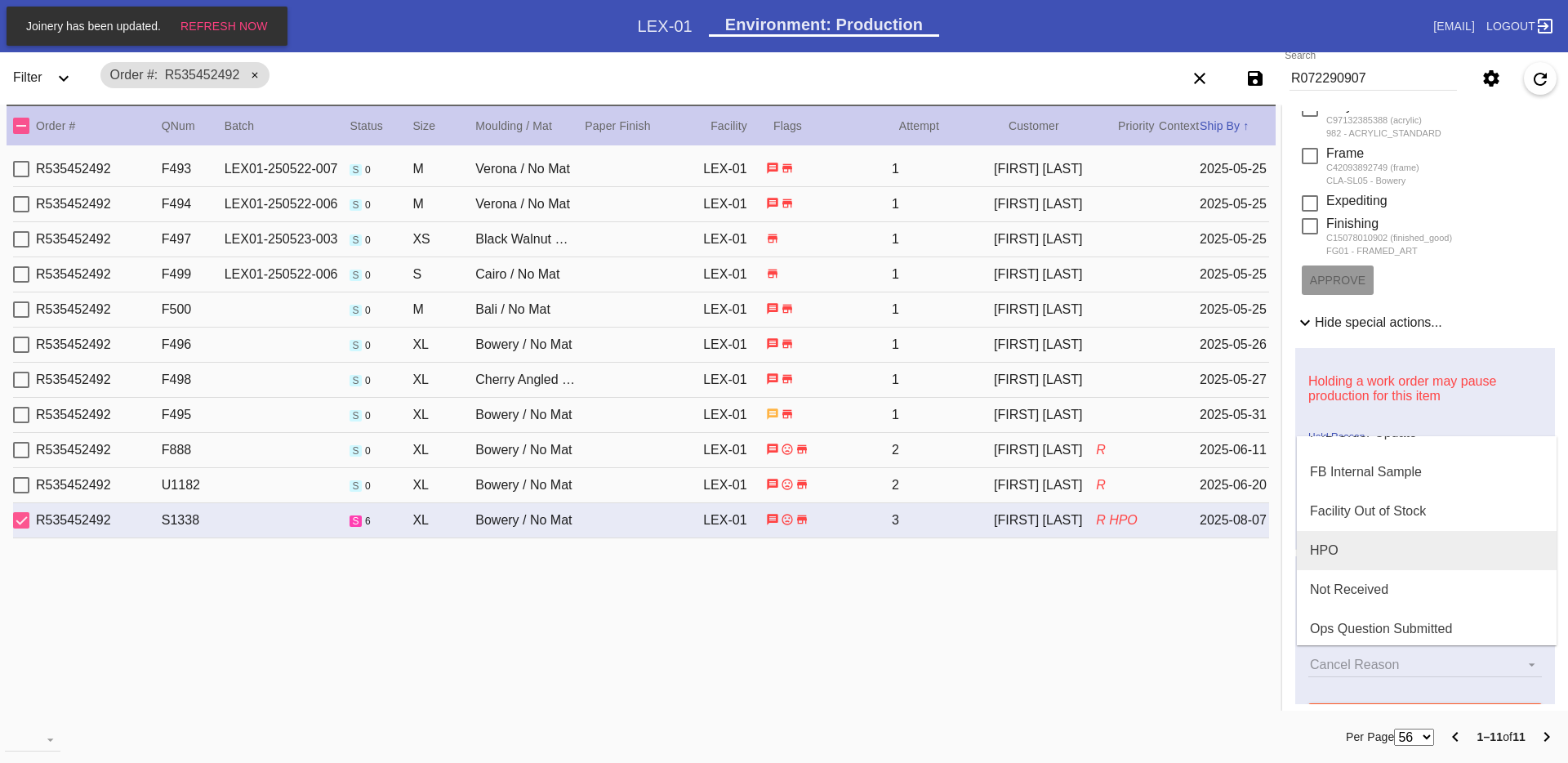 click on "HPO" at bounding box center (1427, 551) 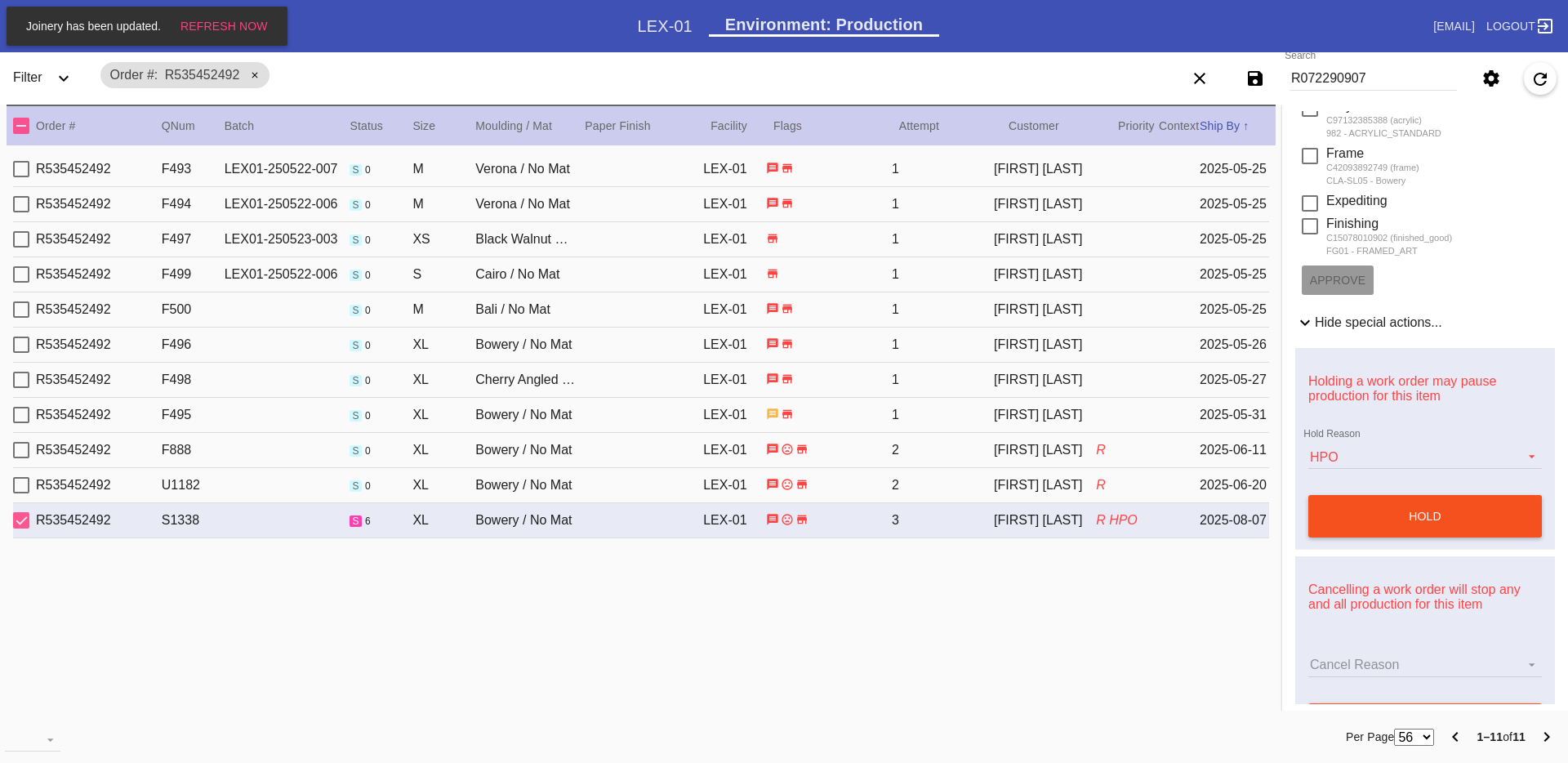 click on "hold" at bounding box center (1425, 516) 